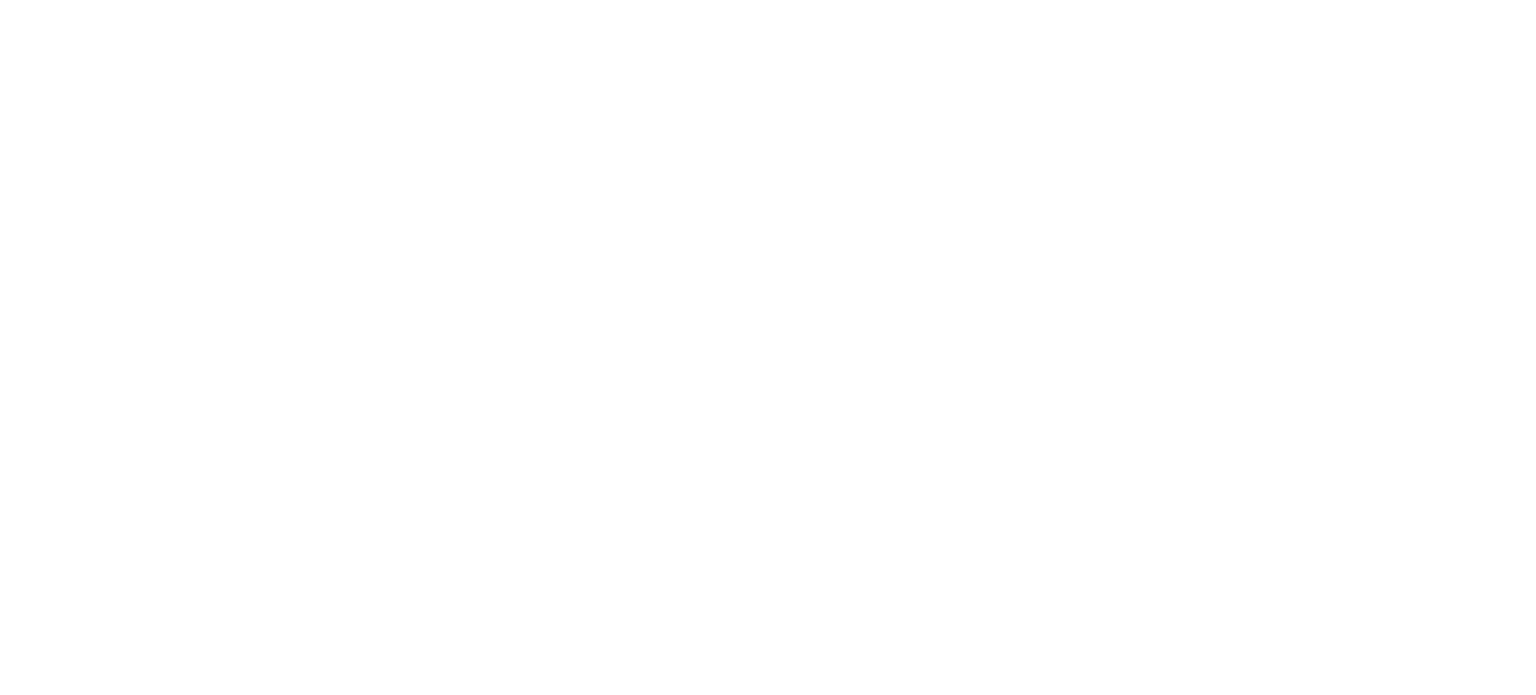 scroll, scrollTop: 0, scrollLeft: 0, axis: both 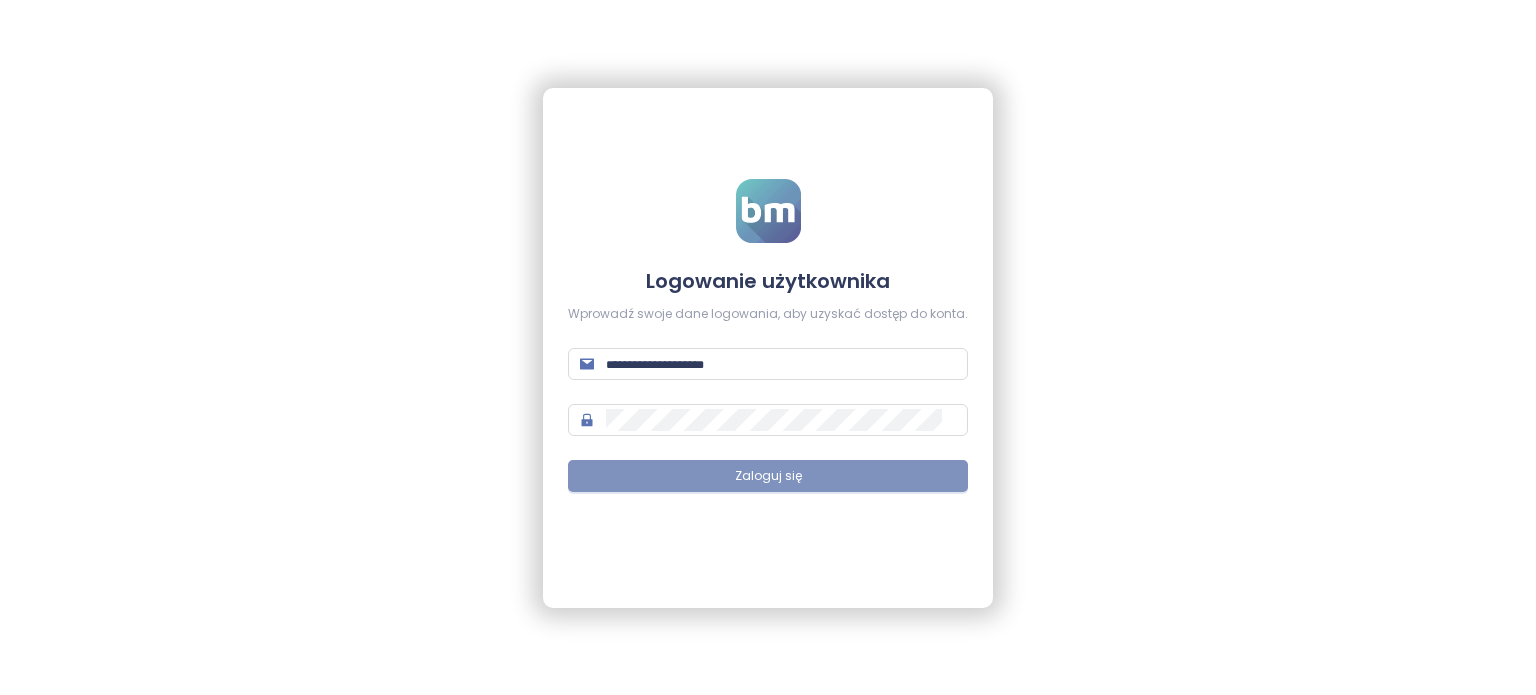 type on "**********" 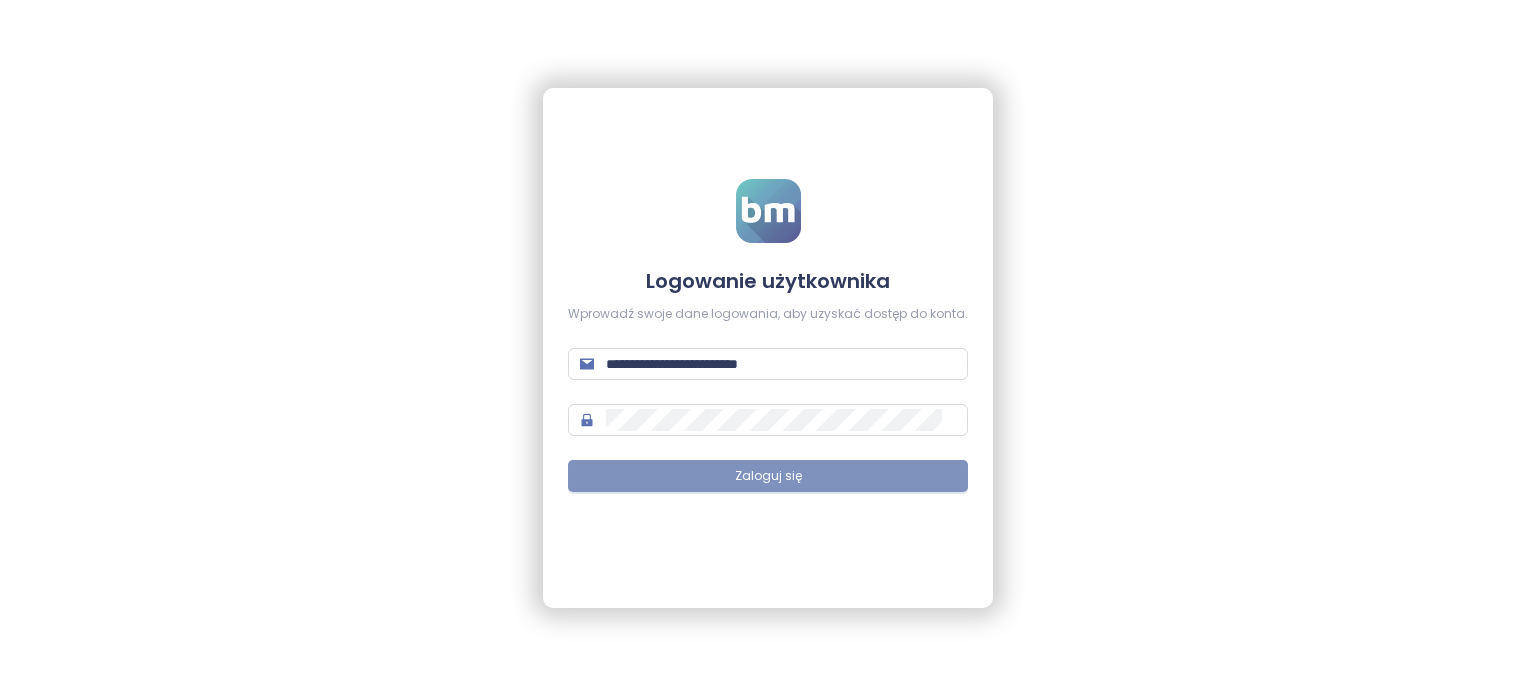 click on "Zaloguj się" at bounding box center [768, 476] 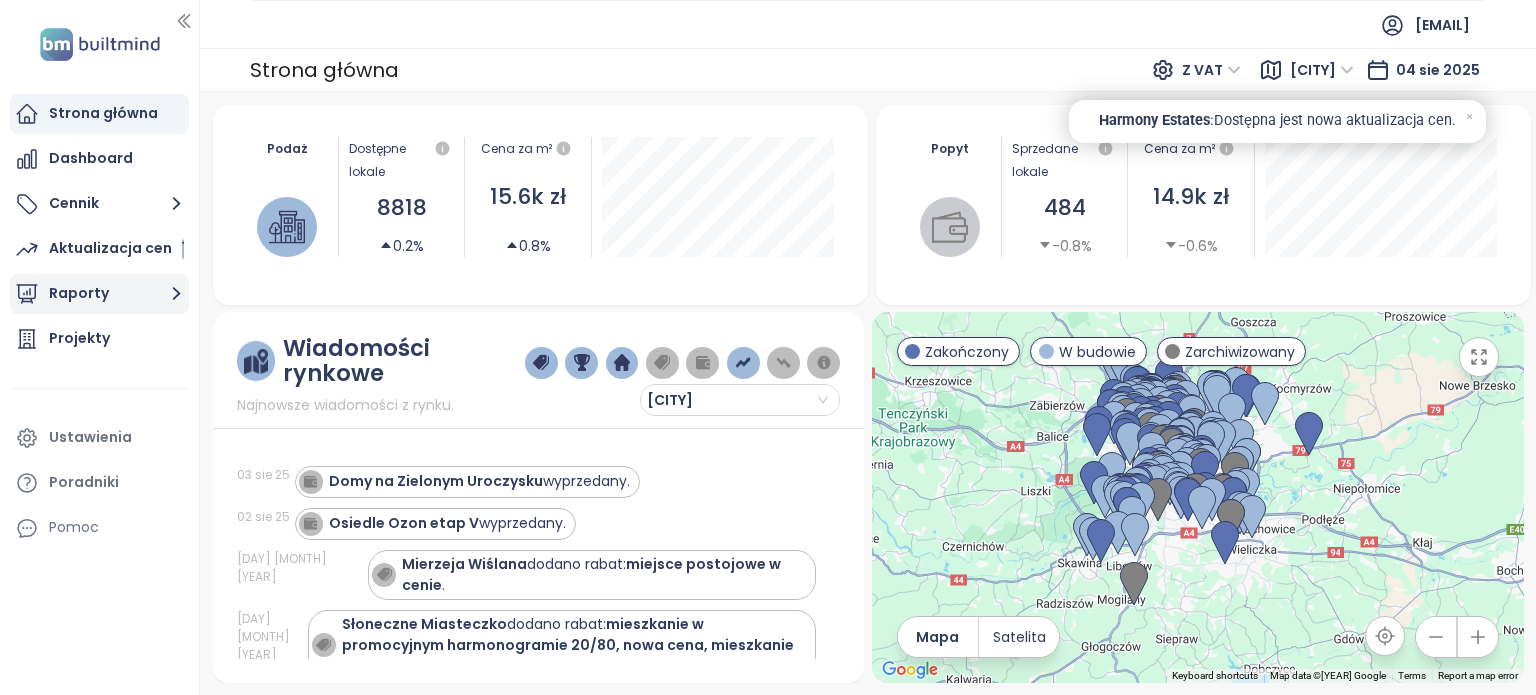 click on "Raporty" at bounding box center [99, 294] 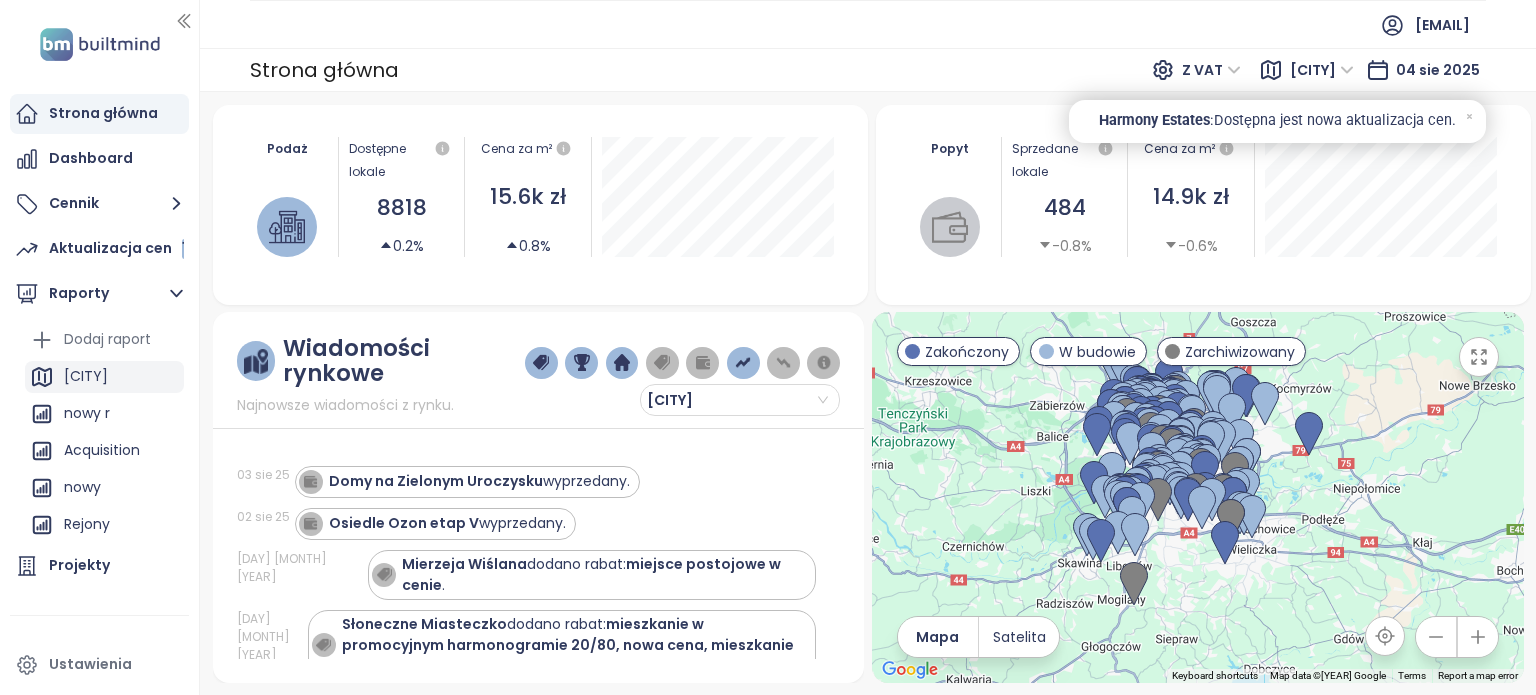 click on "Krakow" at bounding box center (86, 376) 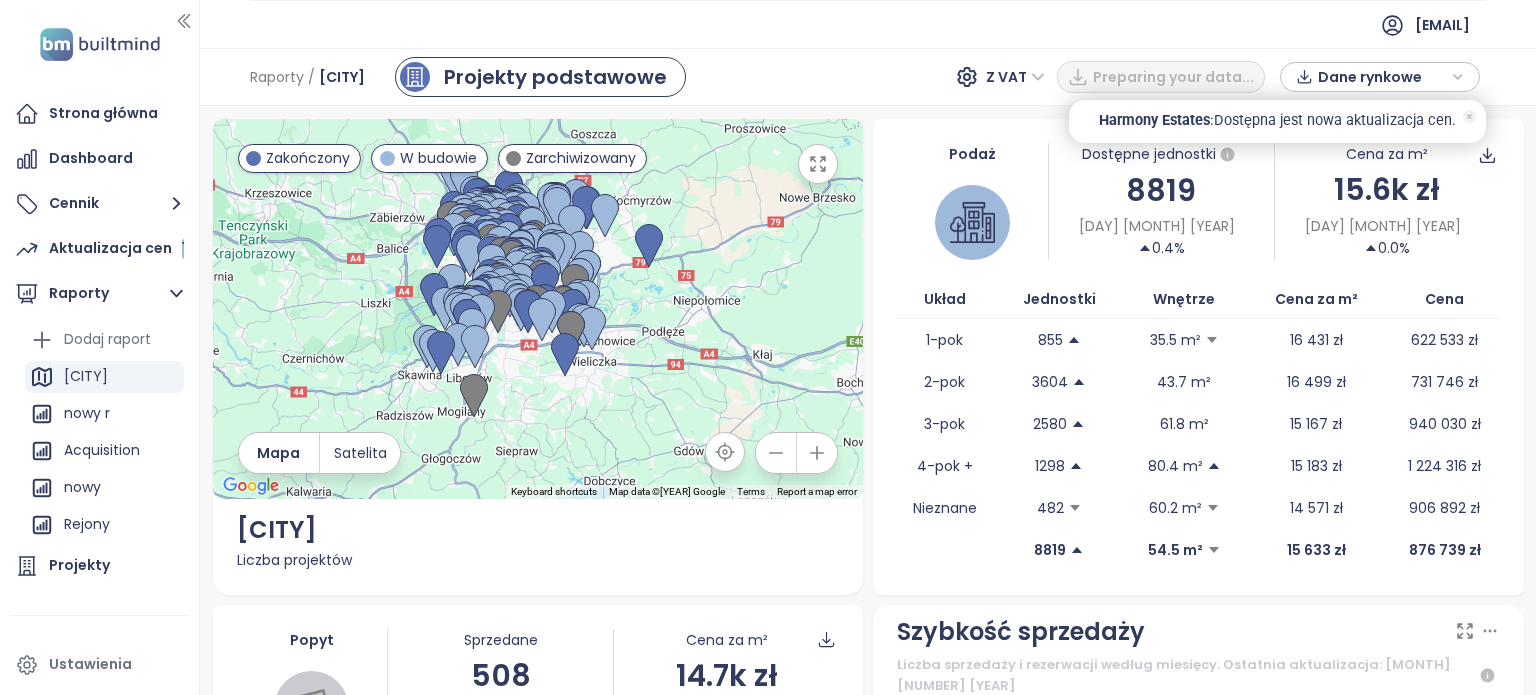 click 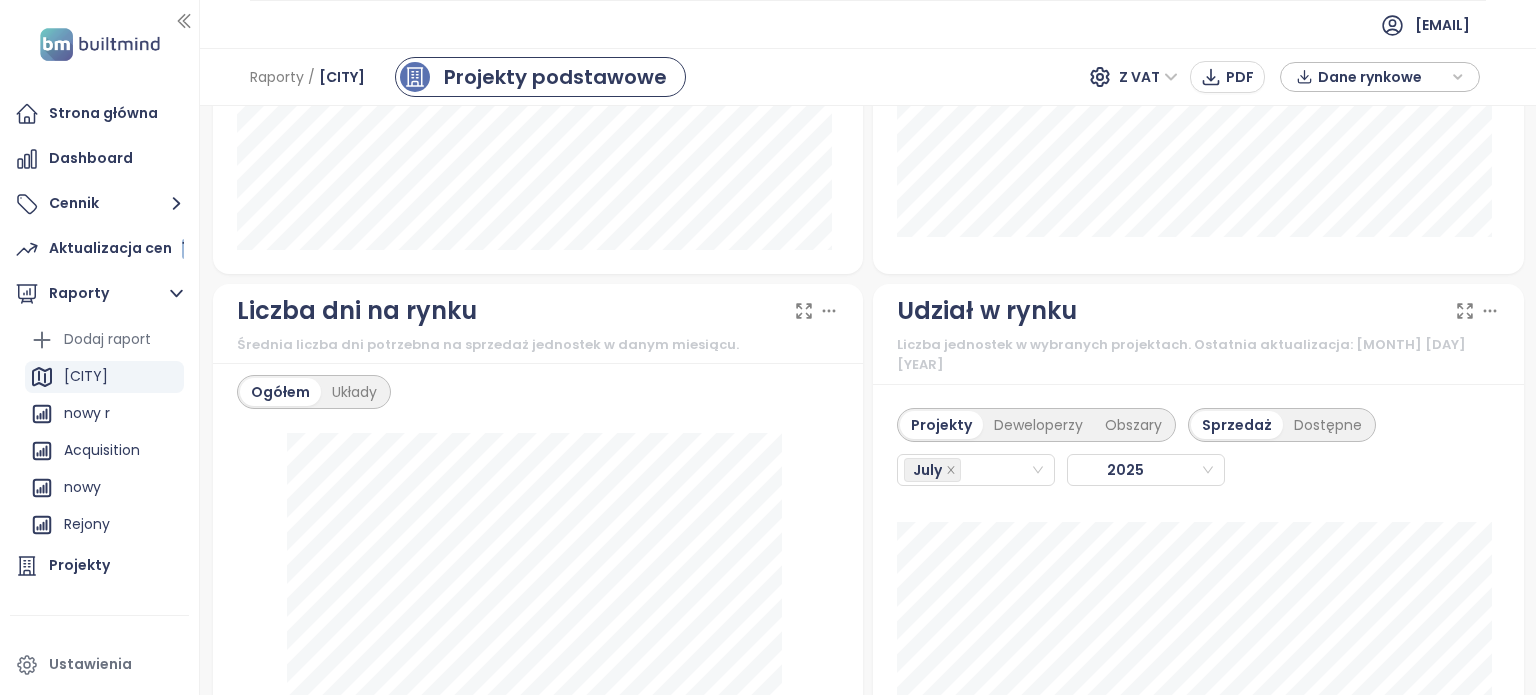 scroll, scrollTop: 2400, scrollLeft: 0, axis: vertical 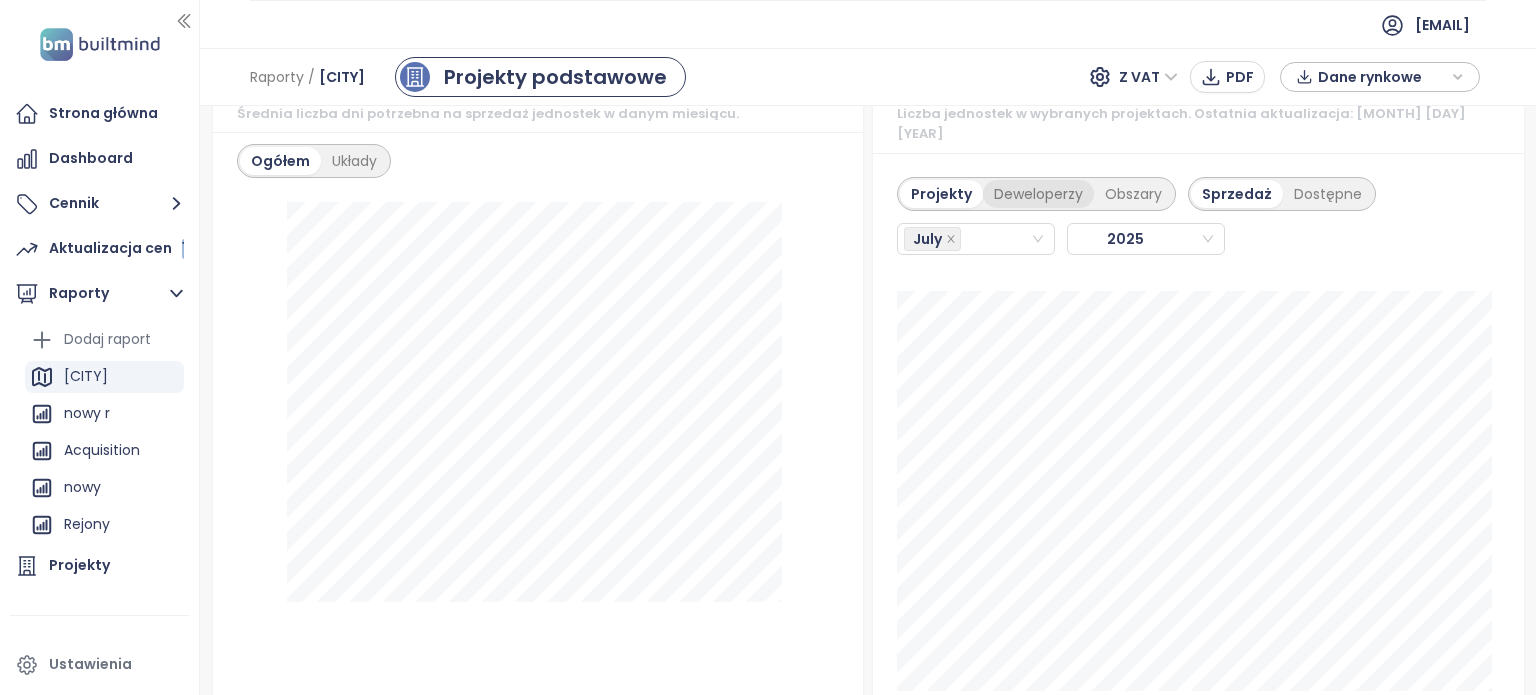 click on "Deweloperzy" at bounding box center (1038, 194) 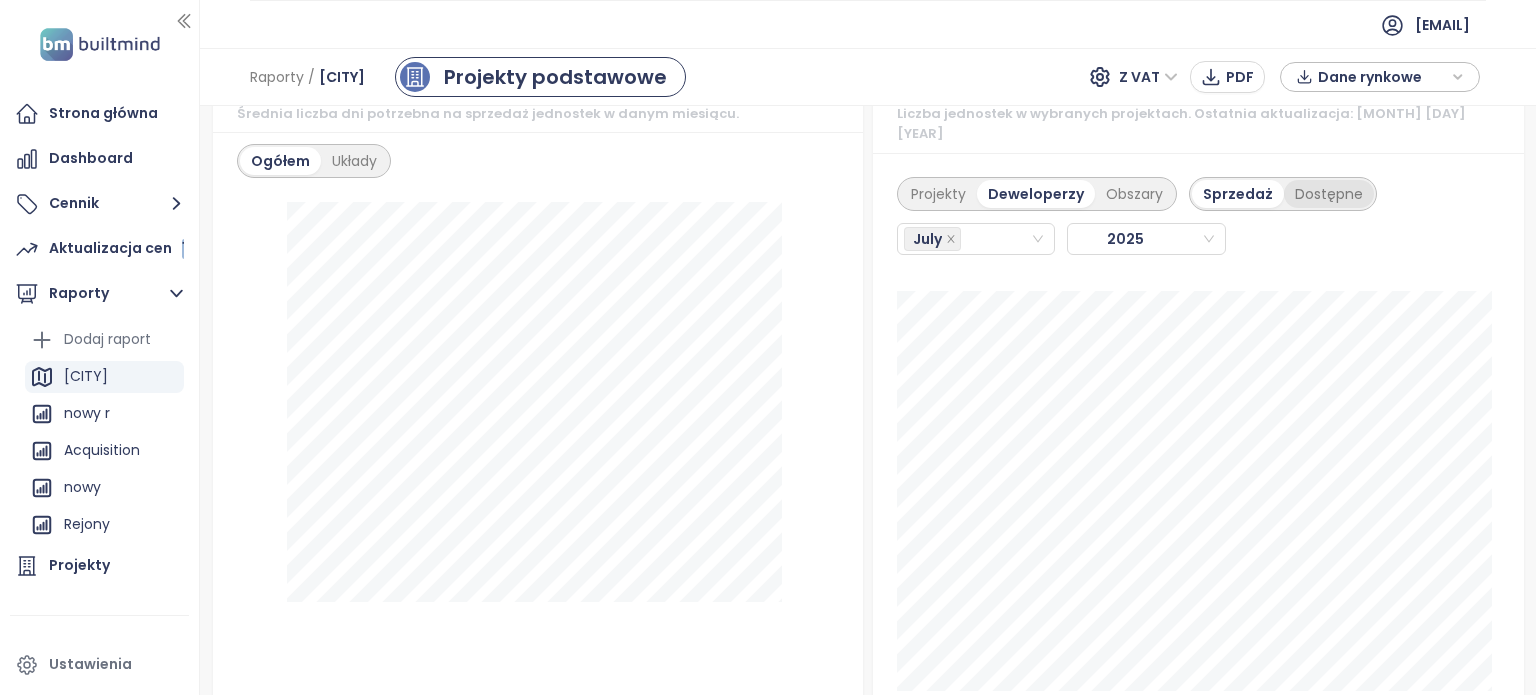 click on "Dostępne" at bounding box center [1329, 194] 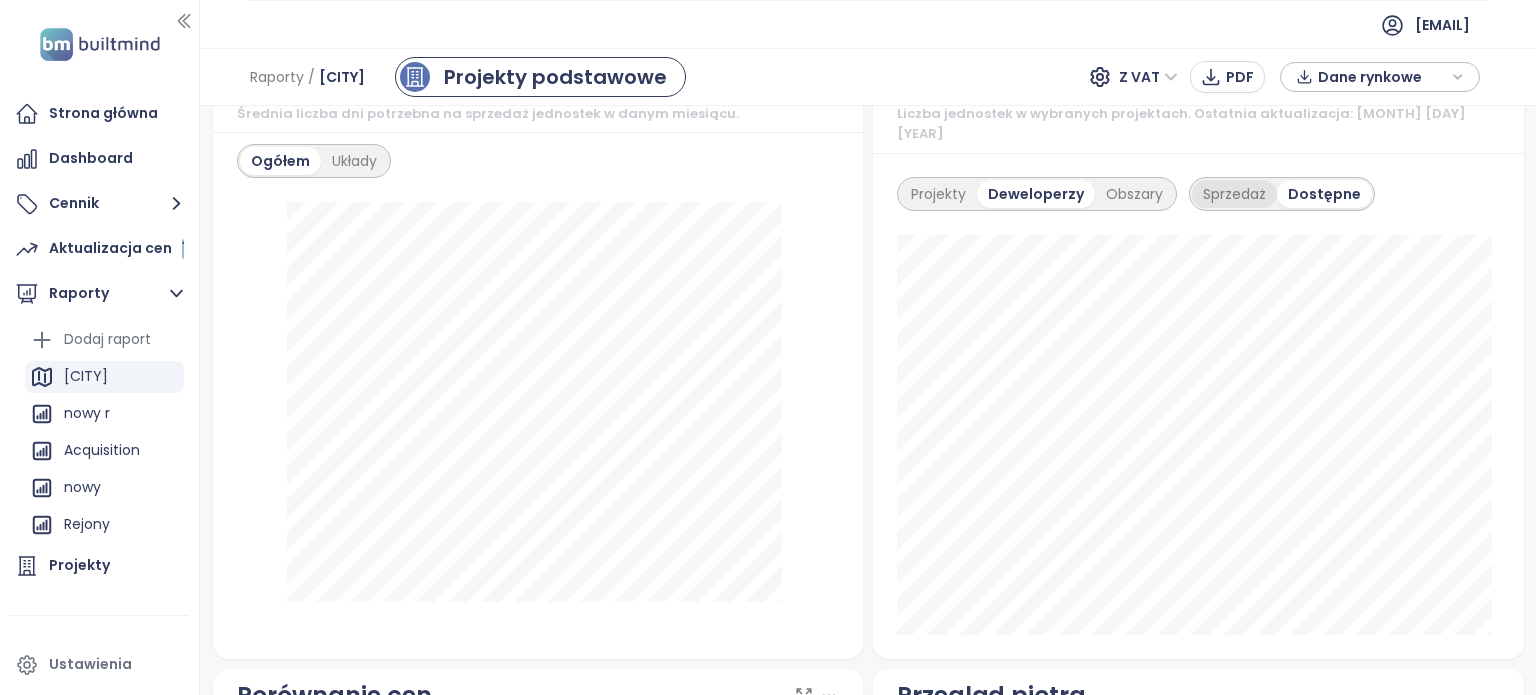 click on "Sprzedaż" at bounding box center [1234, 194] 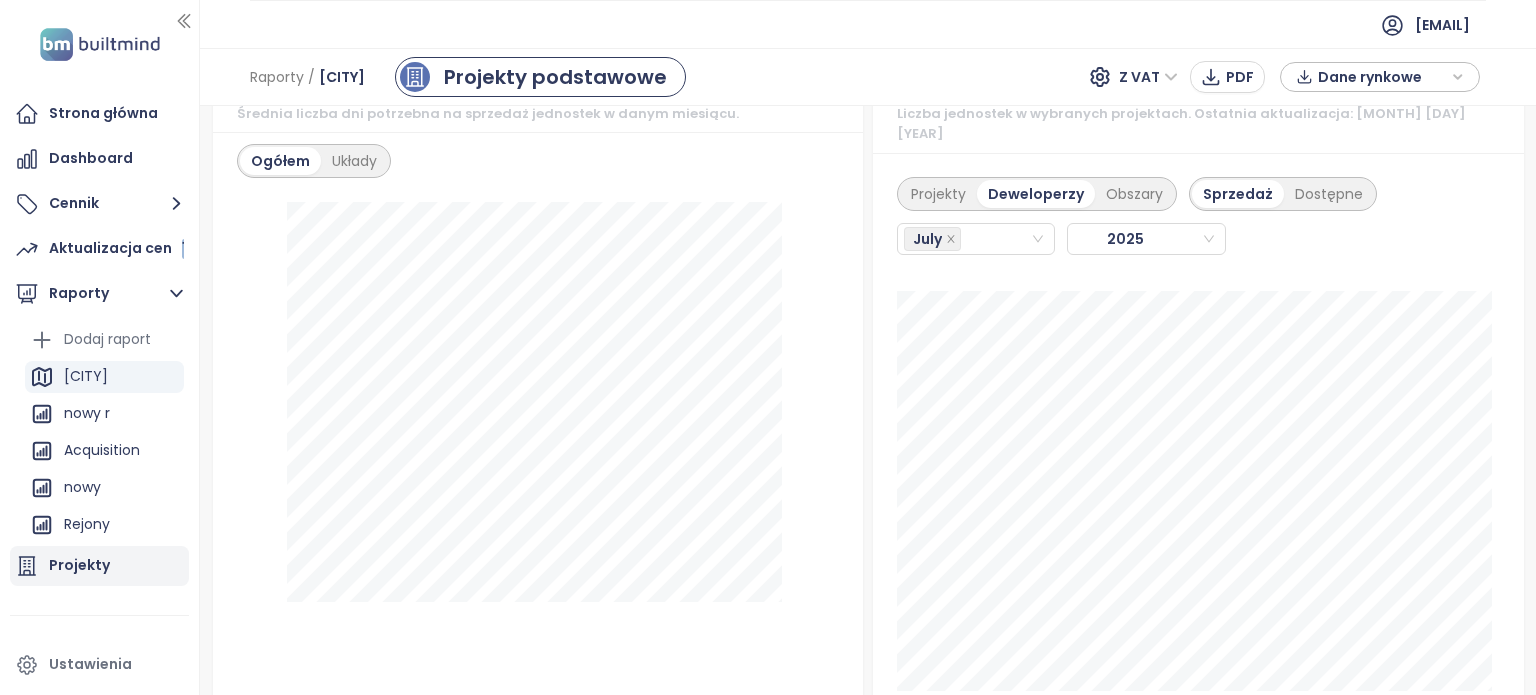 click on "Projekty" at bounding box center (79, 565) 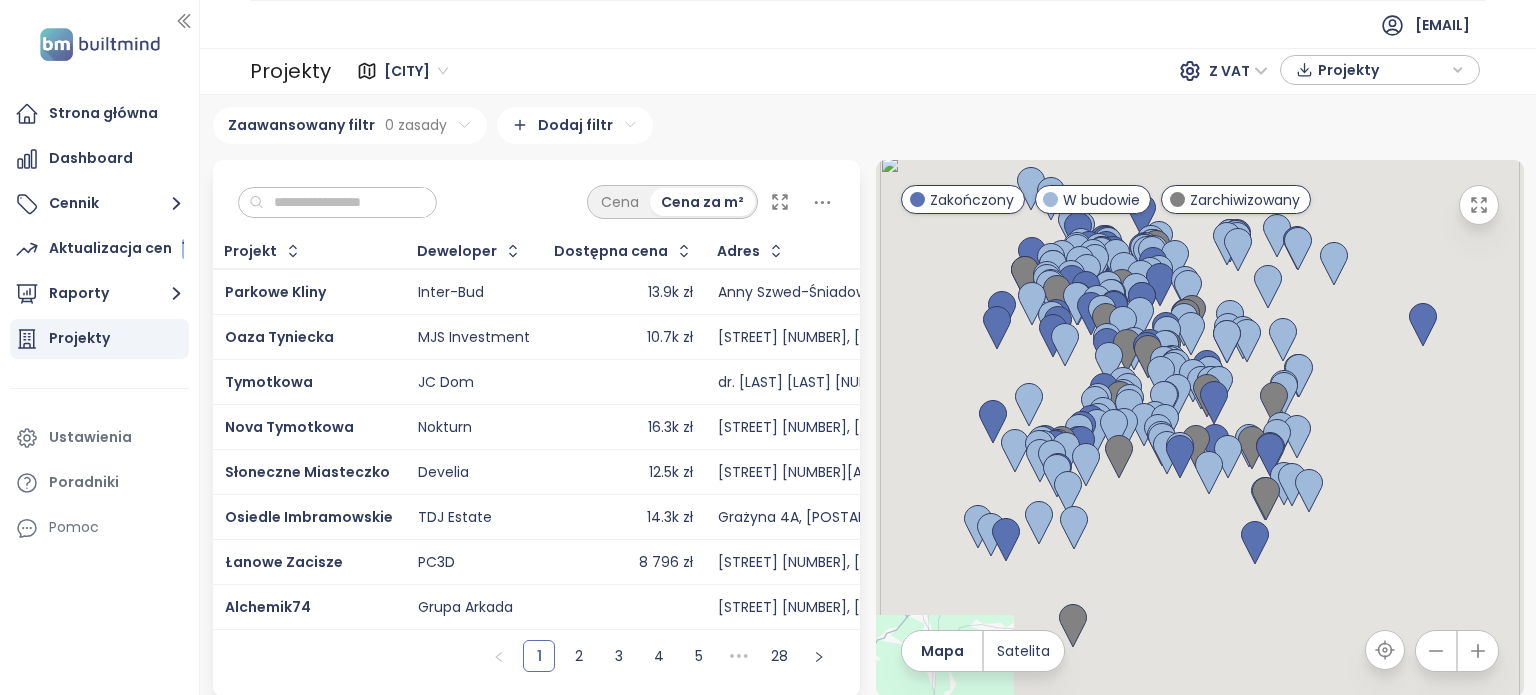 click at bounding box center [345, 203] 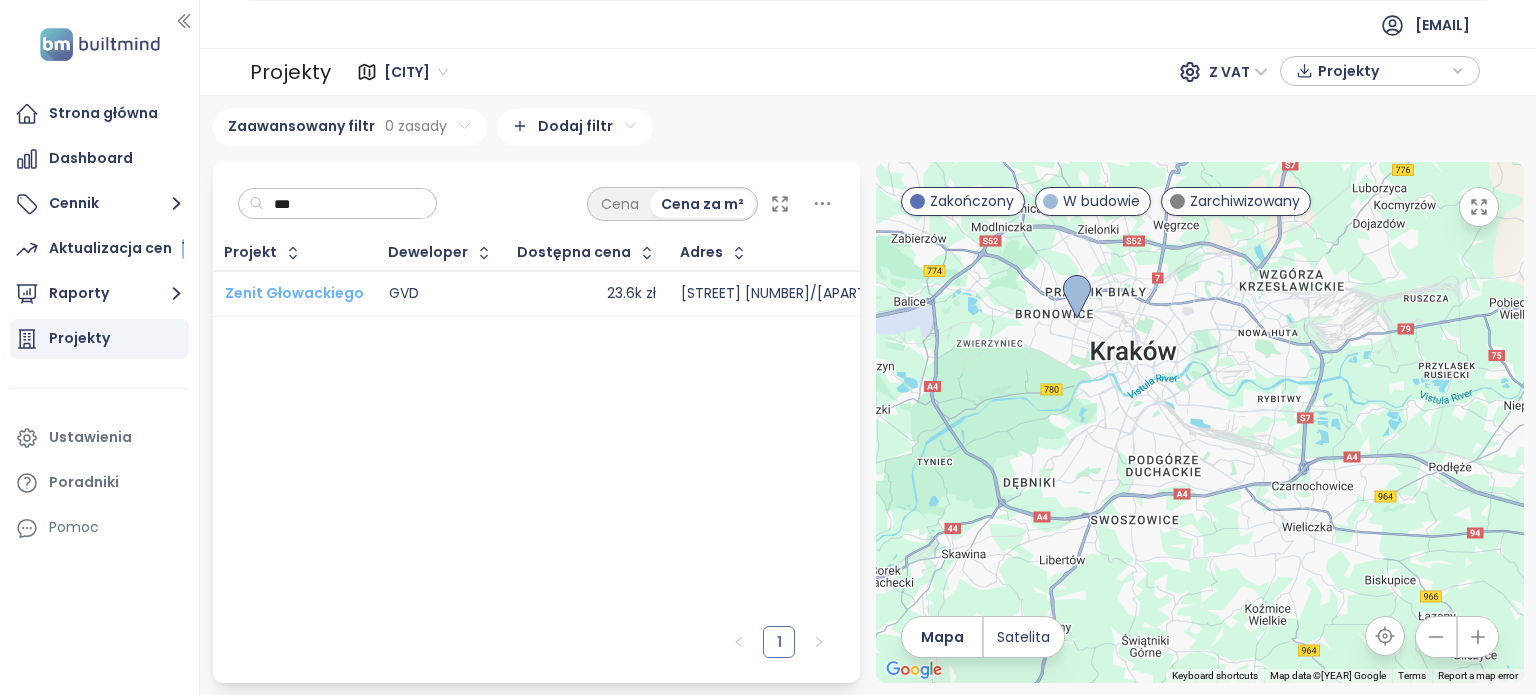 click on "Zenit Głowackiego" at bounding box center (294, 293) 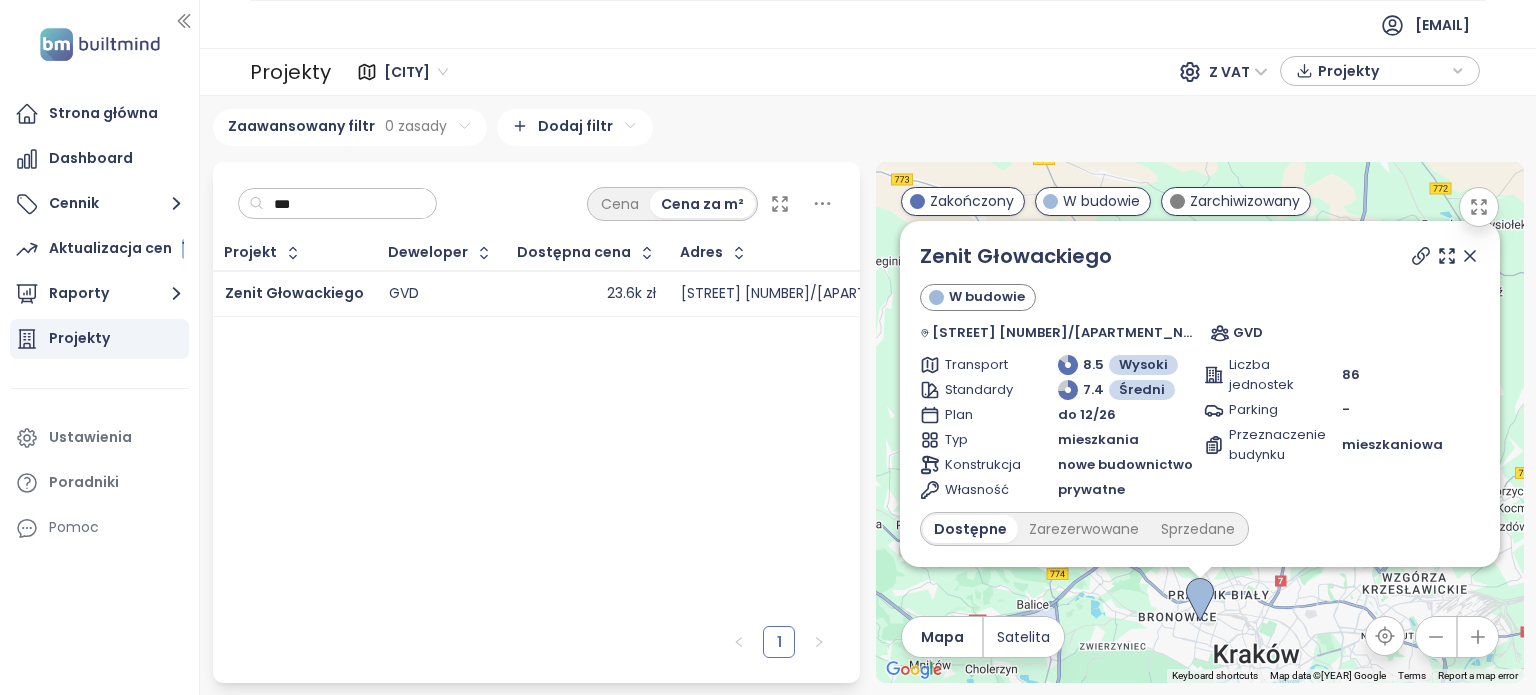 drag, startPoint x: 1455, startPoint y: 256, endPoint x: 1436, endPoint y: 289, distance: 38.078865 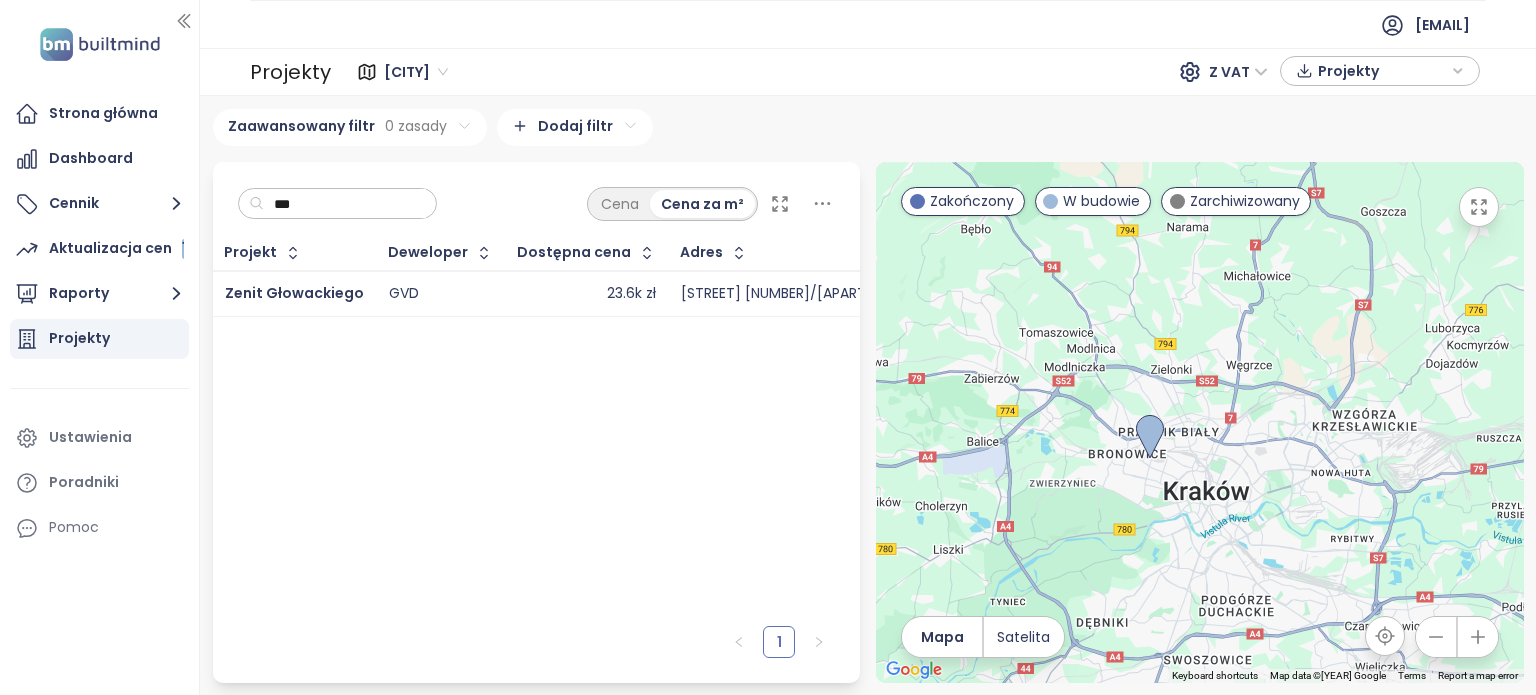 drag, startPoint x: 1342, startPoint y: 539, endPoint x: 1274, endPoint y: 362, distance: 189.61276 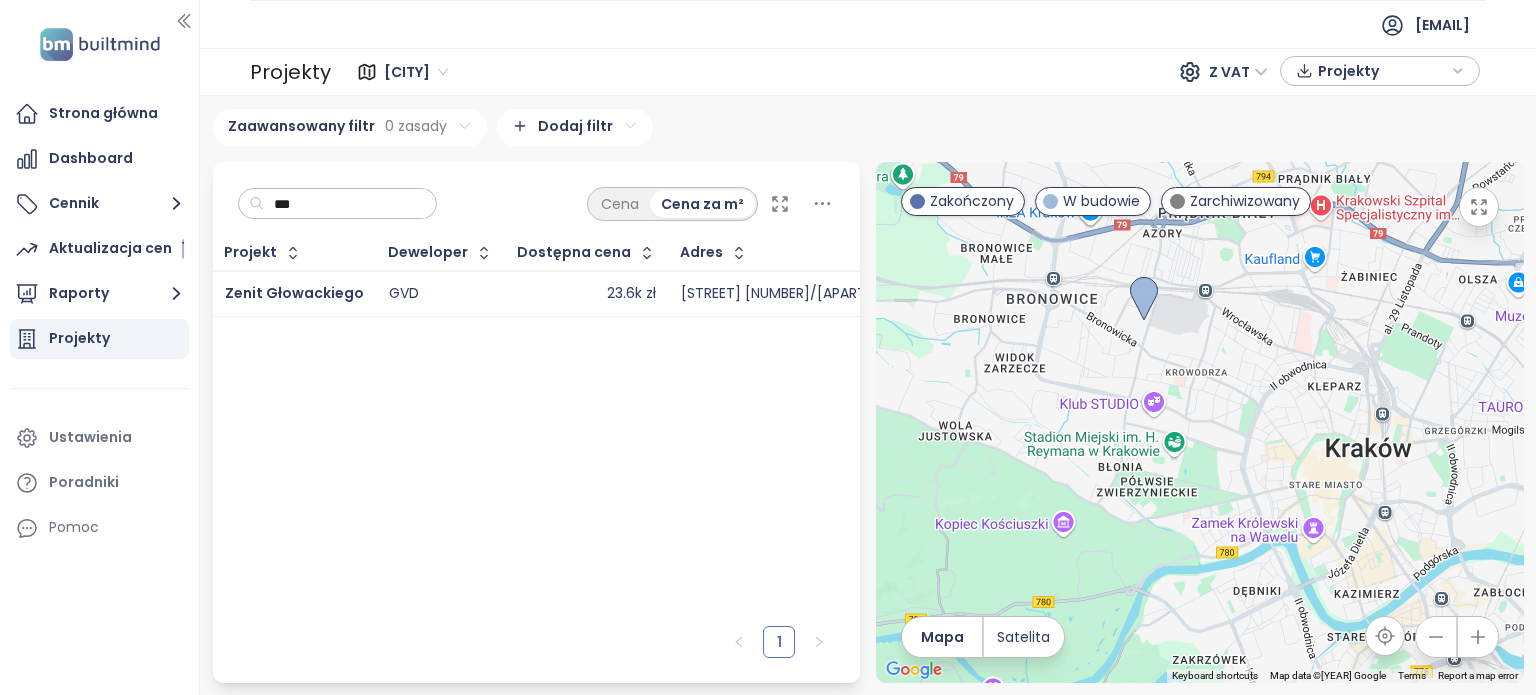 click on "***" at bounding box center (338, 204) 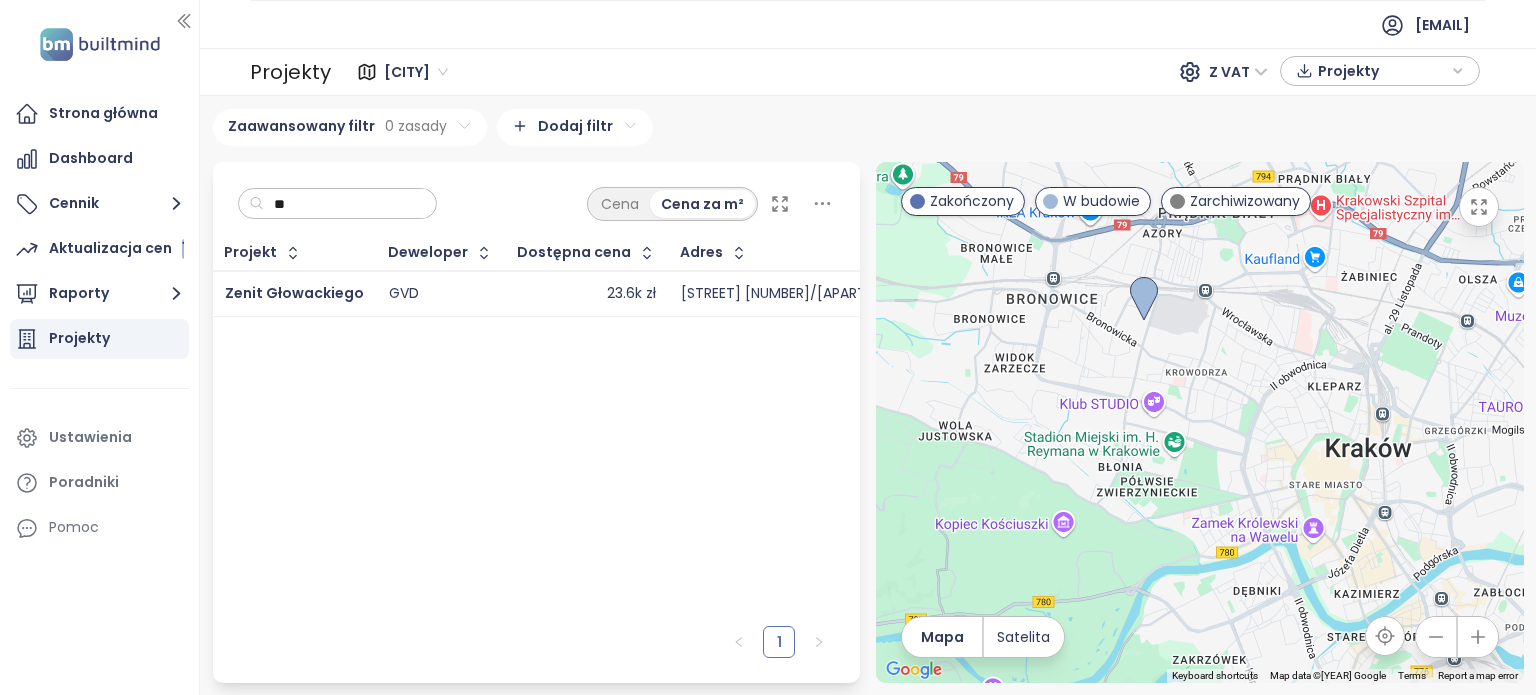 type on "*" 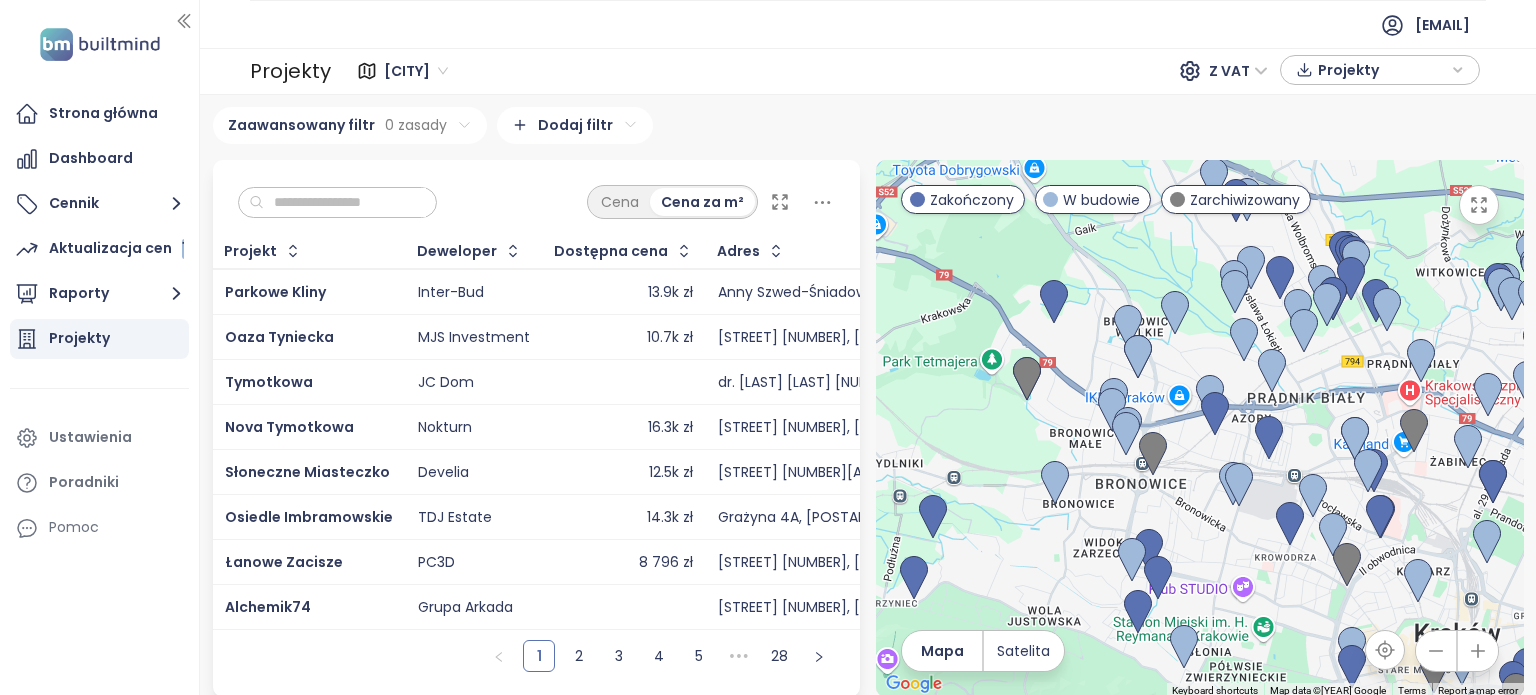 click at bounding box center (345, 203) 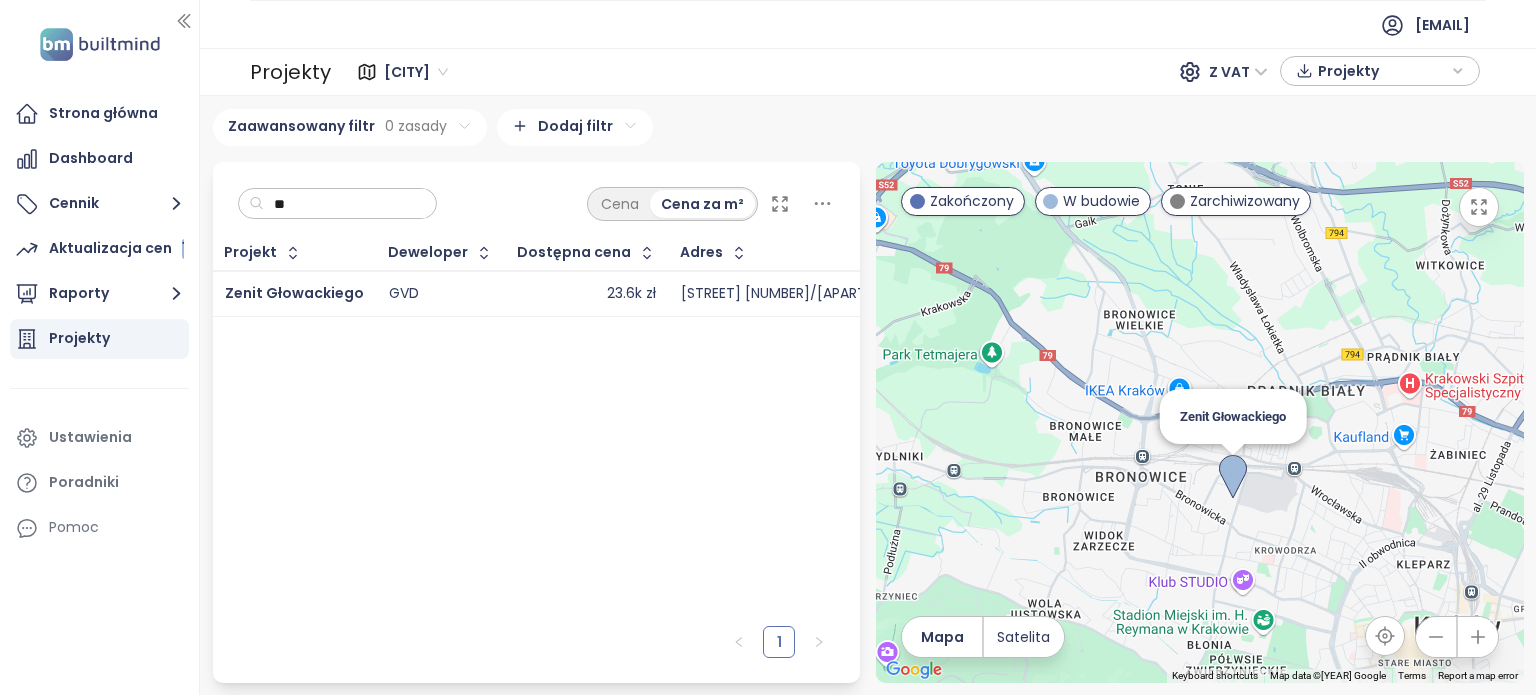 type on "*" 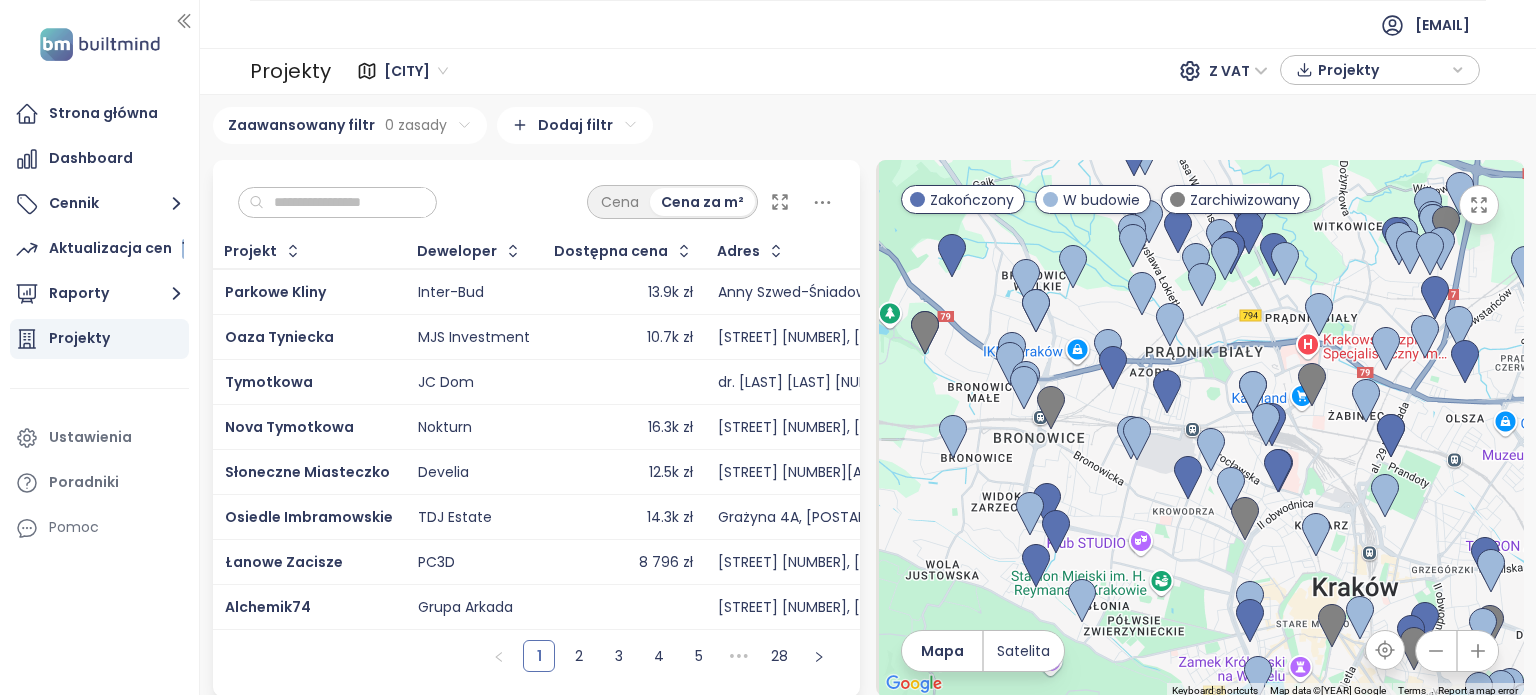 type 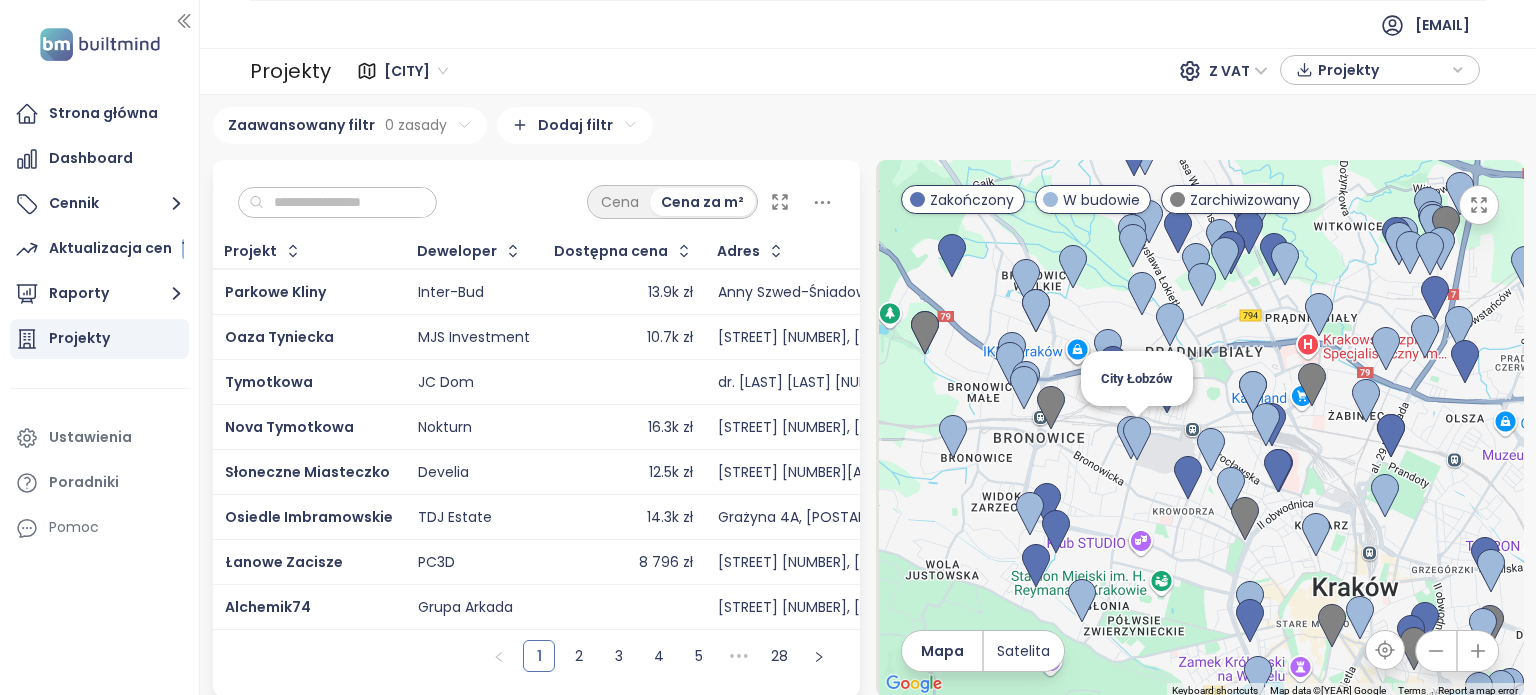 click at bounding box center (1137, 439) 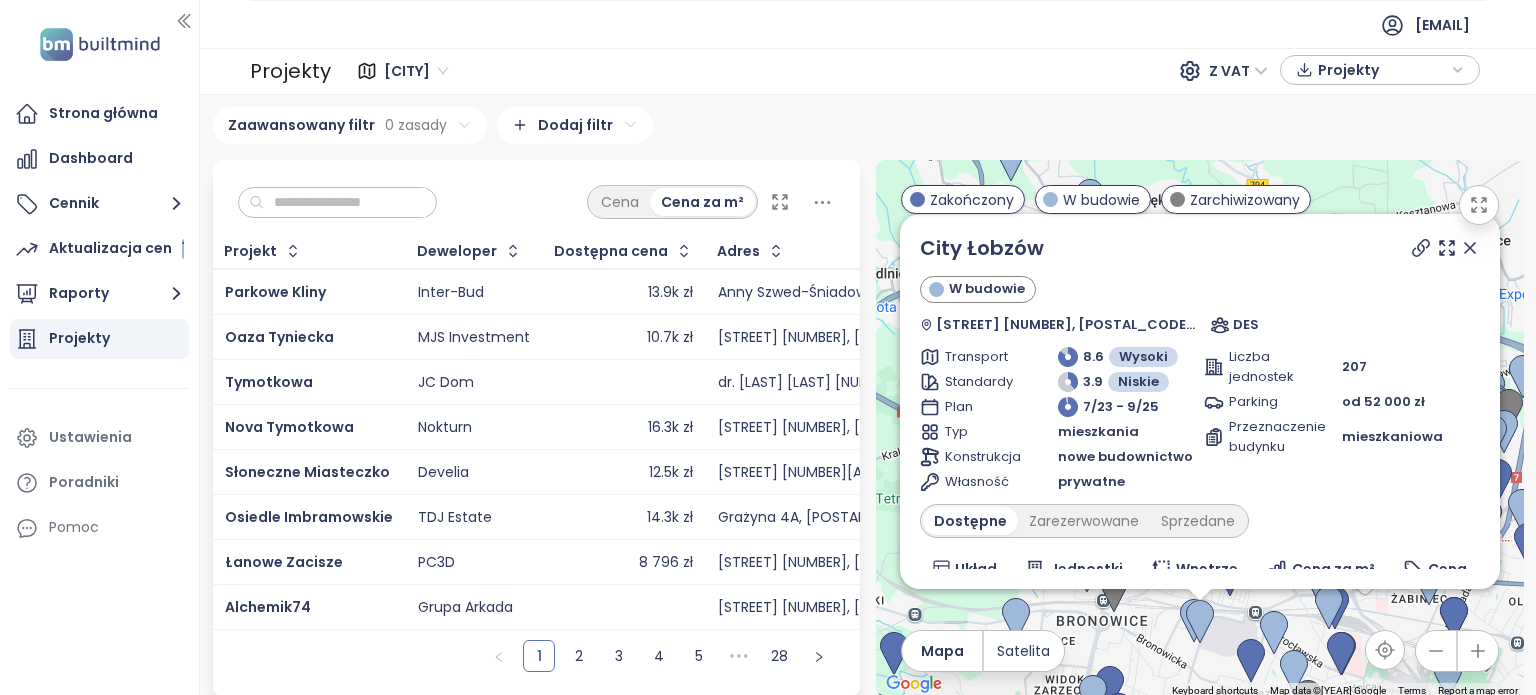 scroll, scrollTop: 0, scrollLeft: 0, axis: both 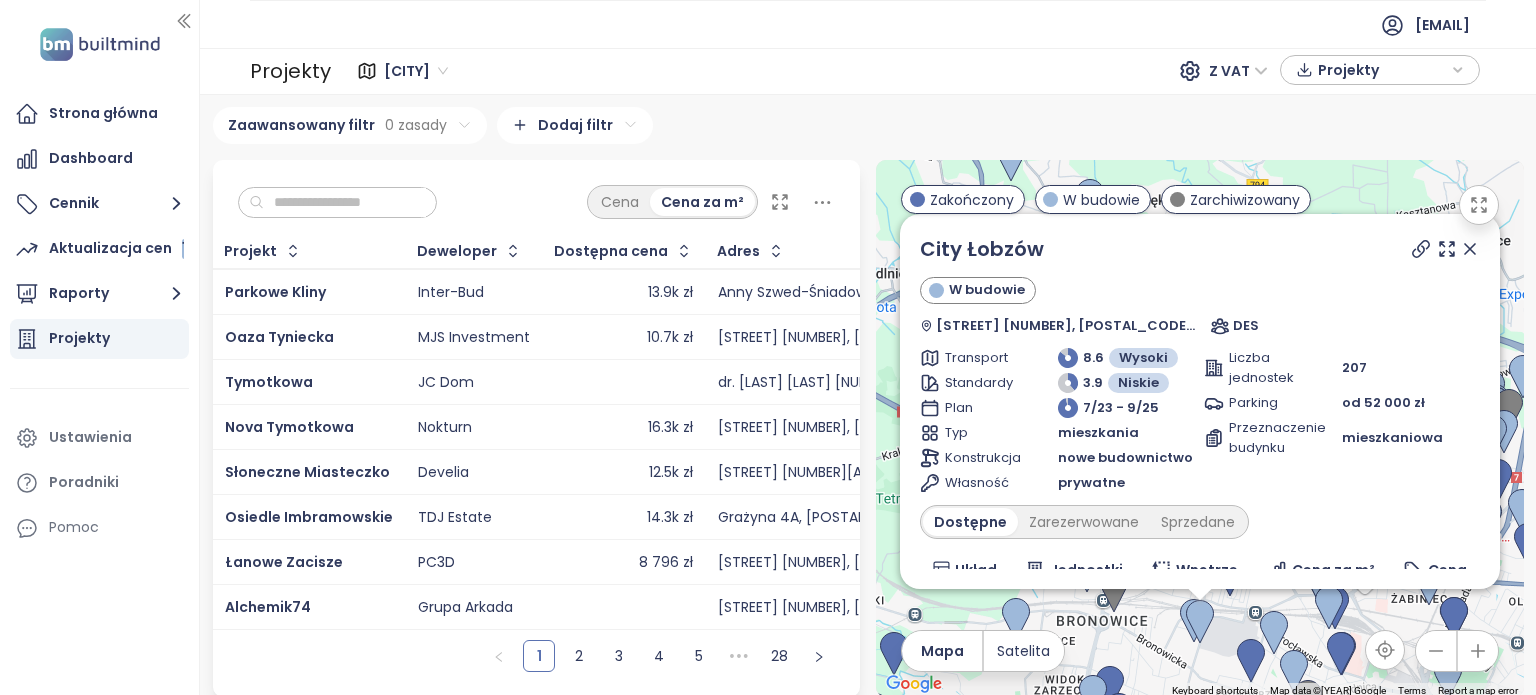 click 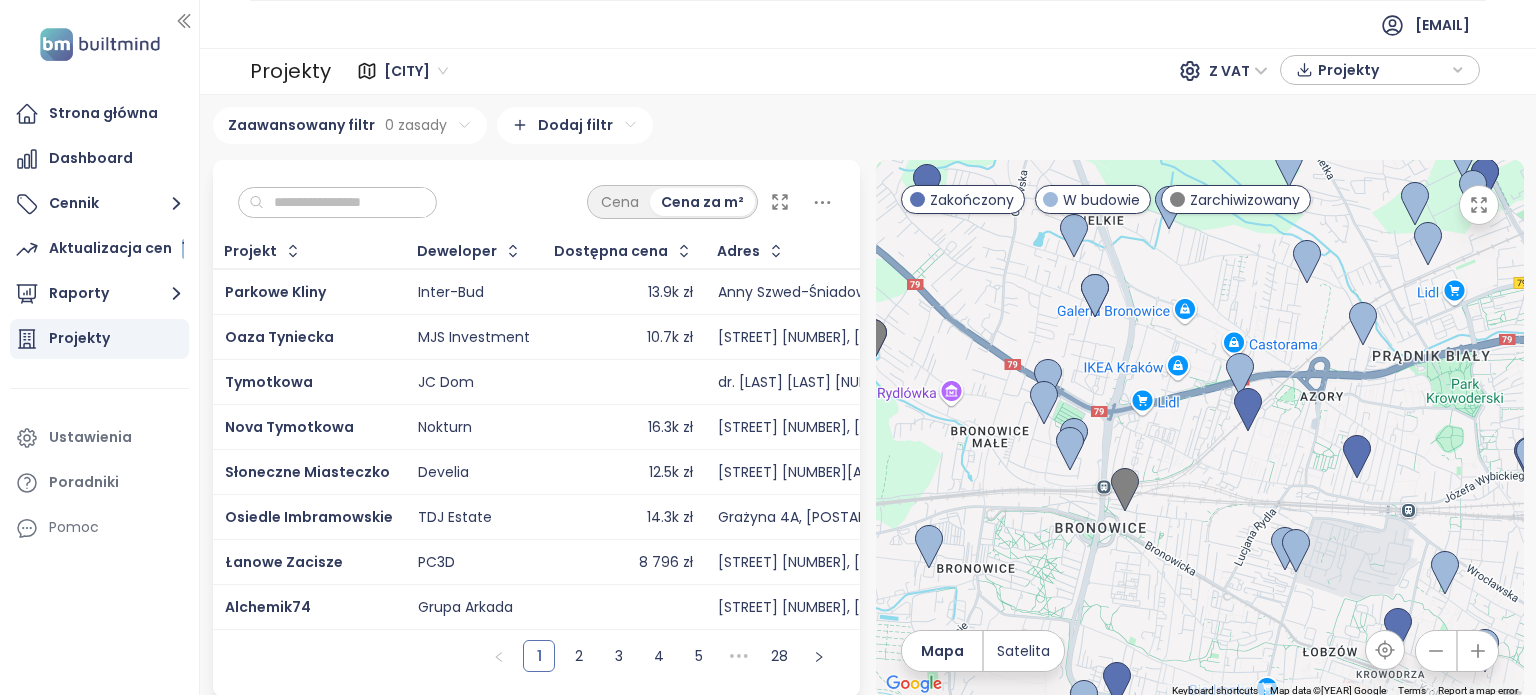 drag, startPoint x: 1221, startPoint y: 556, endPoint x: 1160, endPoint y: 471, distance: 104.62313 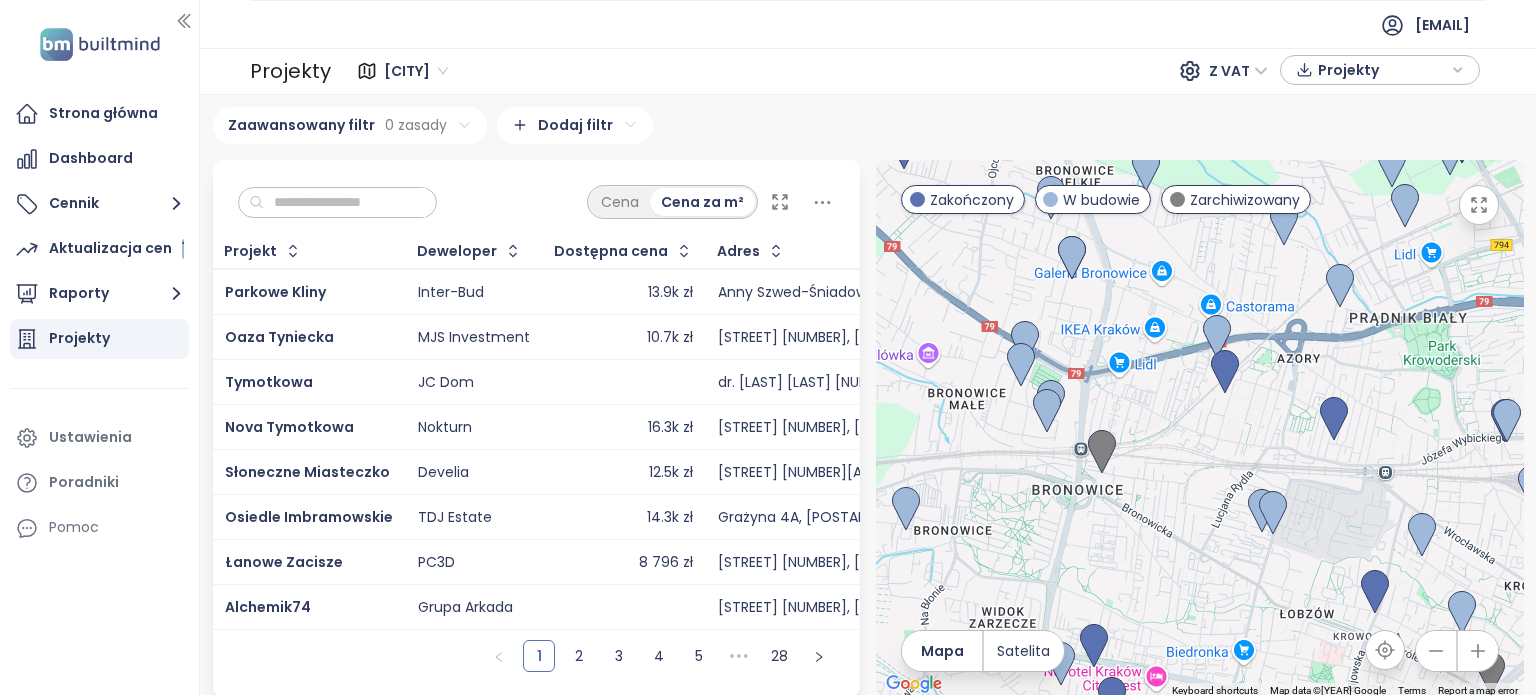 click on "Dostępna cena" at bounding box center (611, 251) 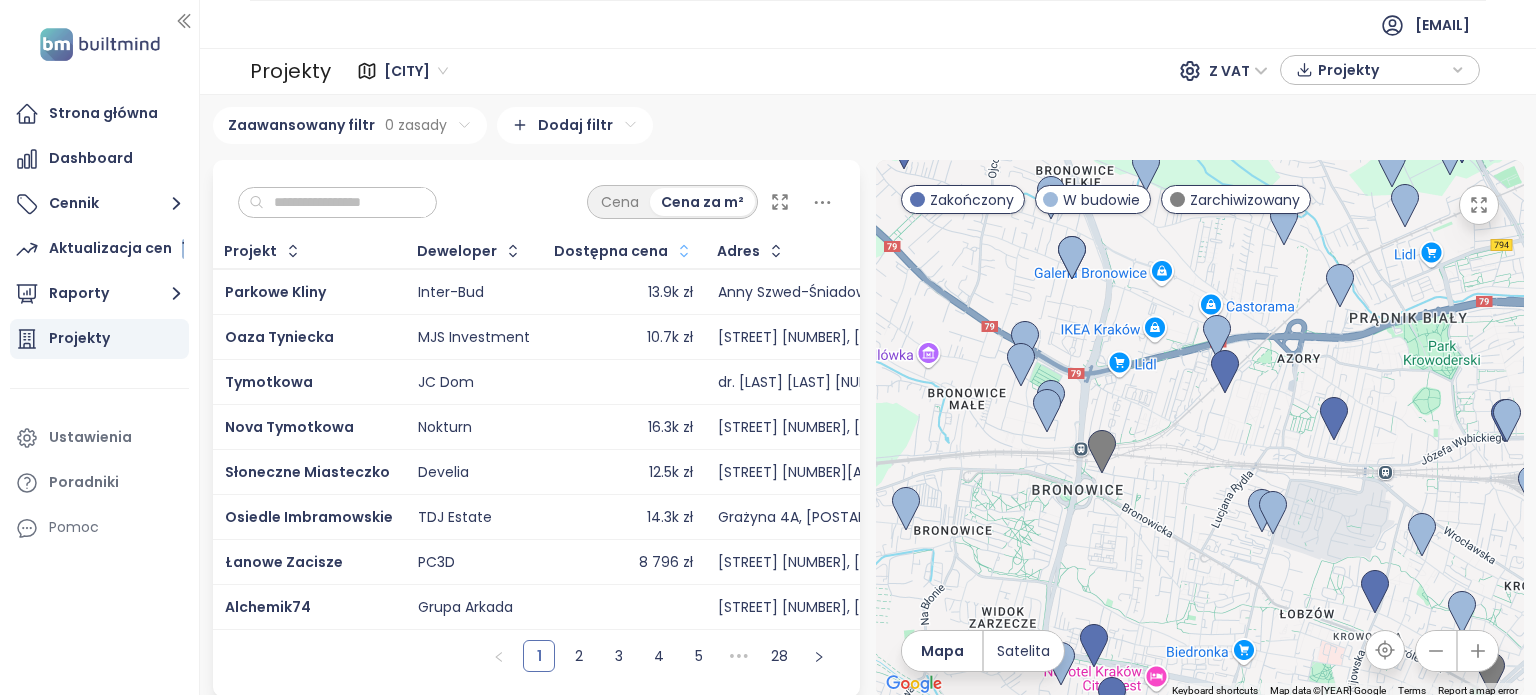click 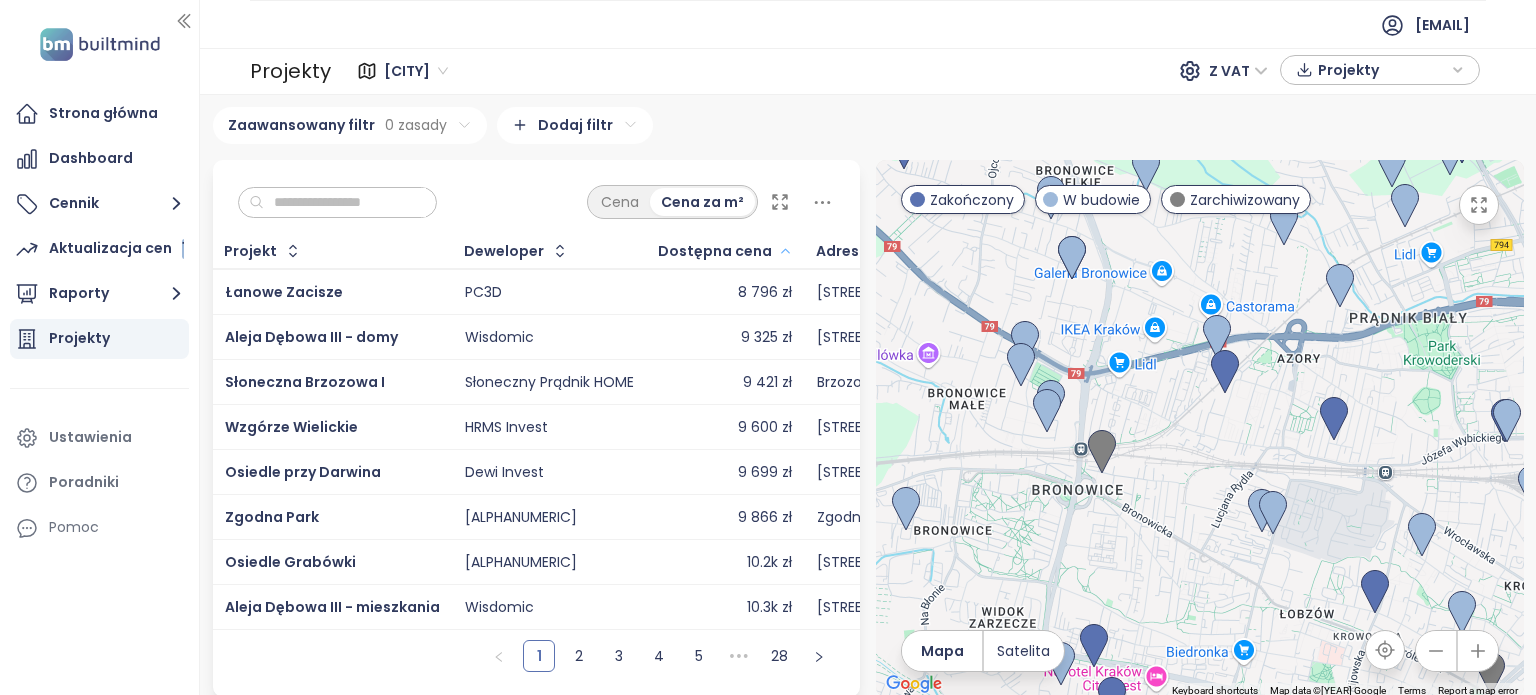 click 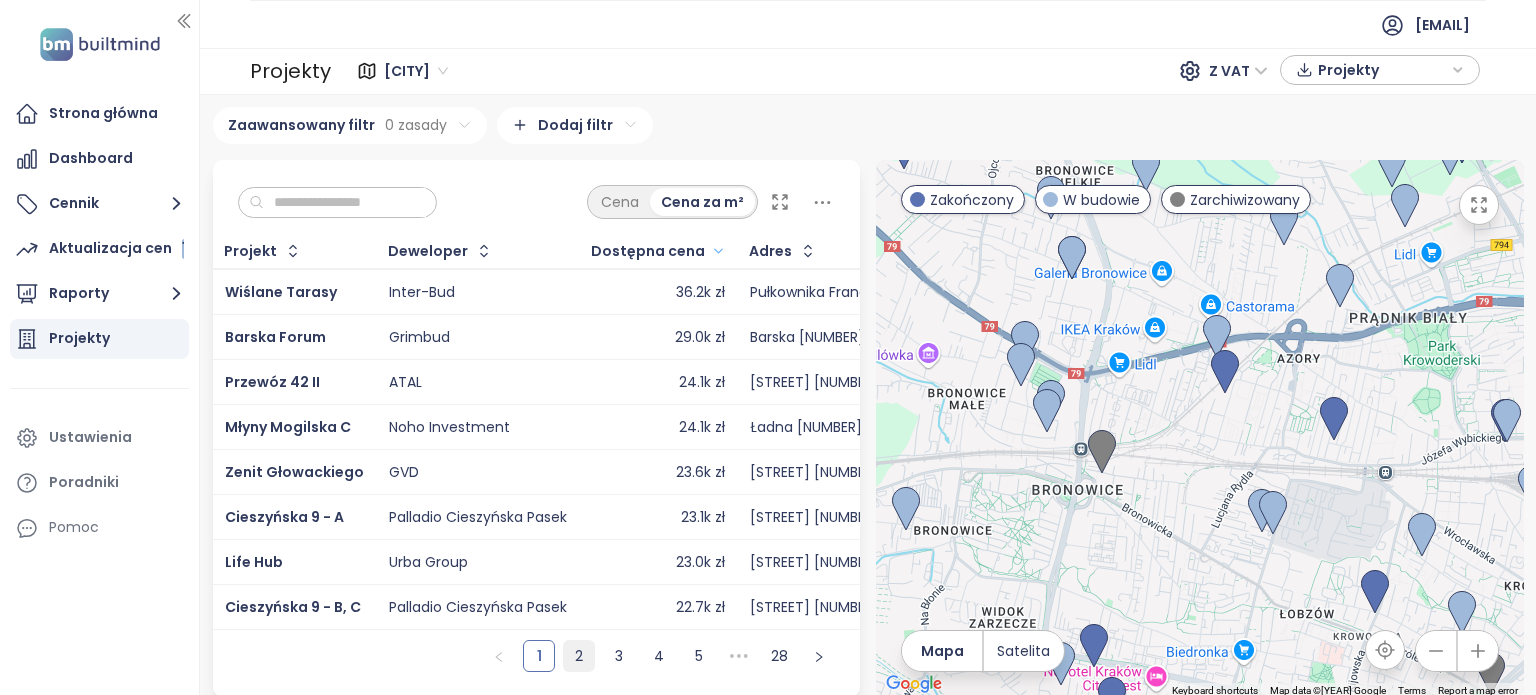 click on "2" at bounding box center (579, 656) 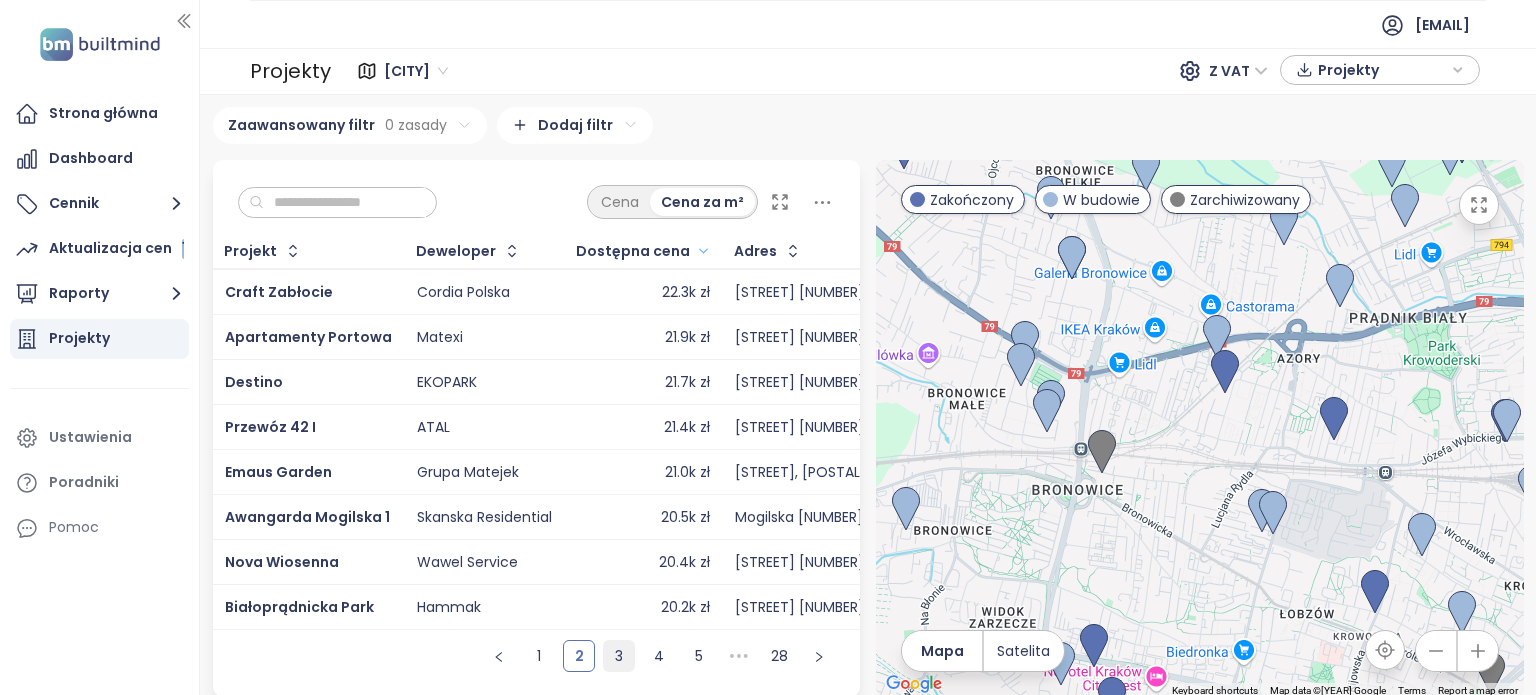 click on "3" at bounding box center [619, 656] 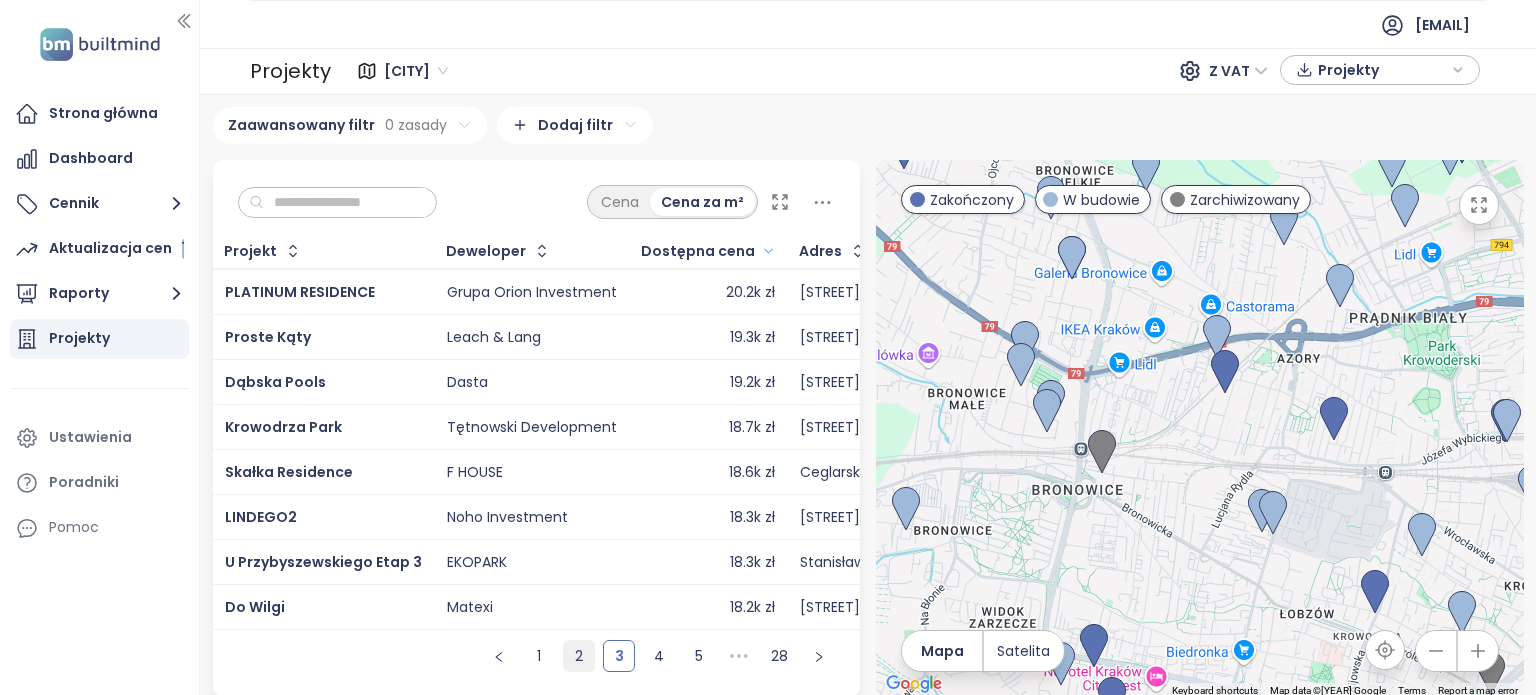 click on "2" at bounding box center [579, 656] 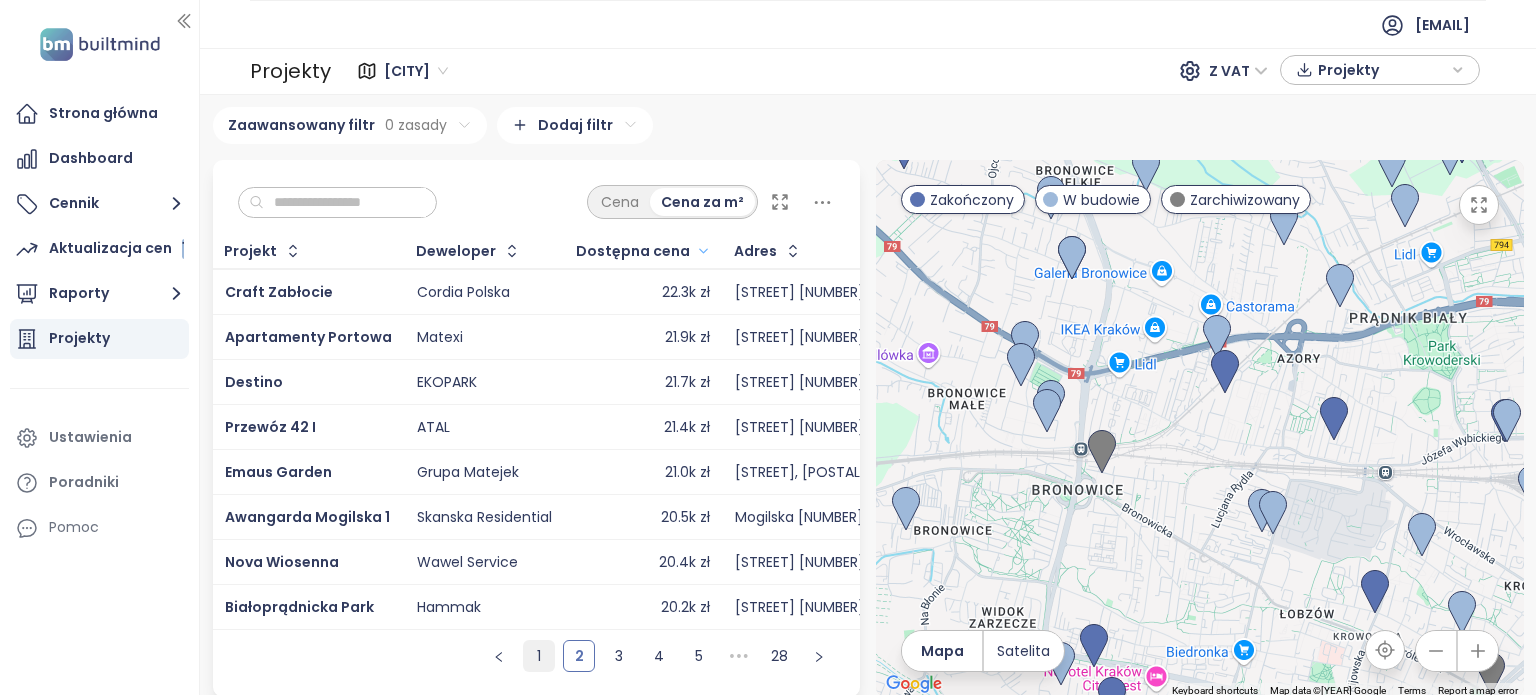 click on "1" at bounding box center (539, 656) 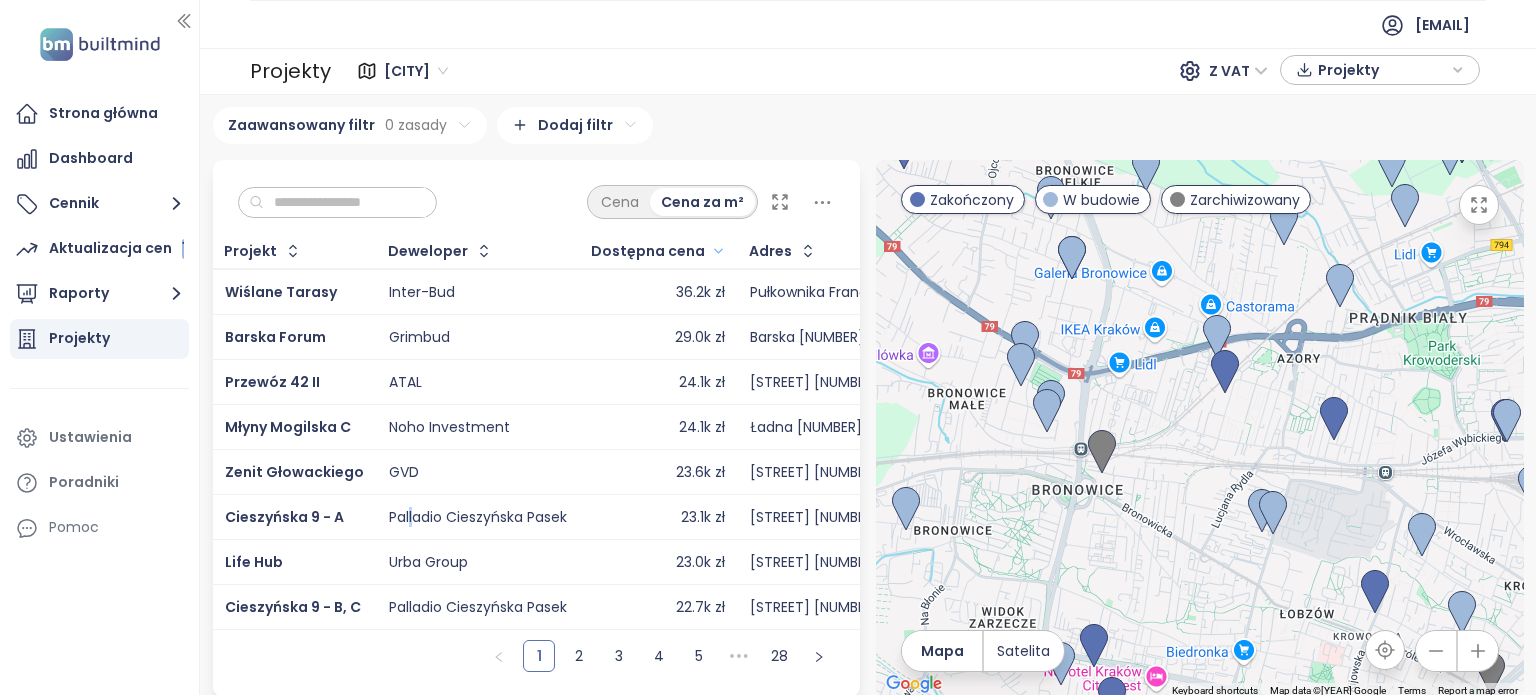 drag, startPoint x: 430, startPoint y: 511, endPoint x: 407, endPoint y: 516, distance: 23.537205 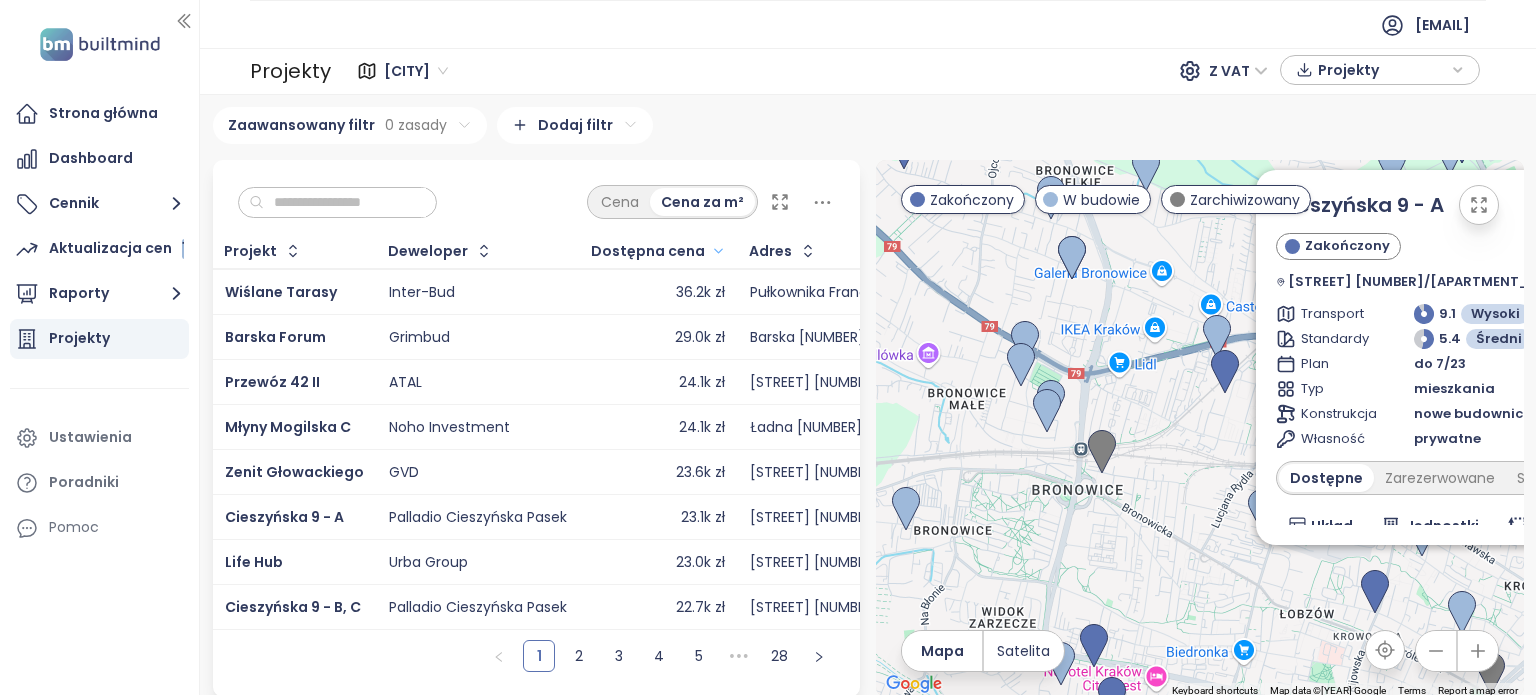 click on "Palladio Cieszyńska Pasek" at bounding box center (478, 518) 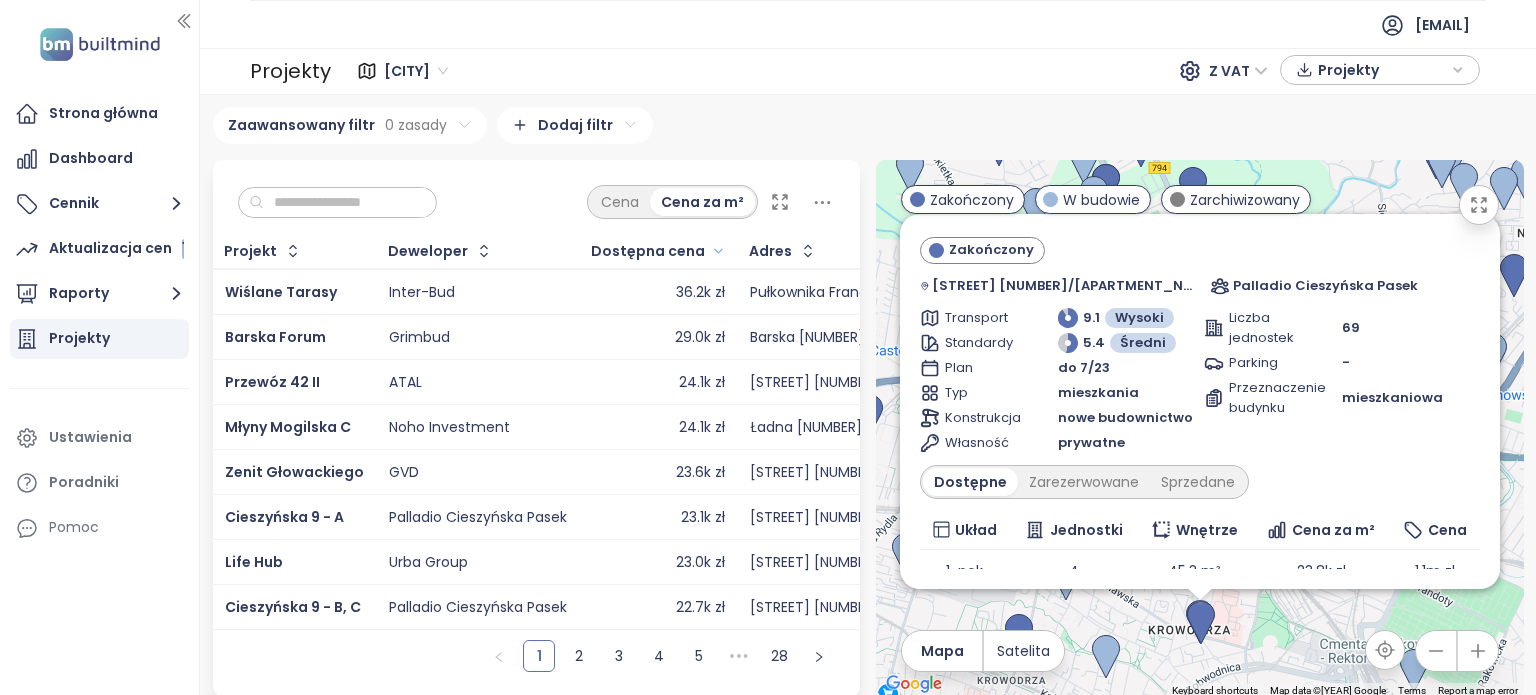 scroll, scrollTop: 0, scrollLeft: 0, axis: both 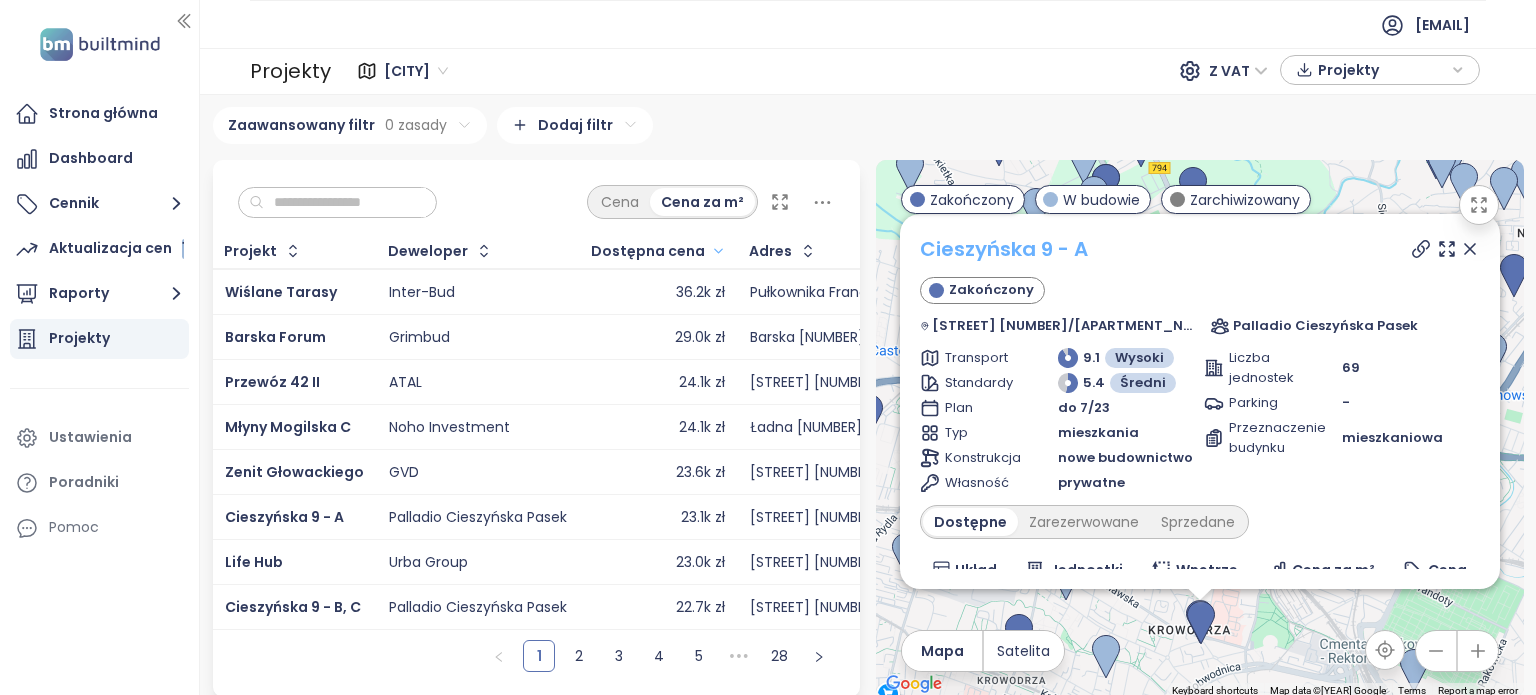 click on "Cieszyńska 9 - A" at bounding box center [1004, 249] 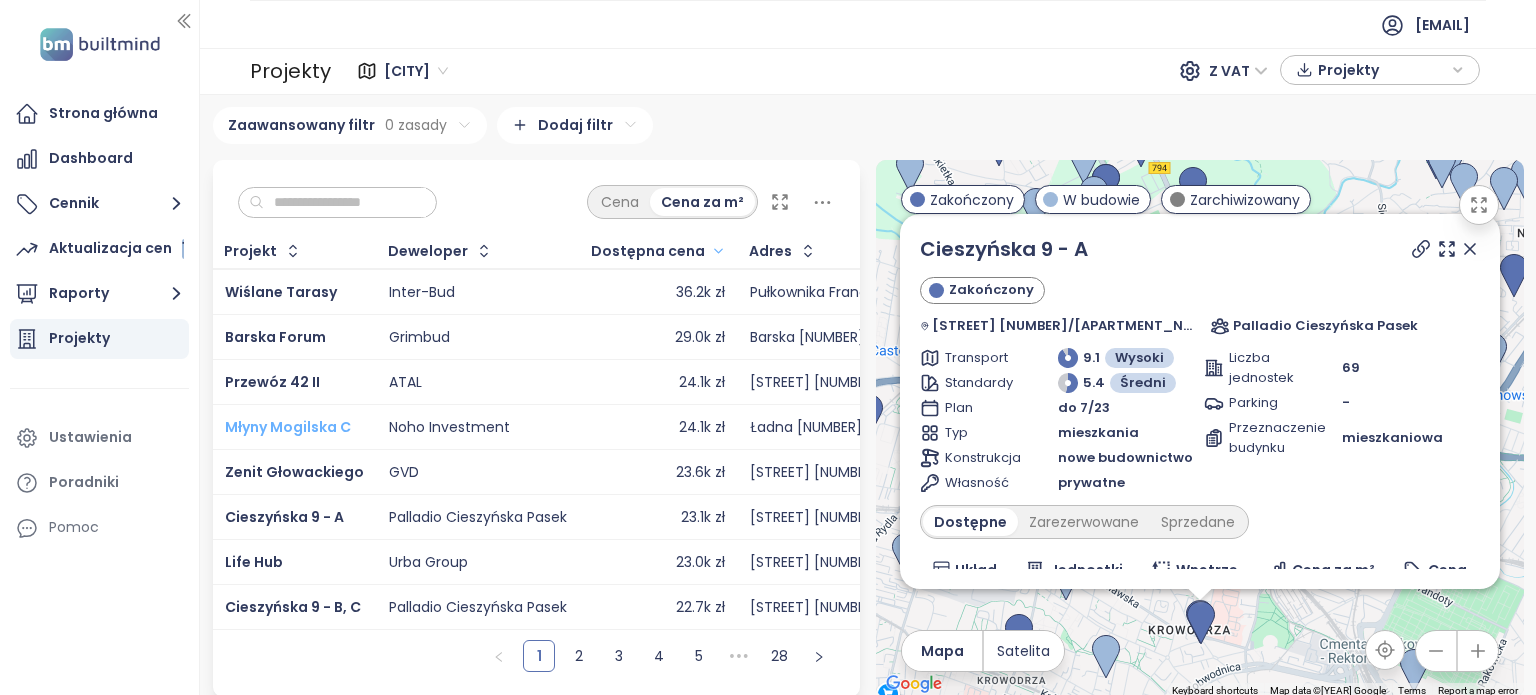 click on "Młyny Mogilska C" at bounding box center [288, 427] 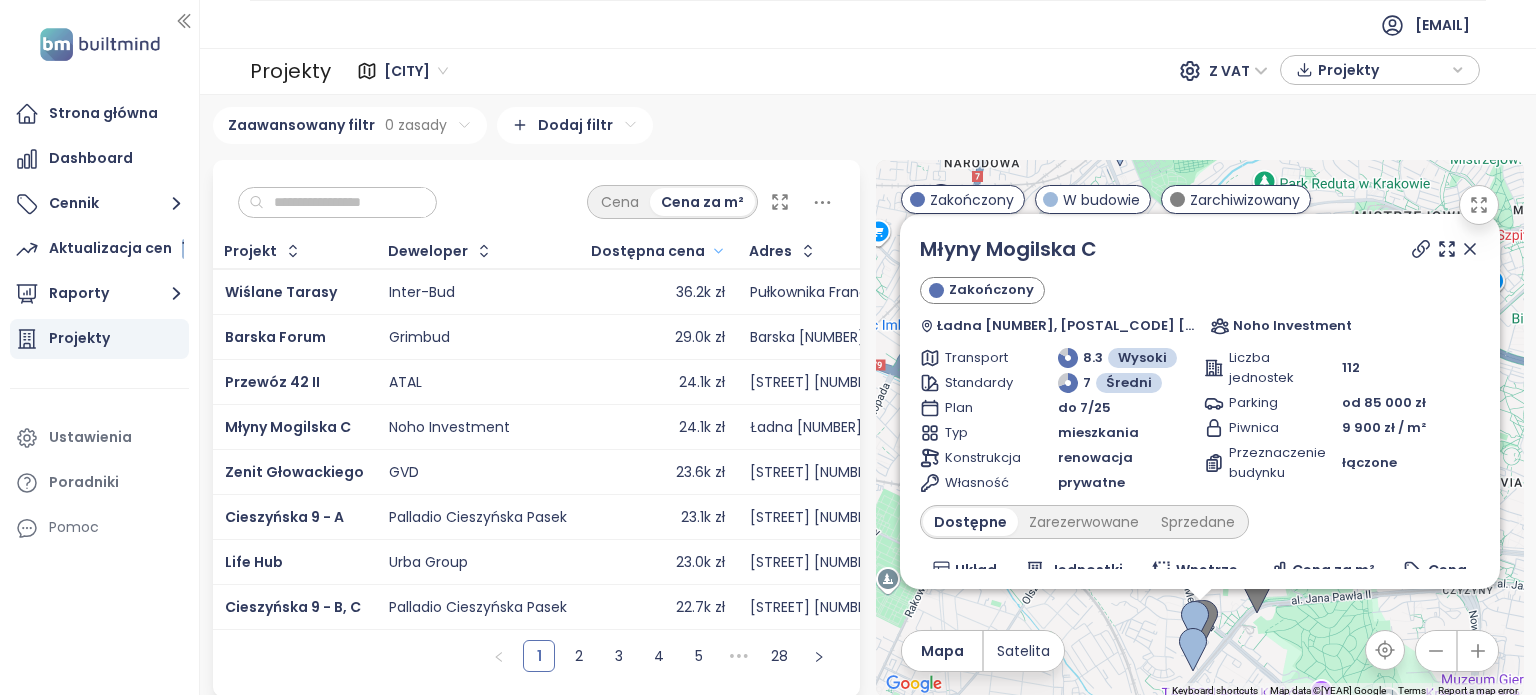 click on "Urba Group" at bounding box center (428, 563) 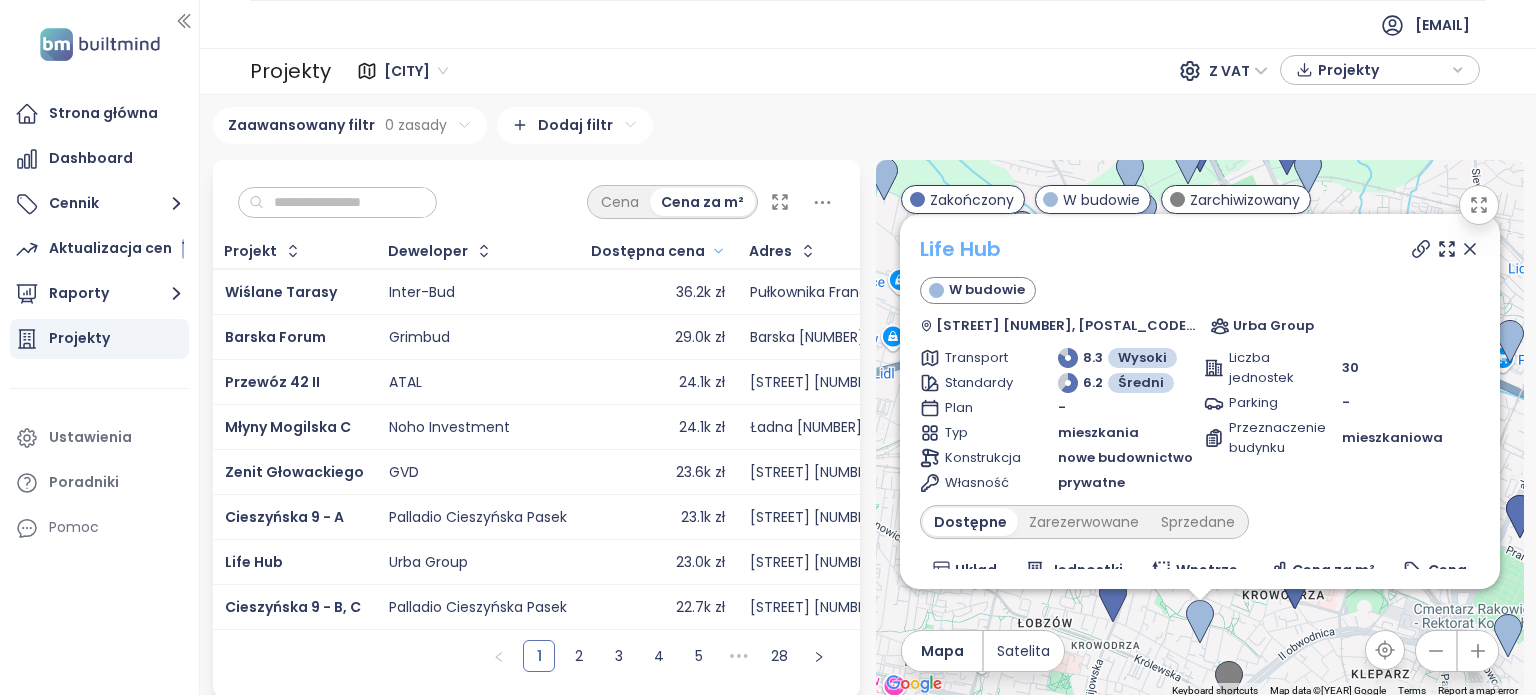 click on "Life Hub" at bounding box center [960, 249] 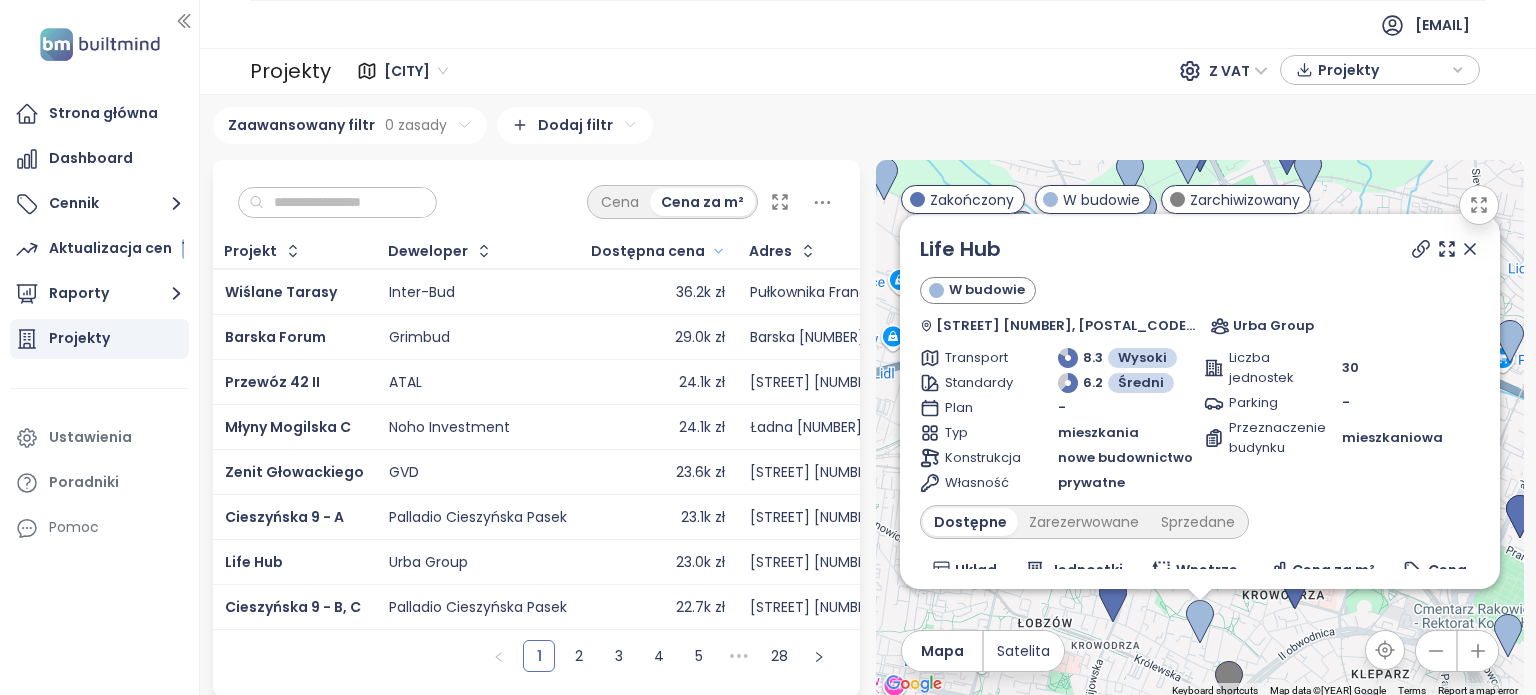 click on "ATAL" at bounding box center [405, 383] 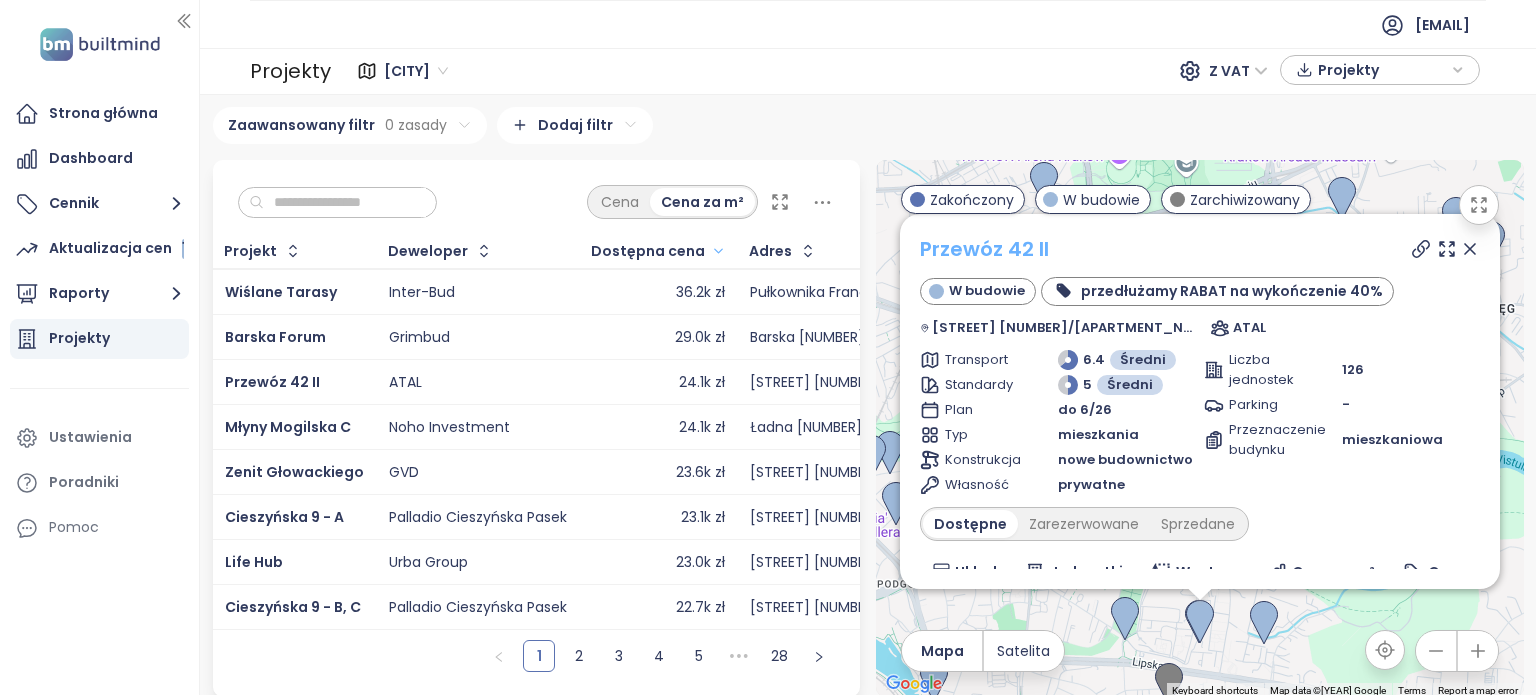 click on "Przewóz 42 II" at bounding box center [984, 249] 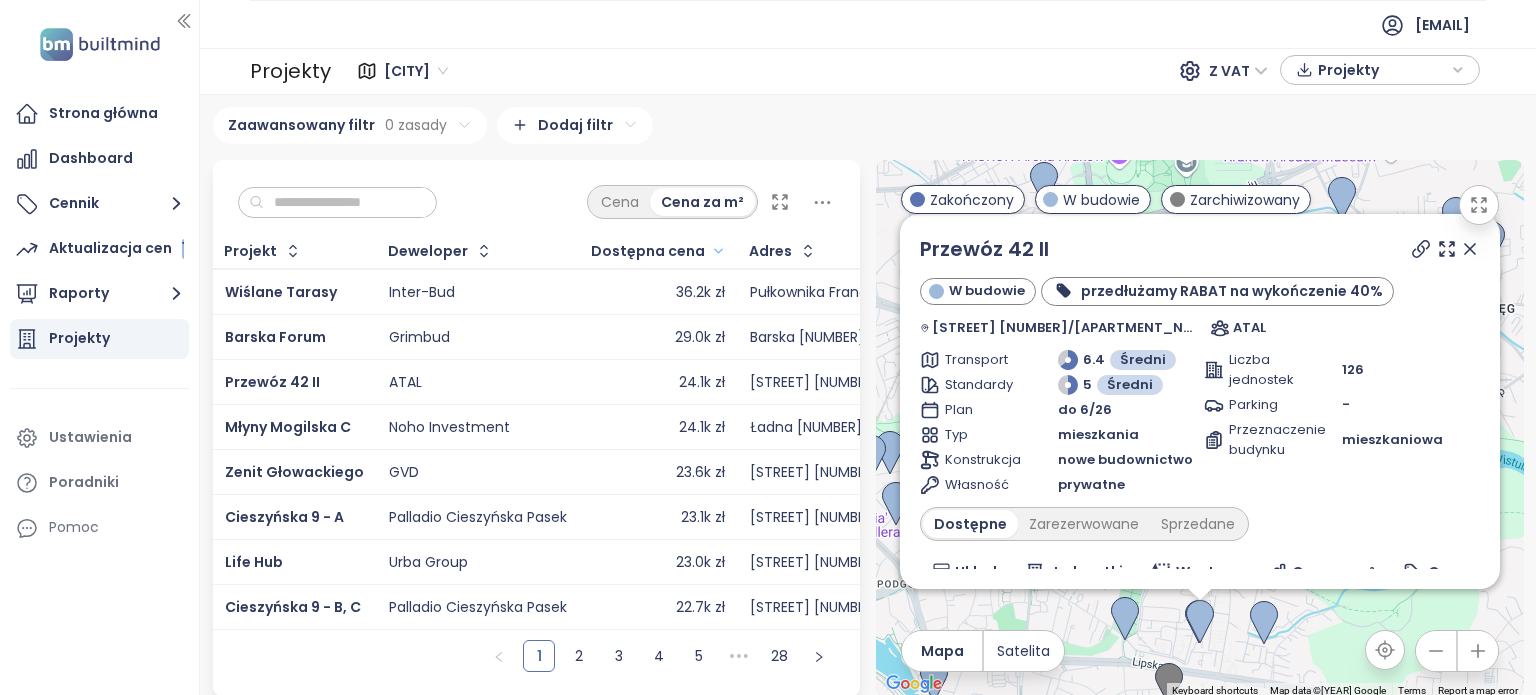 click 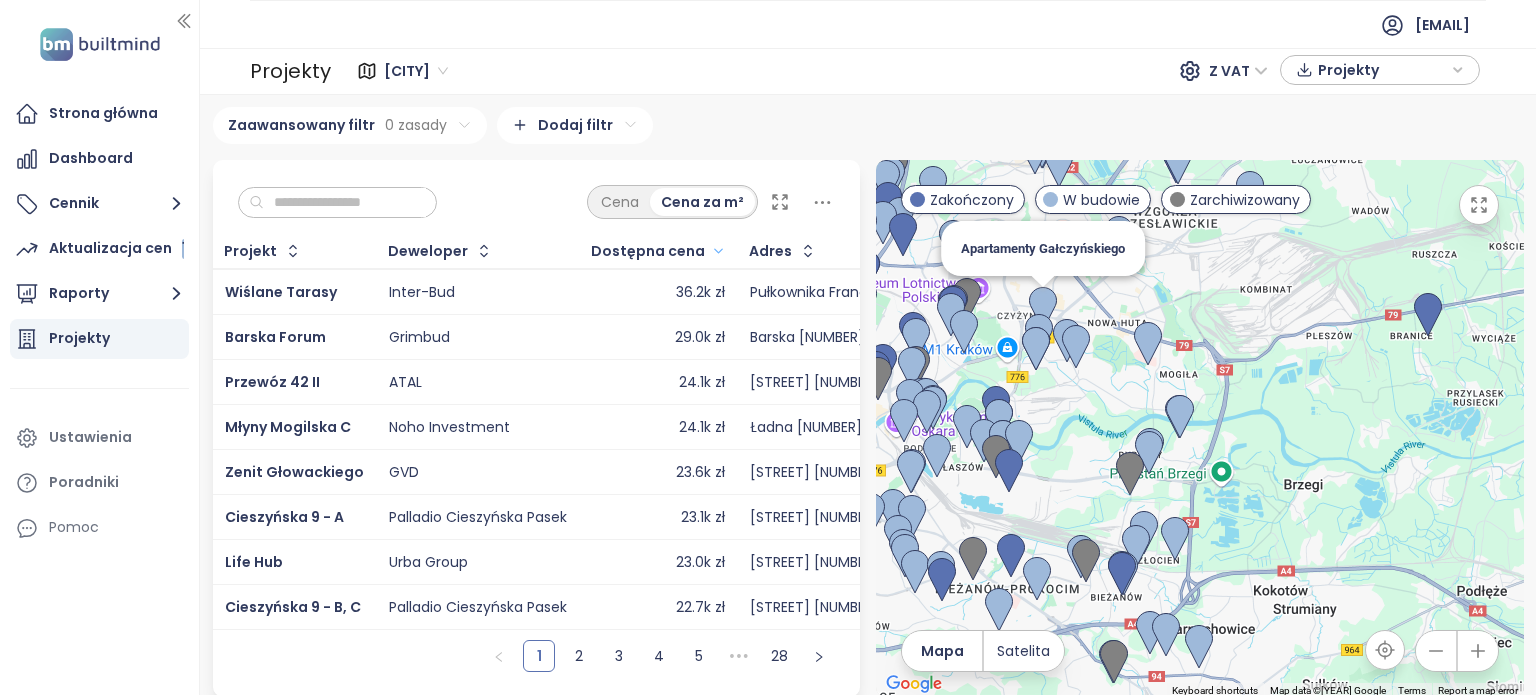 click at bounding box center [1043, 309] 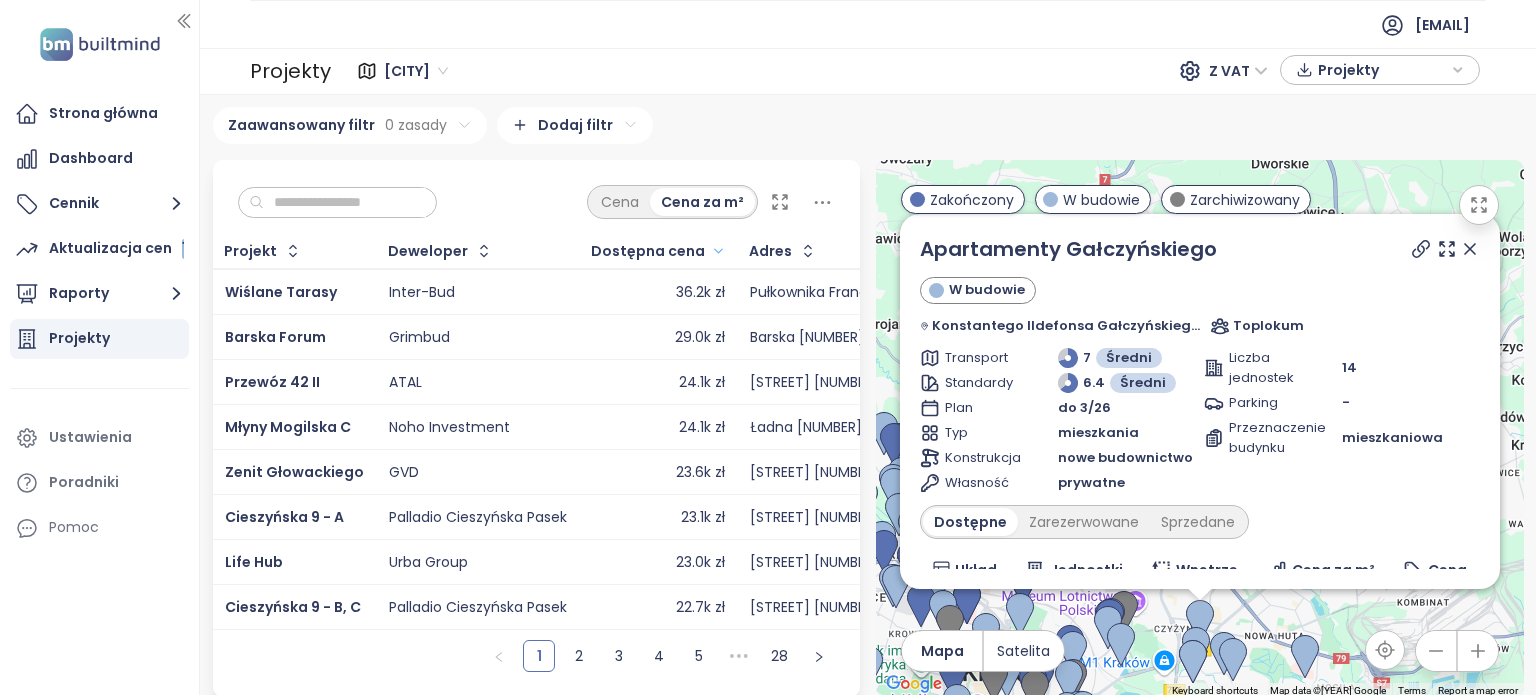 click on "GVD" at bounding box center [404, 473] 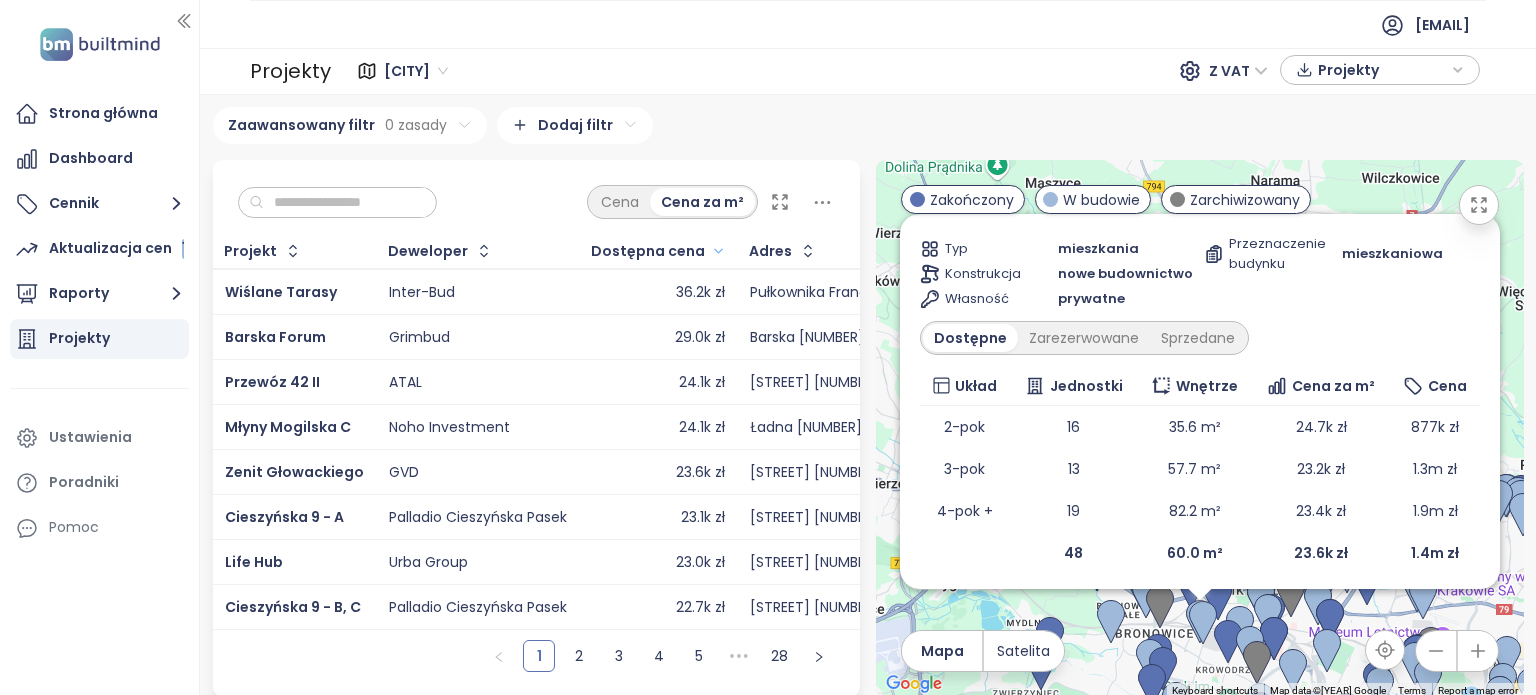 scroll, scrollTop: 188, scrollLeft: 0, axis: vertical 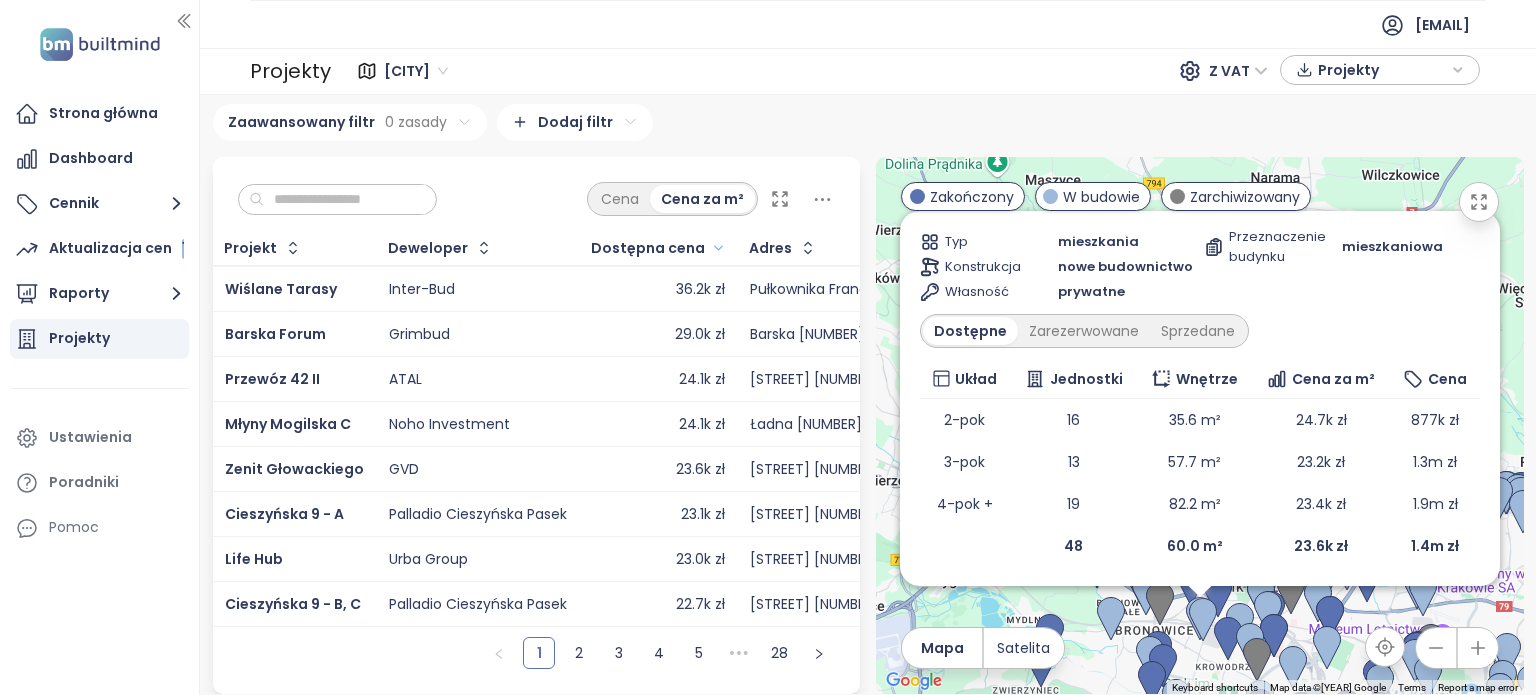 click on "Palladio Cieszyńska Pasek" at bounding box center [478, 515] 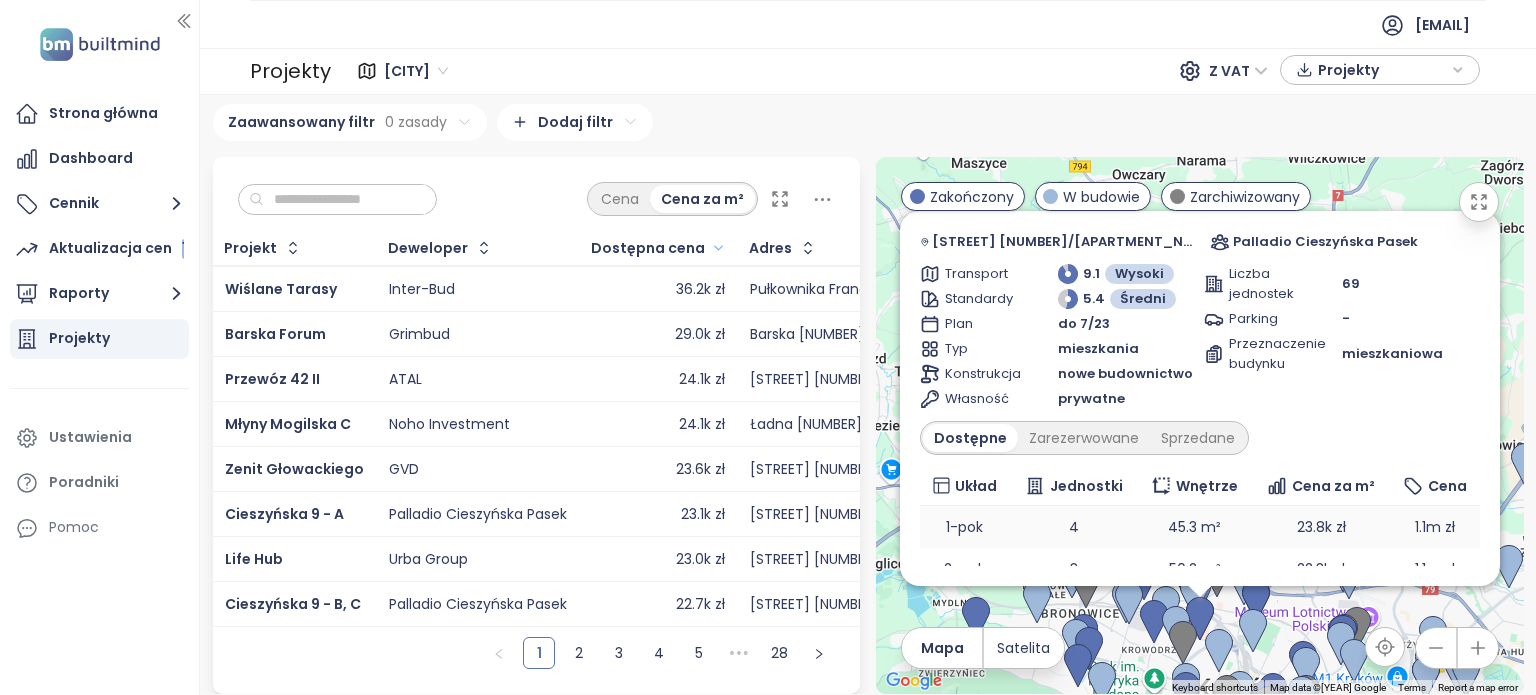 scroll, scrollTop: 146, scrollLeft: 0, axis: vertical 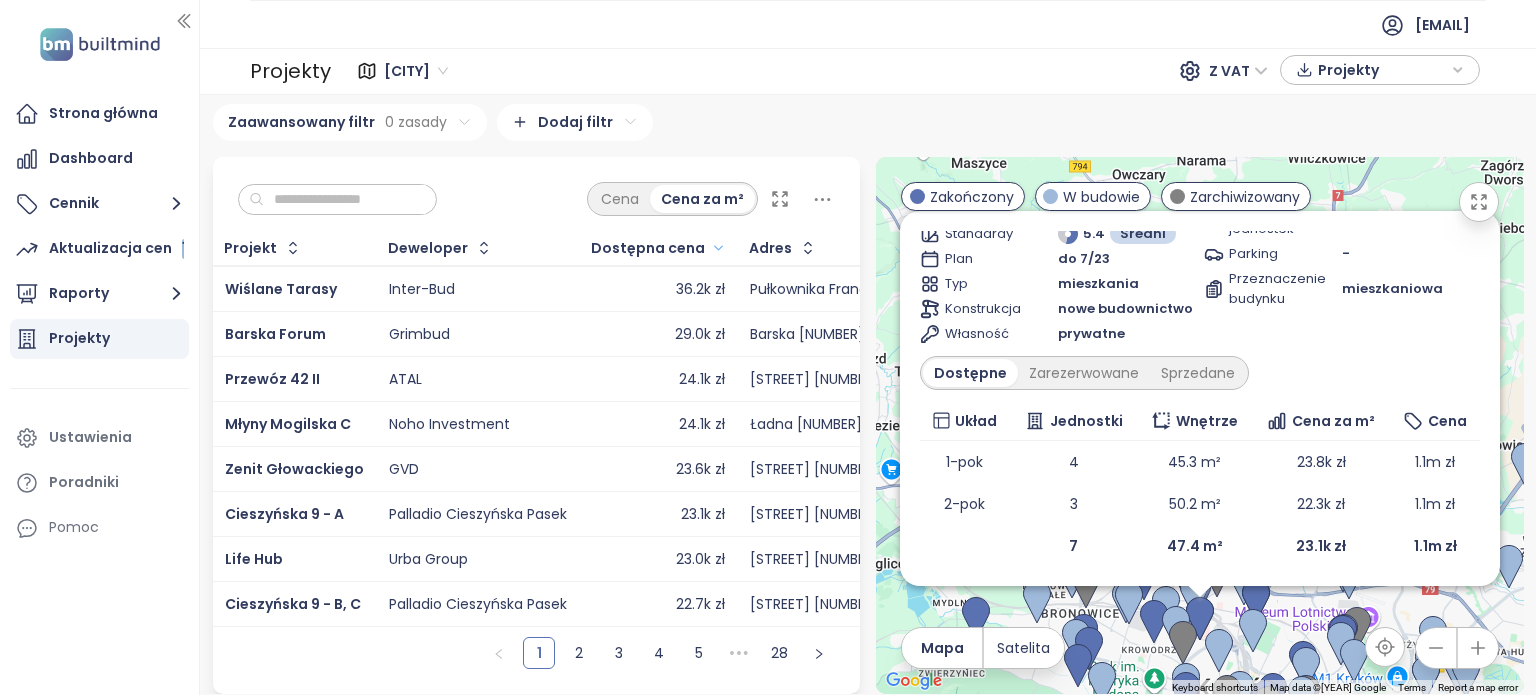 click on "Palladio Cieszyńska Pasek" at bounding box center (478, 605) 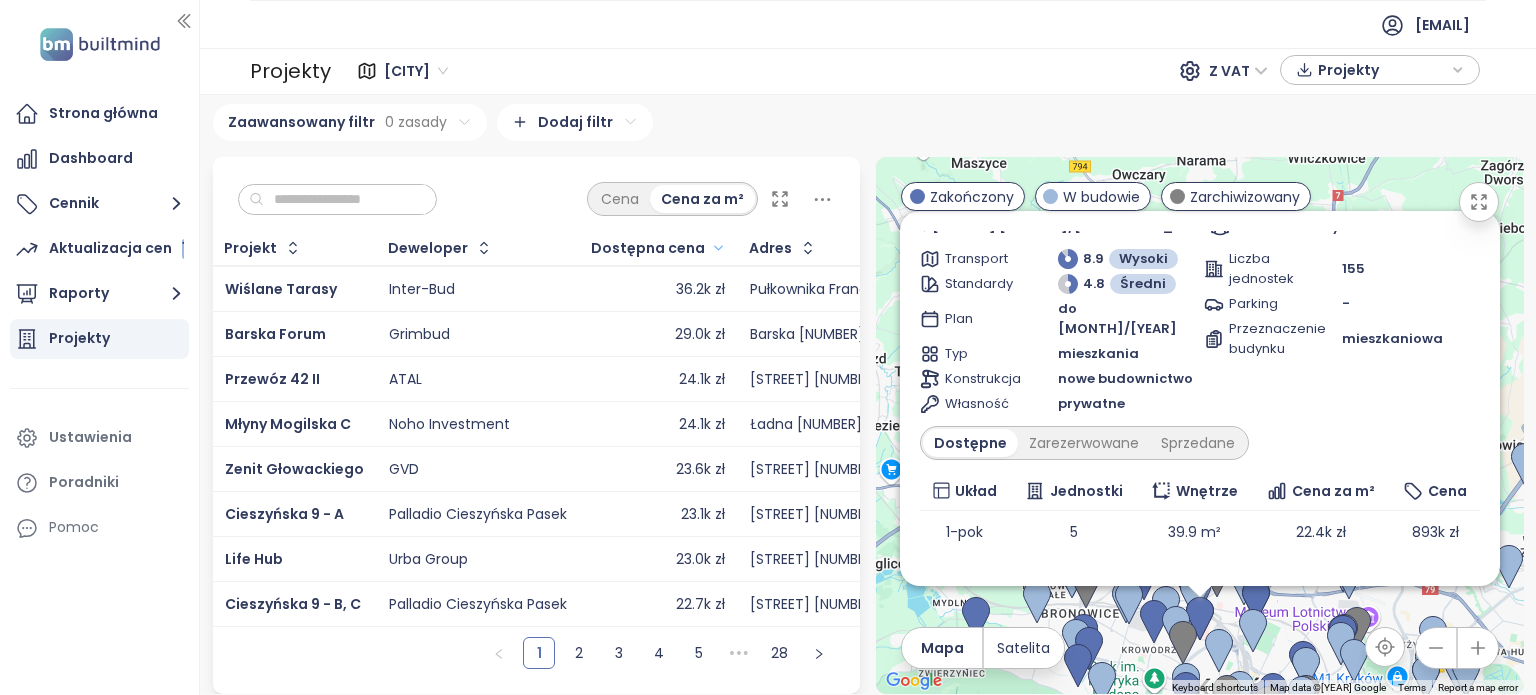 scroll, scrollTop: 230, scrollLeft: 0, axis: vertical 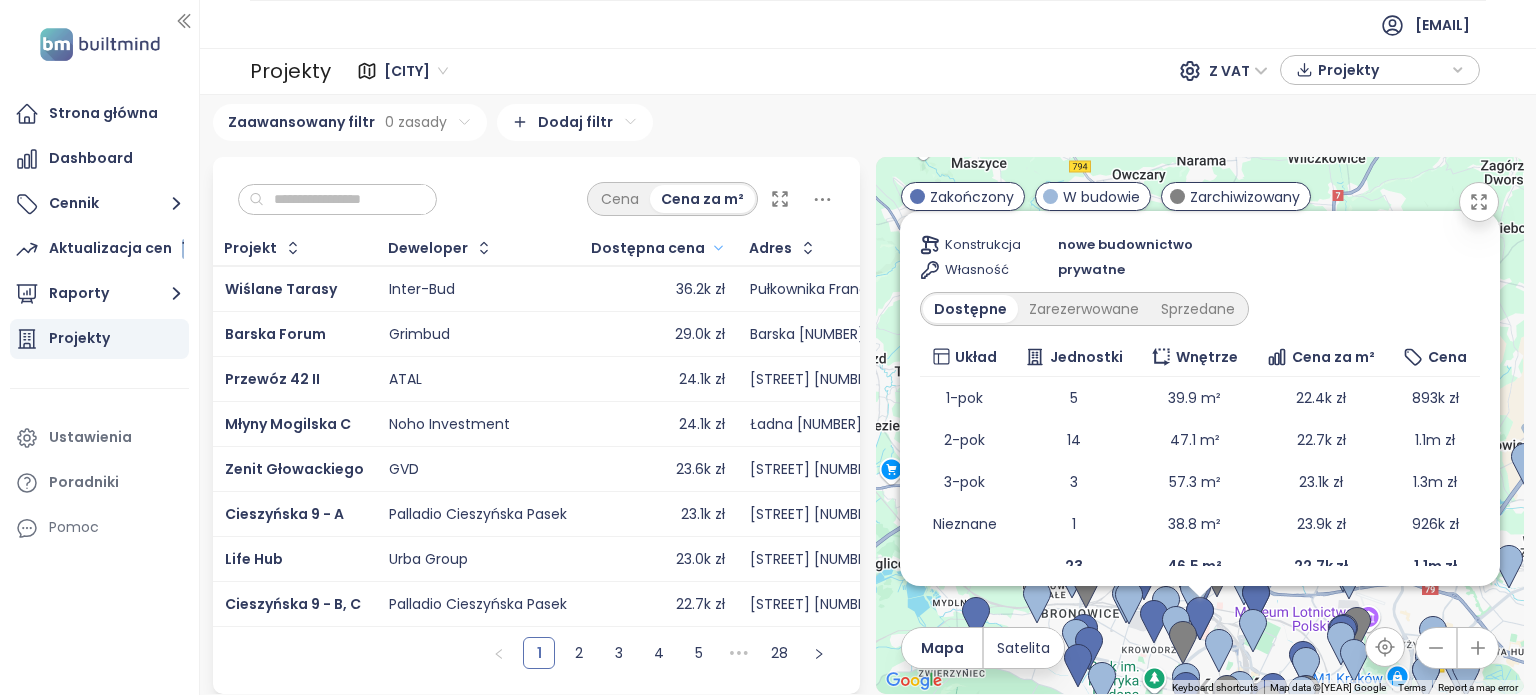 click on "GVD" at bounding box center (478, 469) 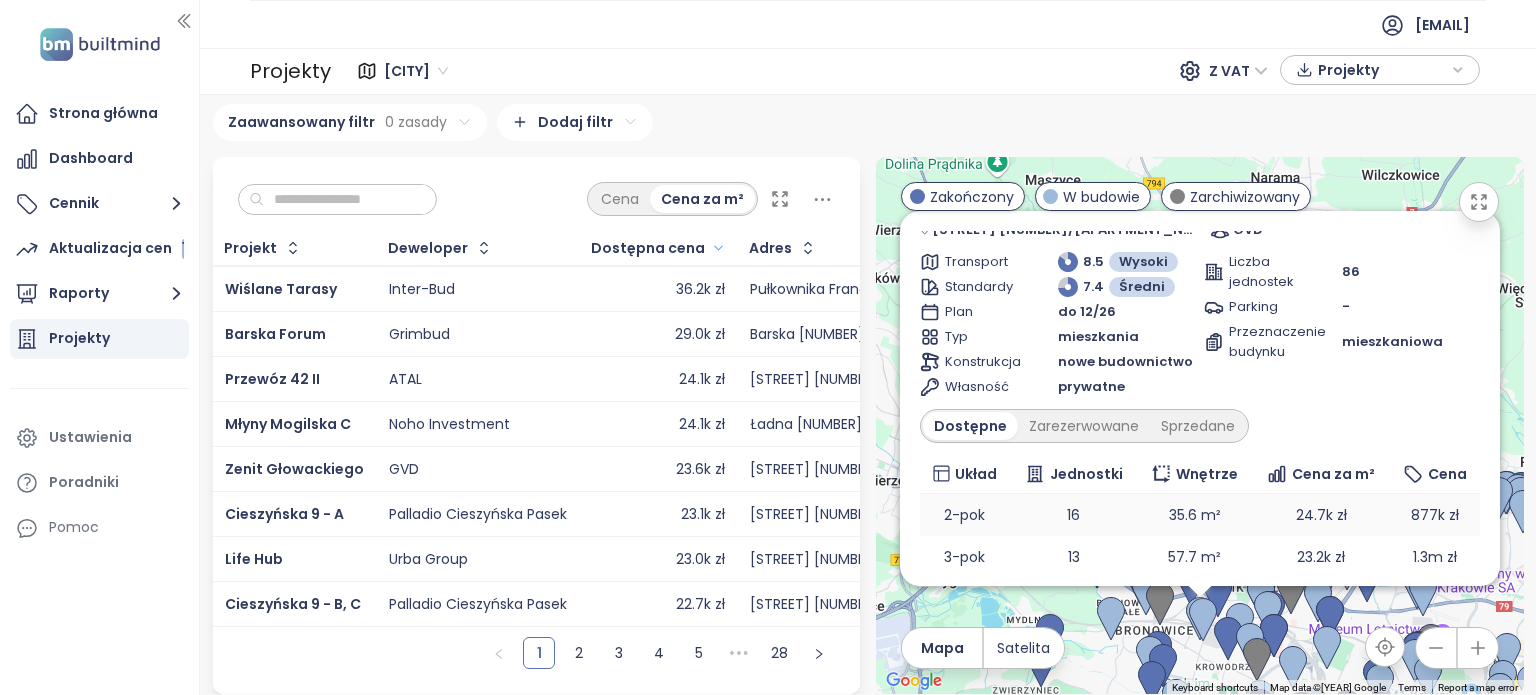 scroll, scrollTop: 188, scrollLeft: 0, axis: vertical 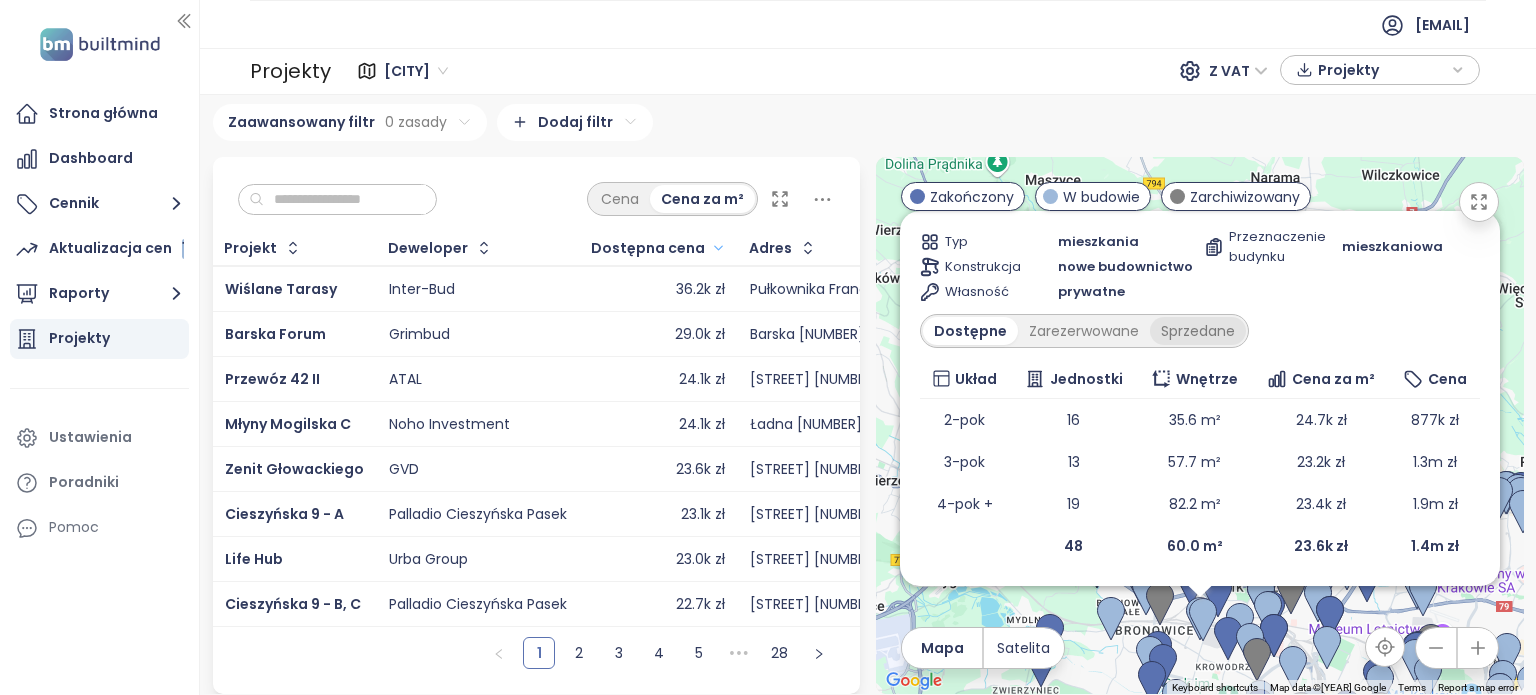 click on "Sprzedane" at bounding box center [1198, 331] 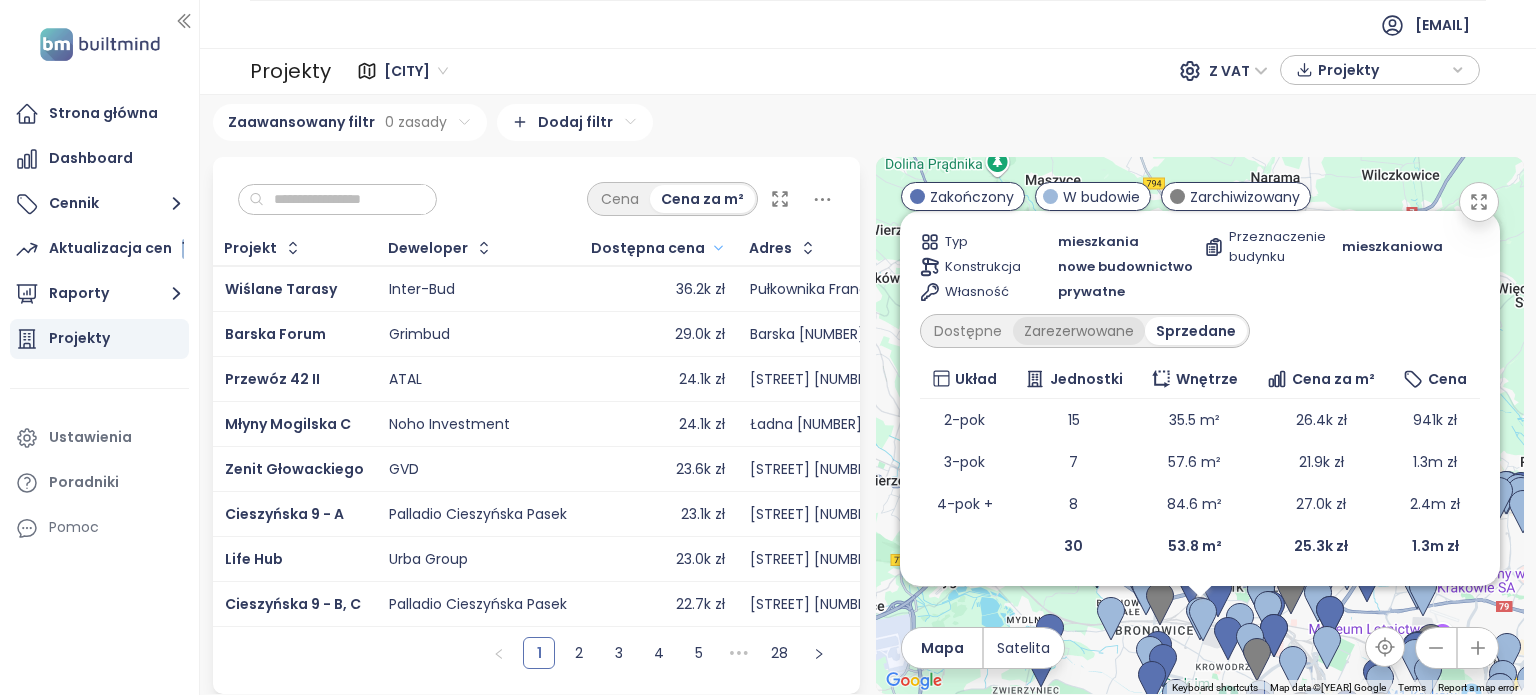 click on "Zarezerwowane" at bounding box center [1079, 331] 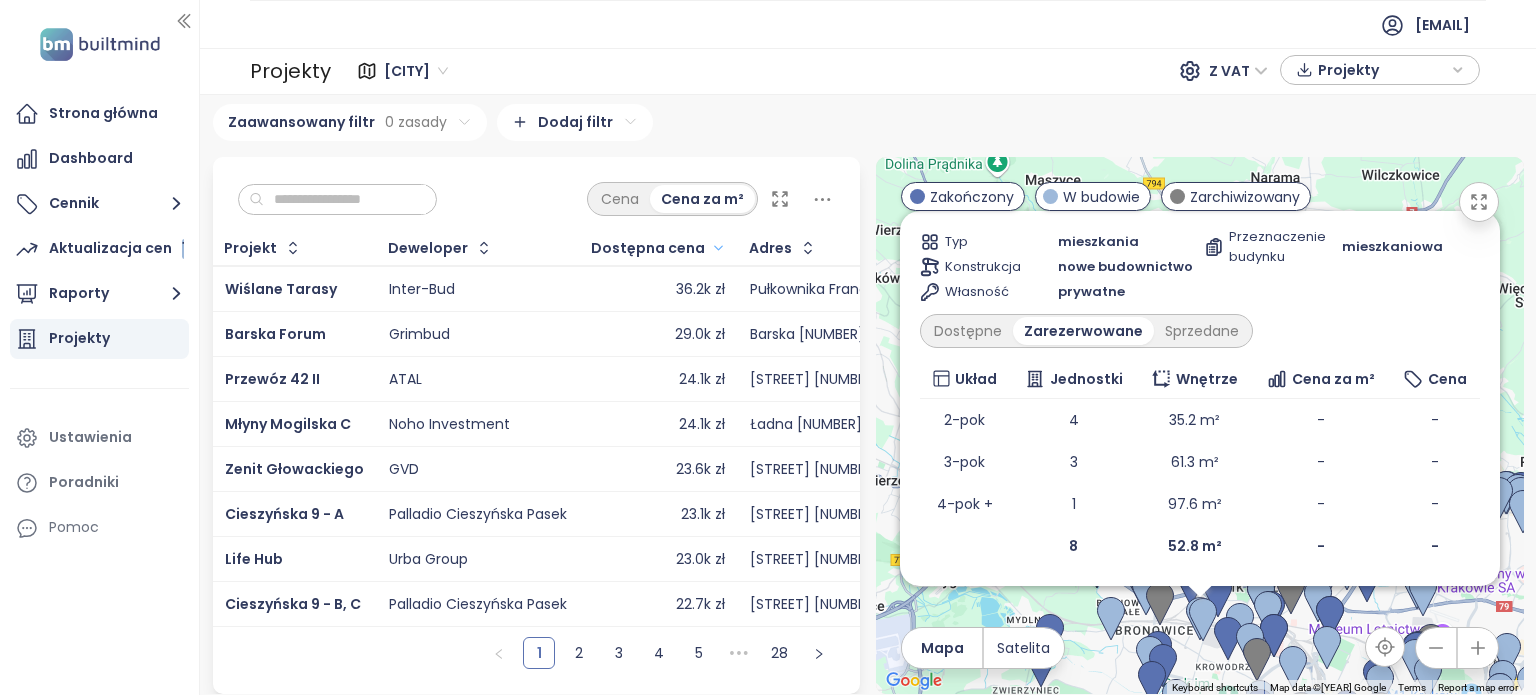 click on "Palladio Cieszyńska Pasek" at bounding box center [478, 605] 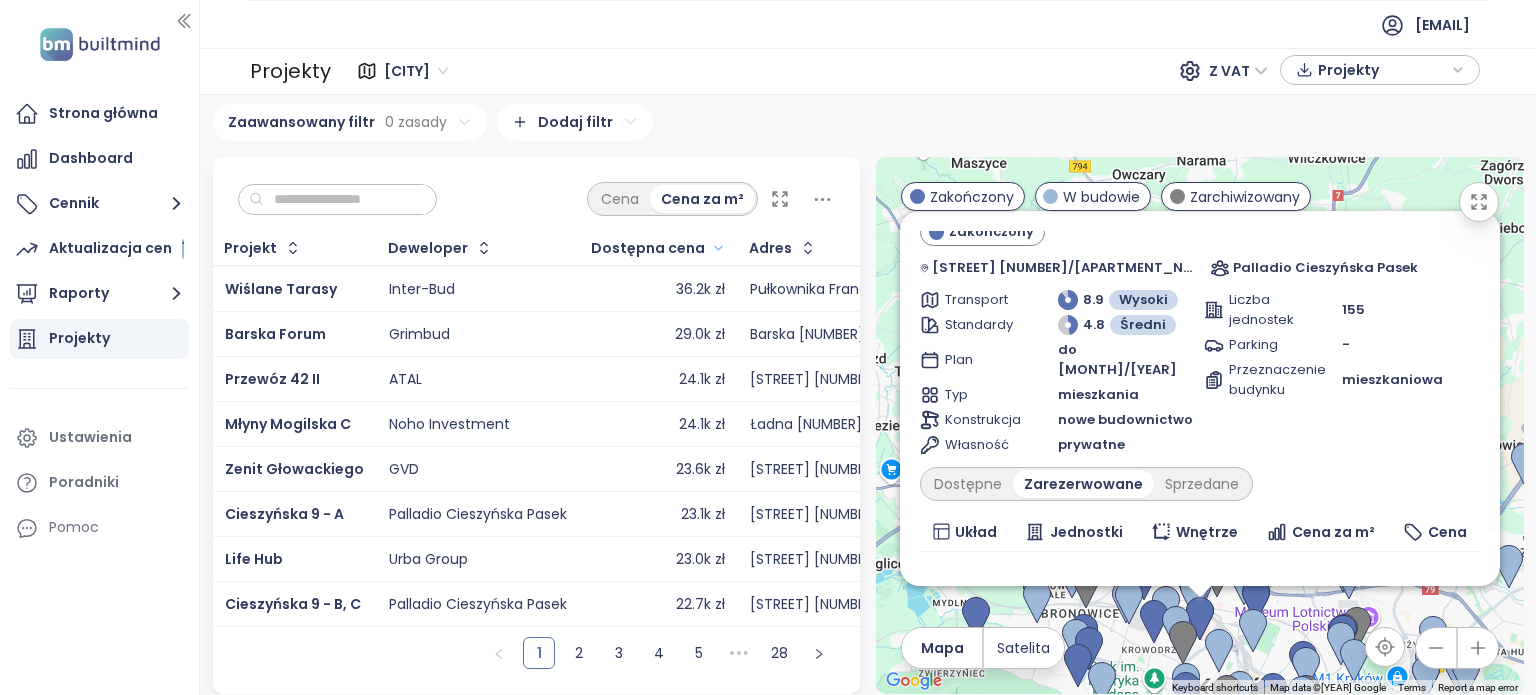scroll, scrollTop: 104, scrollLeft: 0, axis: vertical 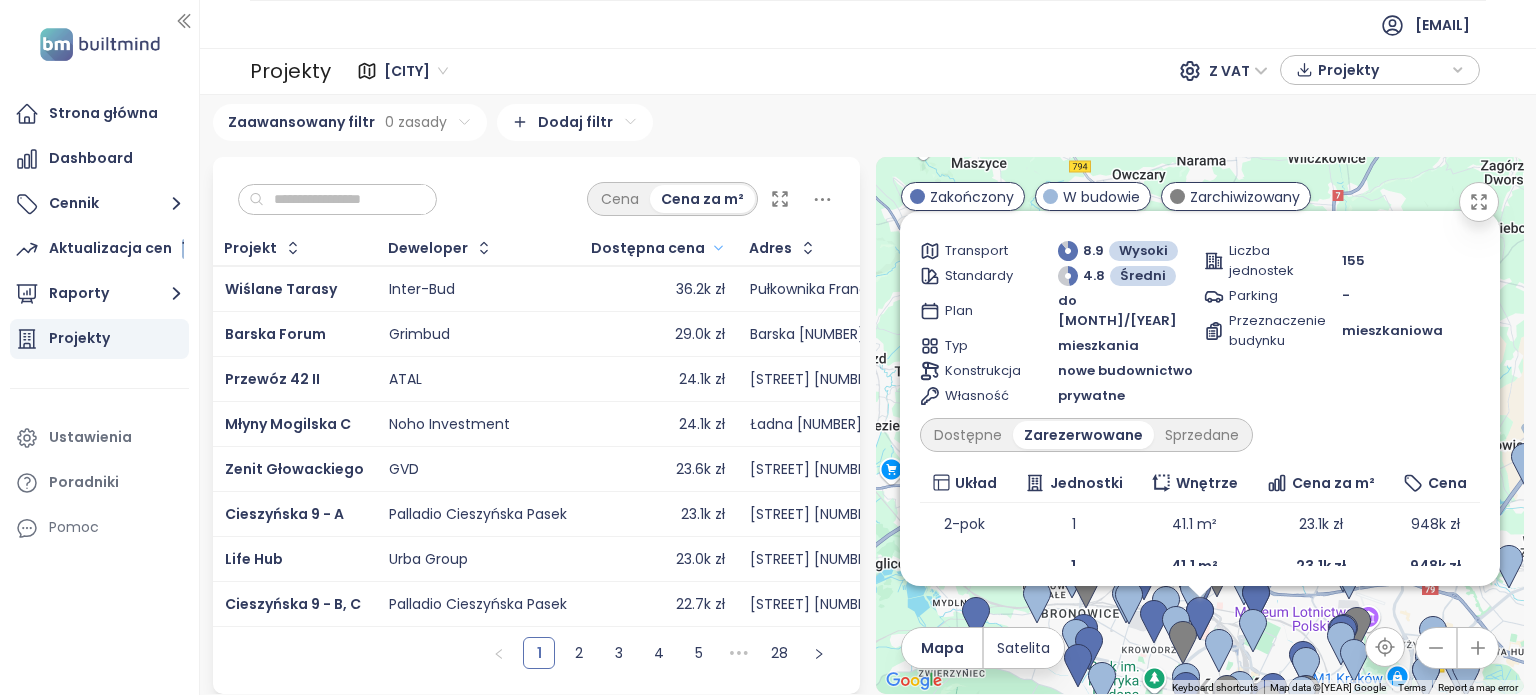 click on "Noho Investment" at bounding box center (449, 425) 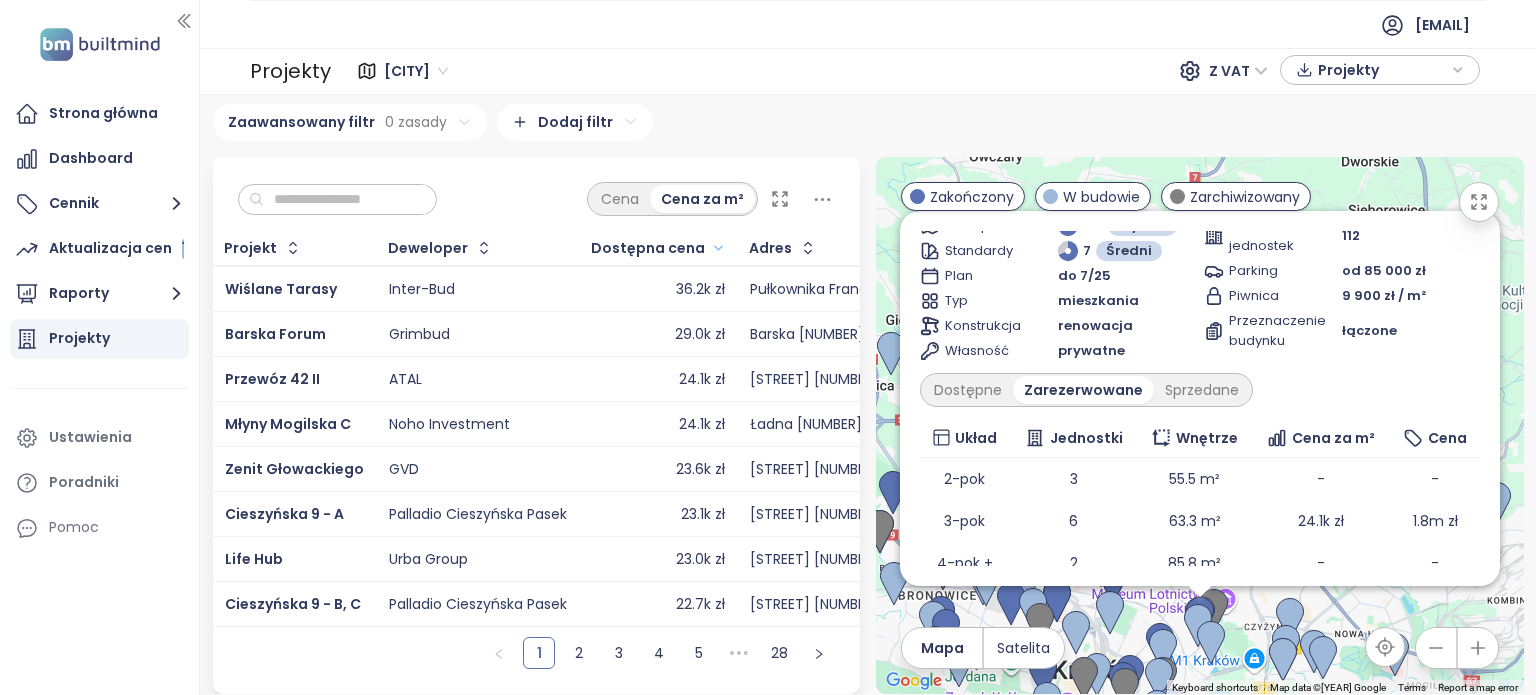 scroll, scrollTop: 188, scrollLeft: 0, axis: vertical 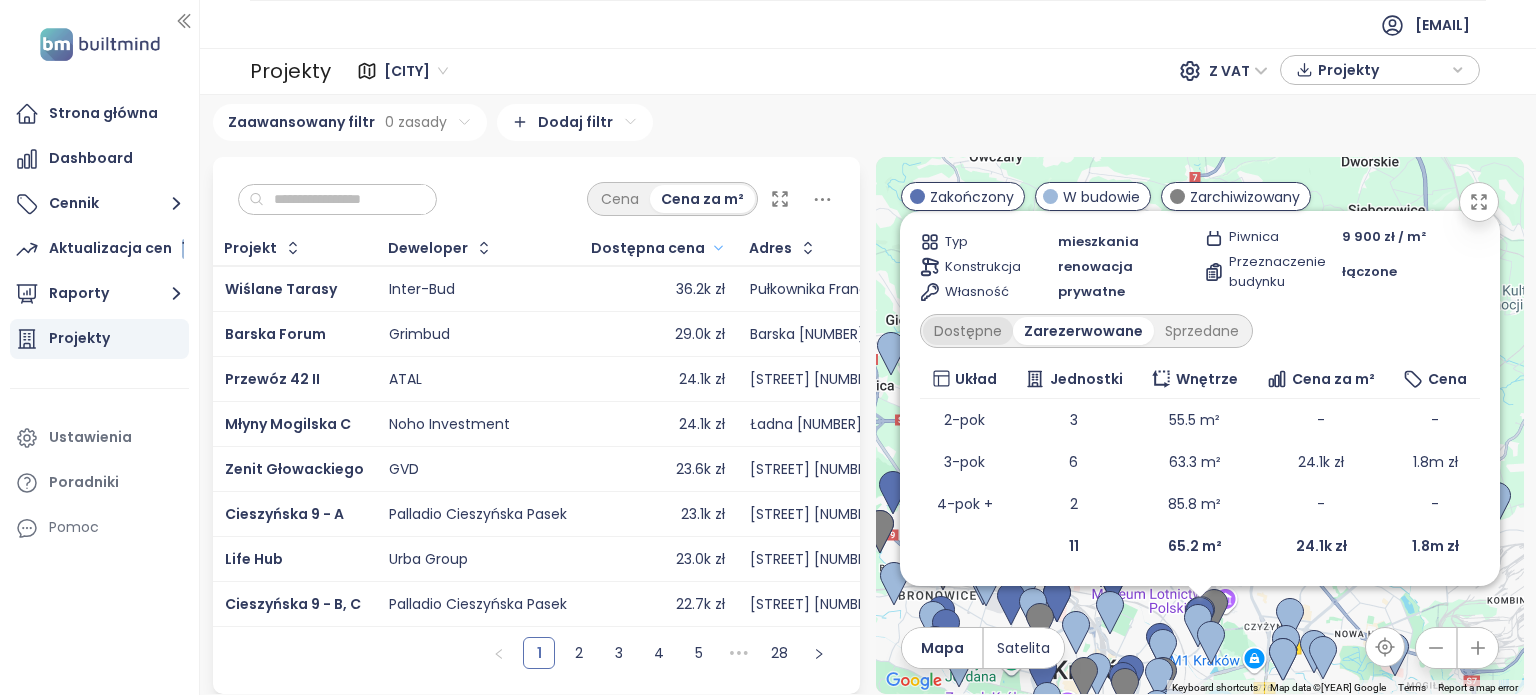 click on "Dostępne" at bounding box center [968, 331] 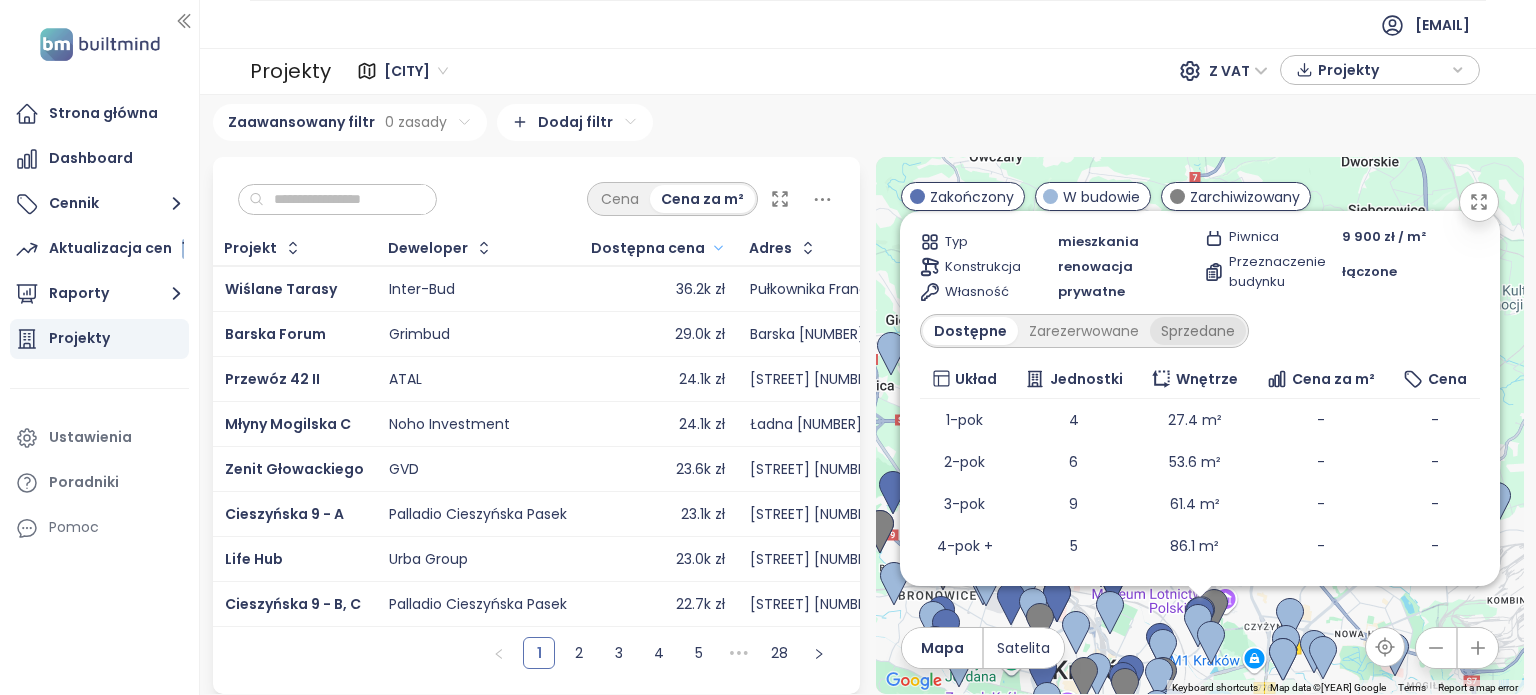 click on "Sprzedane" at bounding box center [1198, 331] 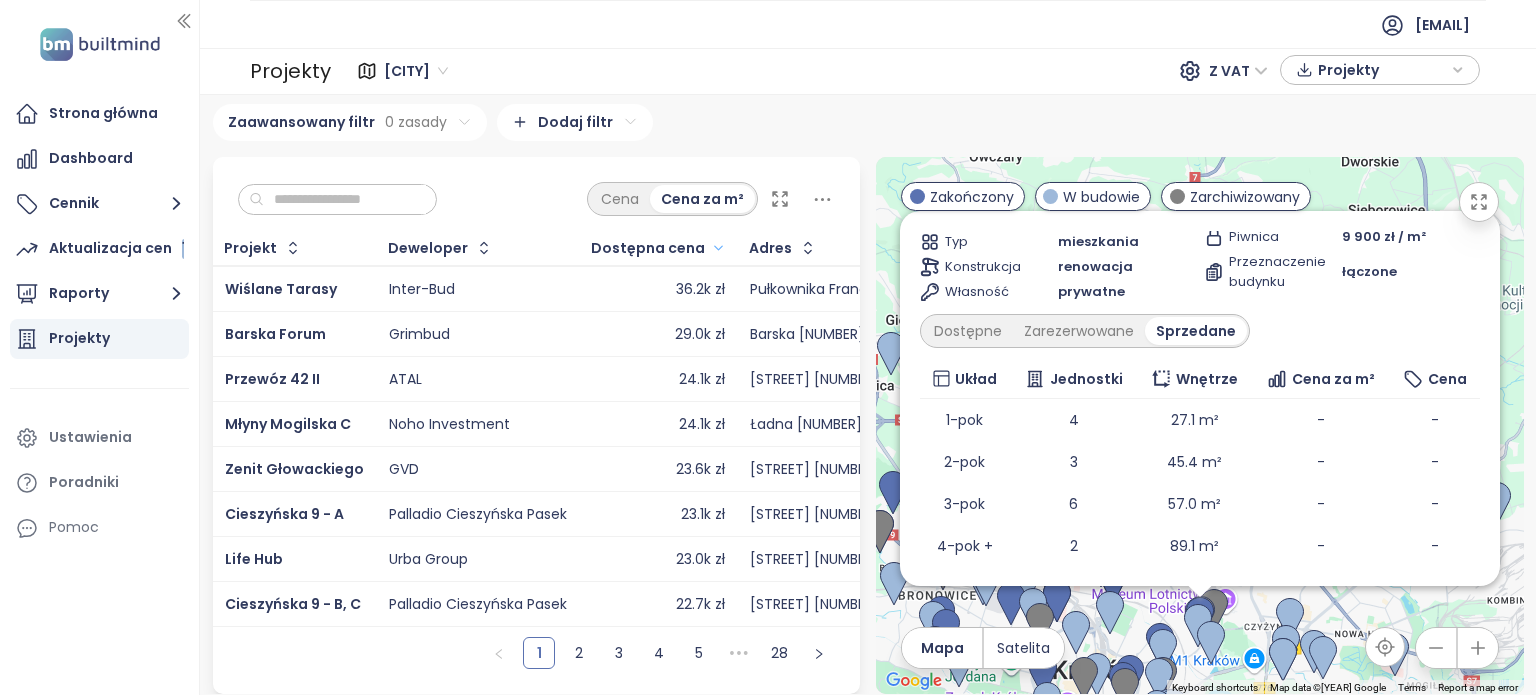 click on "ATAL" at bounding box center (405, 380) 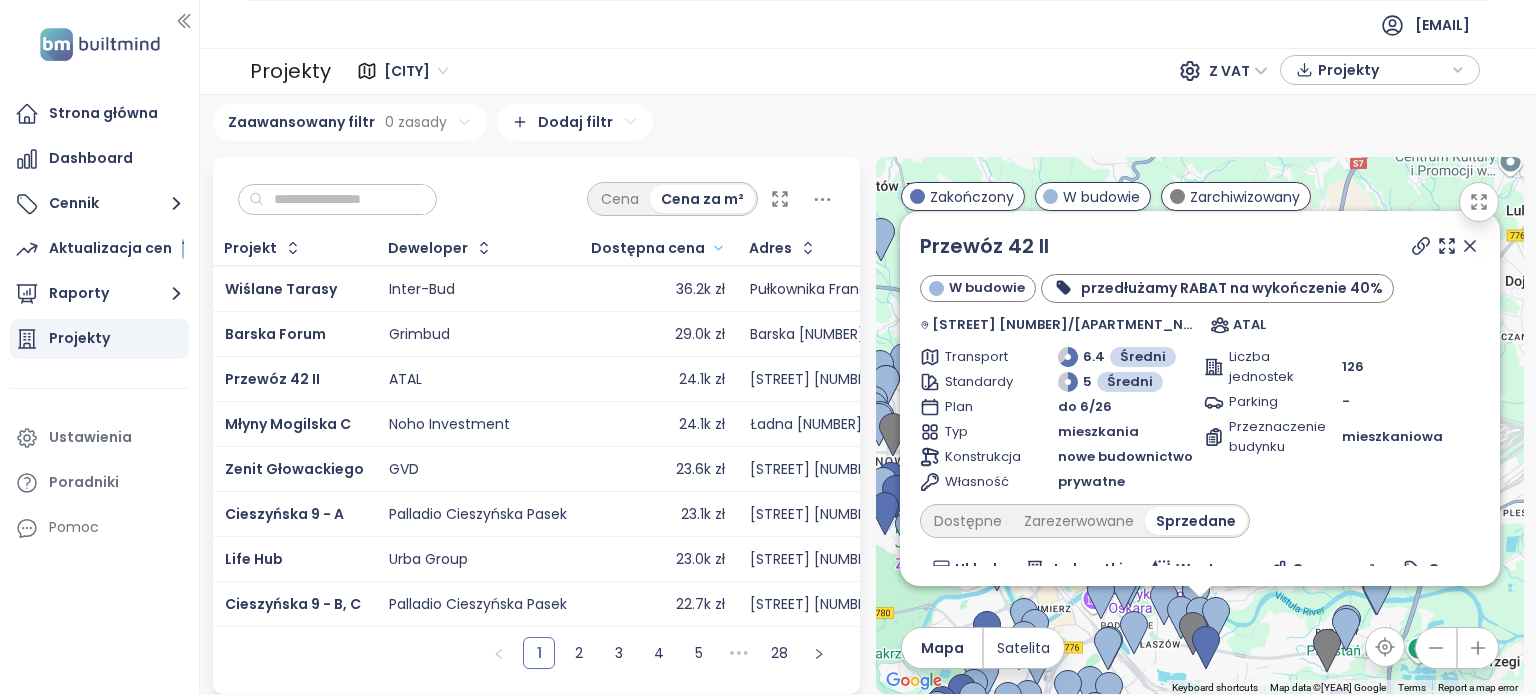 scroll, scrollTop: 232, scrollLeft: 0, axis: vertical 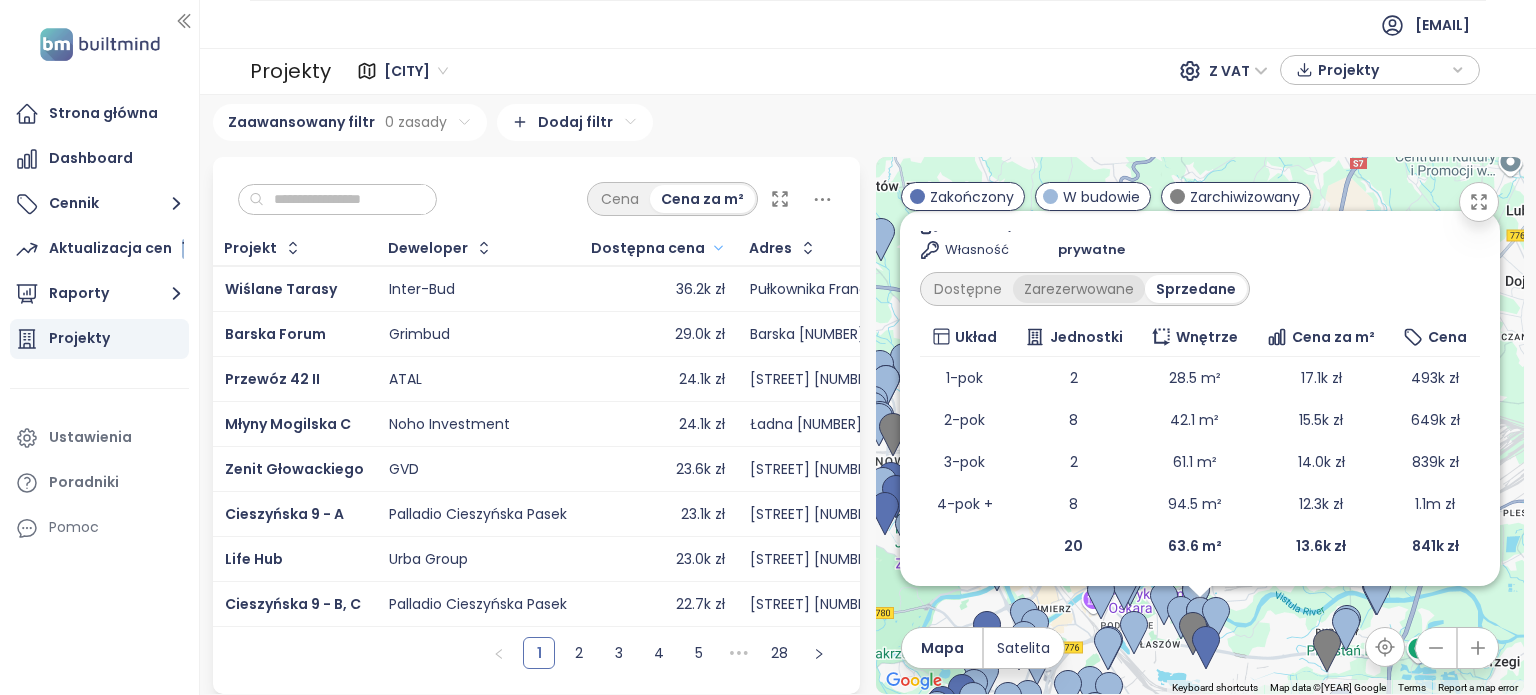 click on "Zarezerwowane" at bounding box center [1079, 289] 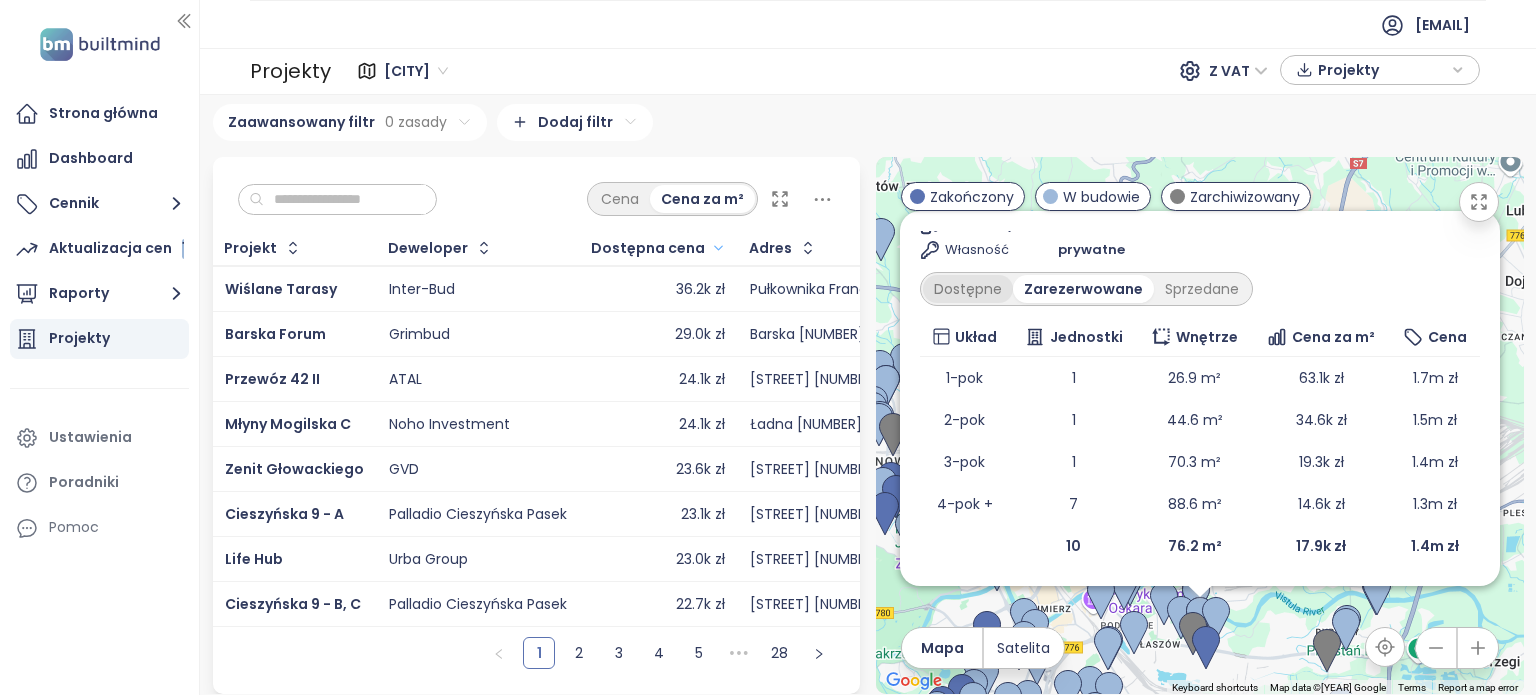 click on "Dostępne" at bounding box center [968, 289] 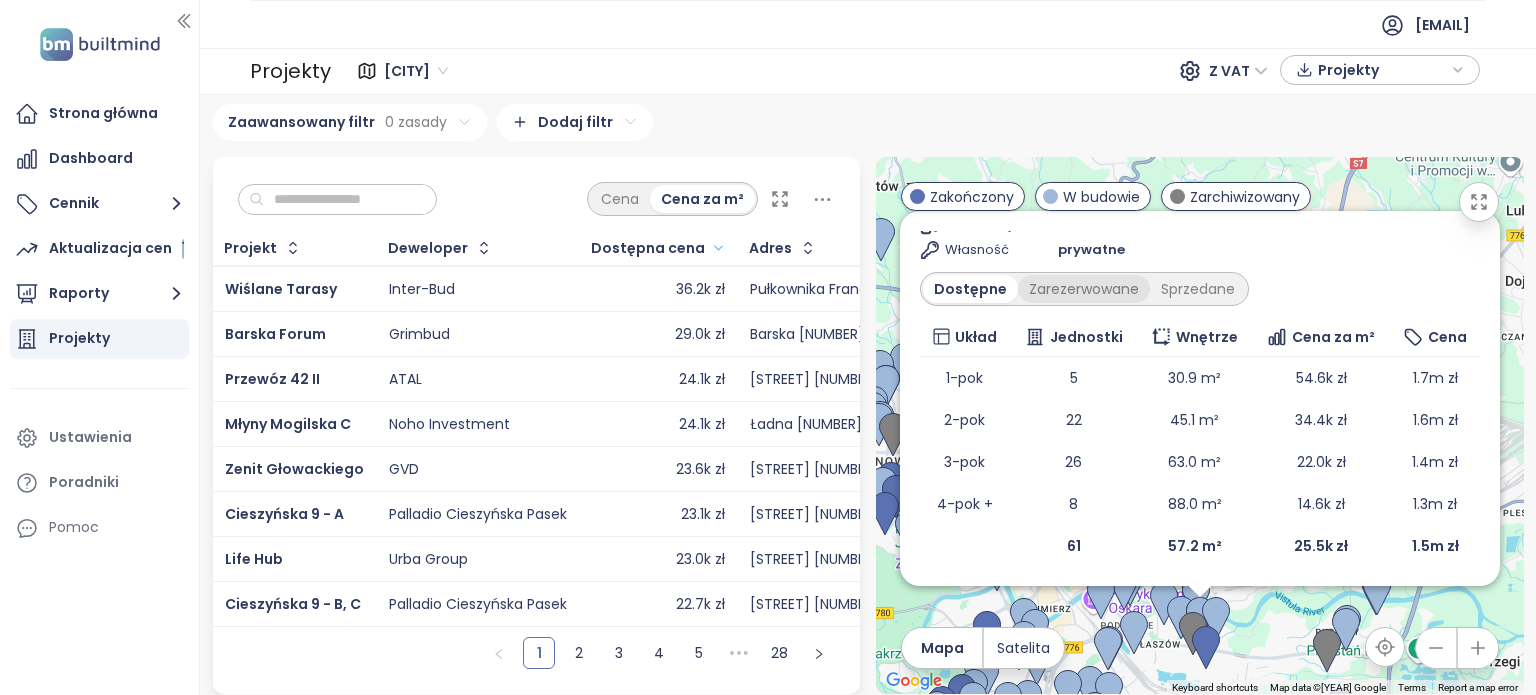 click on "Zarezerwowane" at bounding box center [1084, 289] 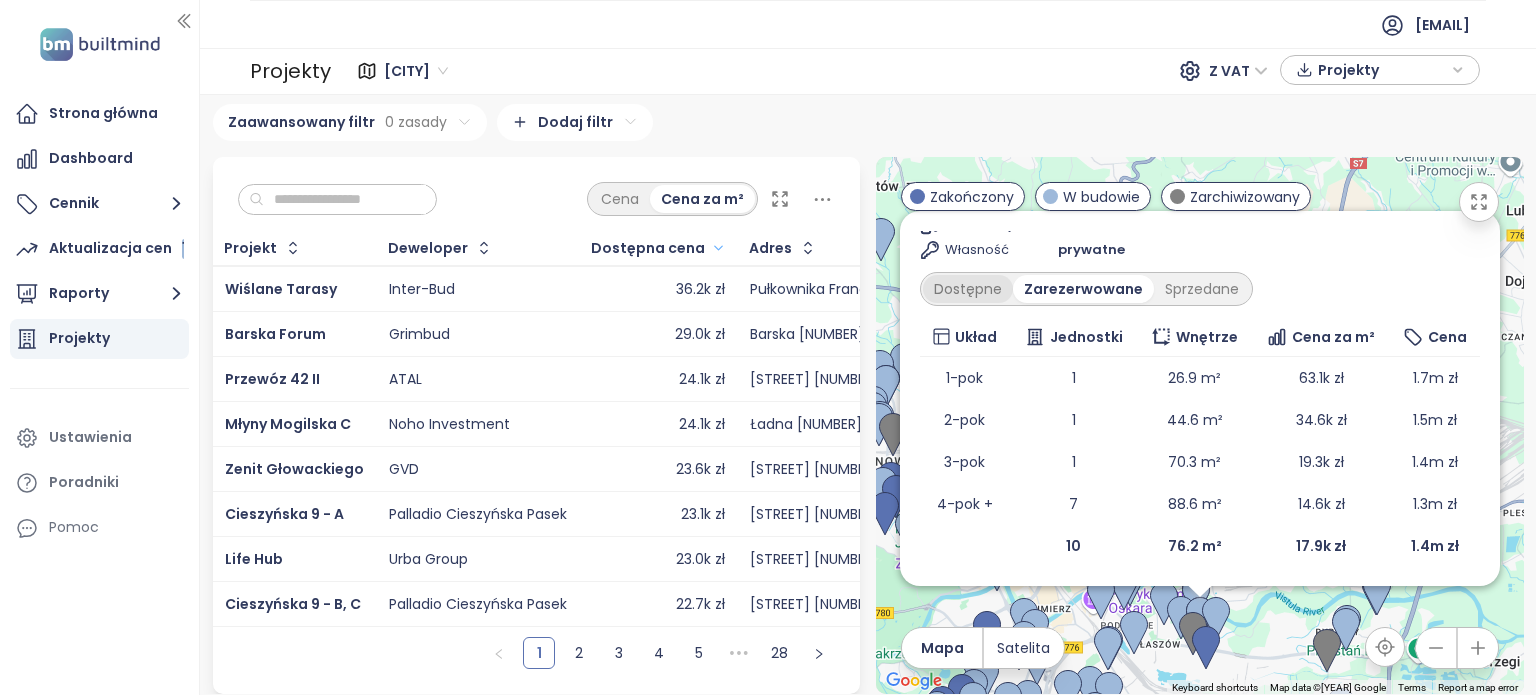 click on "Dostępne" at bounding box center (968, 289) 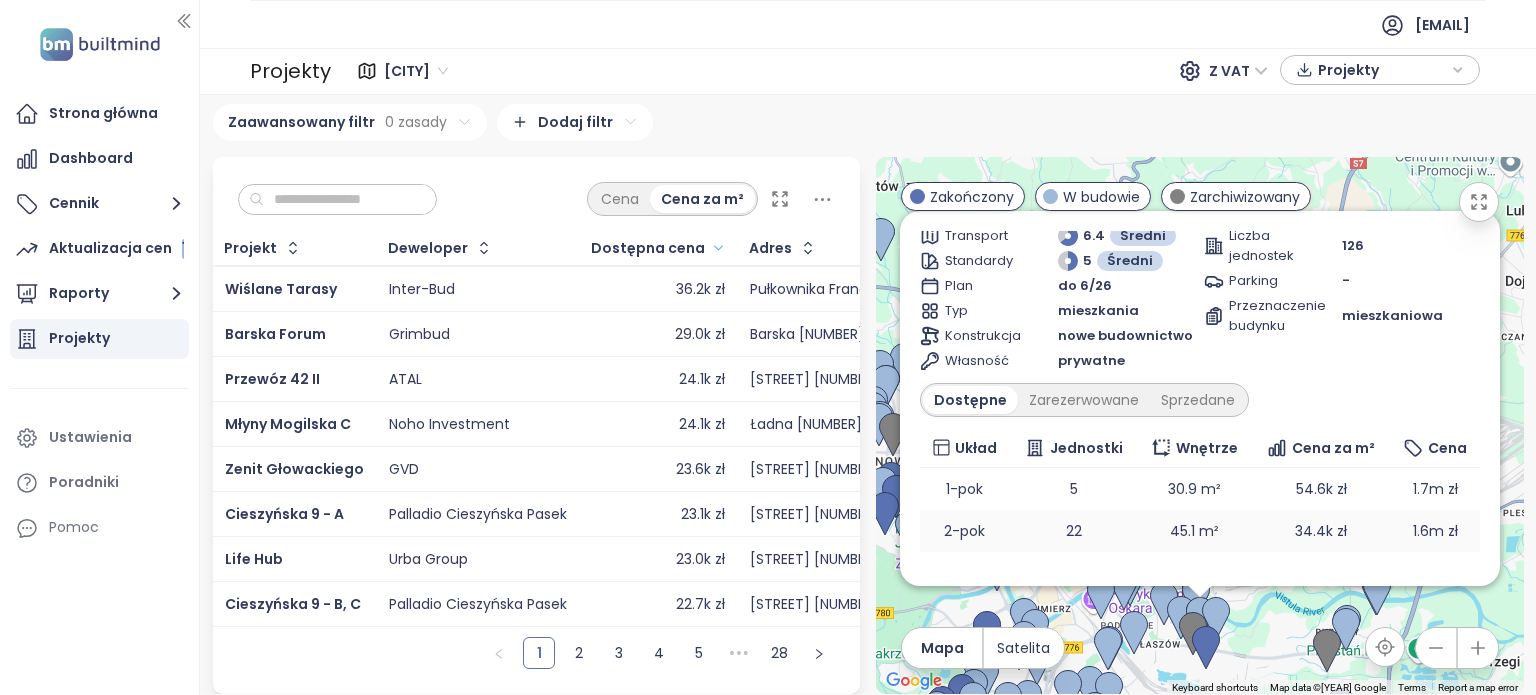 scroll, scrollTop: 0, scrollLeft: 0, axis: both 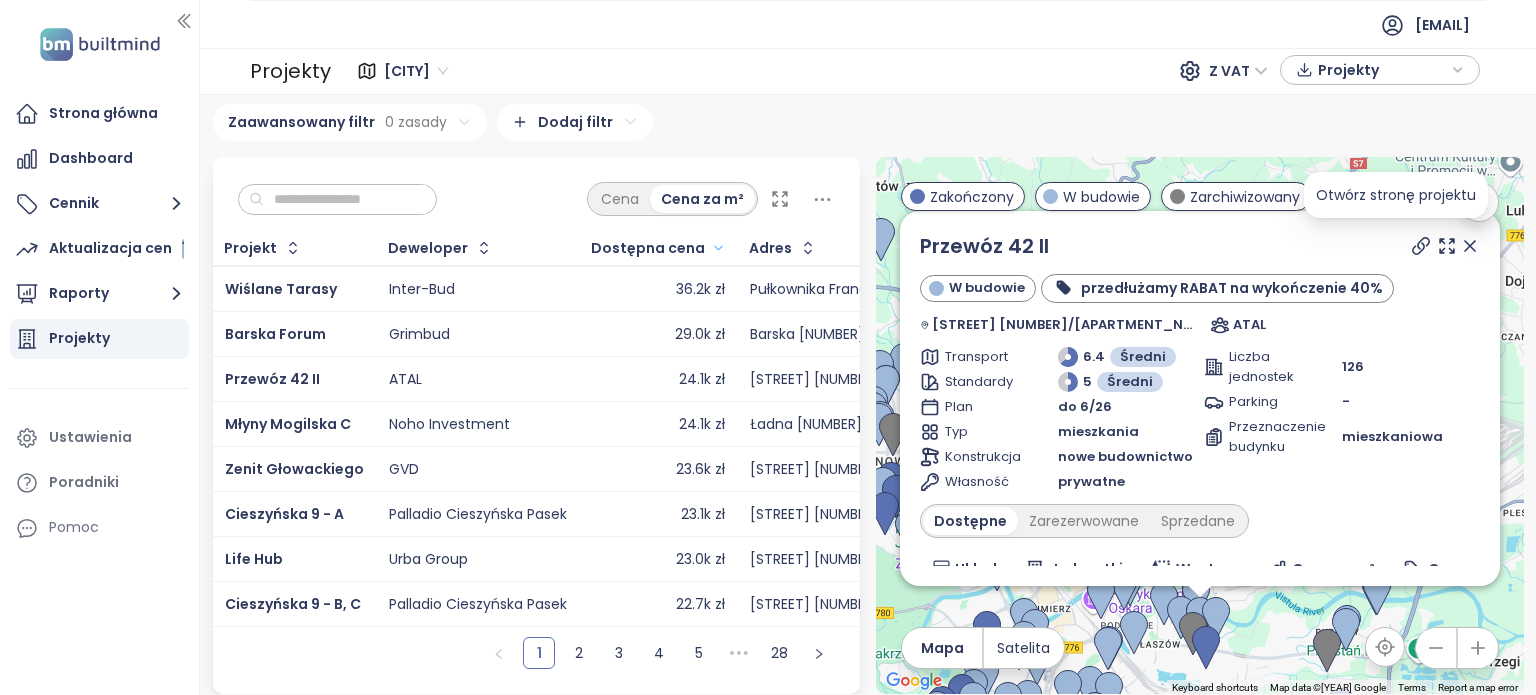 click 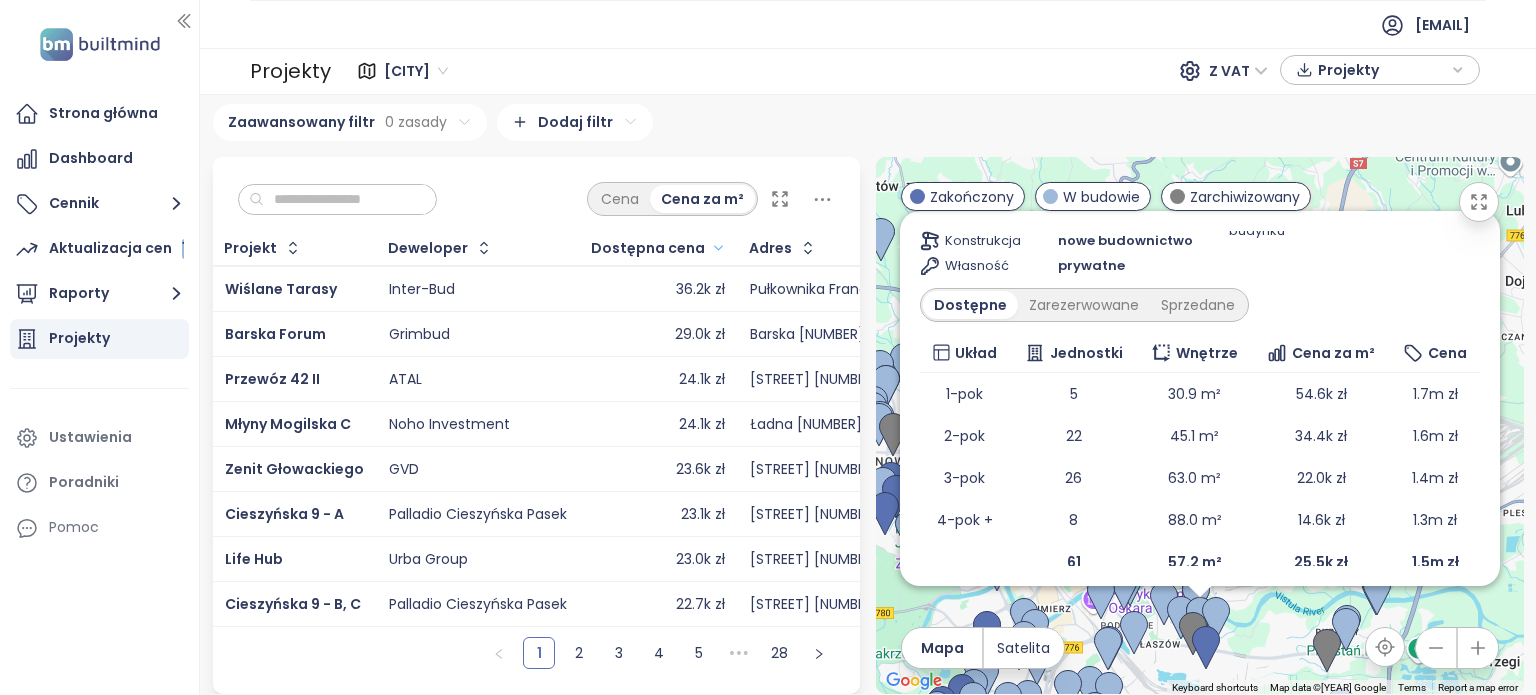 scroll, scrollTop: 232, scrollLeft: 0, axis: vertical 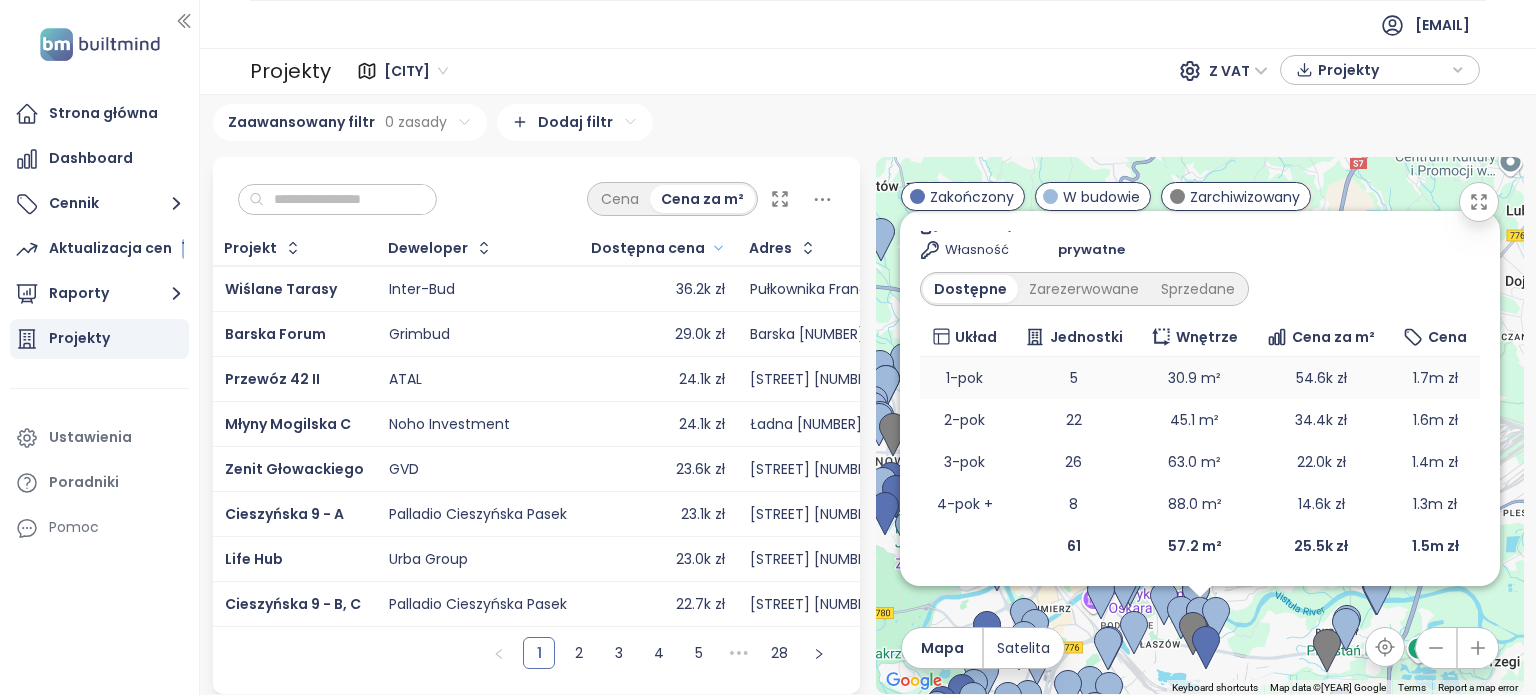 click on "1-pok" at bounding box center [965, 378] 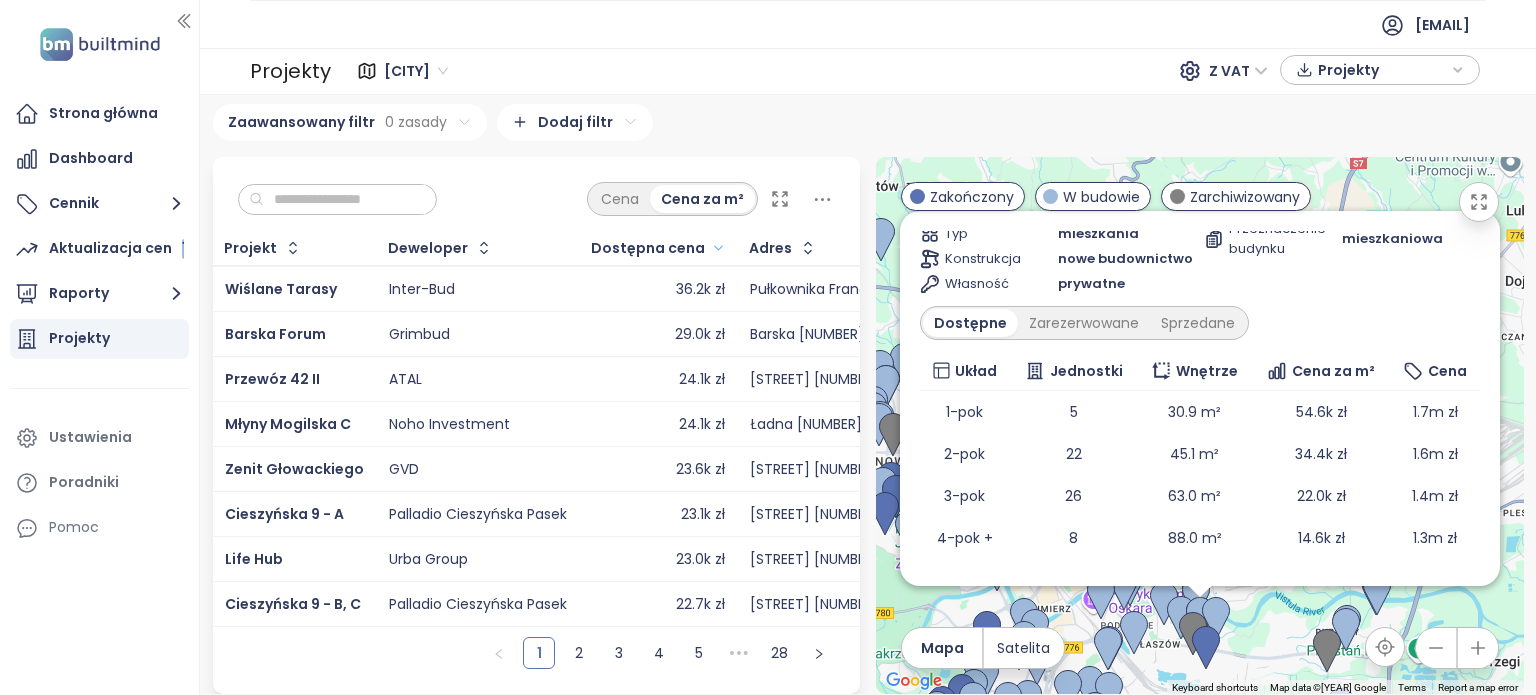 scroll, scrollTop: 200, scrollLeft: 0, axis: vertical 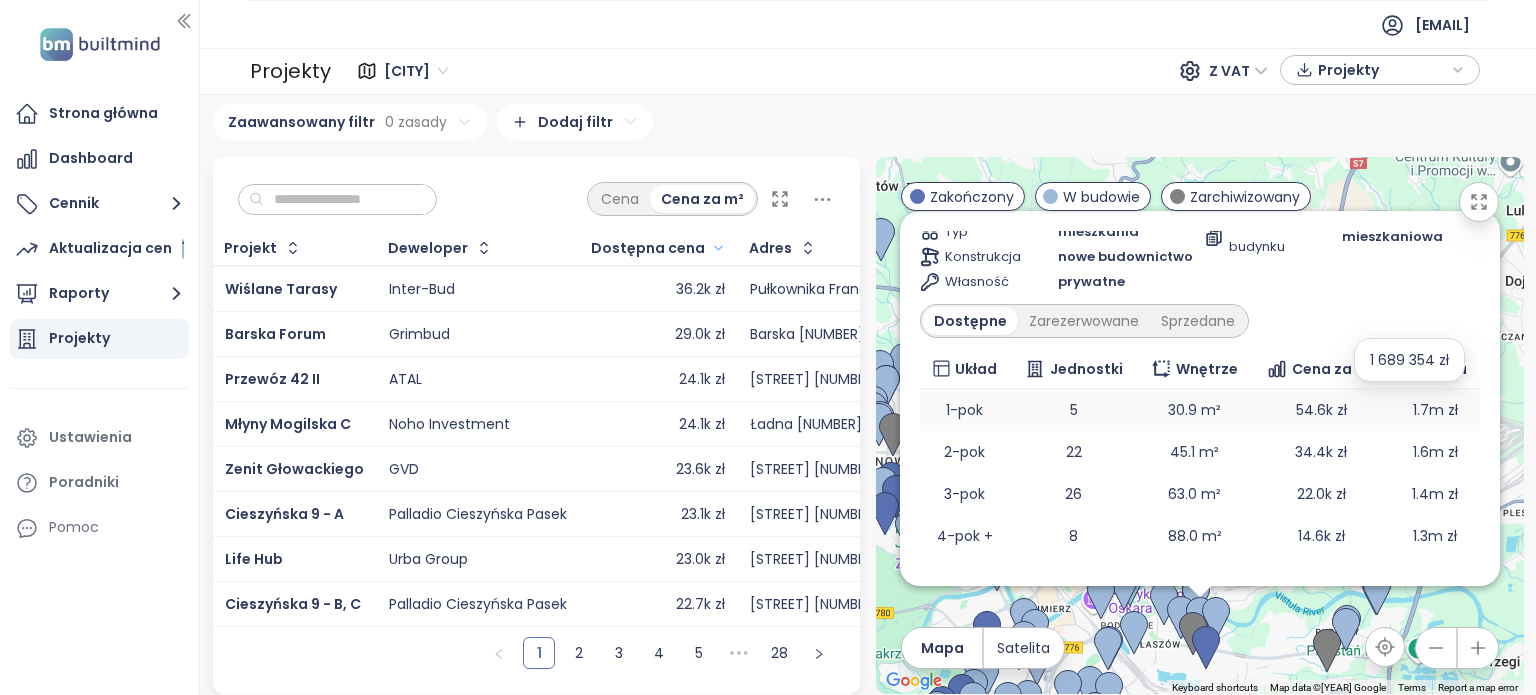 click on "1.7m zł" at bounding box center [1435, 410] 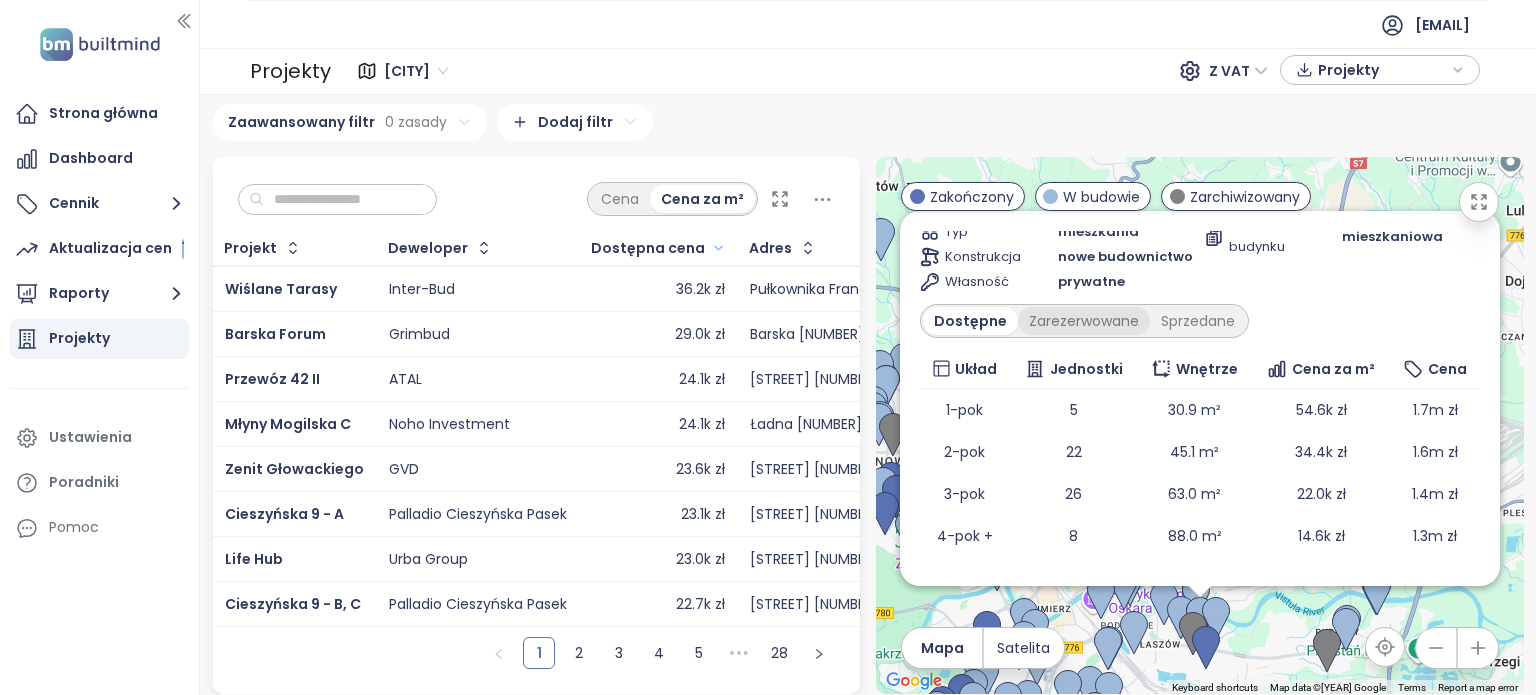 click on "Zarezerwowane" at bounding box center (1084, 321) 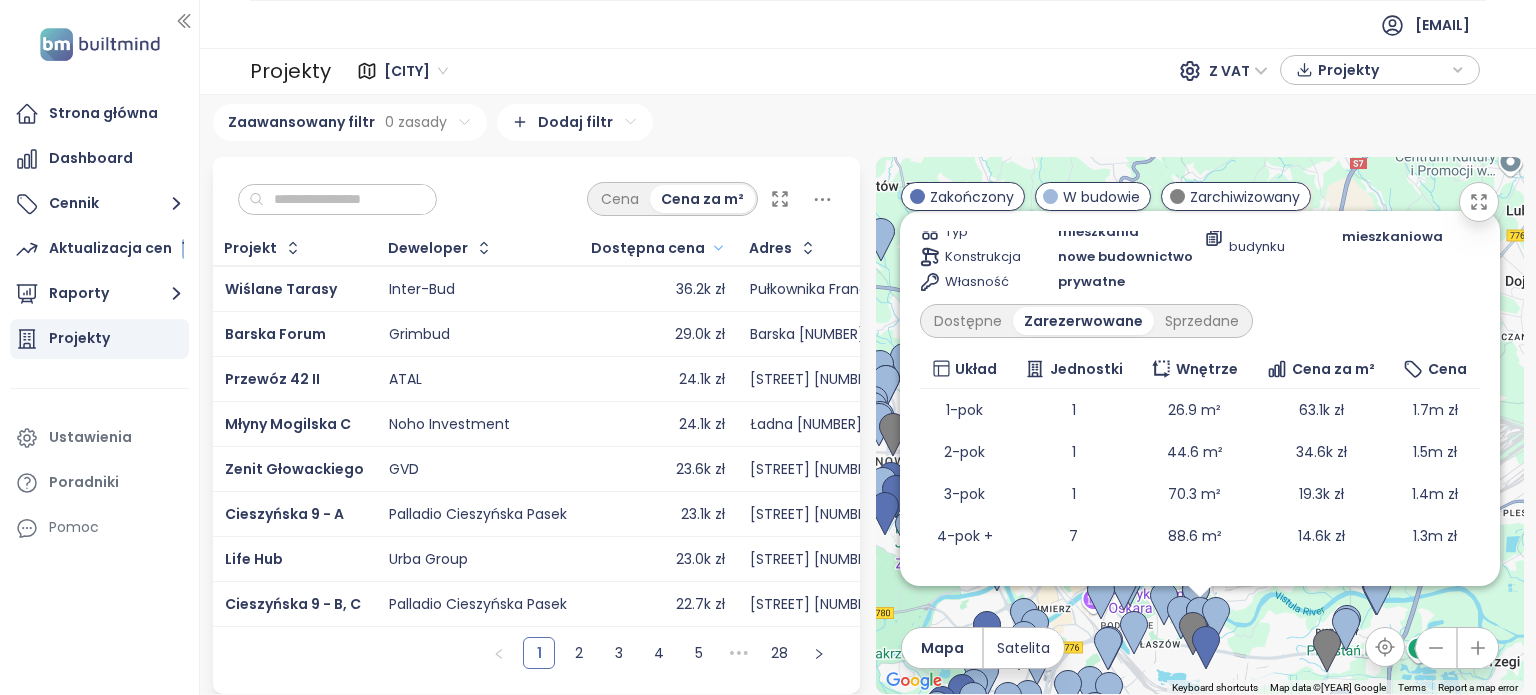 click on "Dostępne Zarezerwowane Sprzedane" at bounding box center [1086, 321] 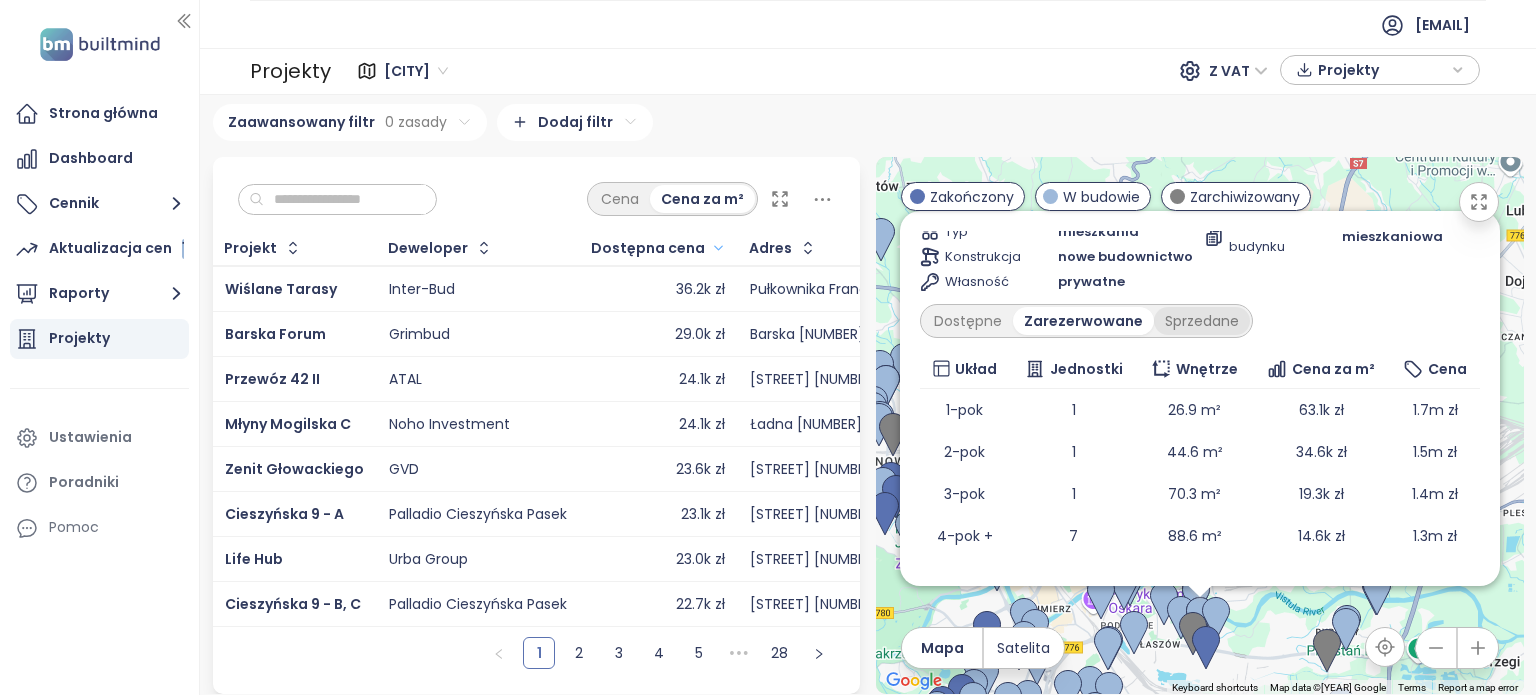 click on "Sprzedane" at bounding box center (1202, 321) 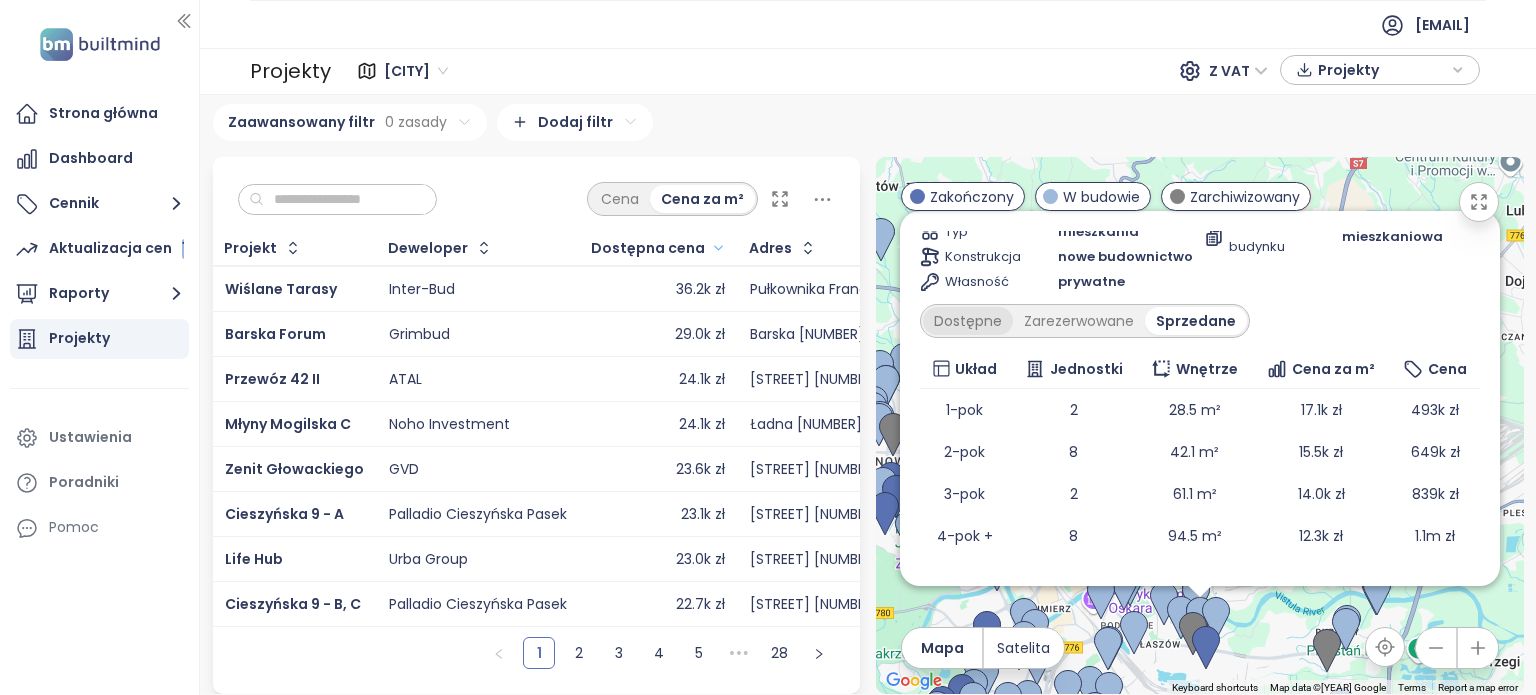 click on "Dostępne" at bounding box center (968, 321) 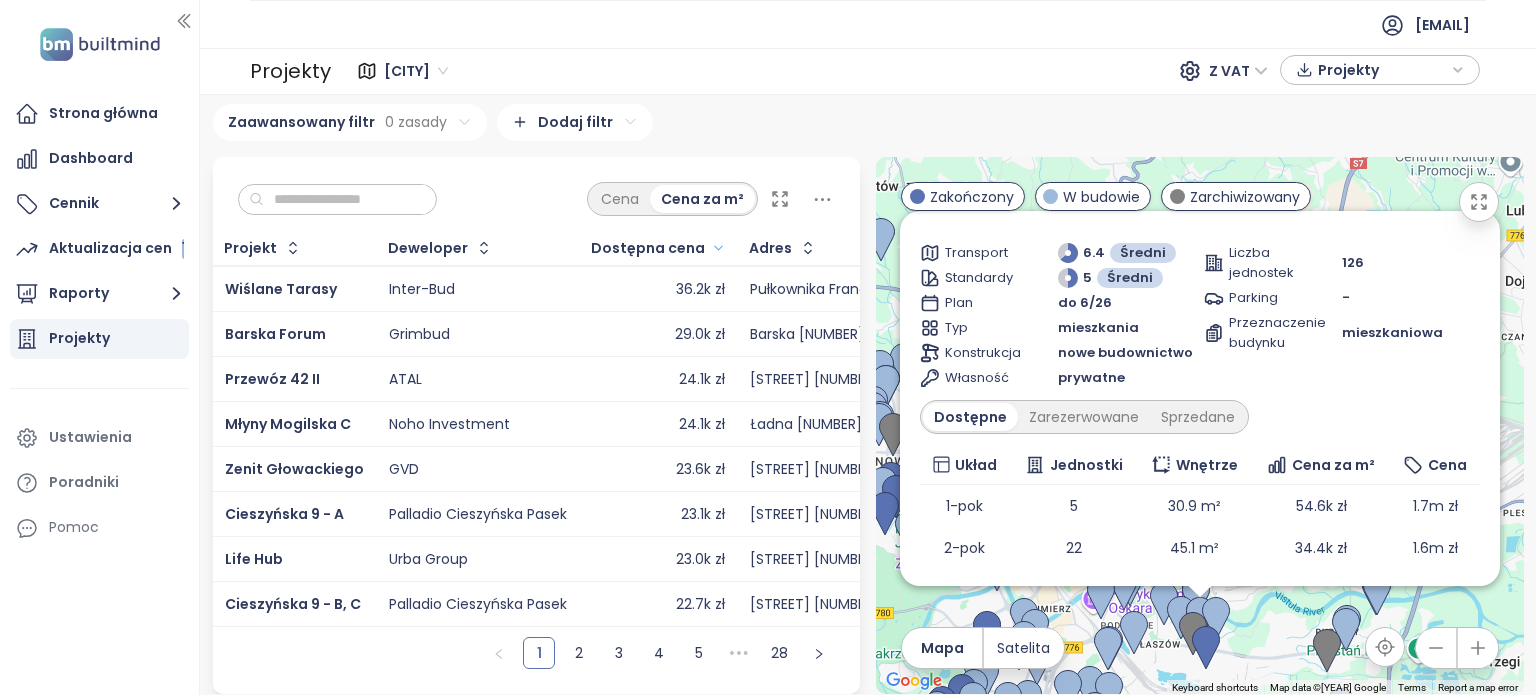 scroll, scrollTop: 0, scrollLeft: 0, axis: both 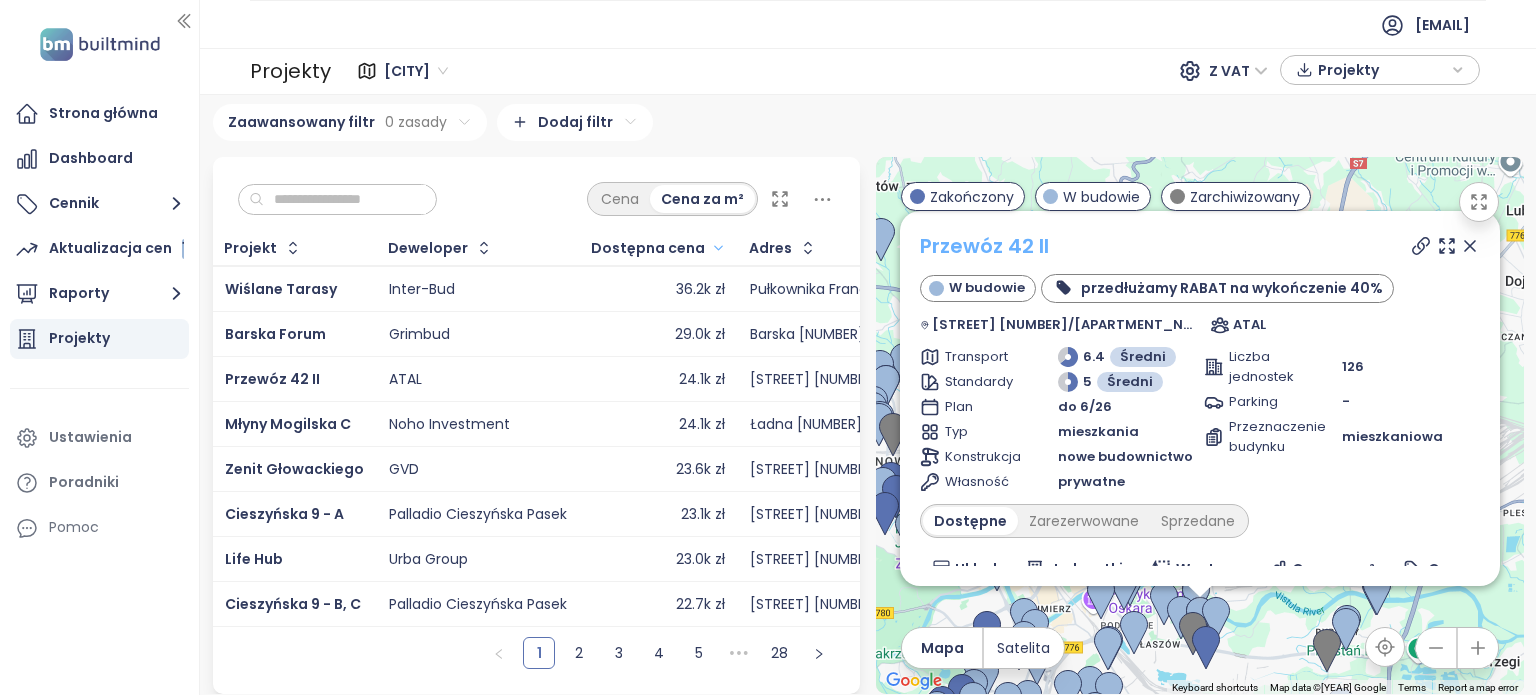 click on "Przewóz 42 II" at bounding box center [984, 246] 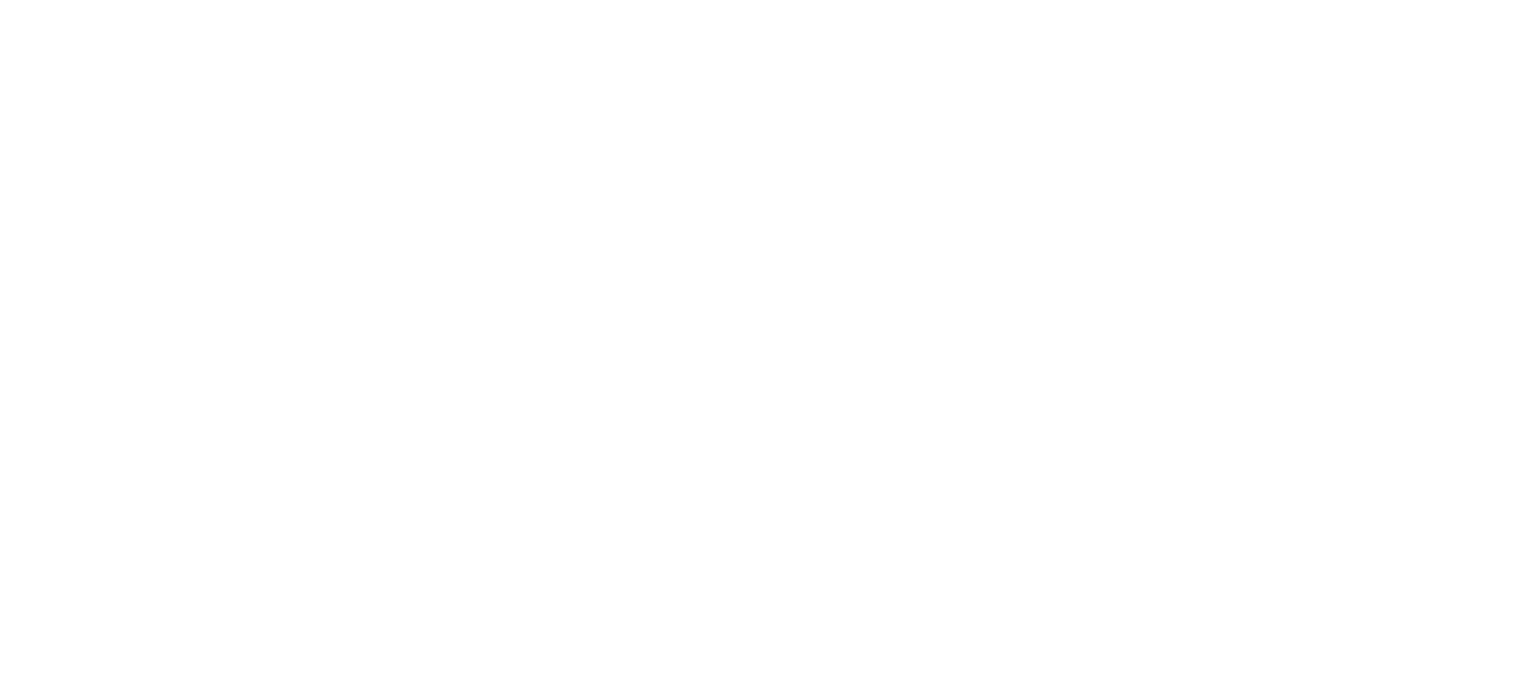scroll, scrollTop: 0, scrollLeft: 0, axis: both 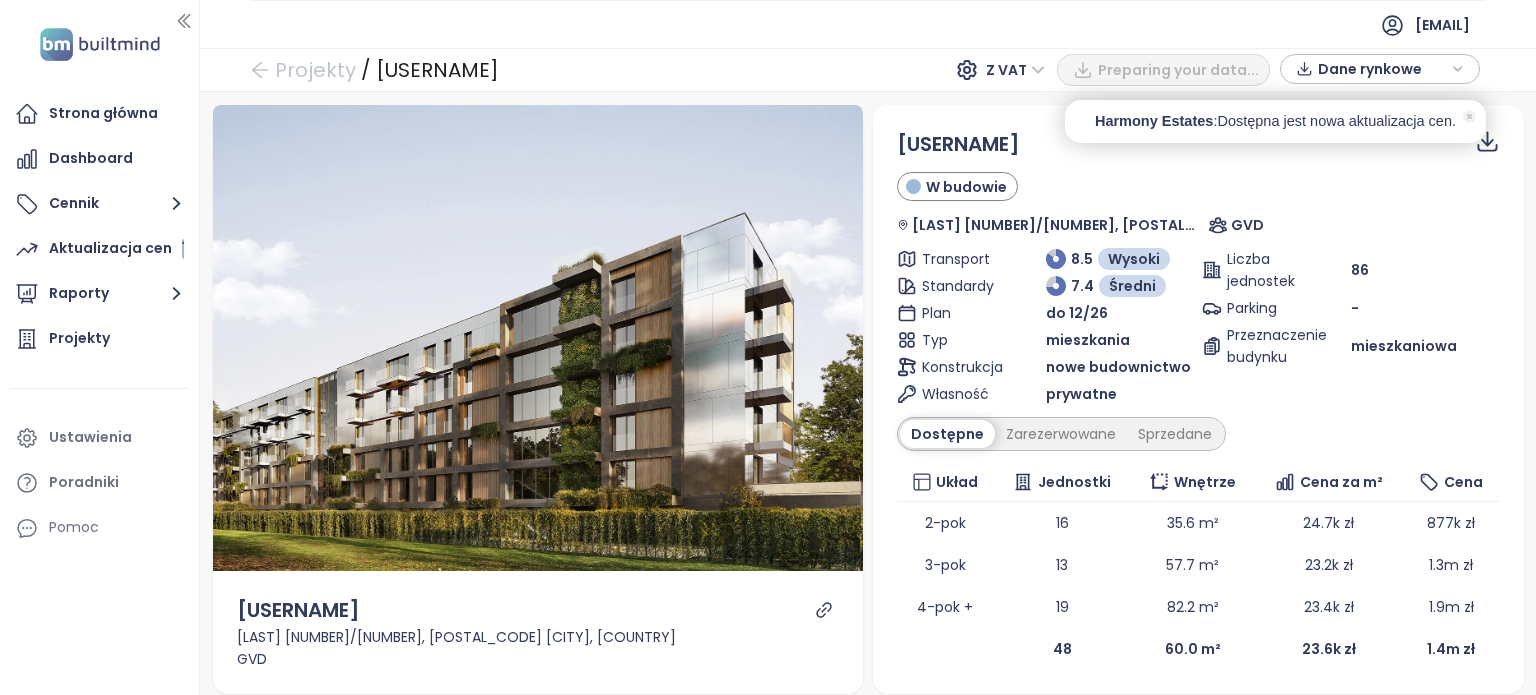click 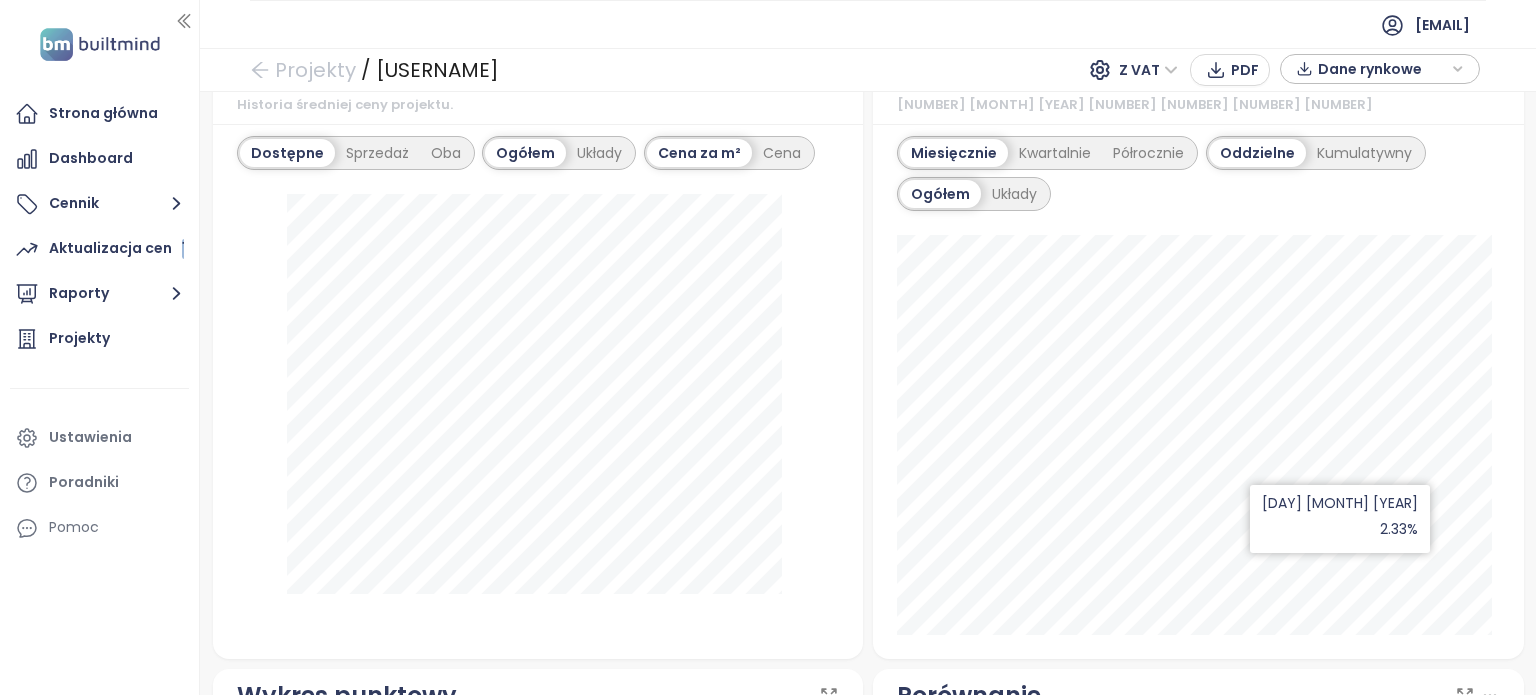 scroll, scrollTop: 1200, scrollLeft: 0, axis: vertical 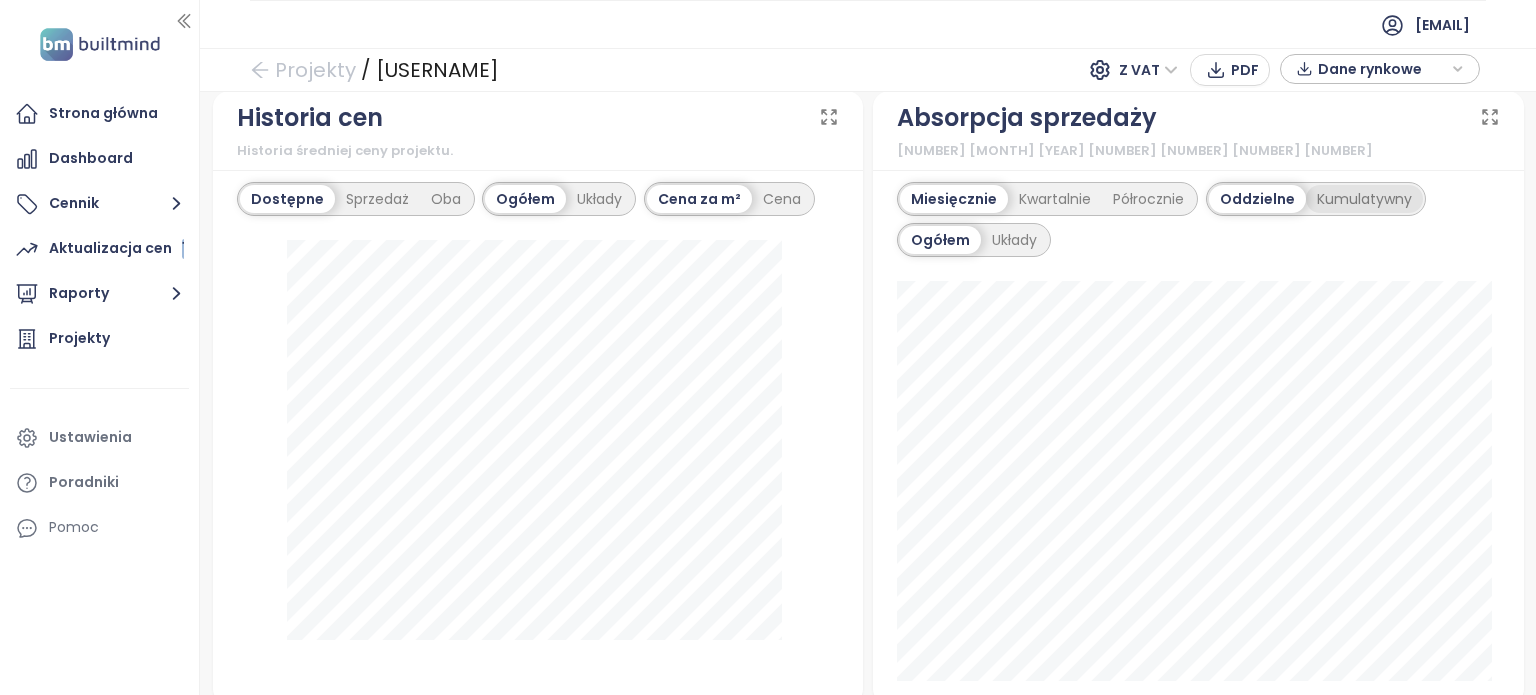 click on "Kumulatywny" at bounding box center [1364, 199] 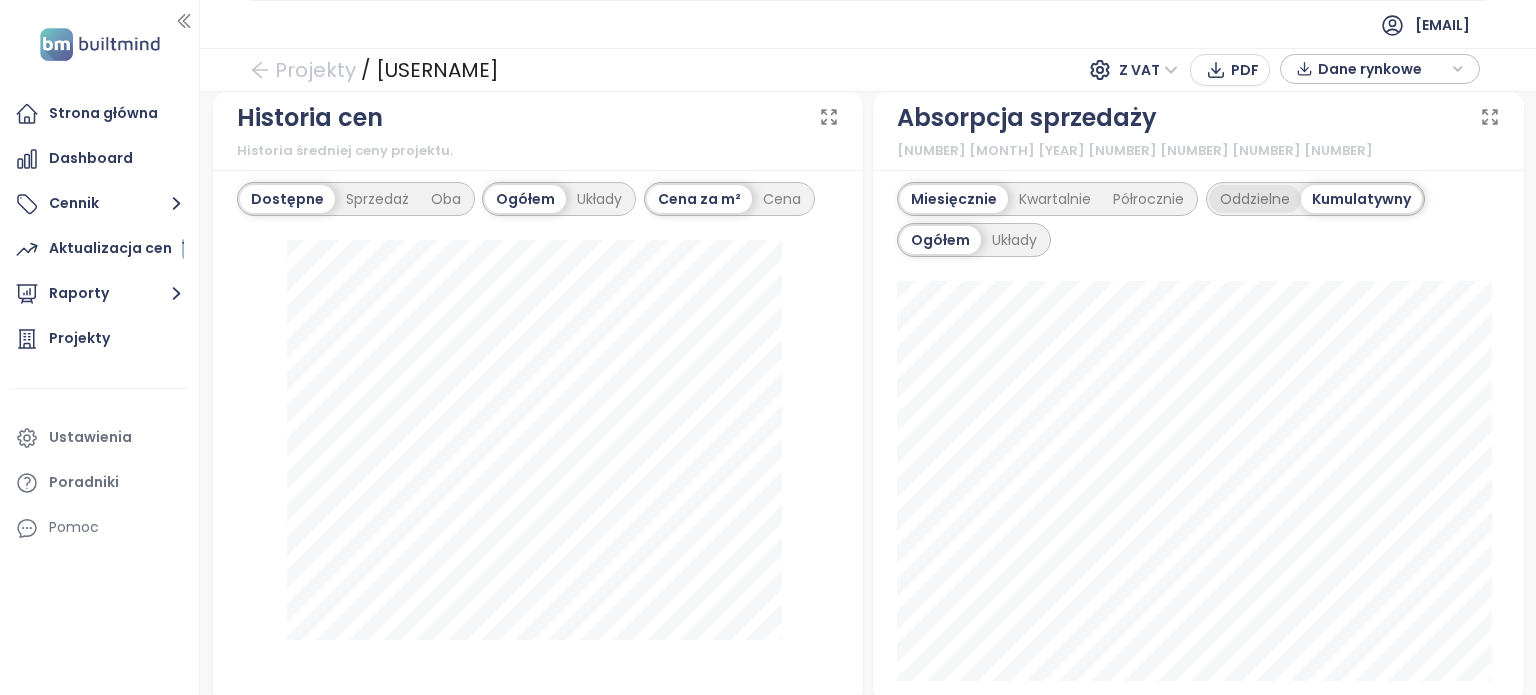 click on "Oddzielne" at bounding box center [1255, 199] 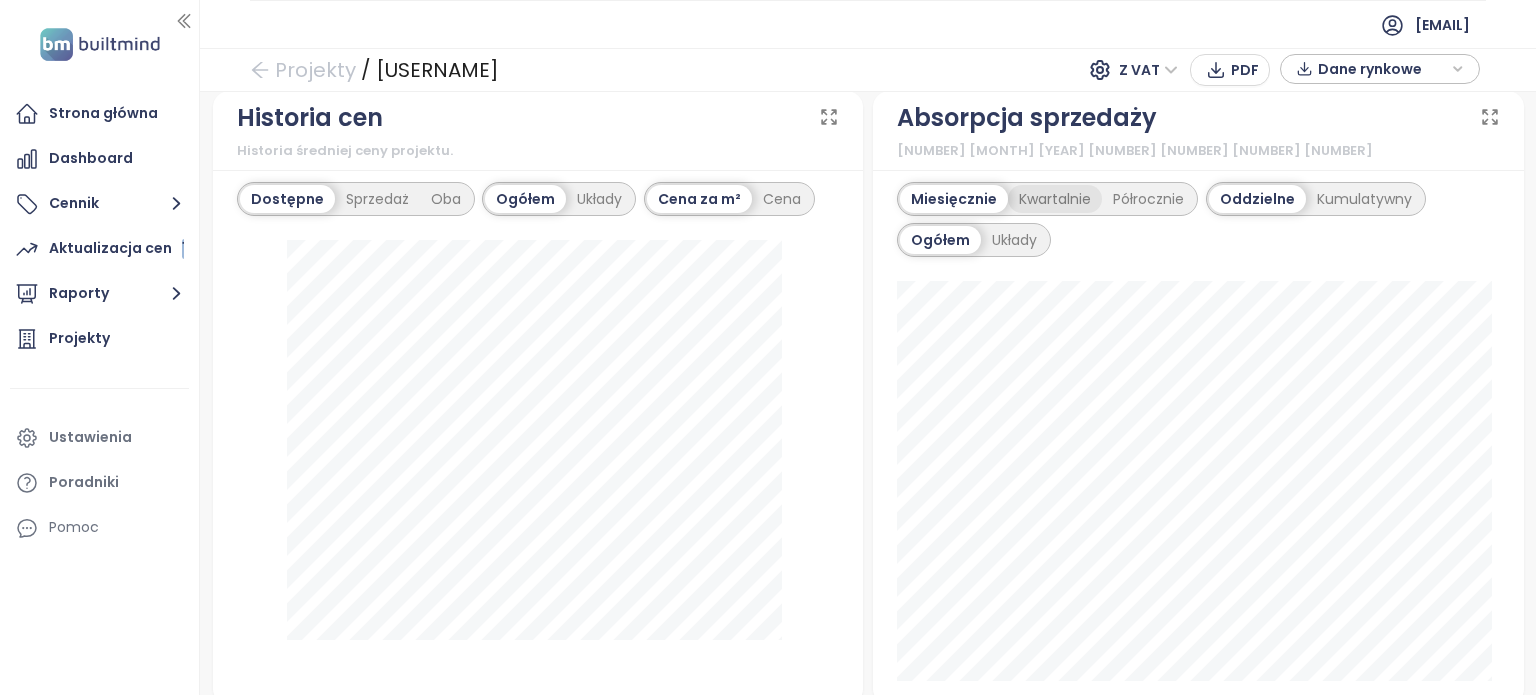 click on "Kwartalnie" at bounding box center (1055, 199) 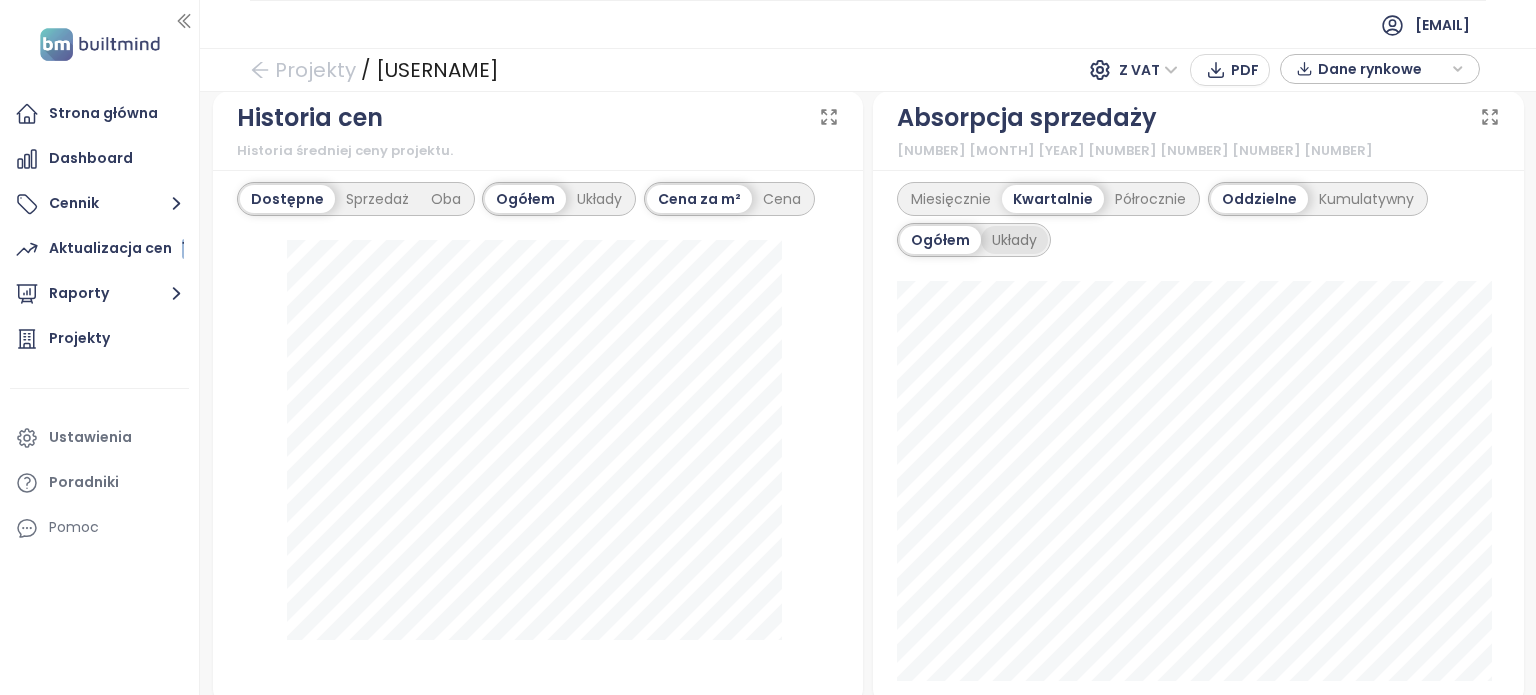 click on "Układy" at bounding box center (1014, 240) 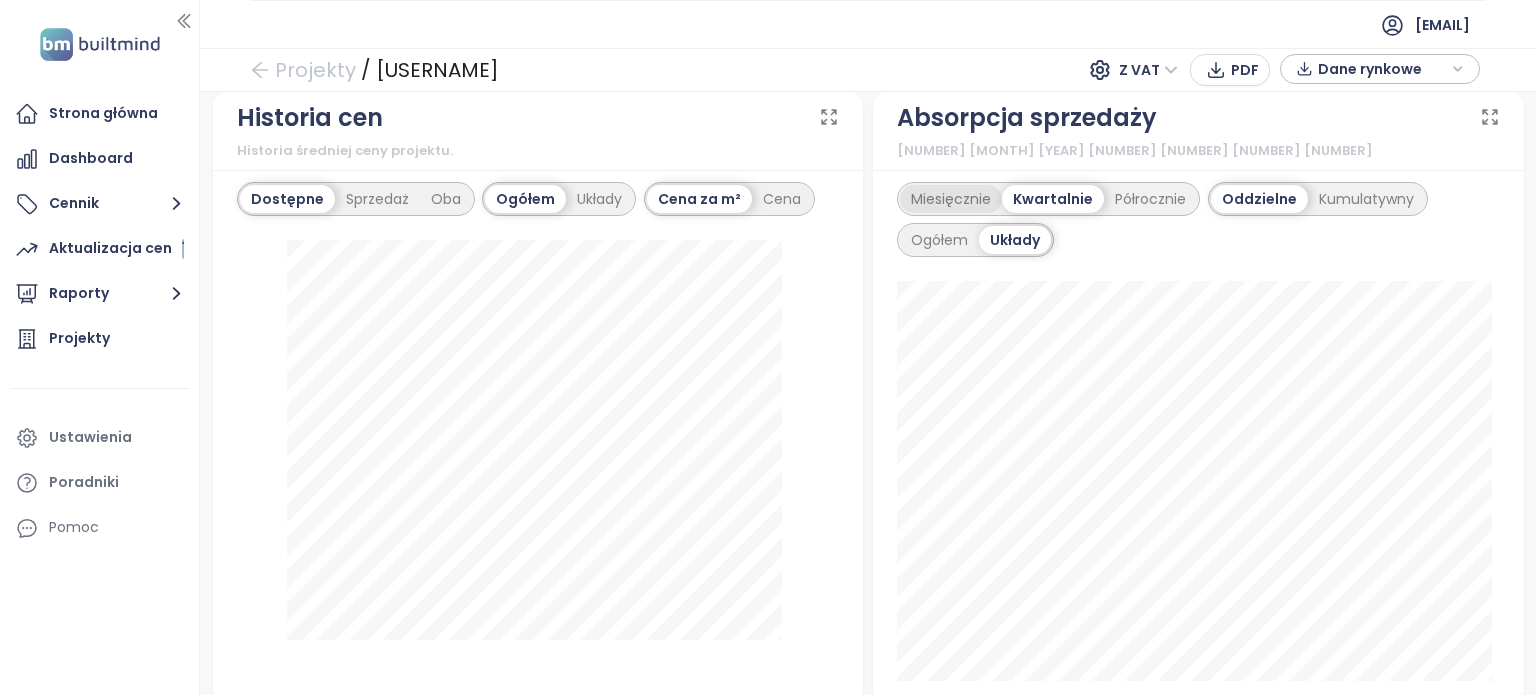 click on "Miesięcznie" at bounding box center (951, 199) 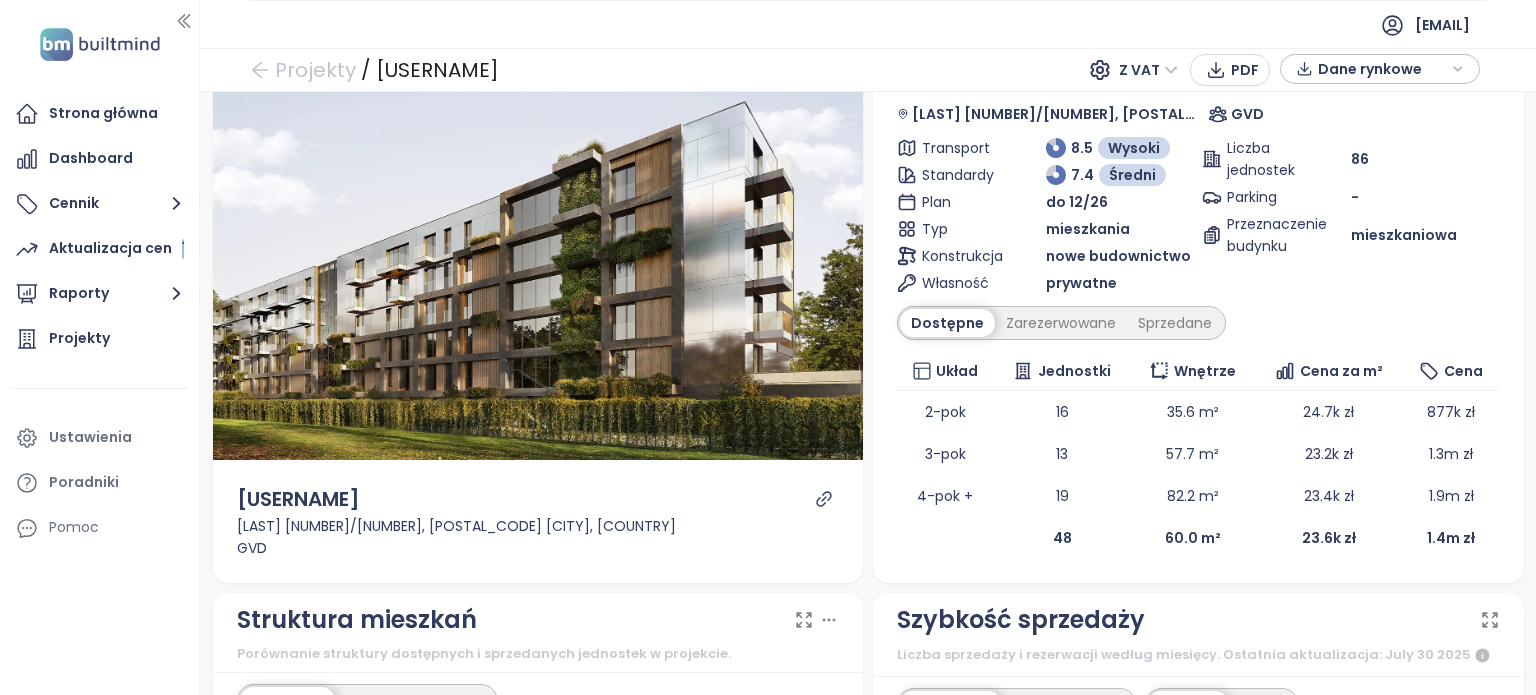 scroll, scrollTop: 0, scrollLeft: 0, axis: both 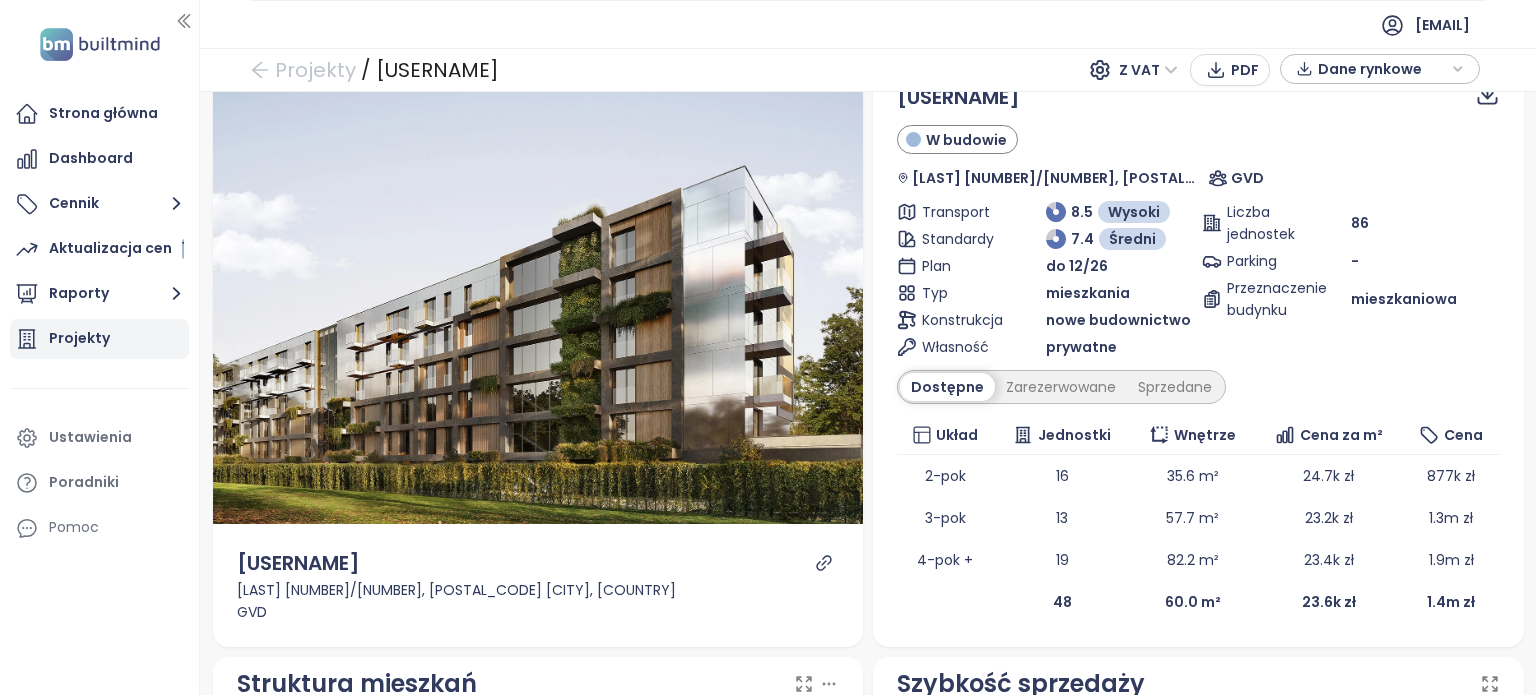 click on "Projekty" at bounding box center (79, 338) 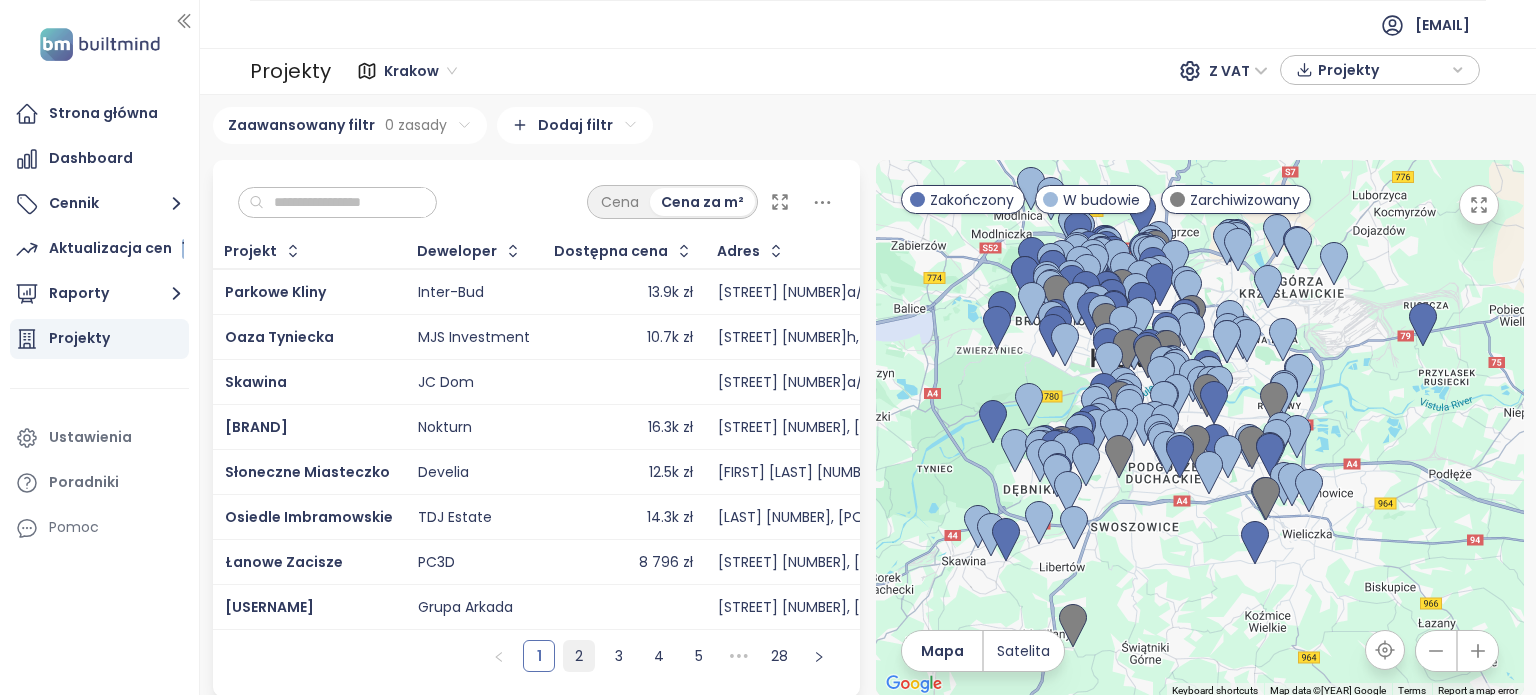 click on "2" at bounding box center [579, 656] 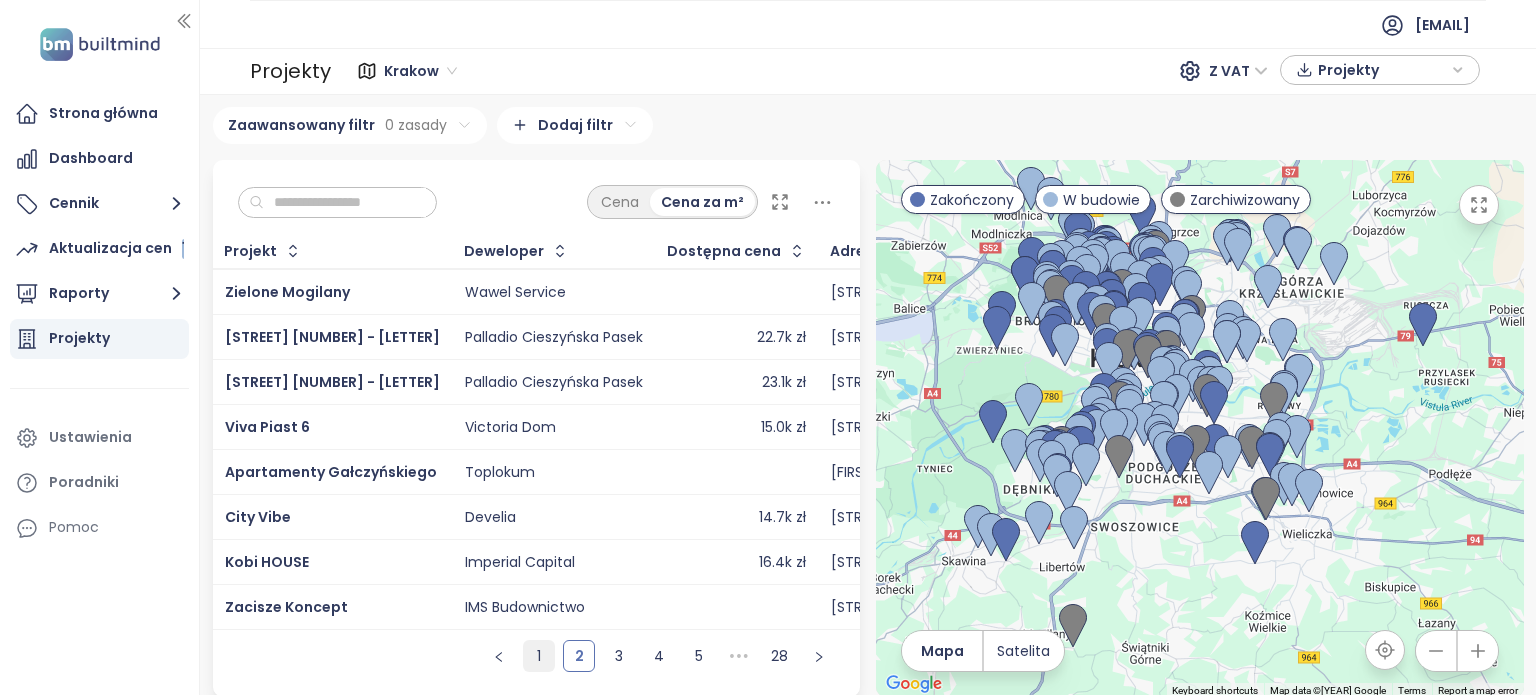 click on "1" at bounding box center (539, 656) 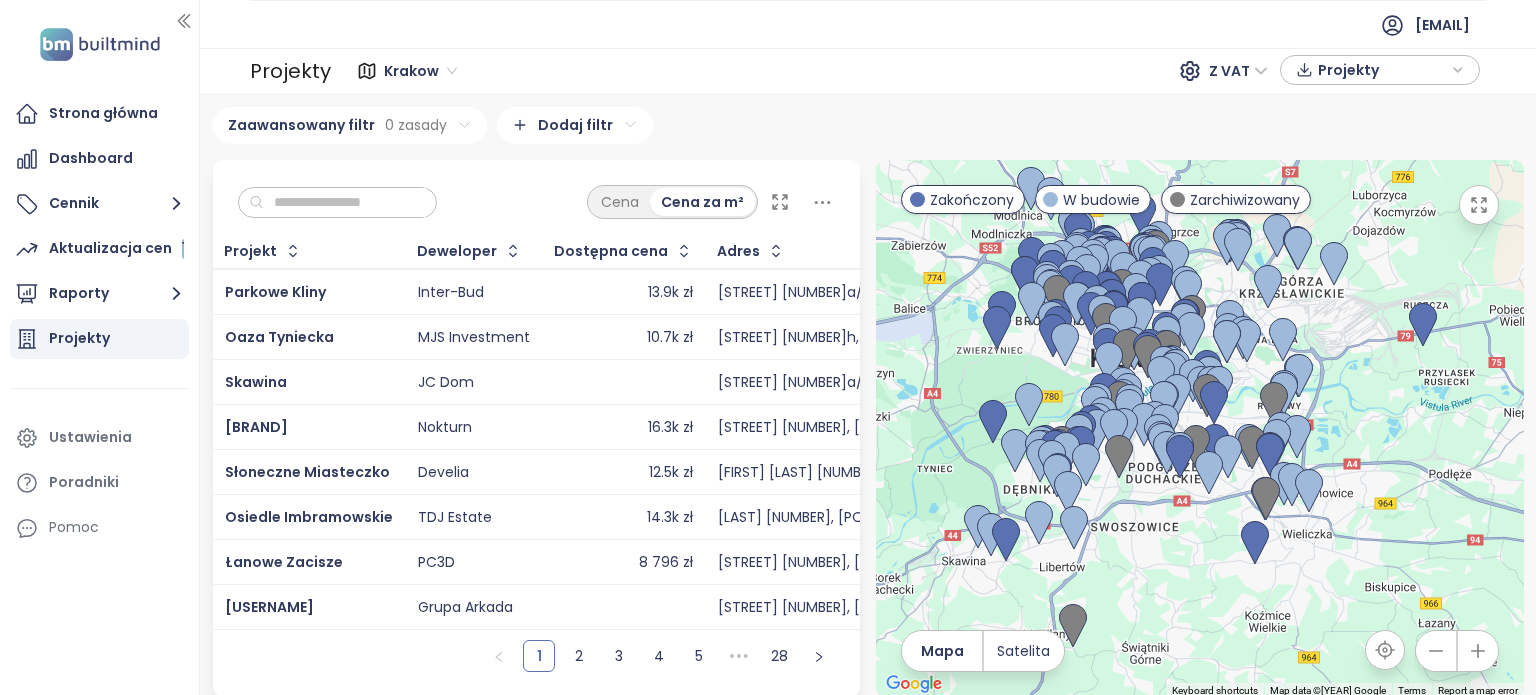 click on "Cena Cena za m²" at bounding box center (537, 197) 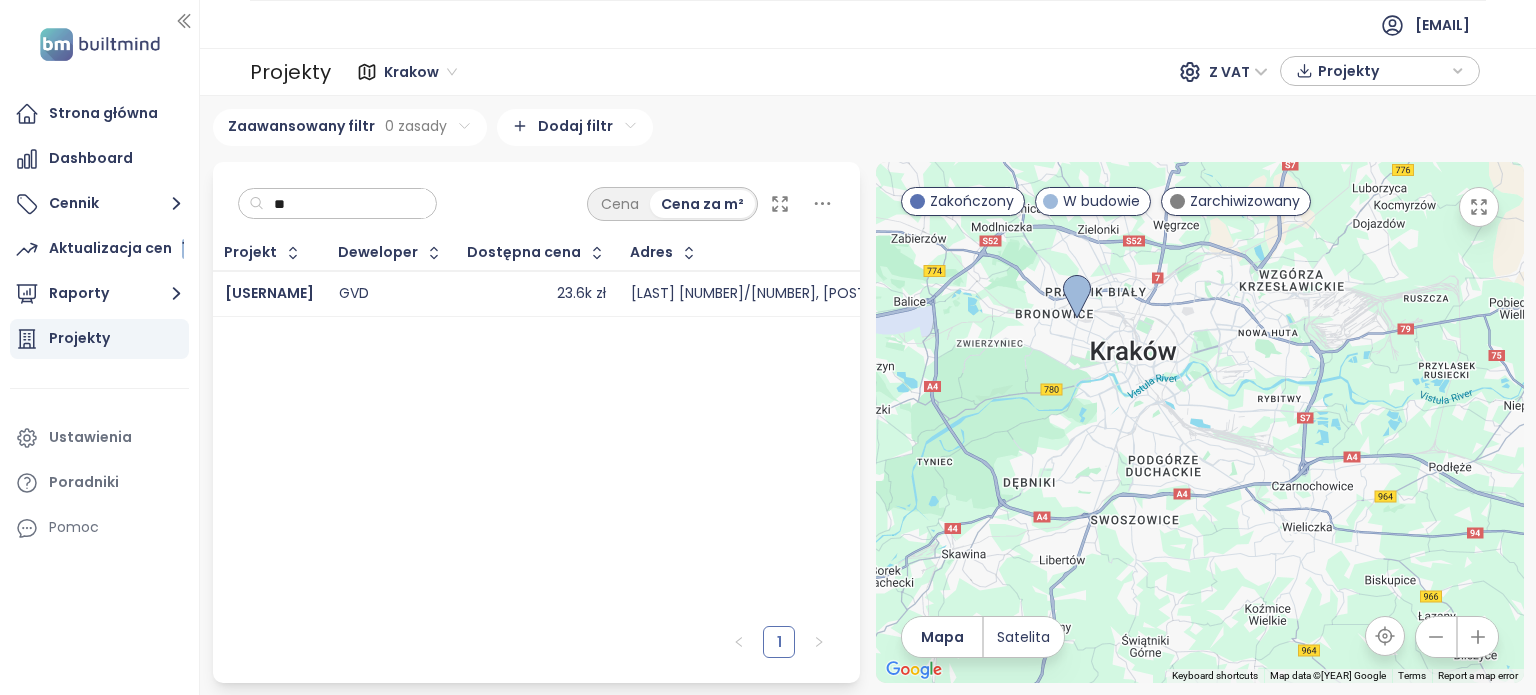 type on "*" 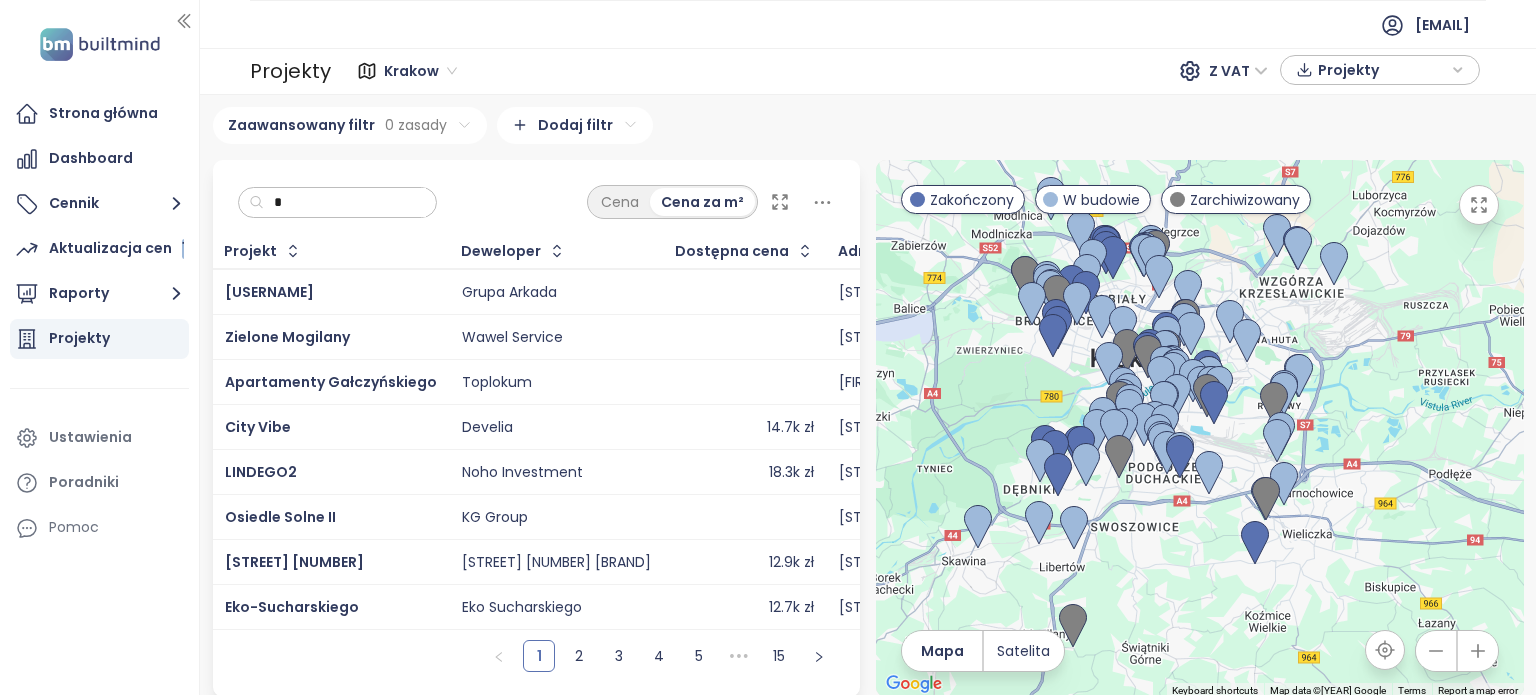 type 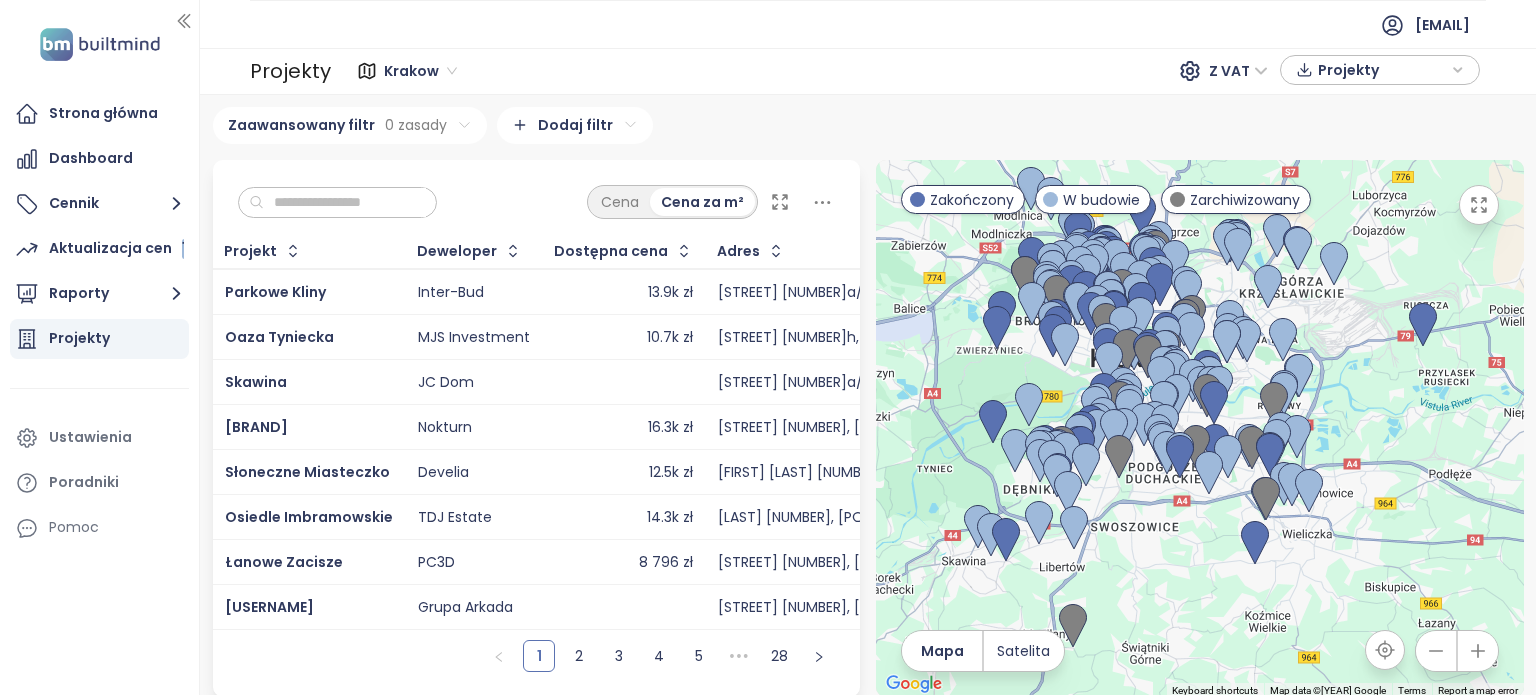 click on "[EMAIL]" at bounding box center (868, 24) 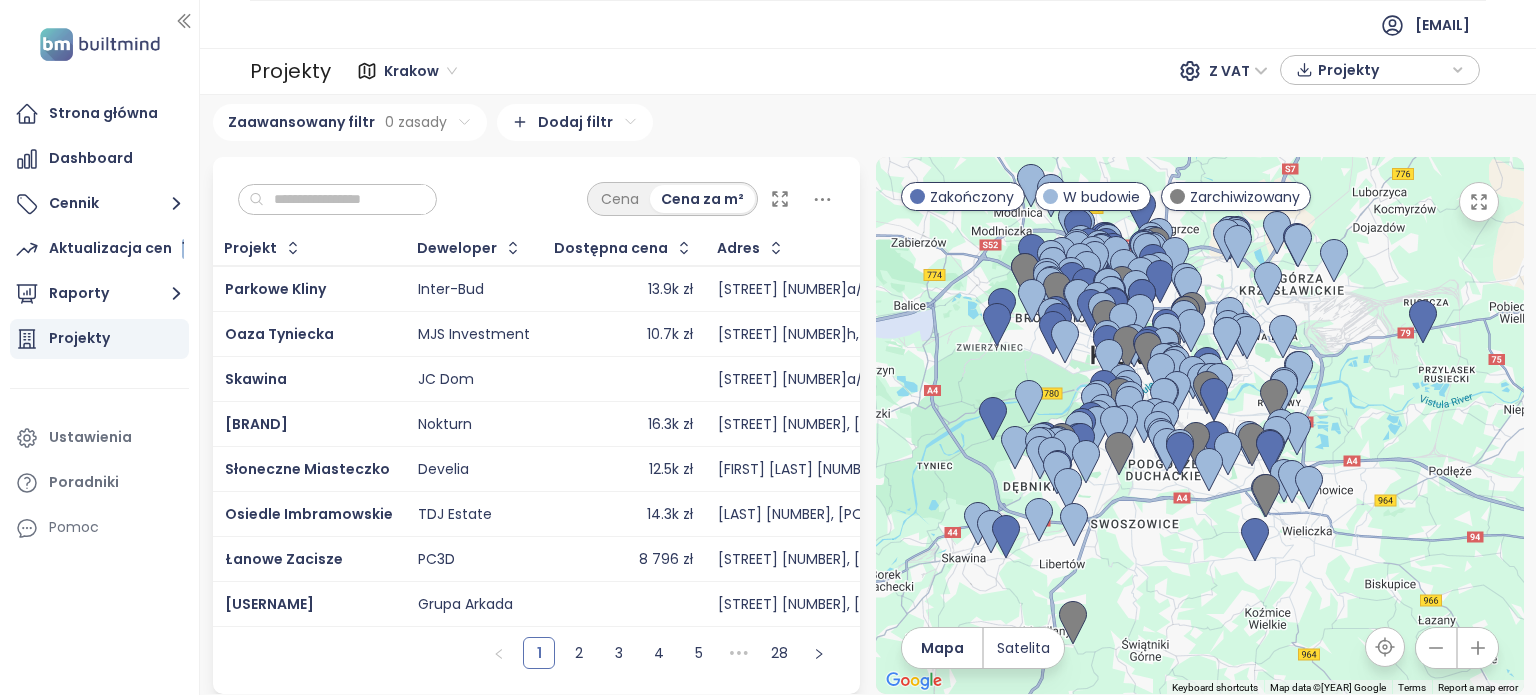 scroll, scrollTop: 14, scrollLeft: 0, axis: vertical 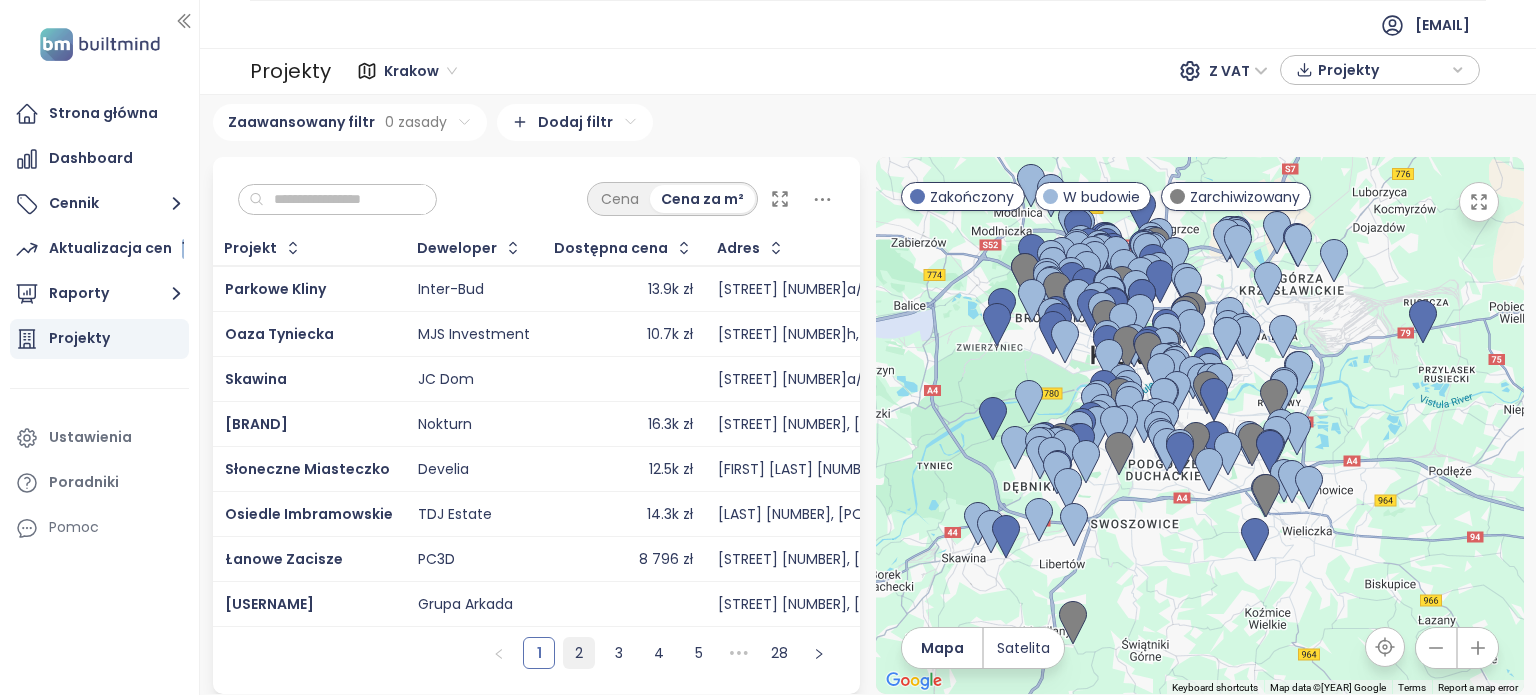 click on "2" at bounding box center [579, 653] 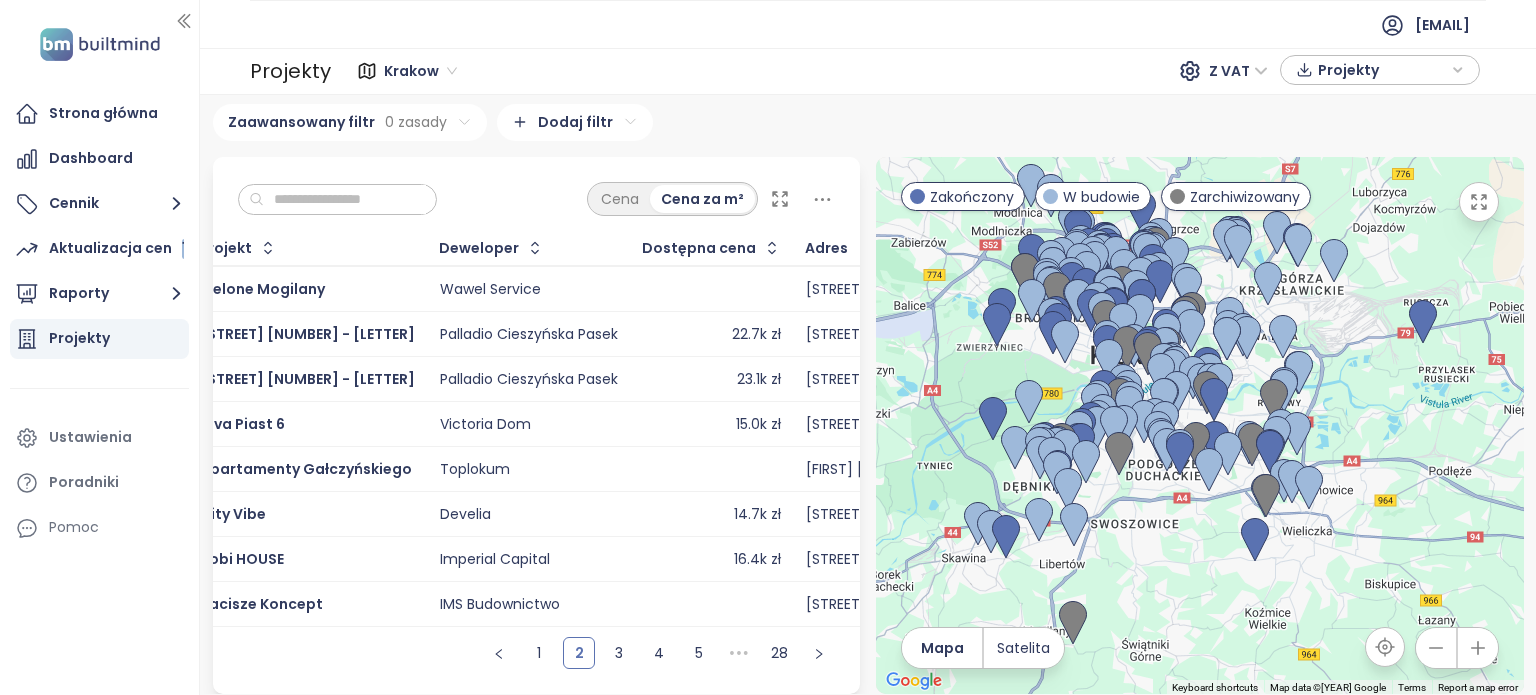 scroll, scrollTop: 0, scrollLeft: 0, axis: both 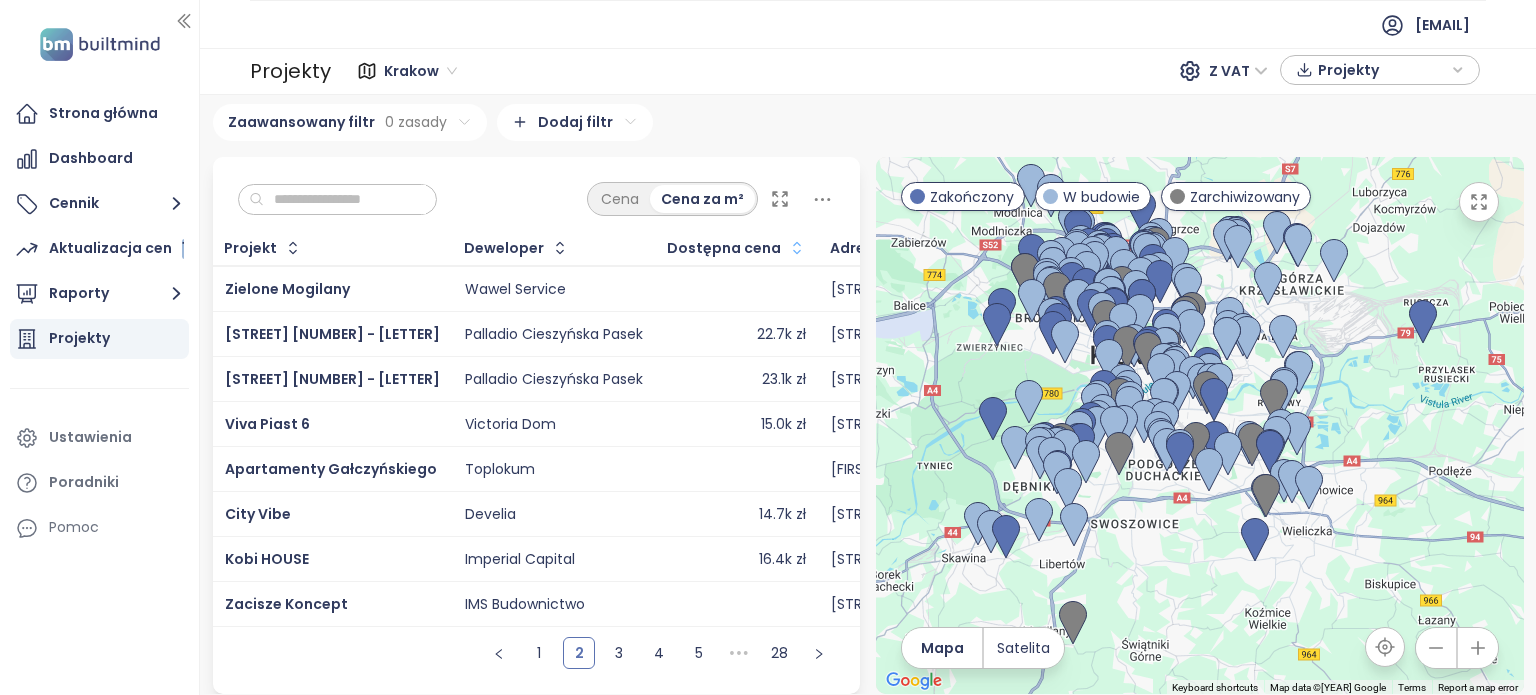 click 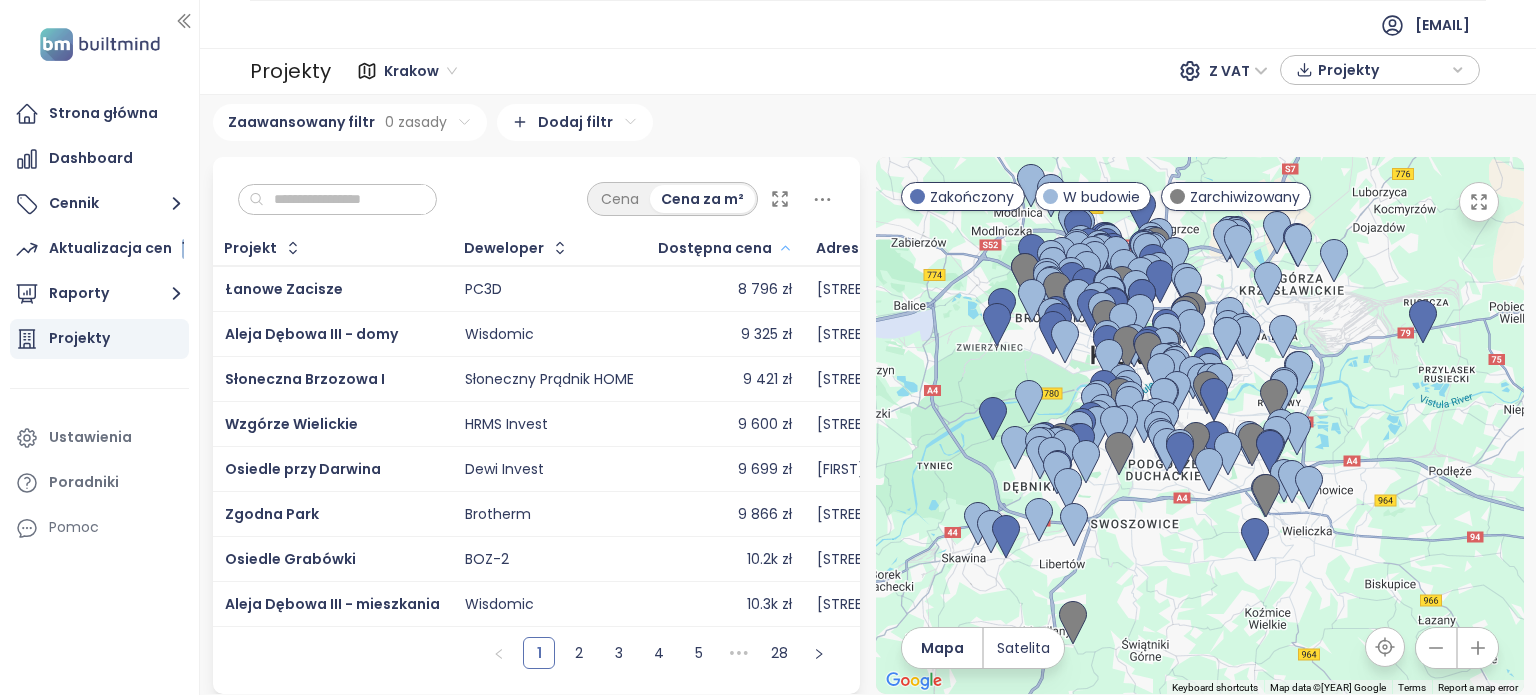 click 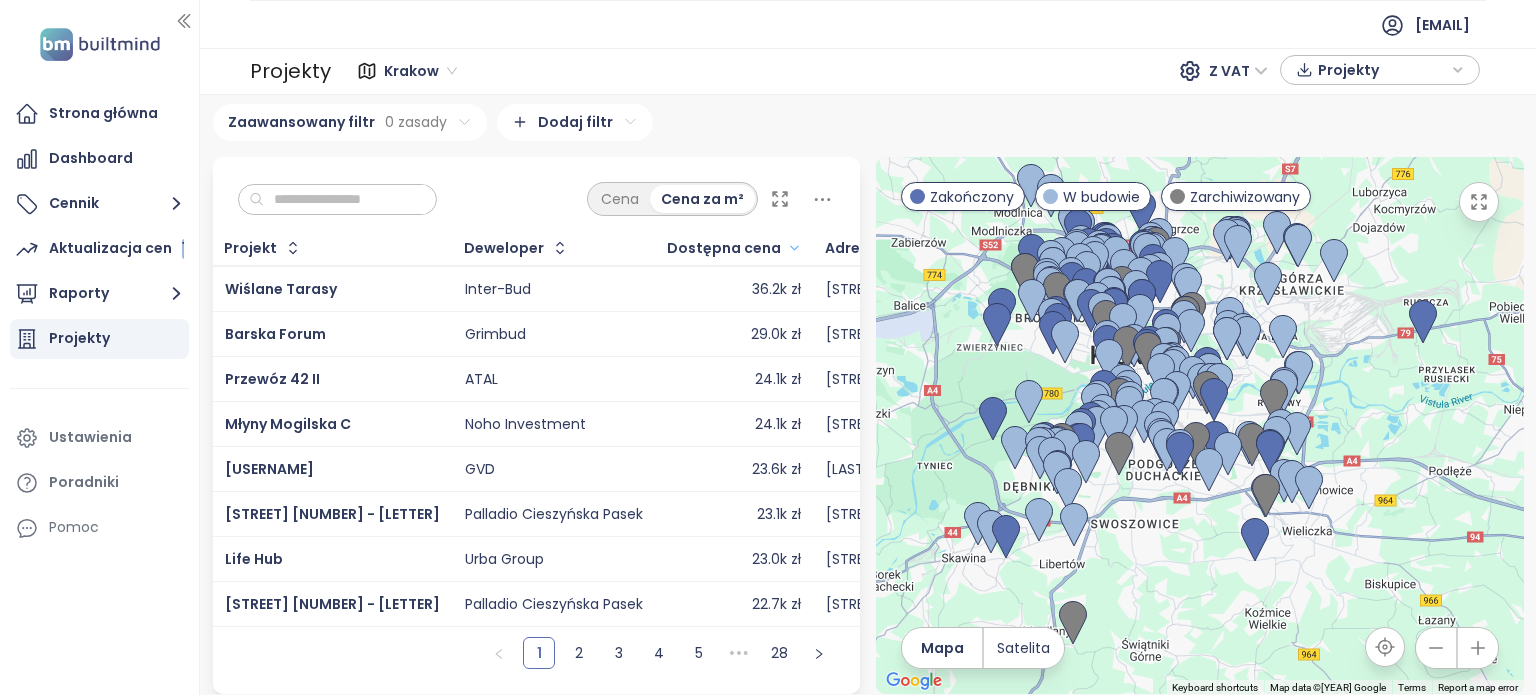 click on "Krakow Z VAT Projekty" at bounding box center [908, 71] 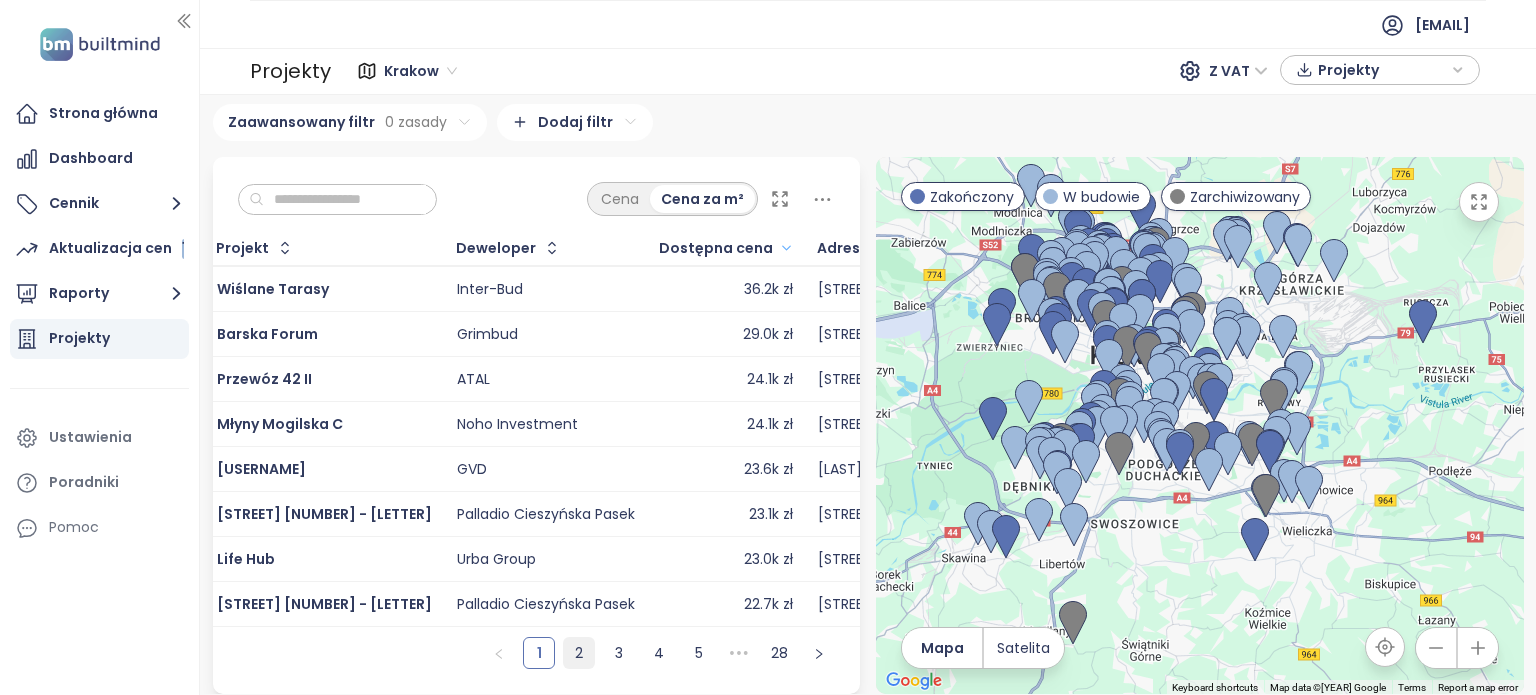click on "2" at bounding box center (579, 653) 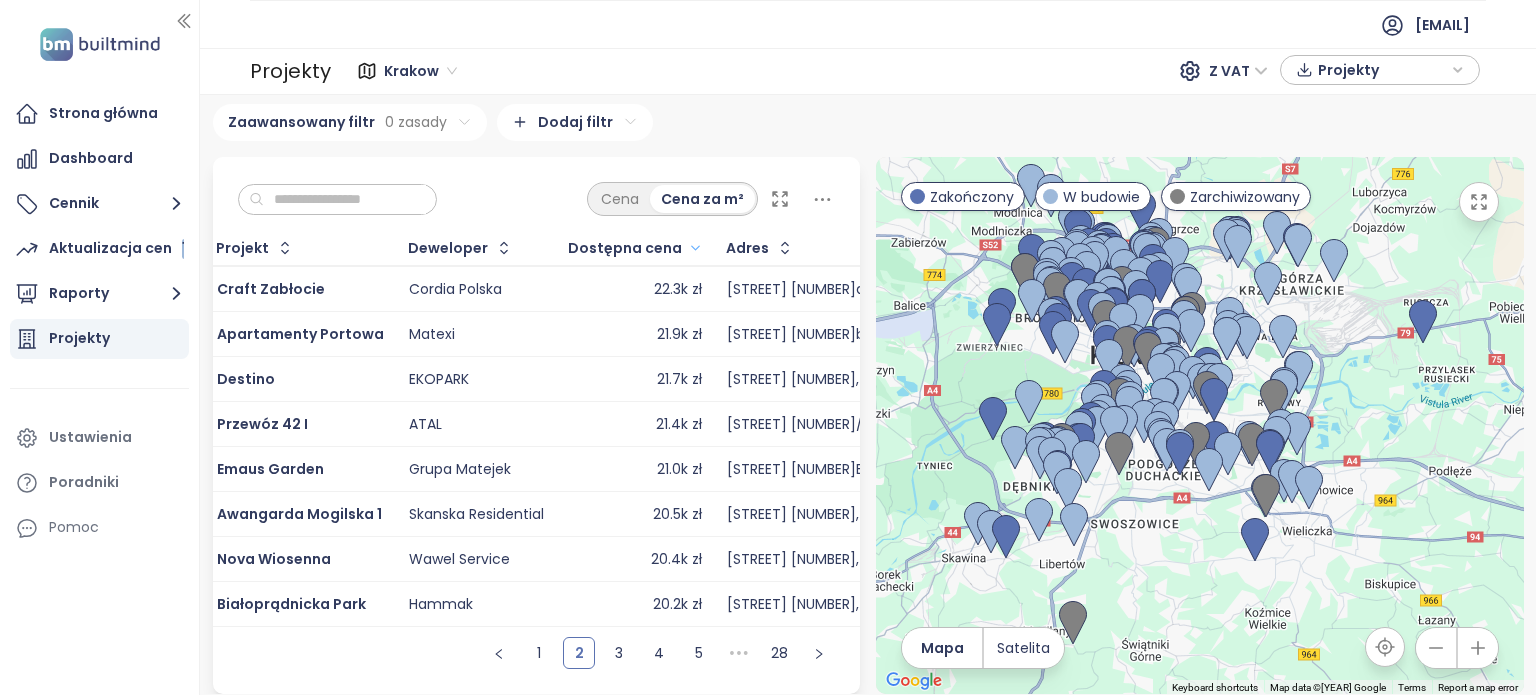 click on "Cordia Polska" at bounding box center (455, 290) 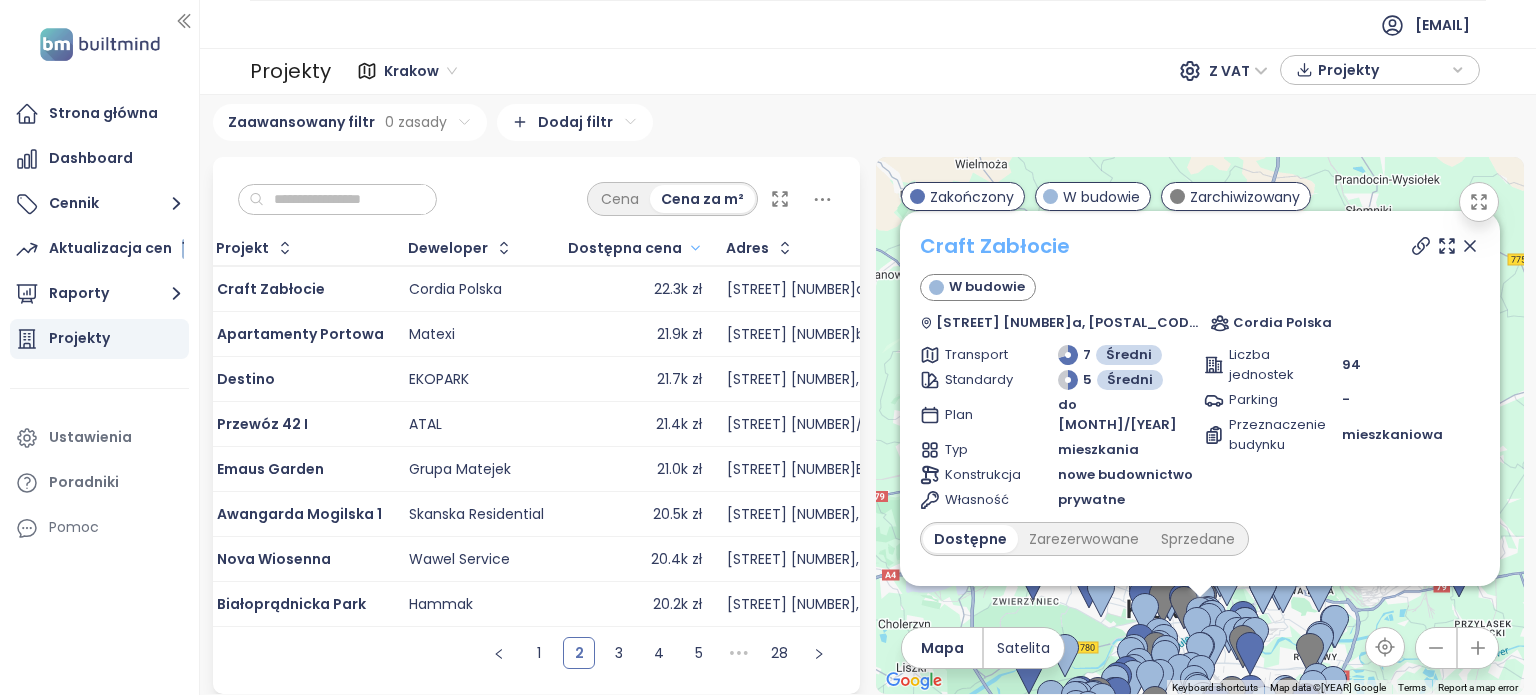 click on "Craft Zabłocie" at bounding box center (995, 246) 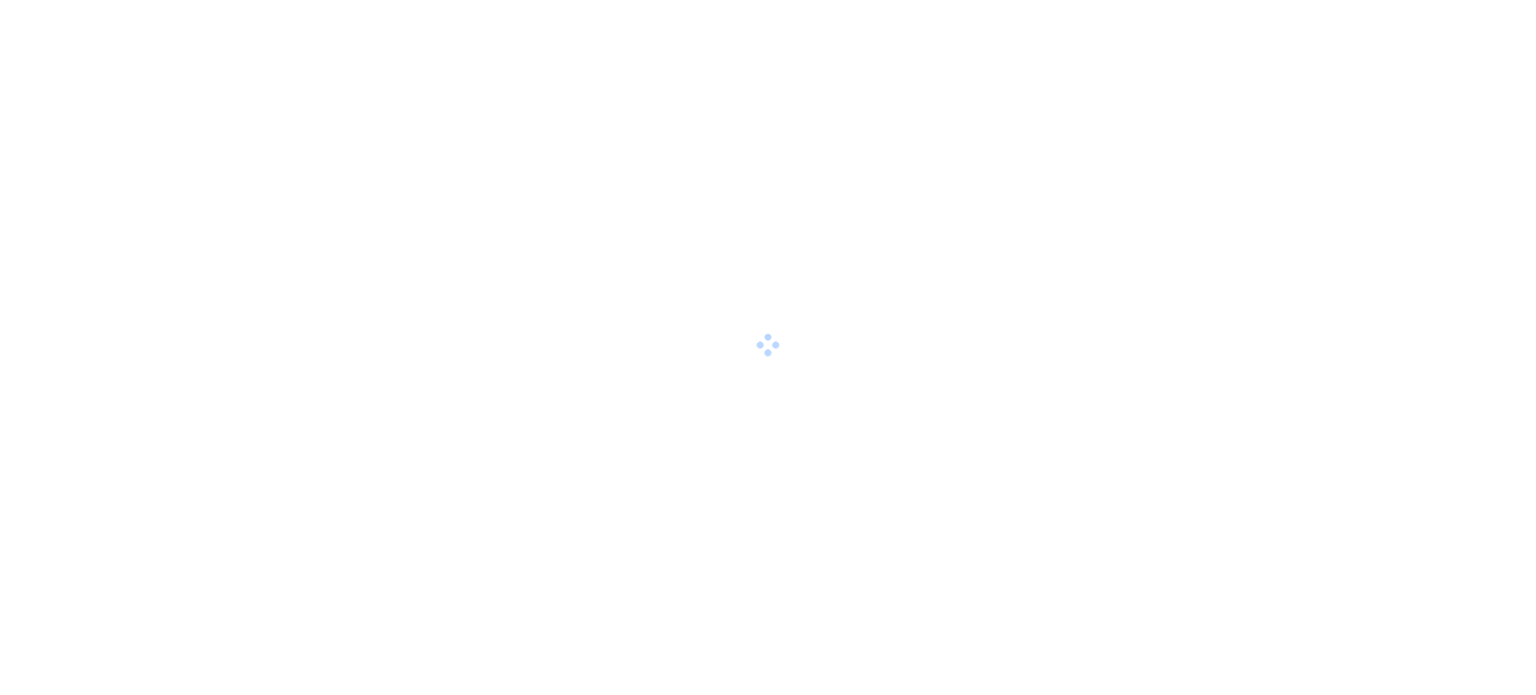 scroll, scrollTop: 0, scrollLeft: 0, axis: both 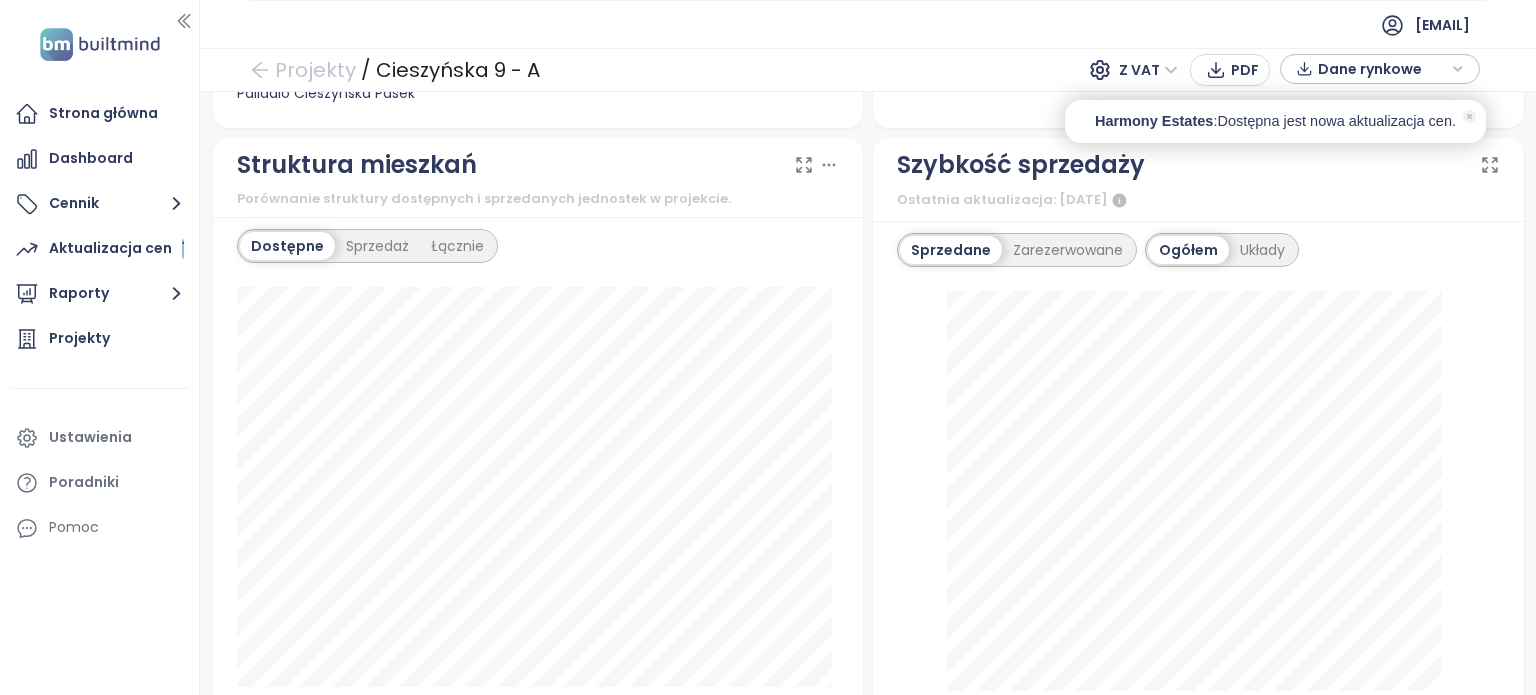 click 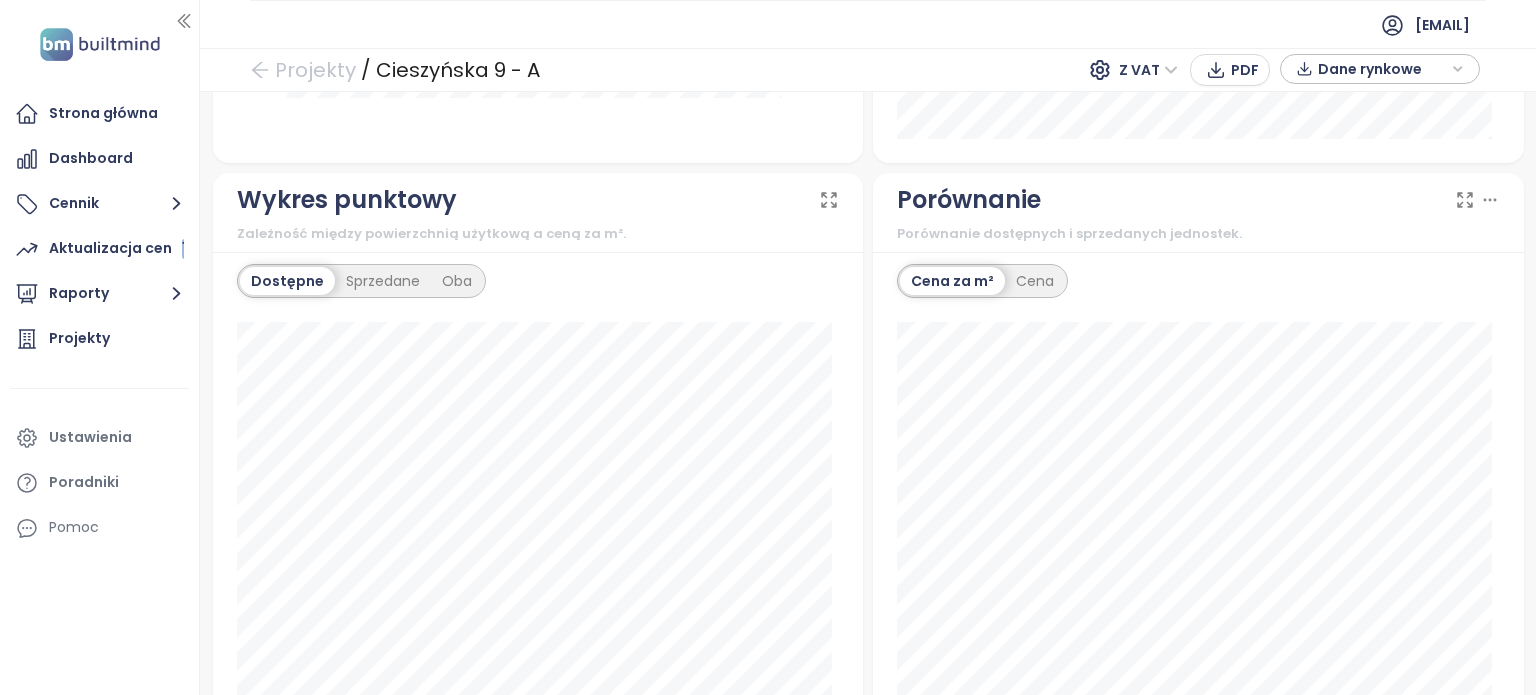 scroll, scrollTop: 1900, scrollLeft: 0, axis: vertical 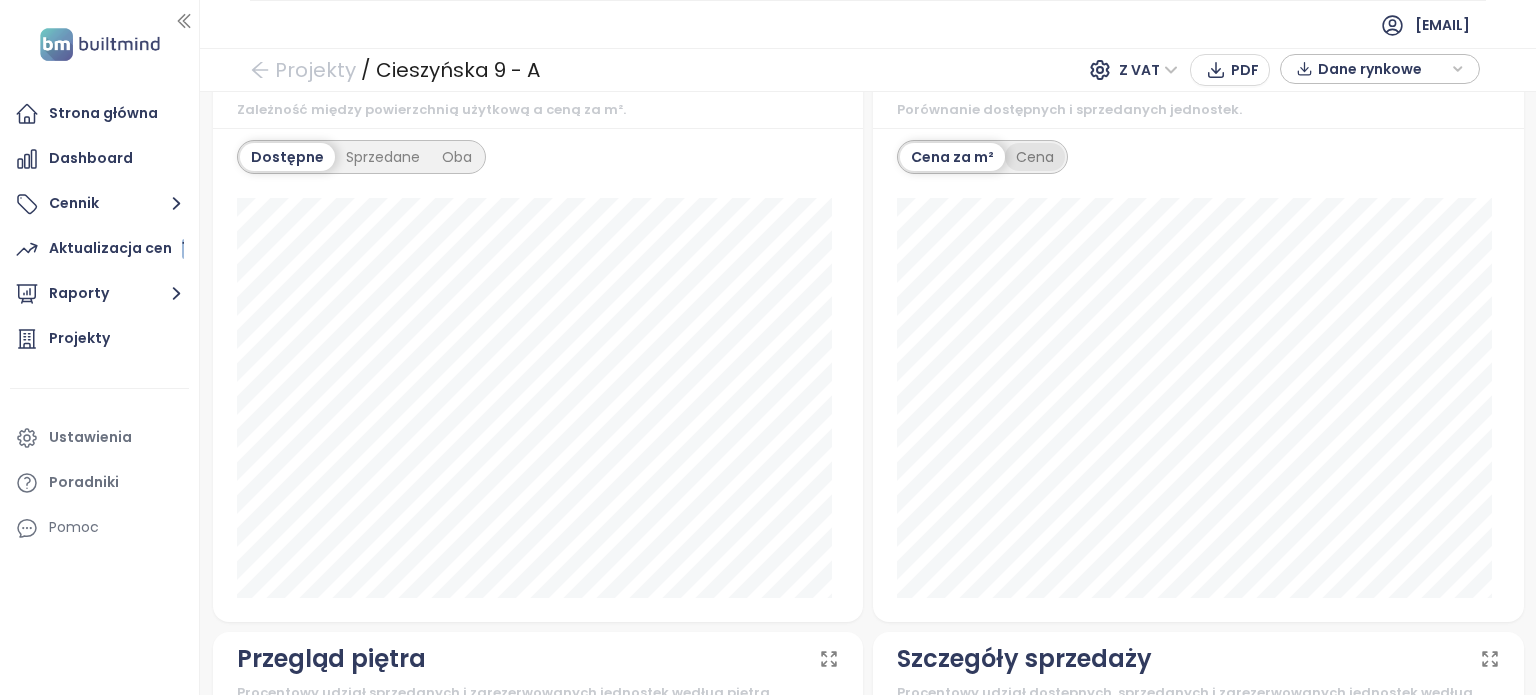 click on "Cena" at bounding box center [1035, 157] 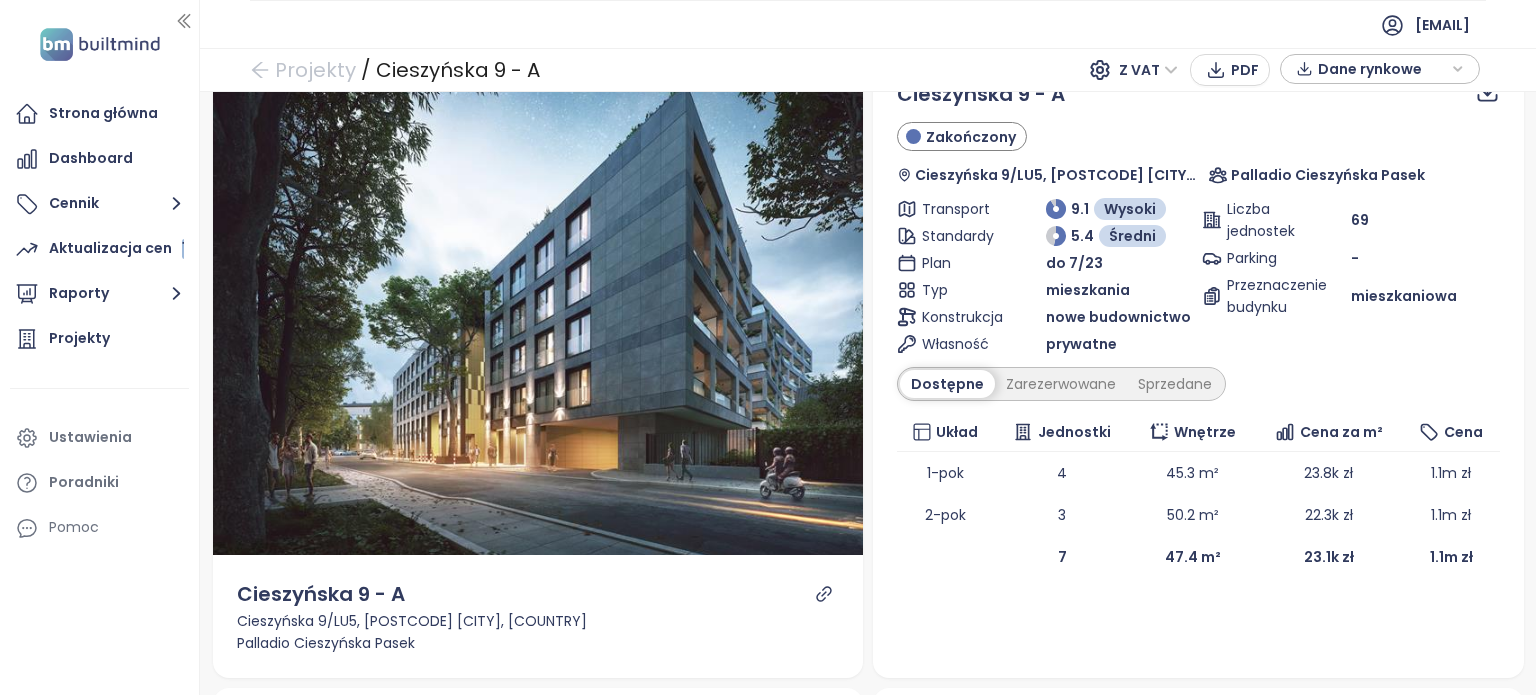 scroll, scrollTop: 0, scrollLeft: 0, axis: both 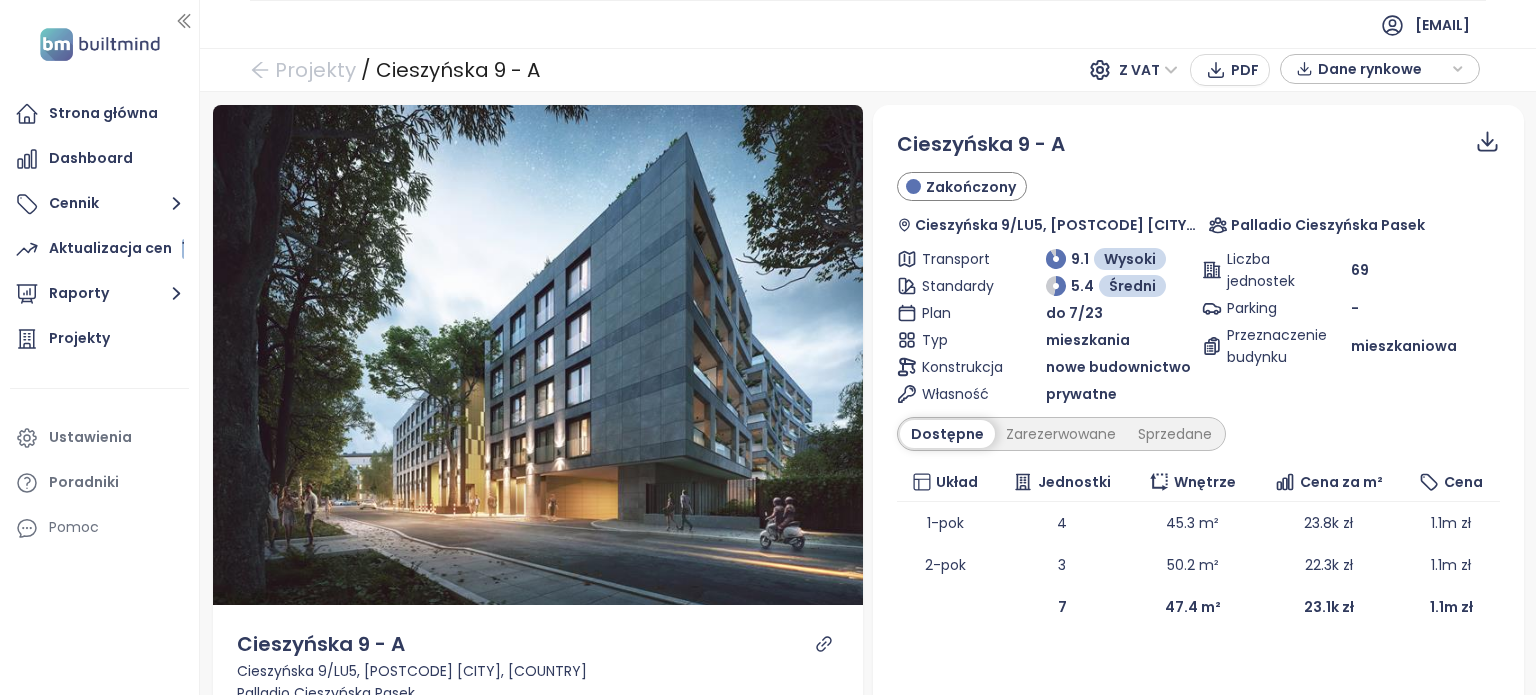 click 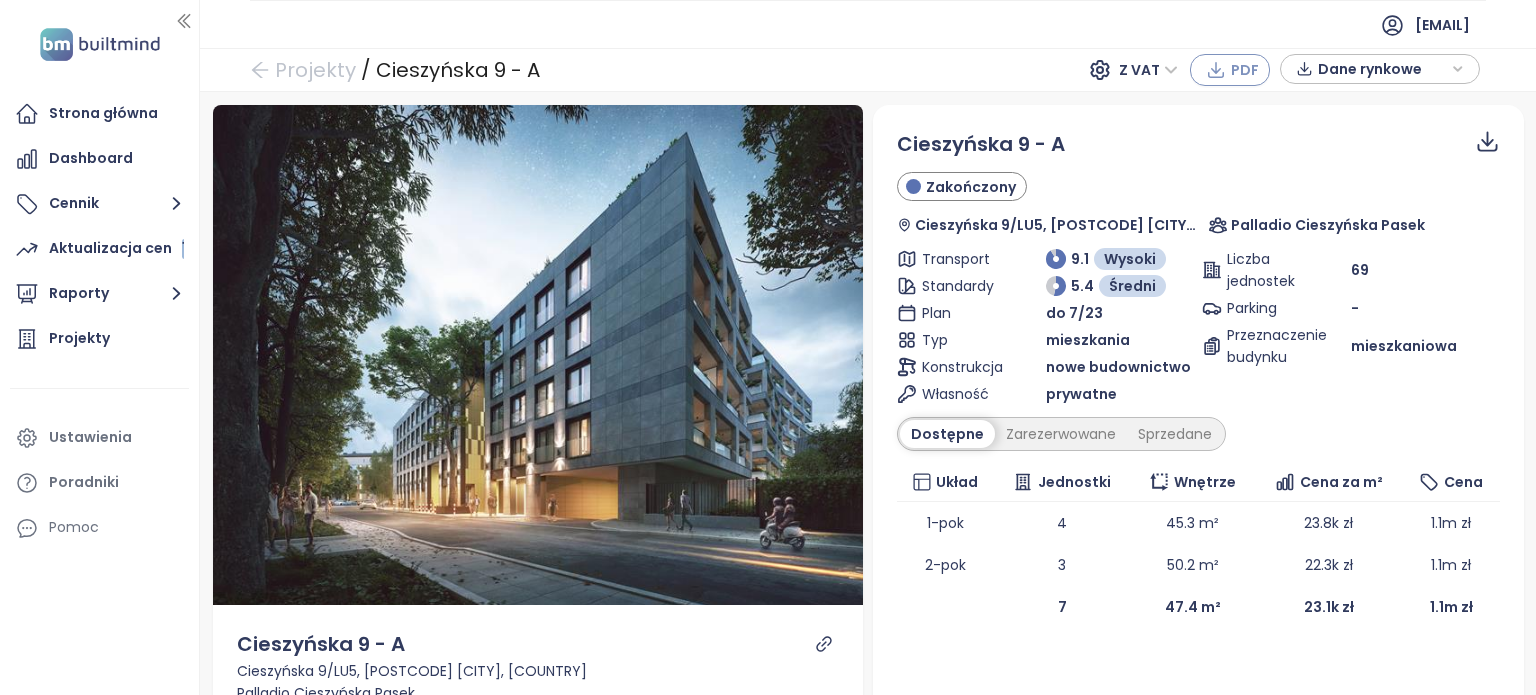 click on "PDF" at bounding box center [1245, 70] 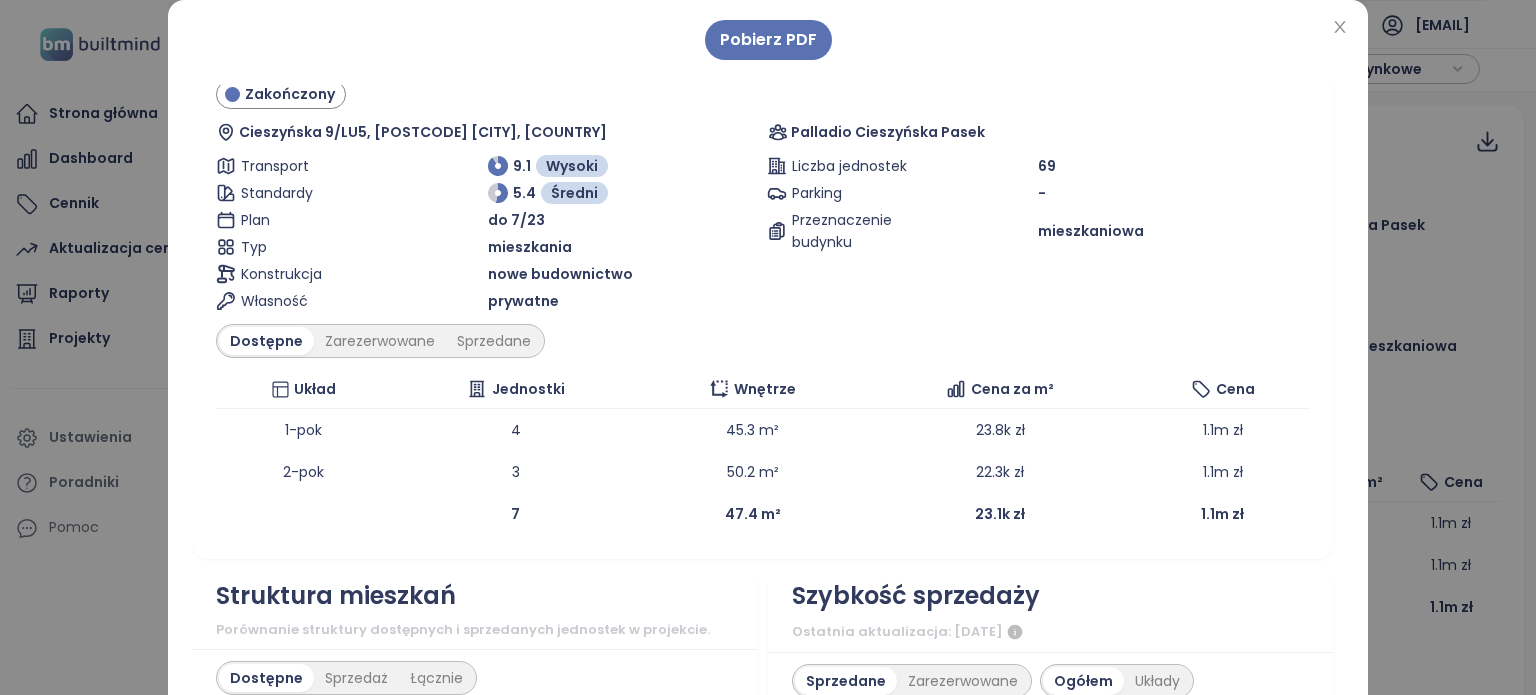 scroll, scrollTop: 100, scrollLeft: 0, axis: vertical 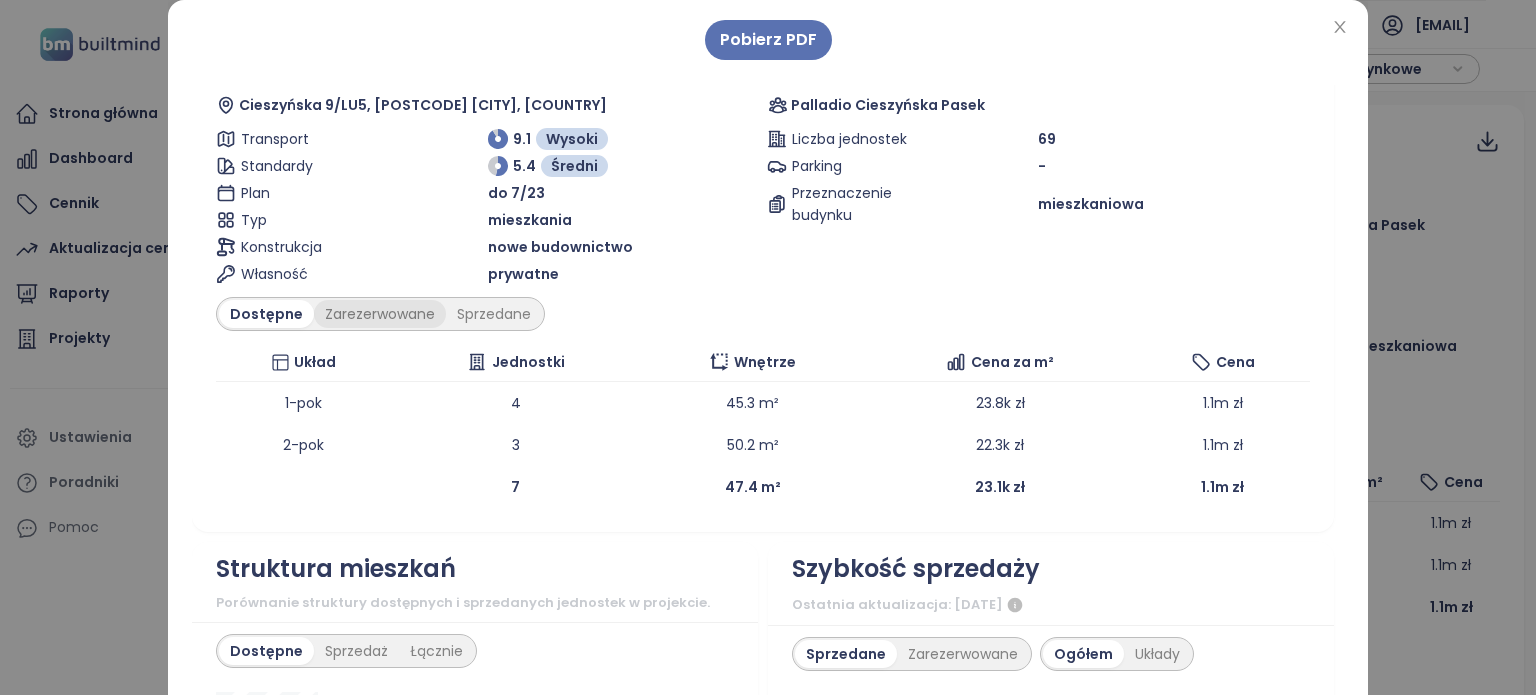 click on "Zarezerwowane" at bounding box center (380, 314) 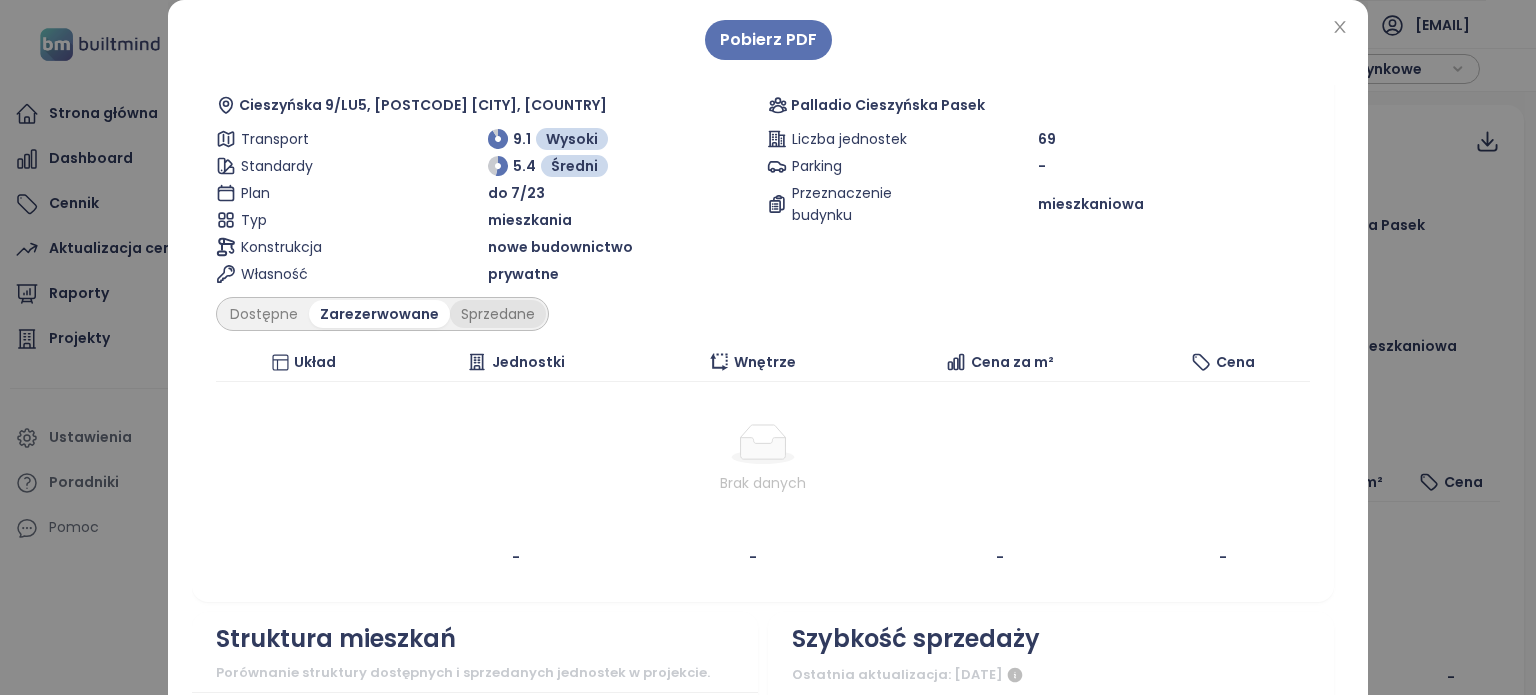 click on "Sprzedane" at bounding box center (498, 314) 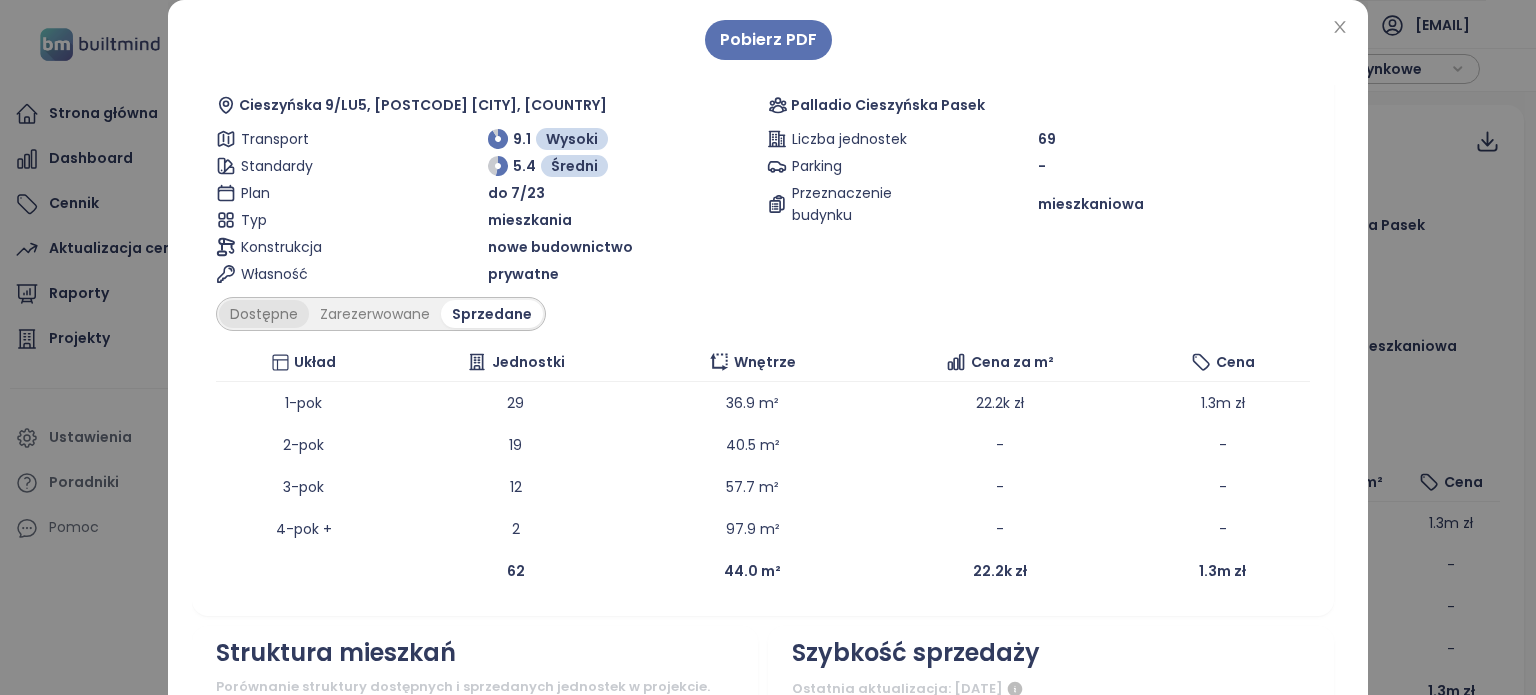 click on "Dostępne" at bounding box center [264, 314] 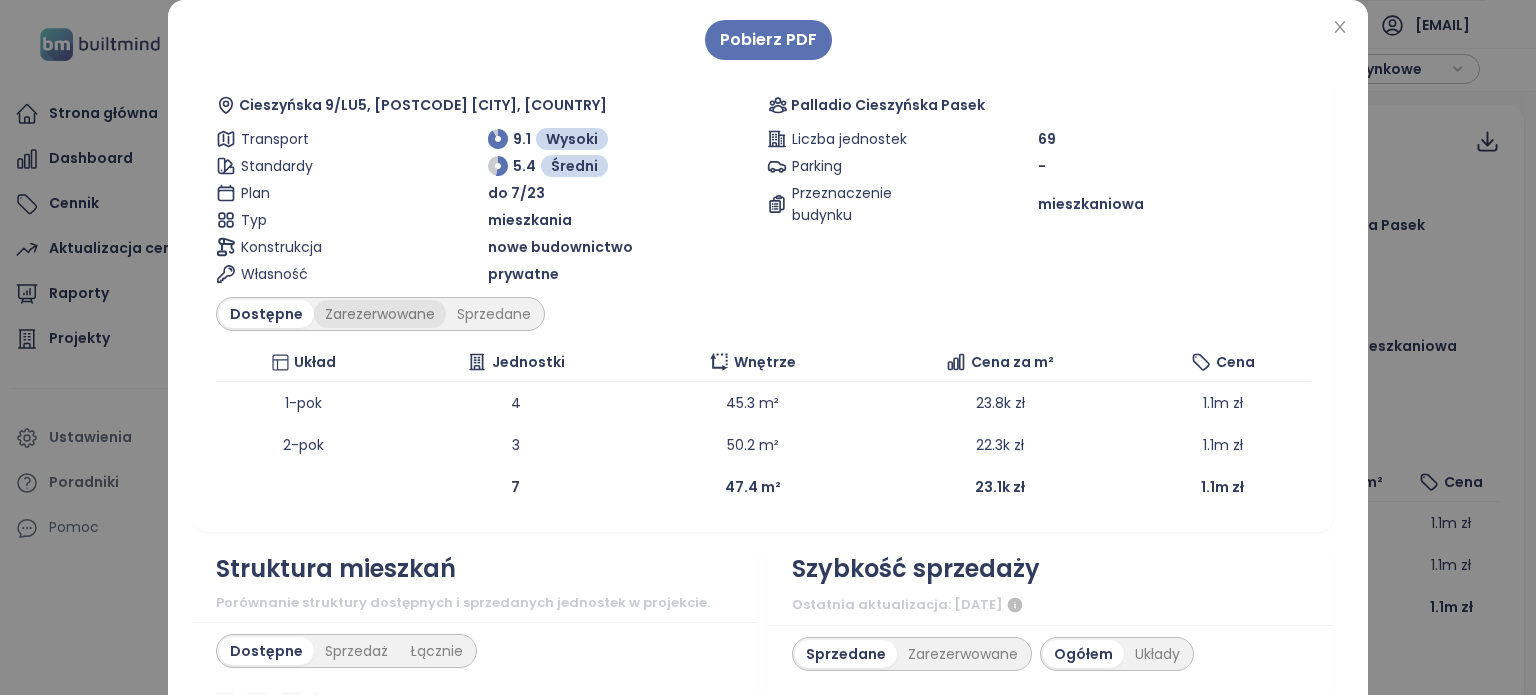 click on "Zarezerwowane" at bounding box center [380, 314] 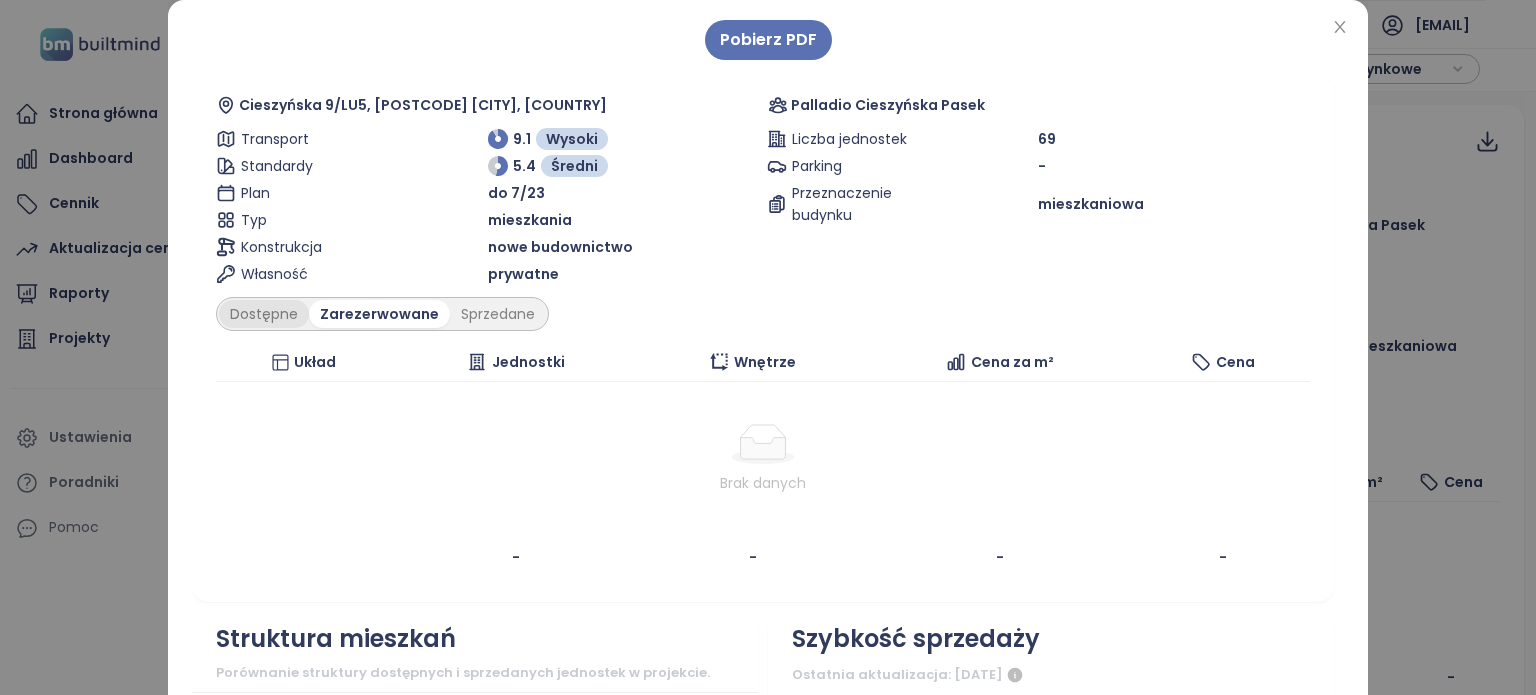 click on "Dostępne" at bounding box center [264, 314] 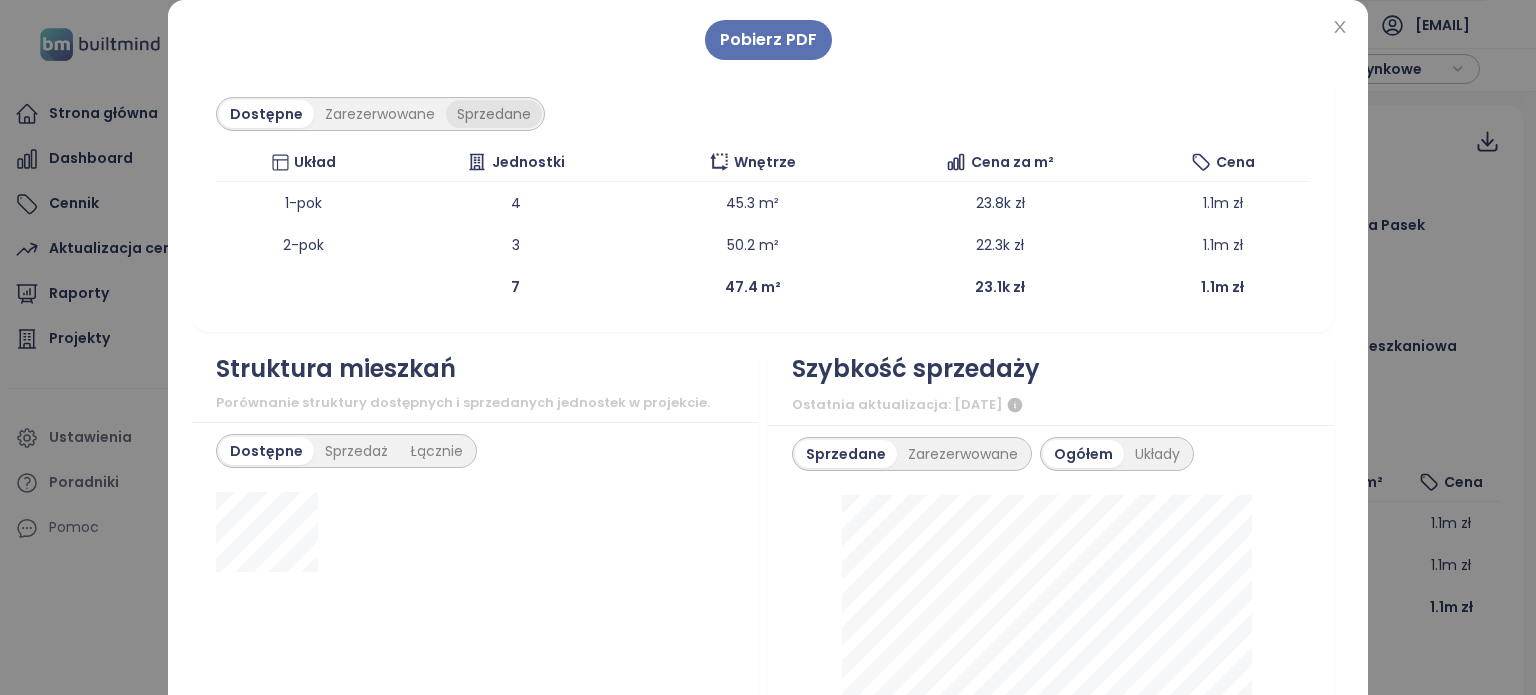 click on "Sprzedane" at bounding box center (494, 114) 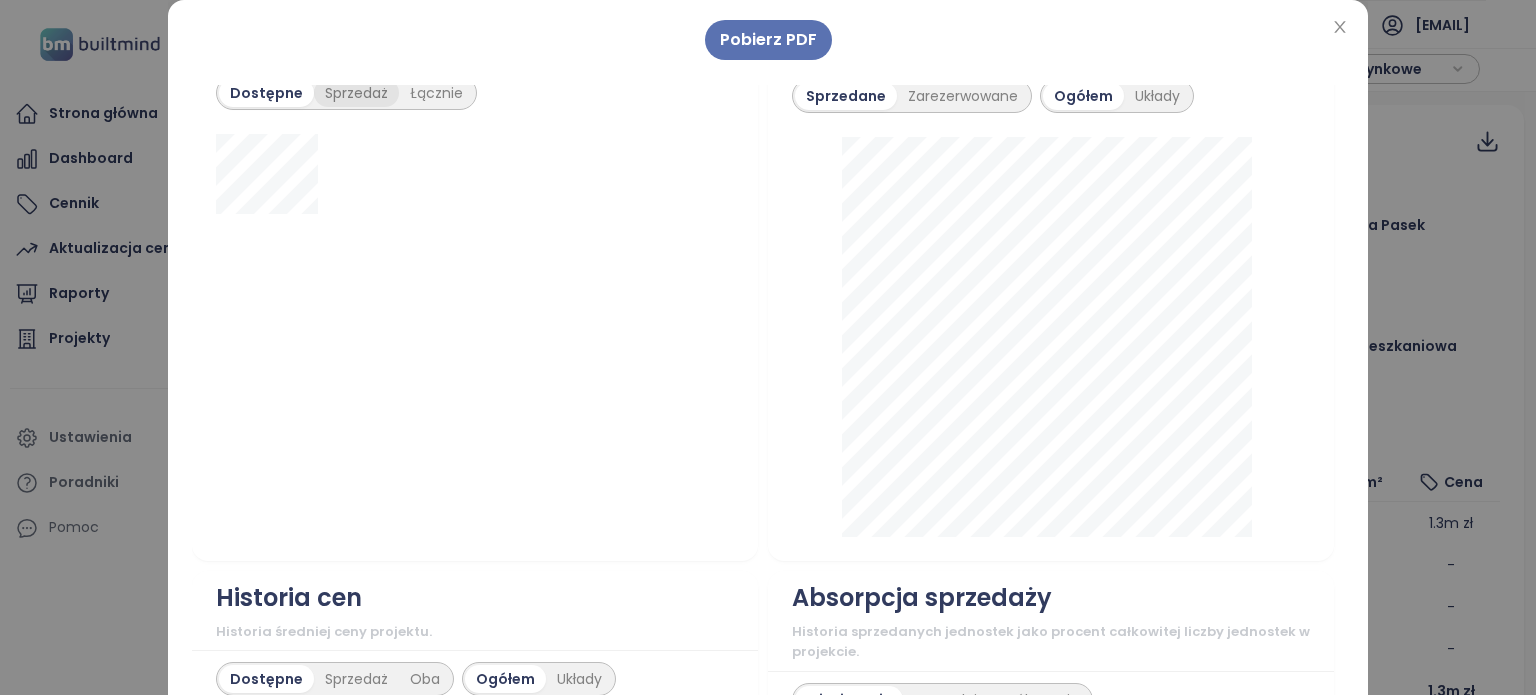 scroll, scrollTop: 600, scrollLeft: 0, axis: vertical 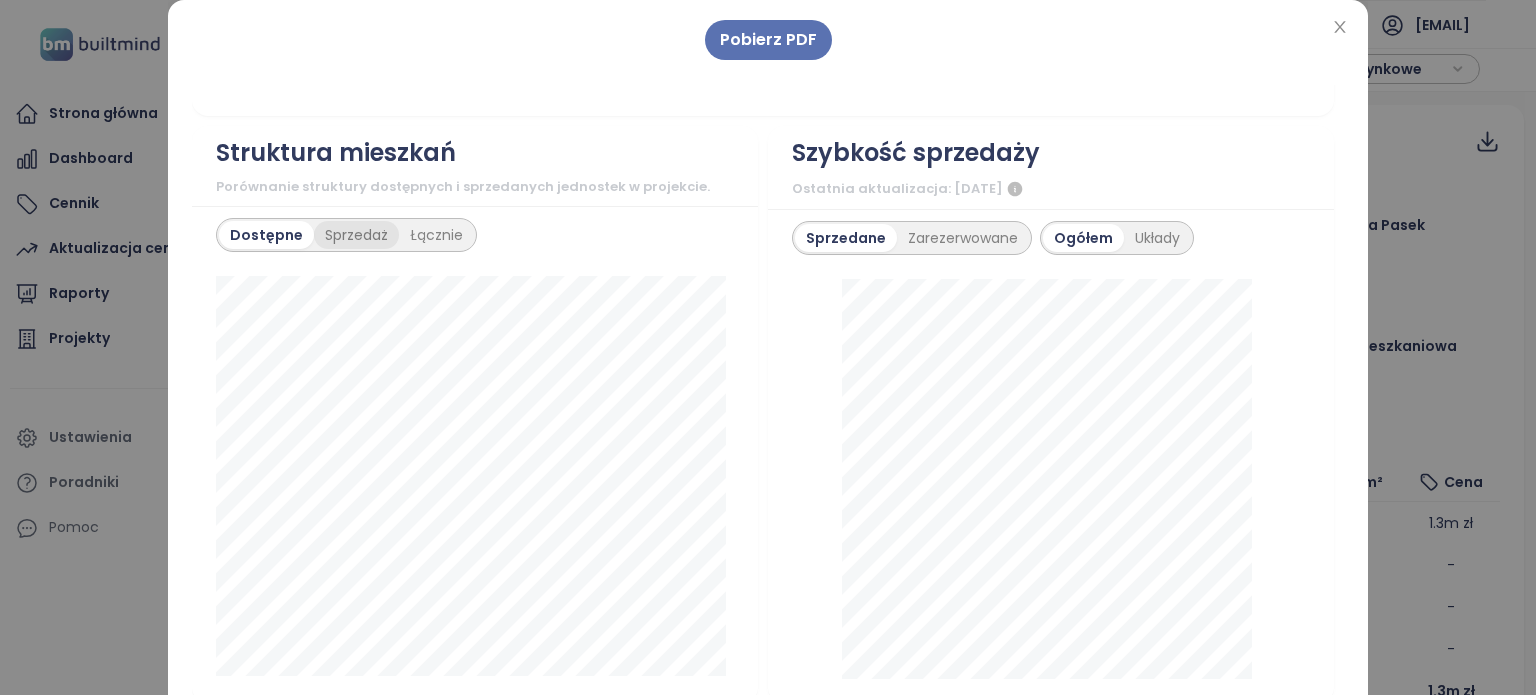 click on "Sprzedaż" at bounding box center [356, 235] 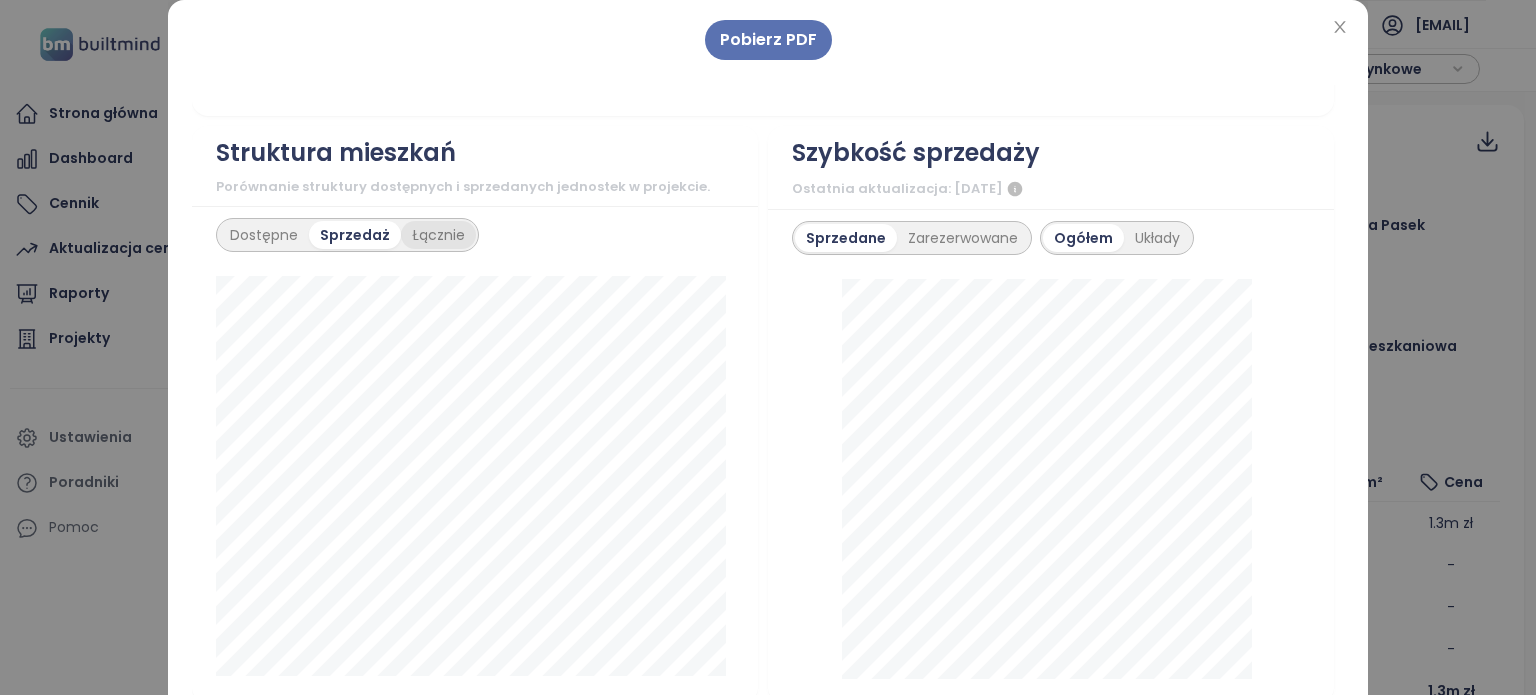 click on "Łącznie" at bounding box center [438, 235] 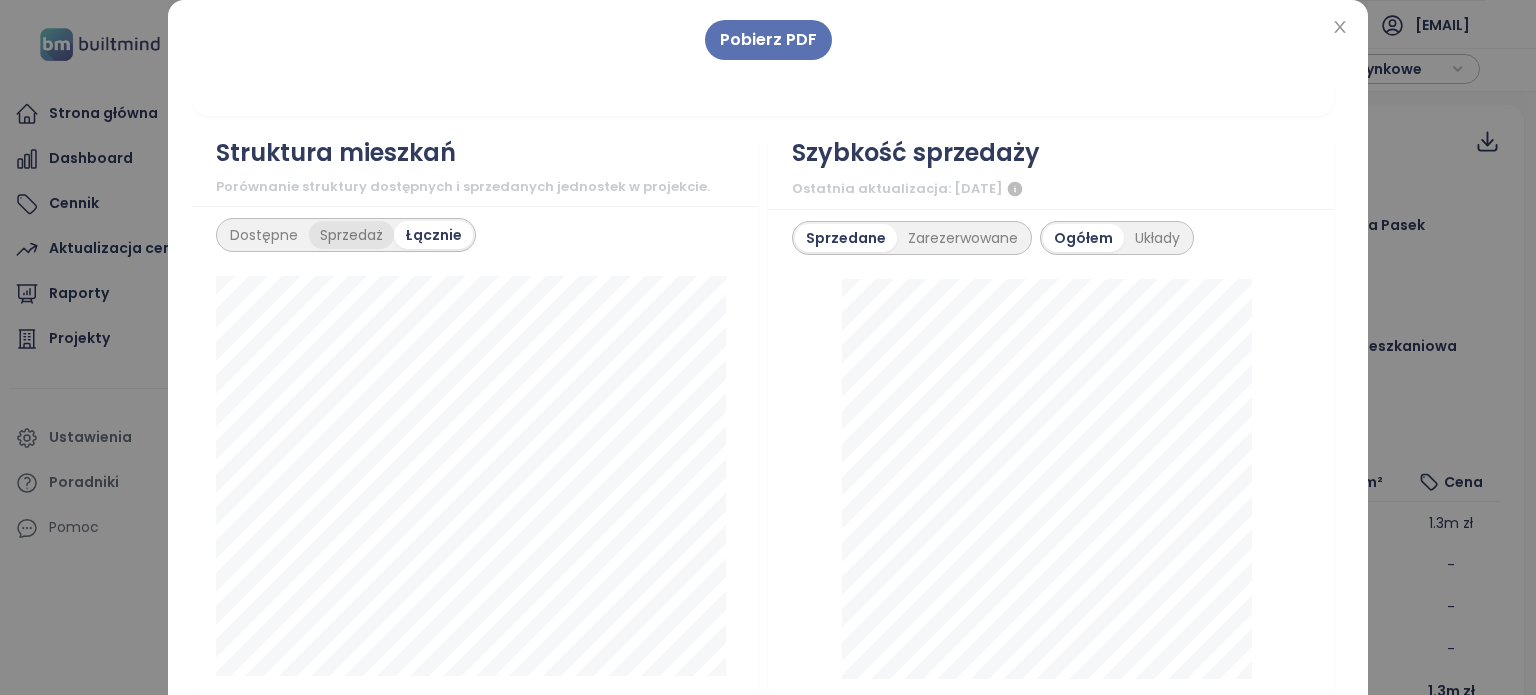 click on "Sprzedaż" at bounding box center [351, 235] 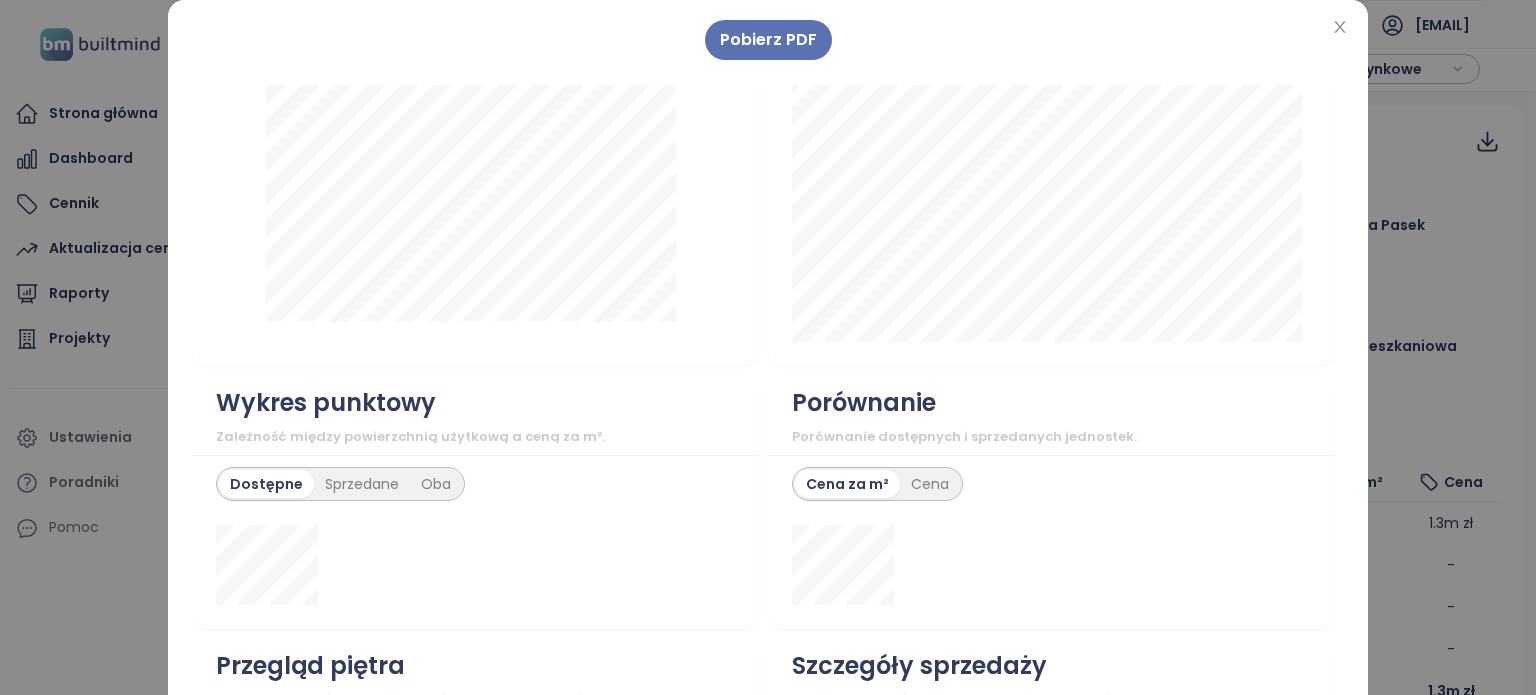 scroll, scrollTop: 1300, scrollLeft: 0, axis: vertical 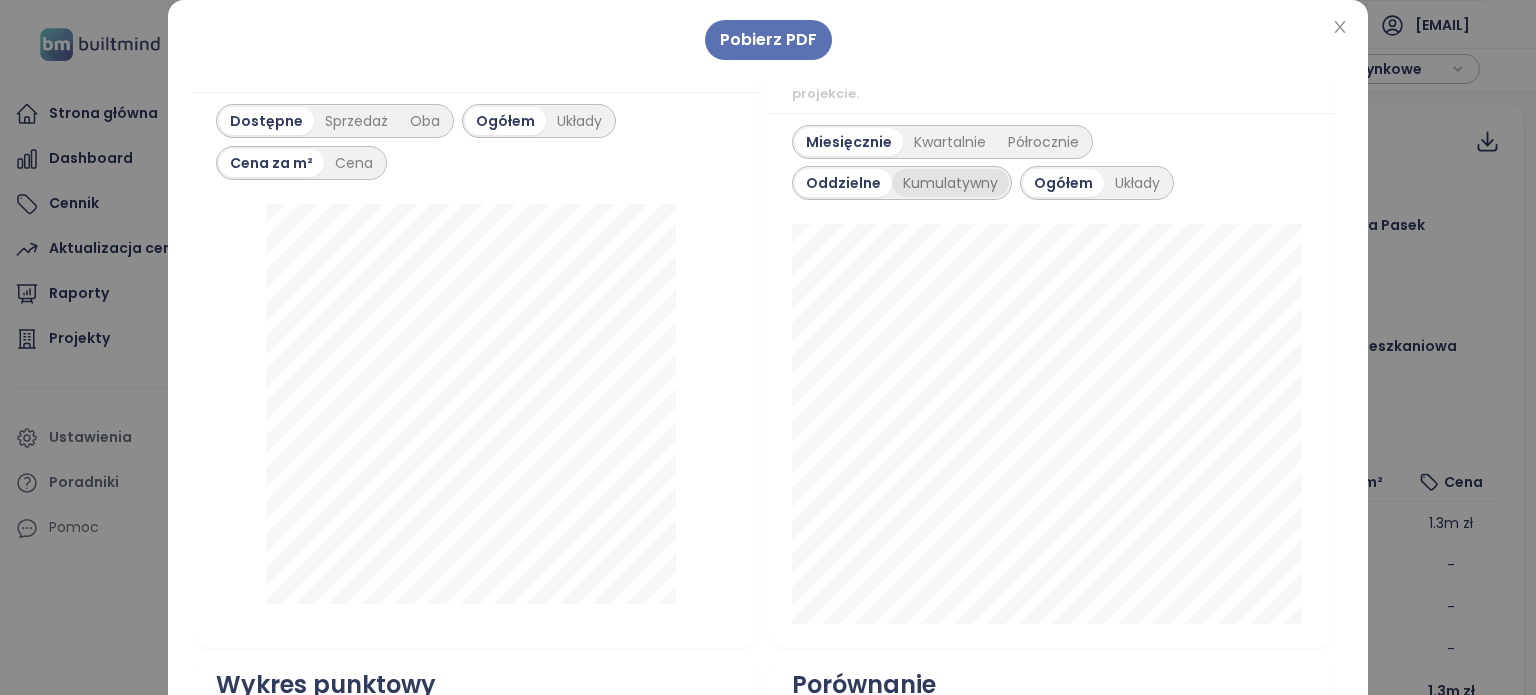 click on "Kumulatywny" at bounding box center [950, 183] 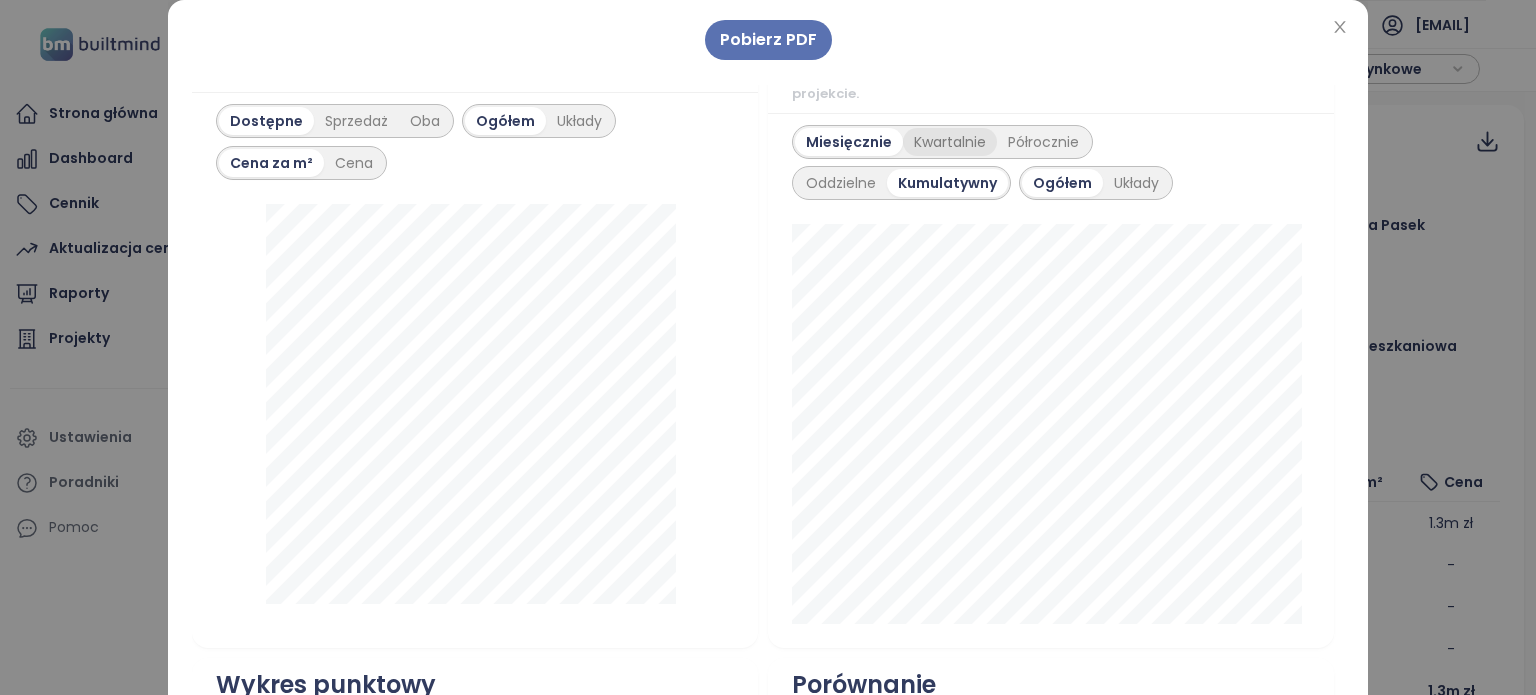 click on "Kwartalnie" at bounding box center (950, 142) 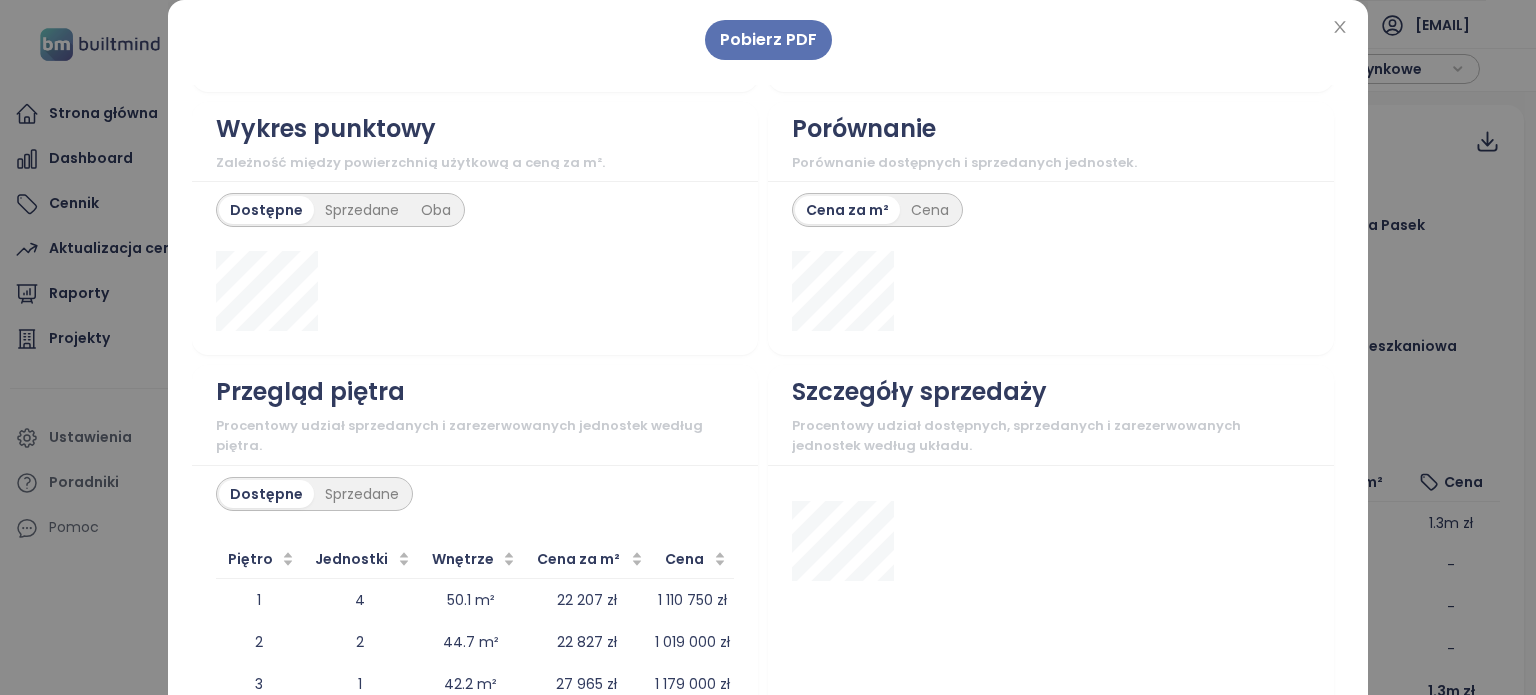 scroll, scrollTop: 2329, scrollLeft: 0, axis: vertical 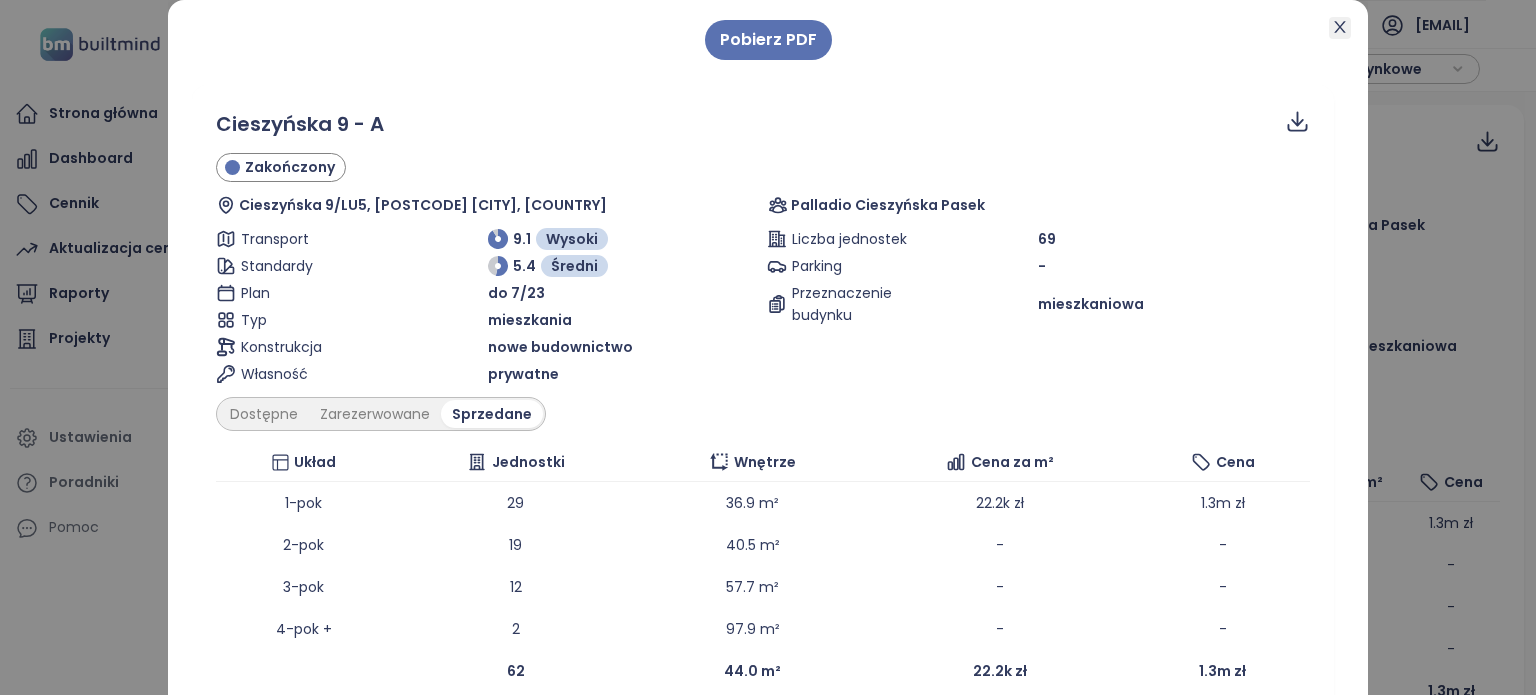 click 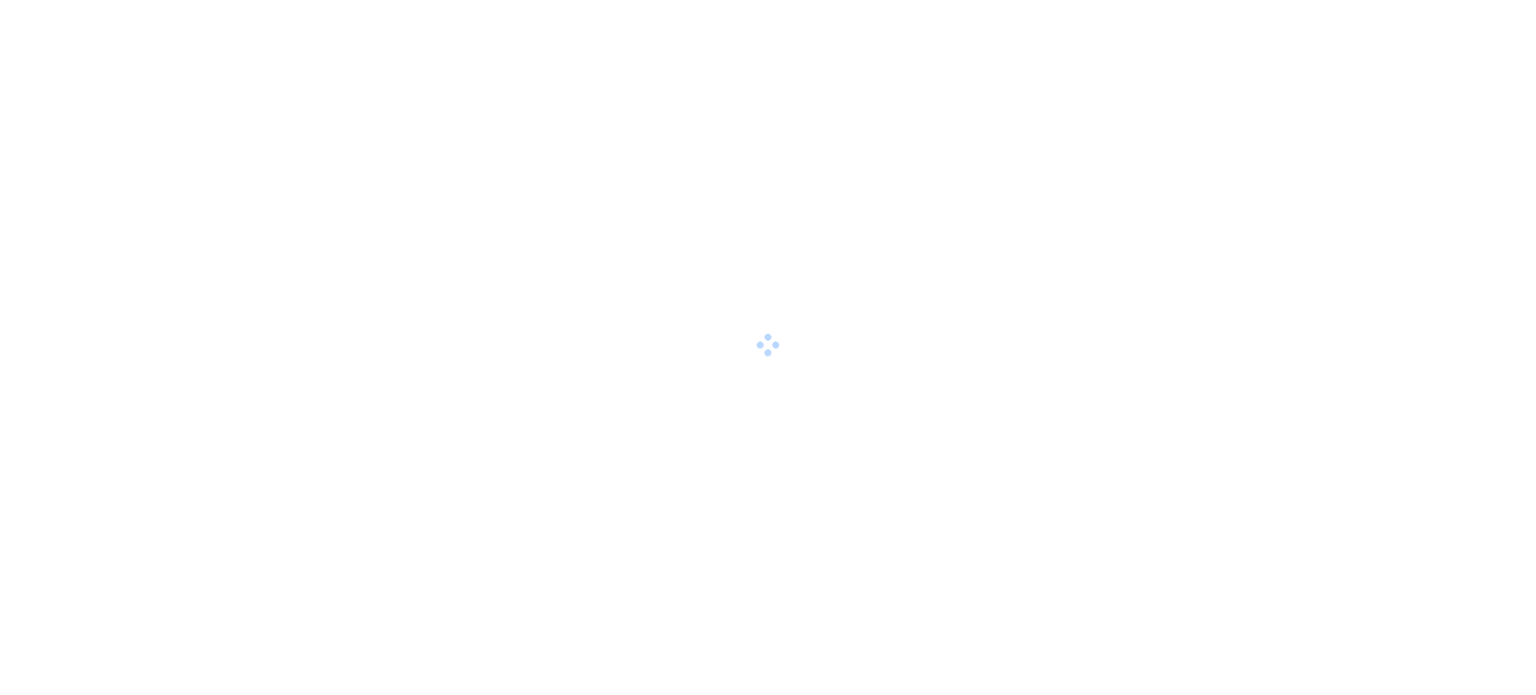 scroll, scrollTop: 0, scrollLeft: 0, axis: both 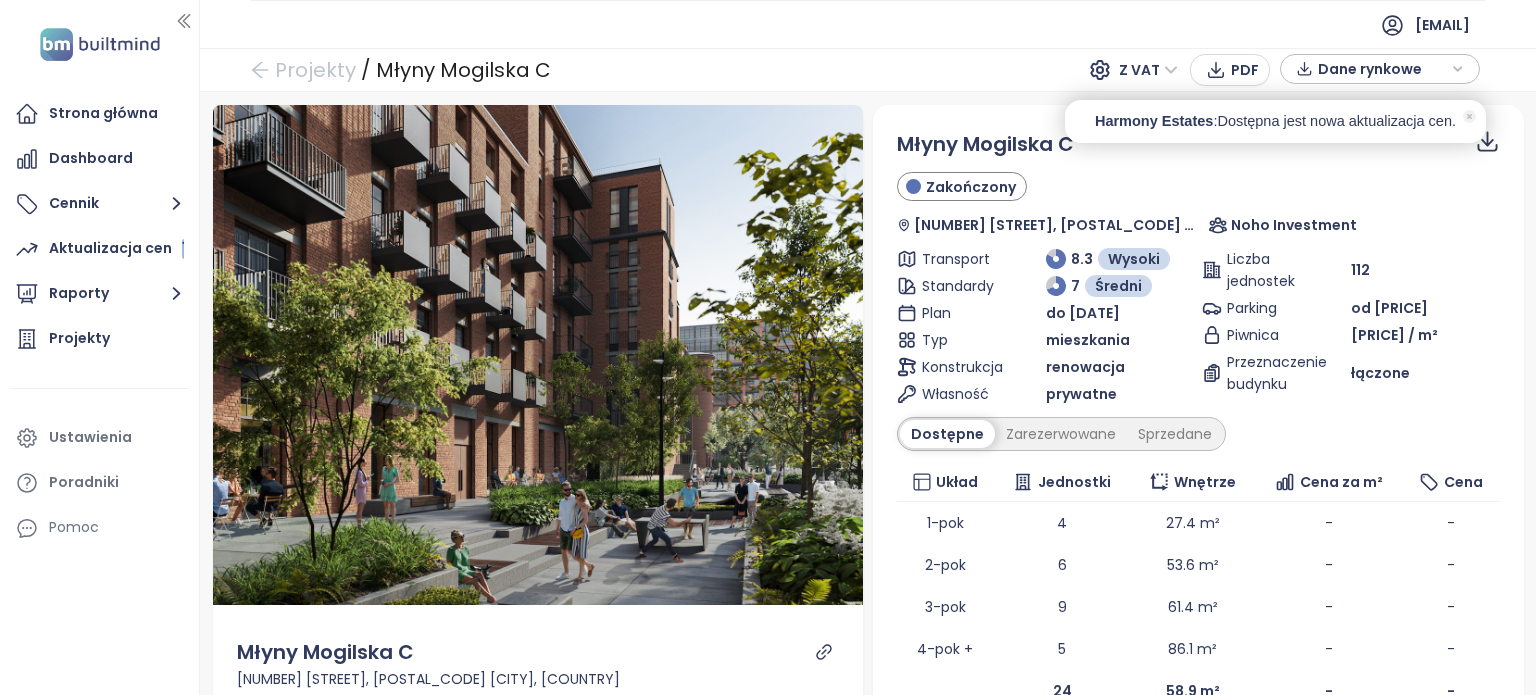 click 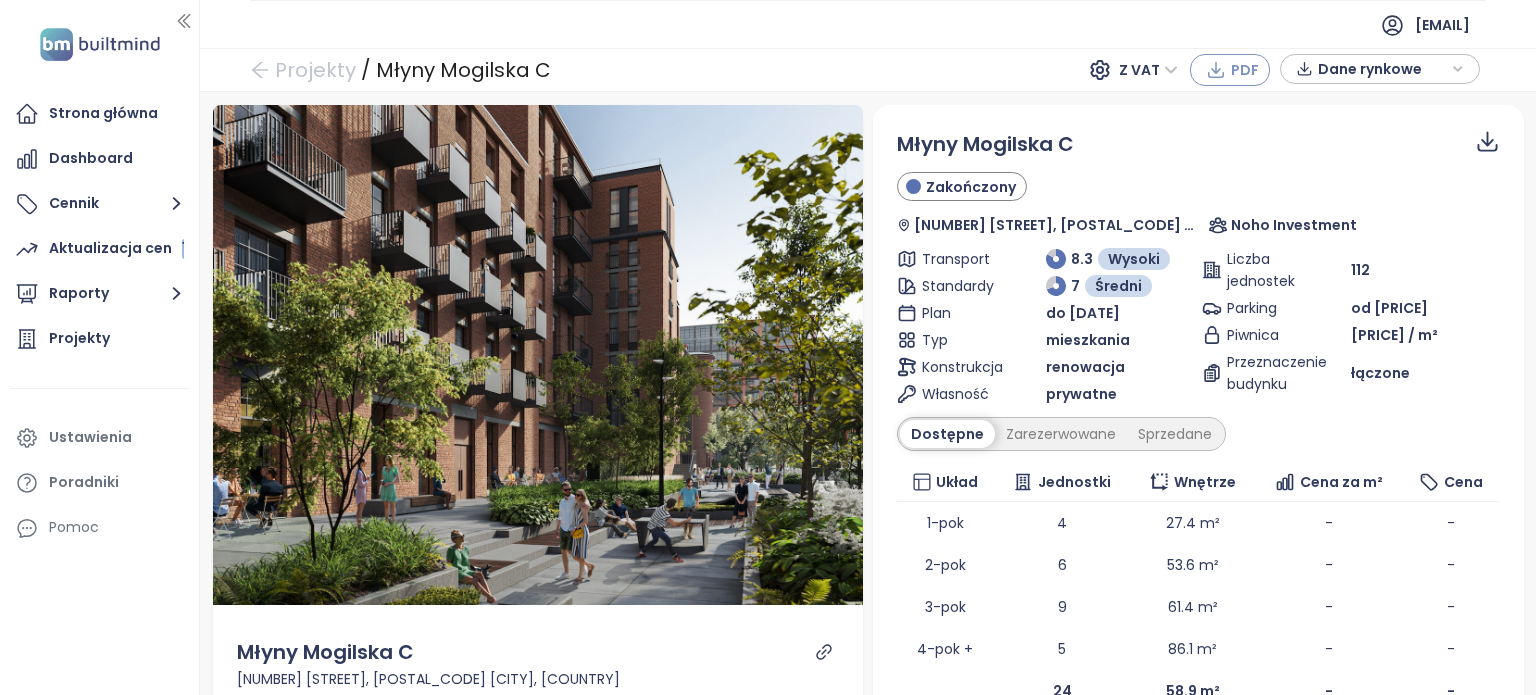 click on "PDF" at bounding box center [1245, 70] 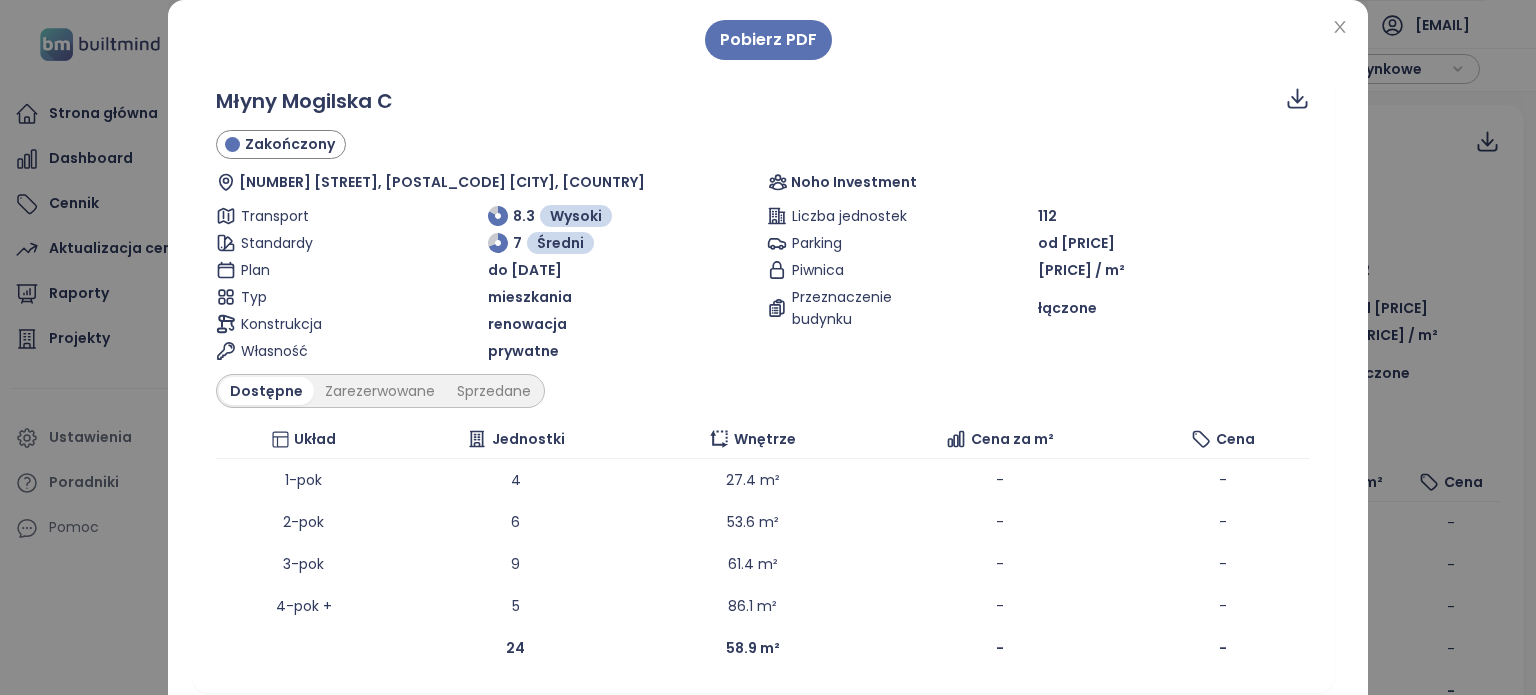 scroll, scrollTop: 0, scrollLeft: 0, axis: both 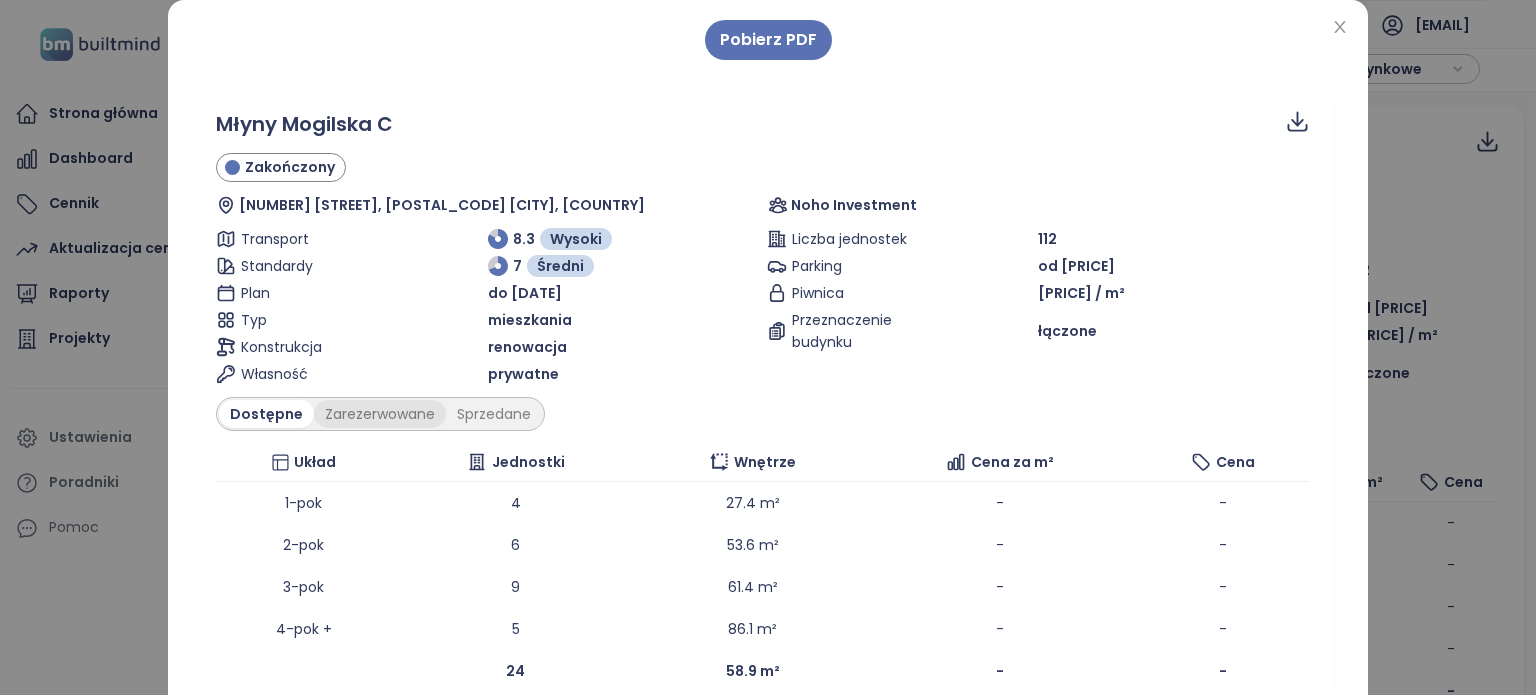 click on "Zarezerwowane" at bounding box center [380, 414] 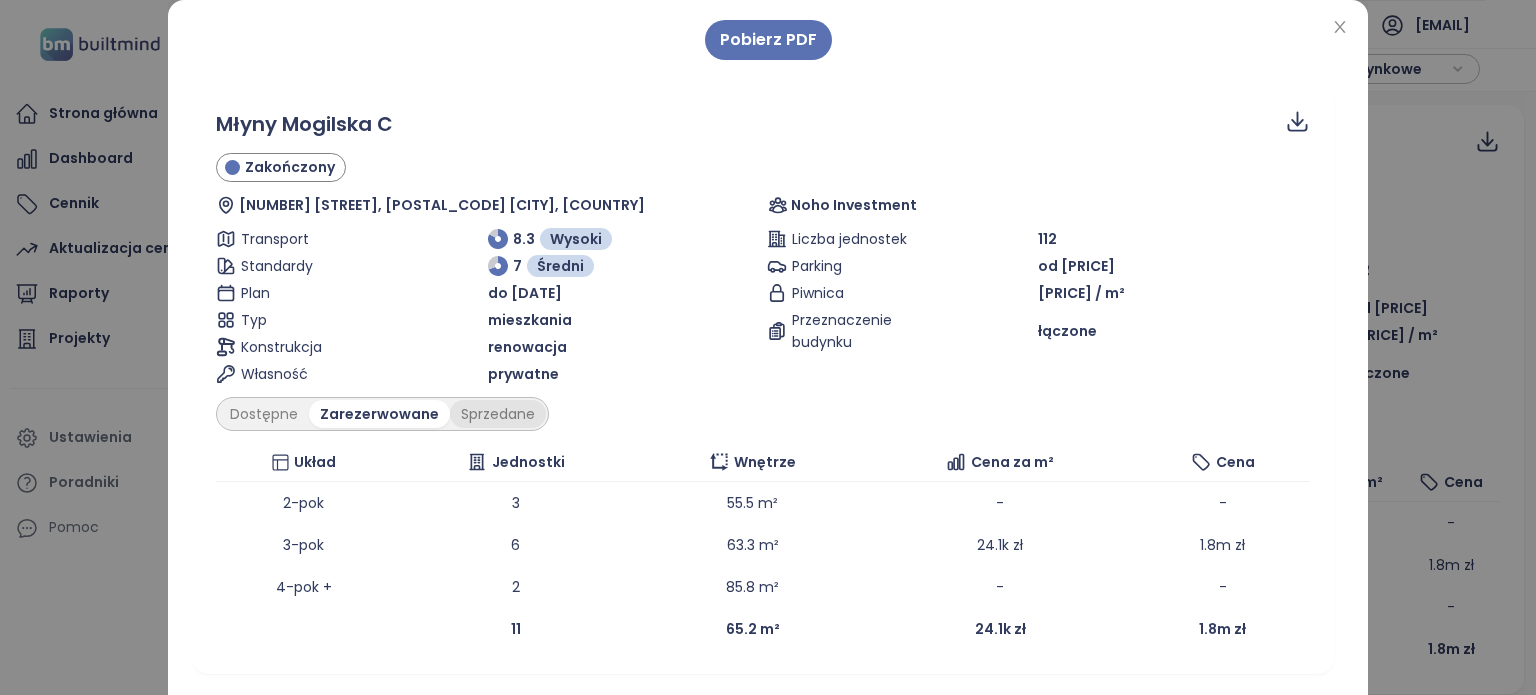 click on "Sprzedane" at bounding box center [498, 414] 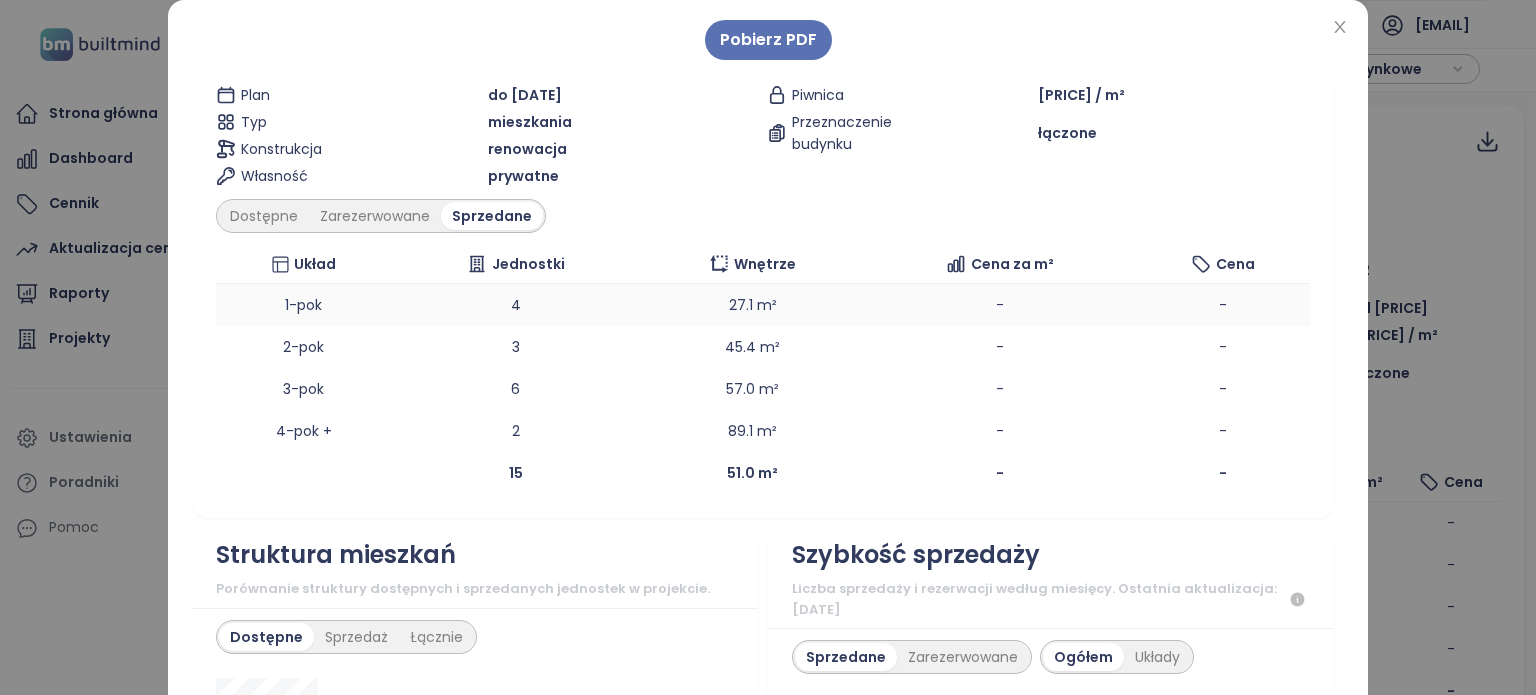 scroll, scrollTop: 200, scrollLeft: 0, axis: vertical 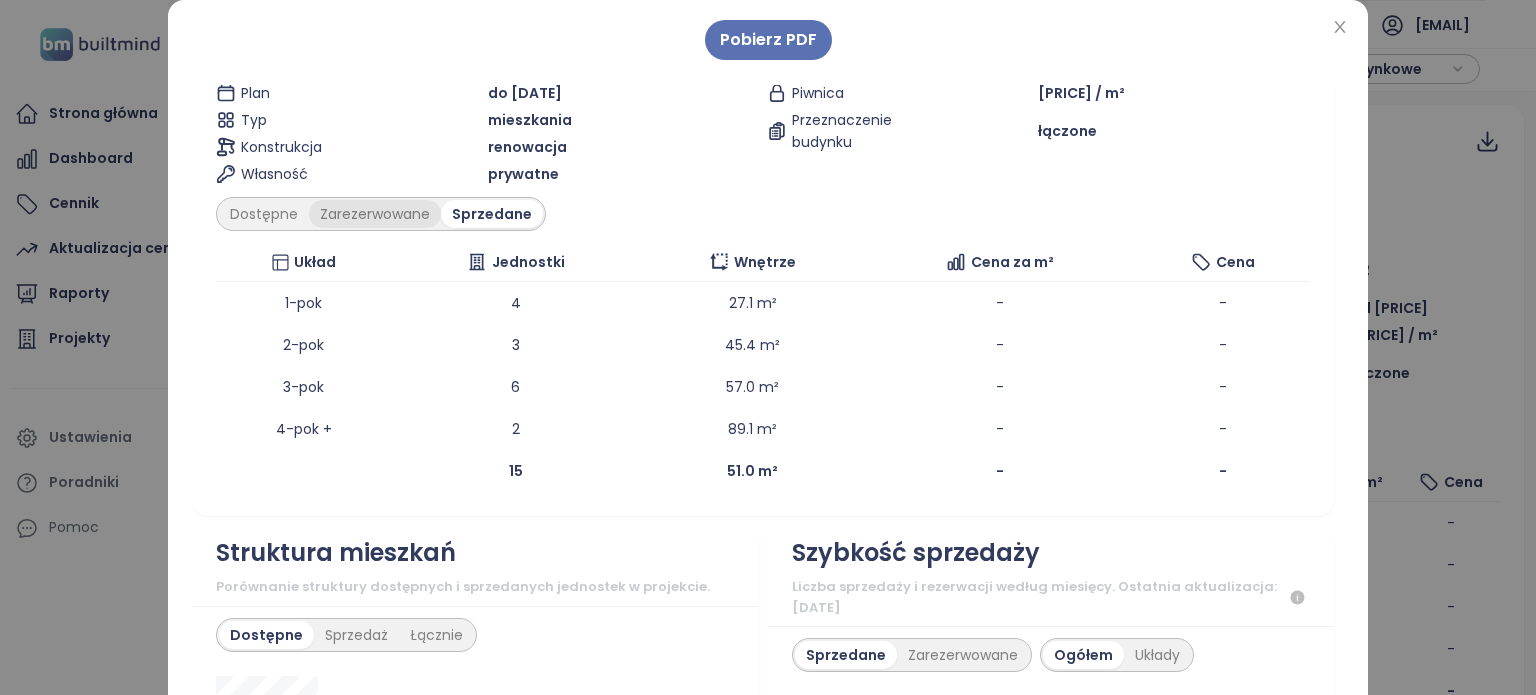 click on "Zarezerwowane" at bounding box center (375, 214) 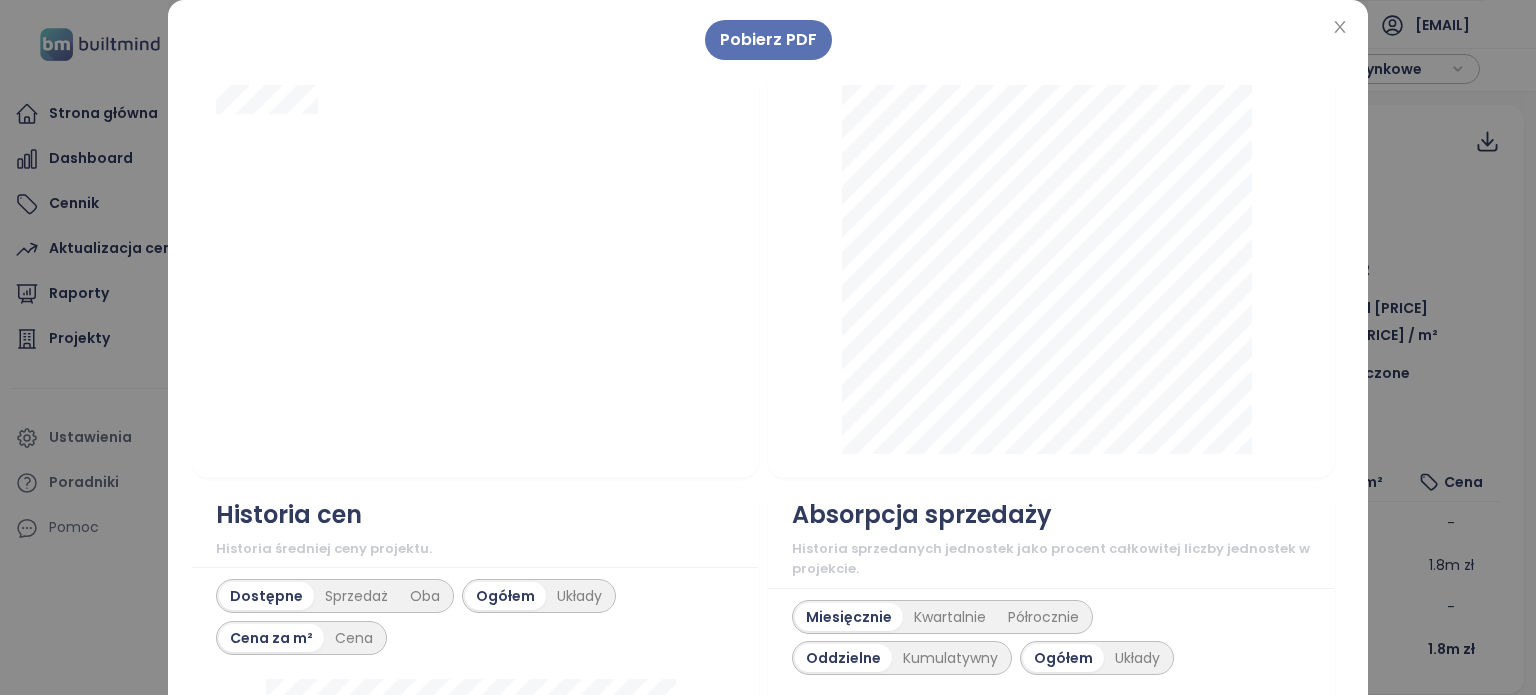 scroll, scrollTop: 600, scrollLeft: 0, axis: vertical 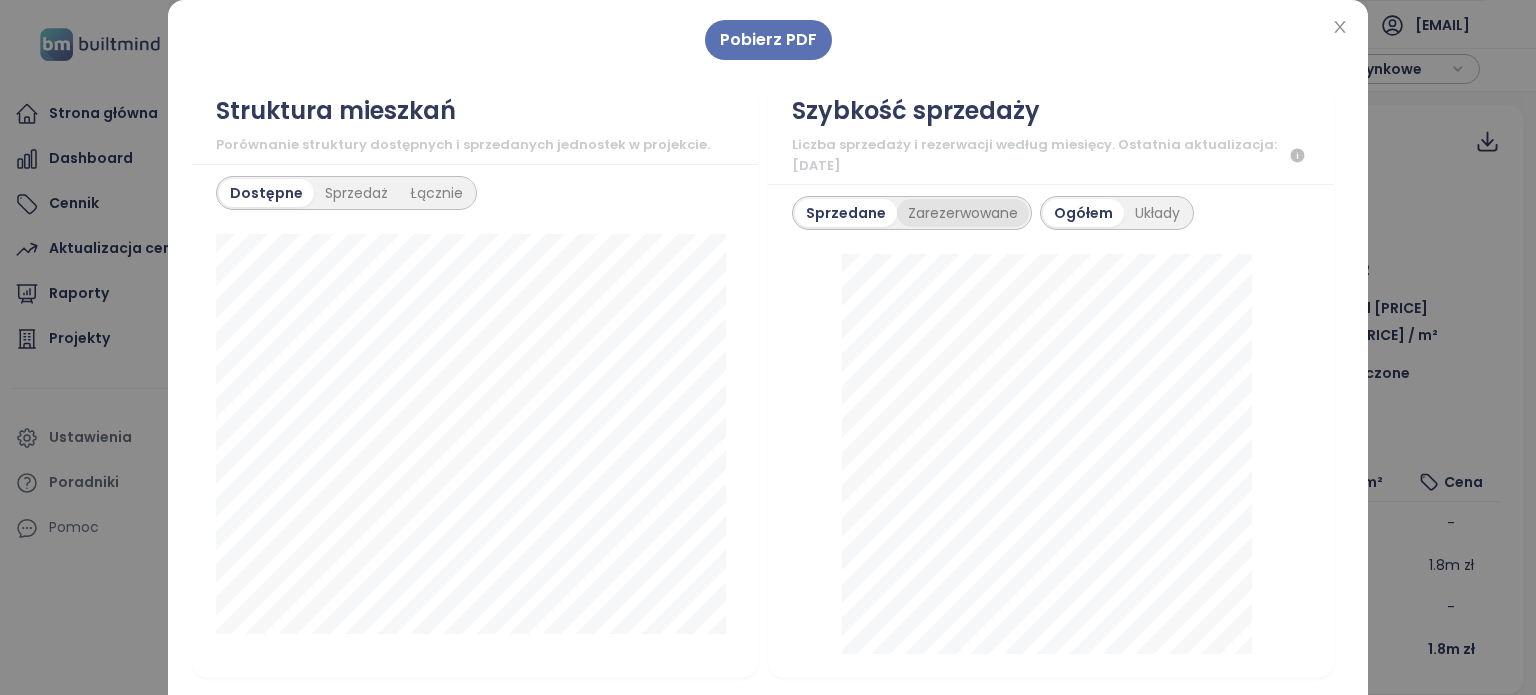 click on "Zarezerwowane" at bounding box center (963, 213) 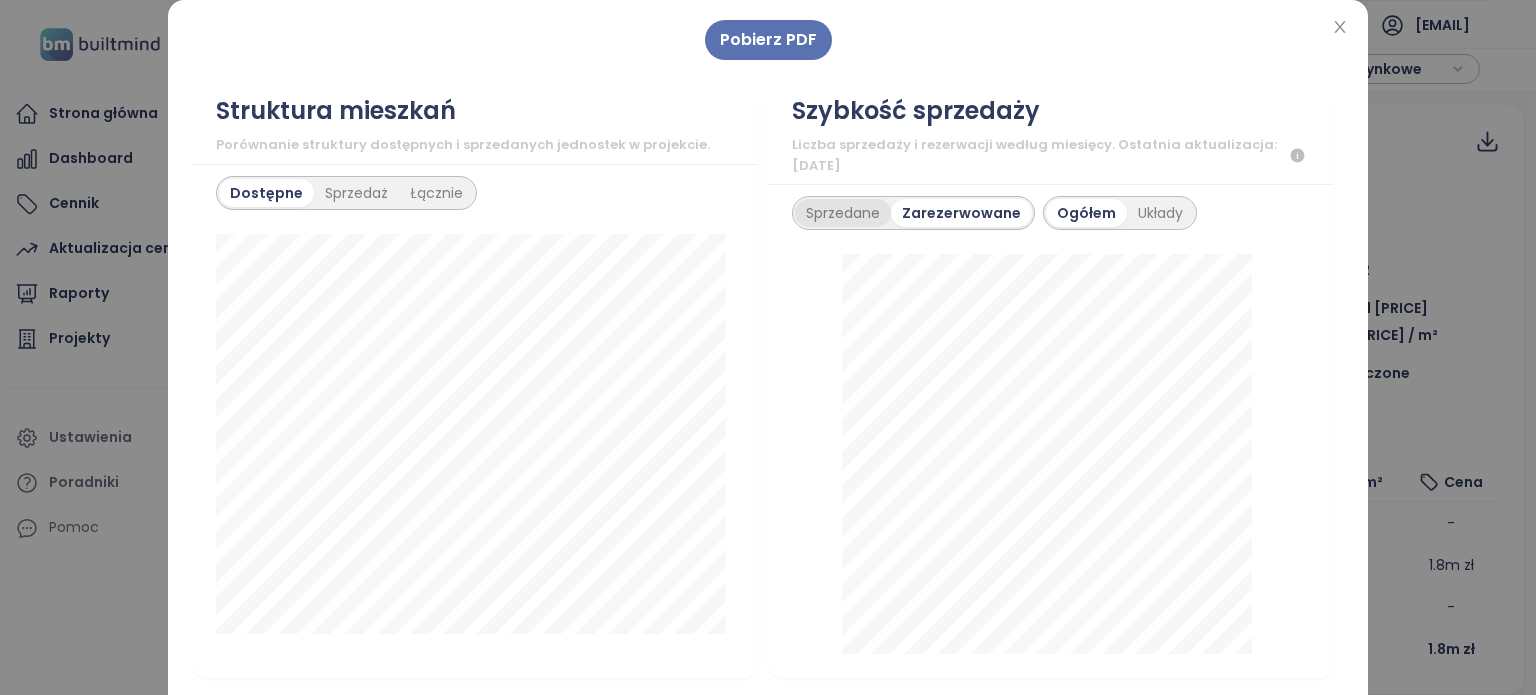 click on "Sprzedane" at bounding box center (843, 213) 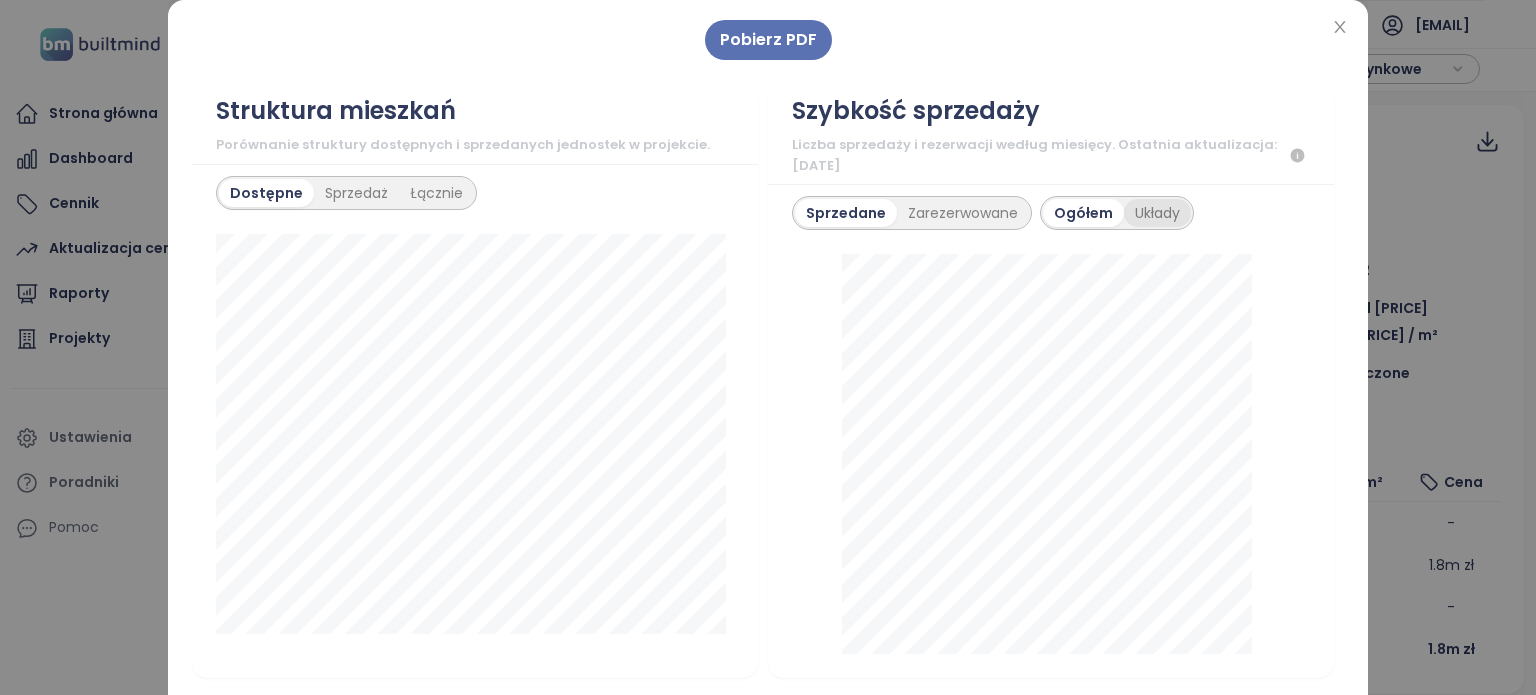 click on "Układy" at bounding box center (1157, 213) 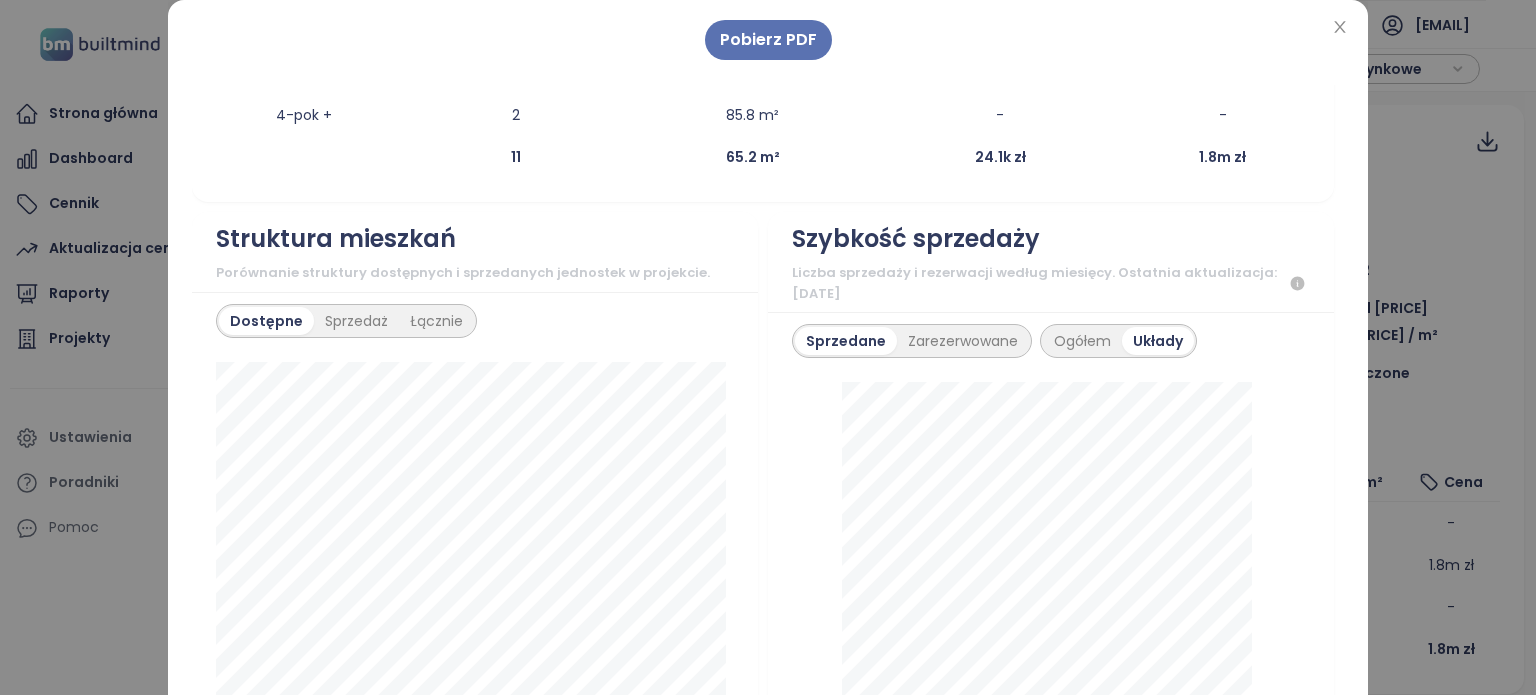 scroll, scrollTop: 400, scrollLeft: 0, axis: vertical 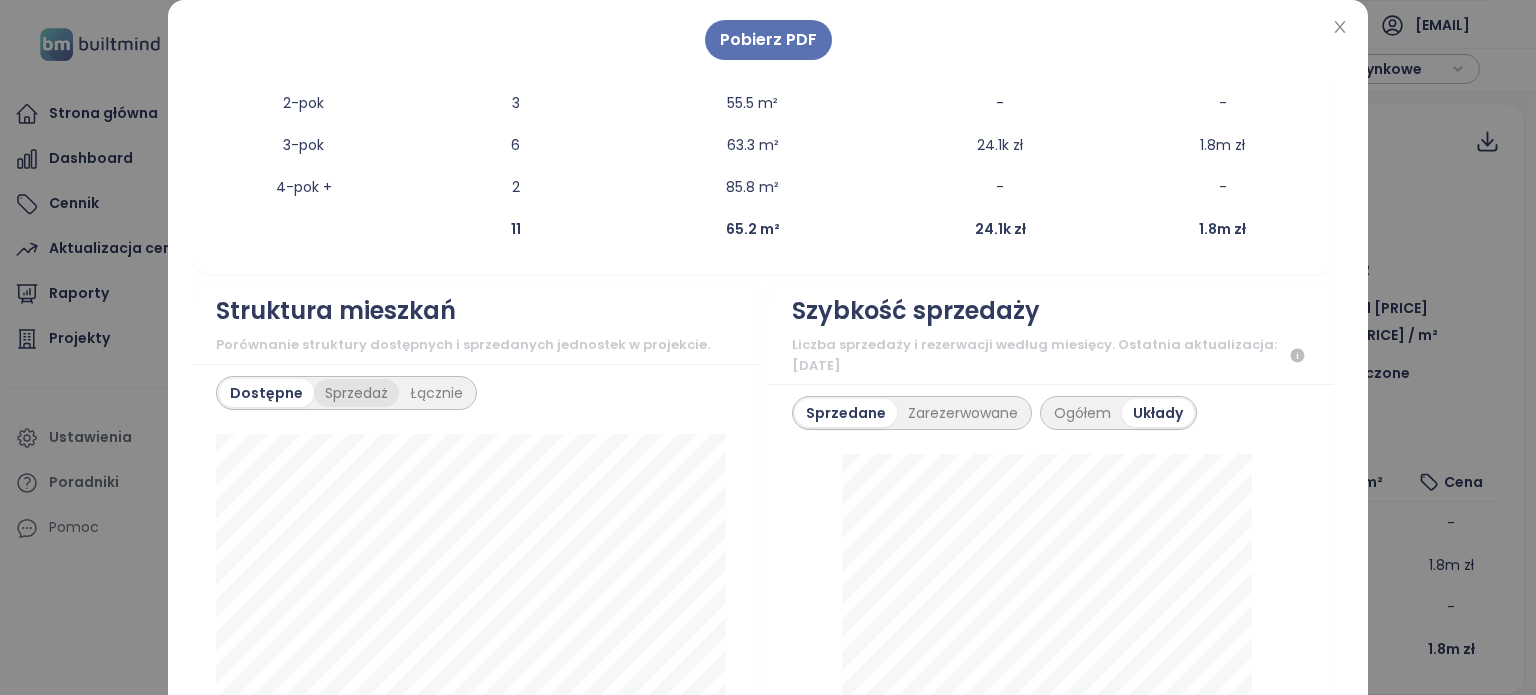 click on "Sprzedaż" at bounding box center (356, 393) 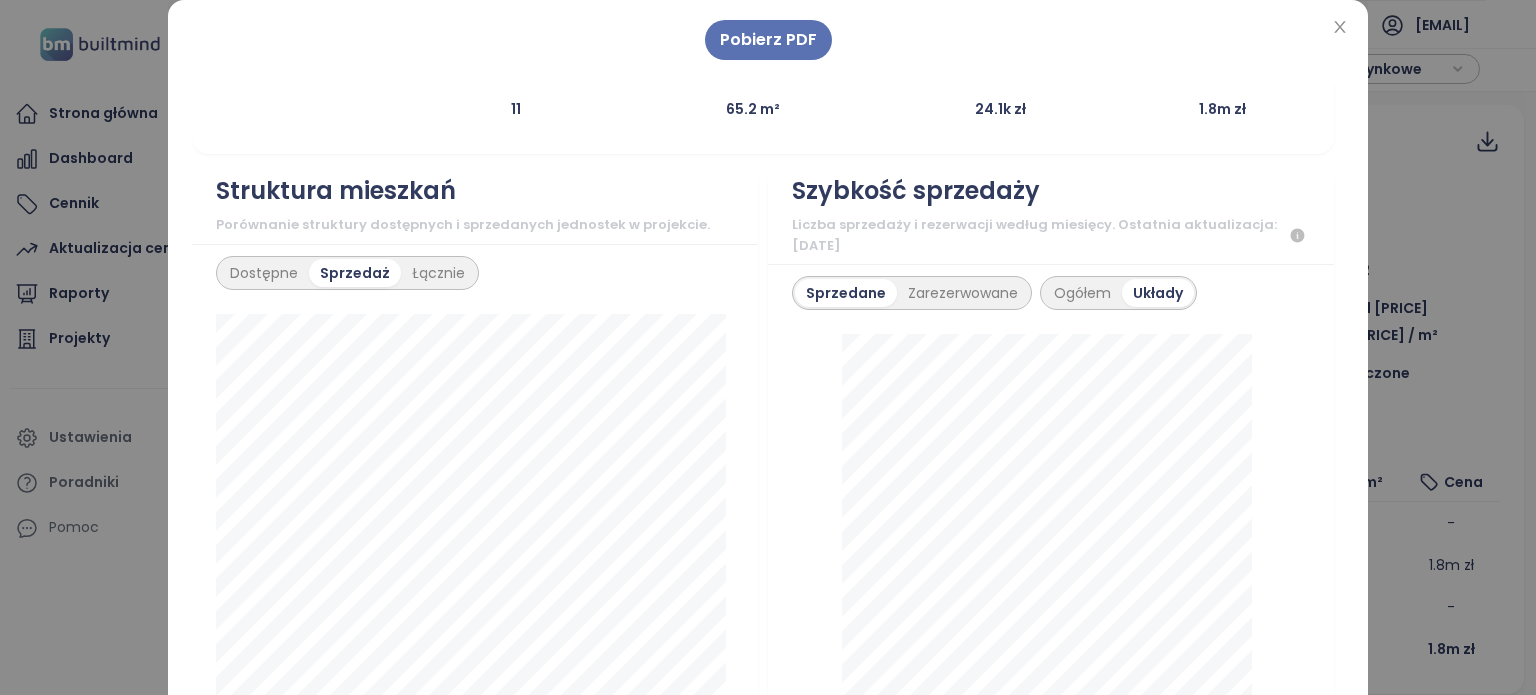 scroll, scrollTop: 600, scrollLeft: 0, axis: vertical 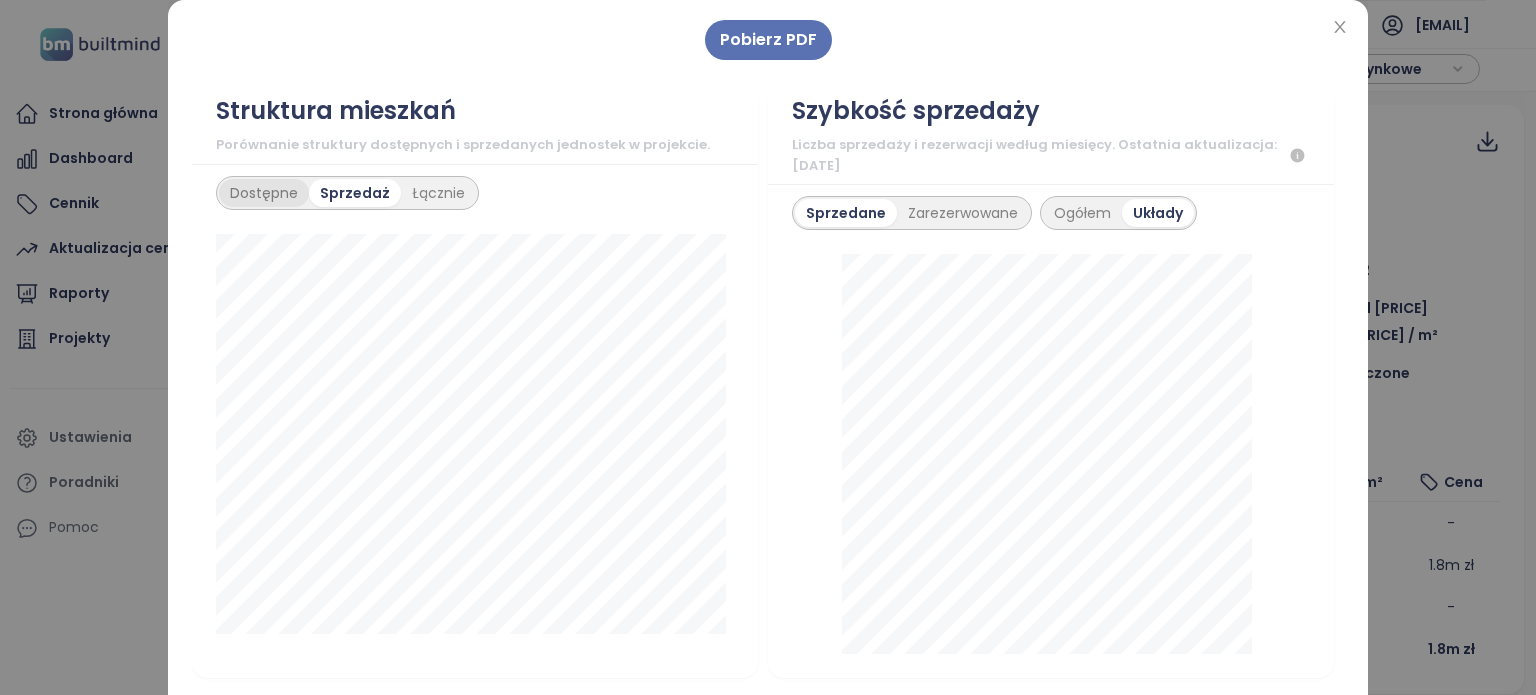 click on "Dostępne" at bounding box center [264, 193] 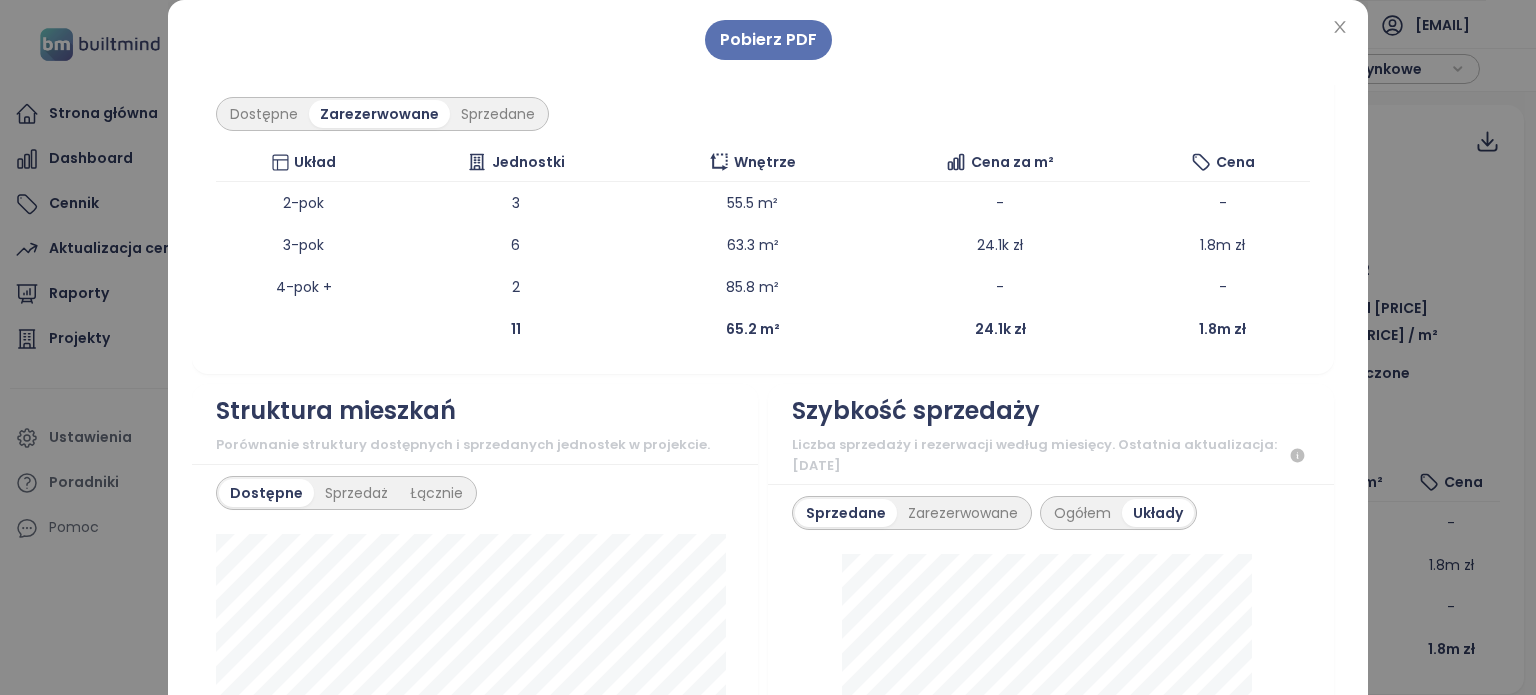 scroll, scrollTop: 200, scrollLeft: 0, axis: vertical 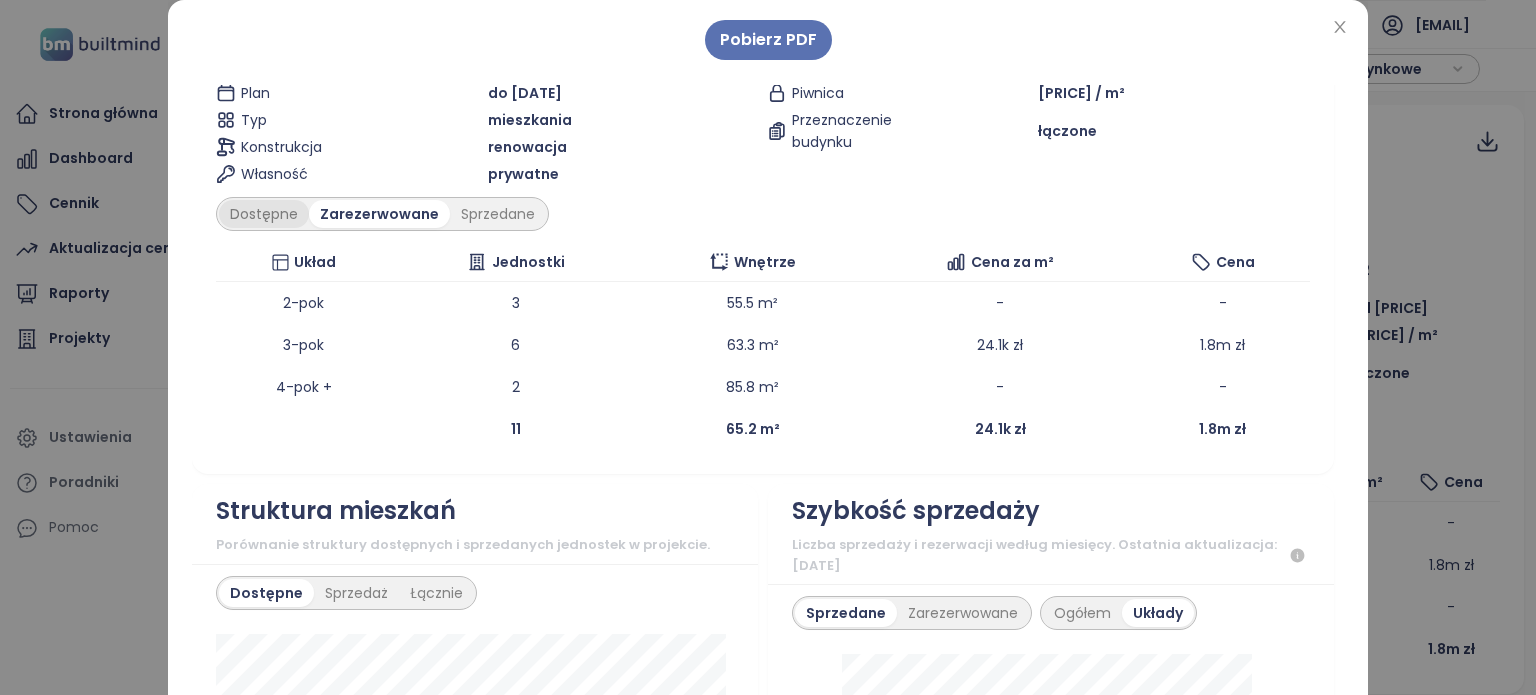 click on "Dostępne" at bounding box center [264, 214] 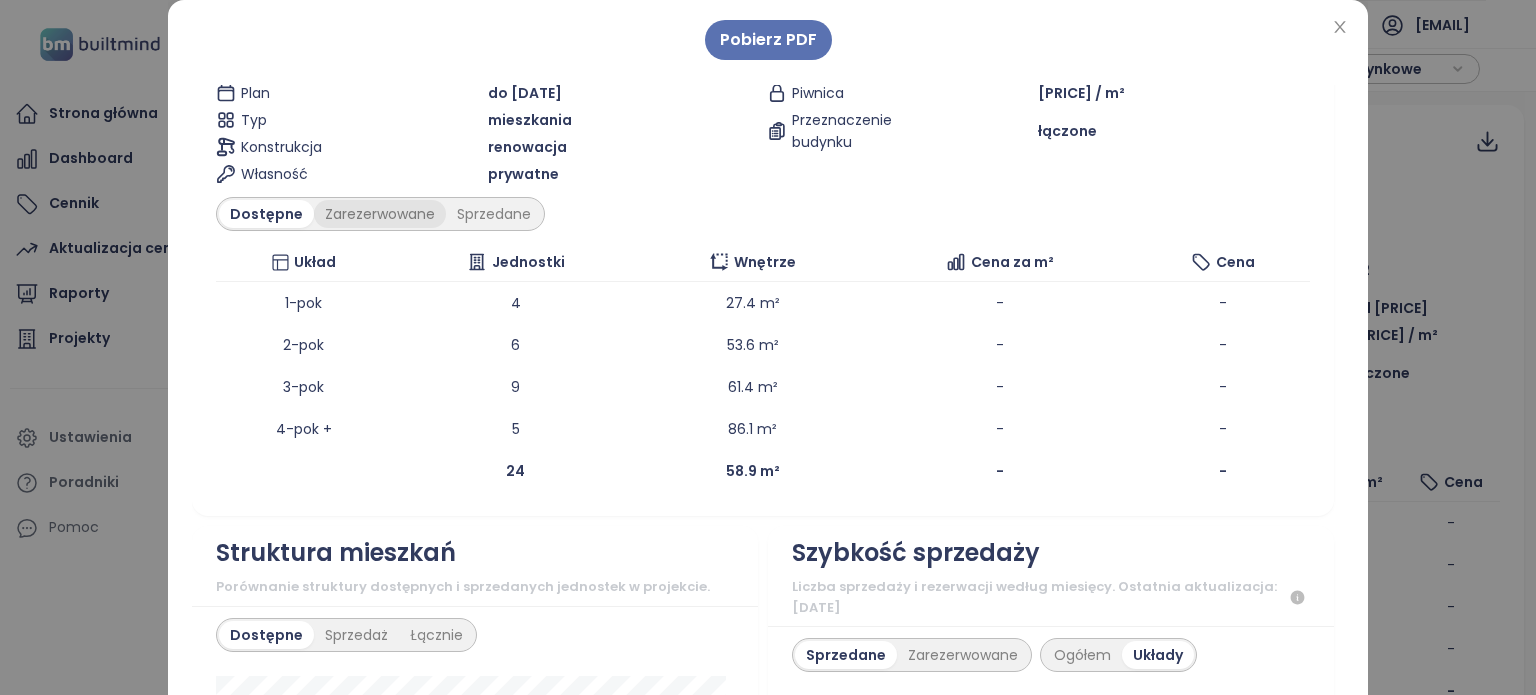 click on "Zarezerwowane" at bounding box center (380, 214) 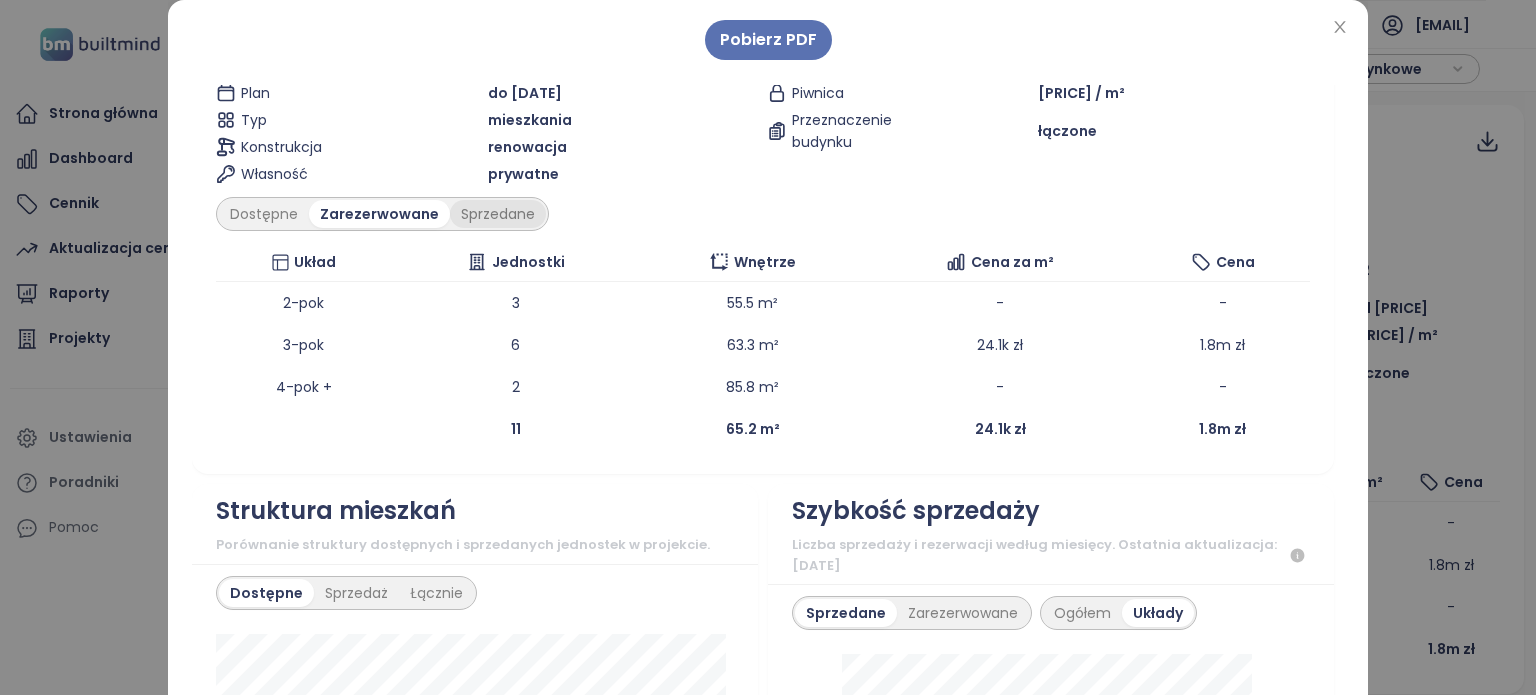 click on "Sprzedane" at bounding box center [498, 214] 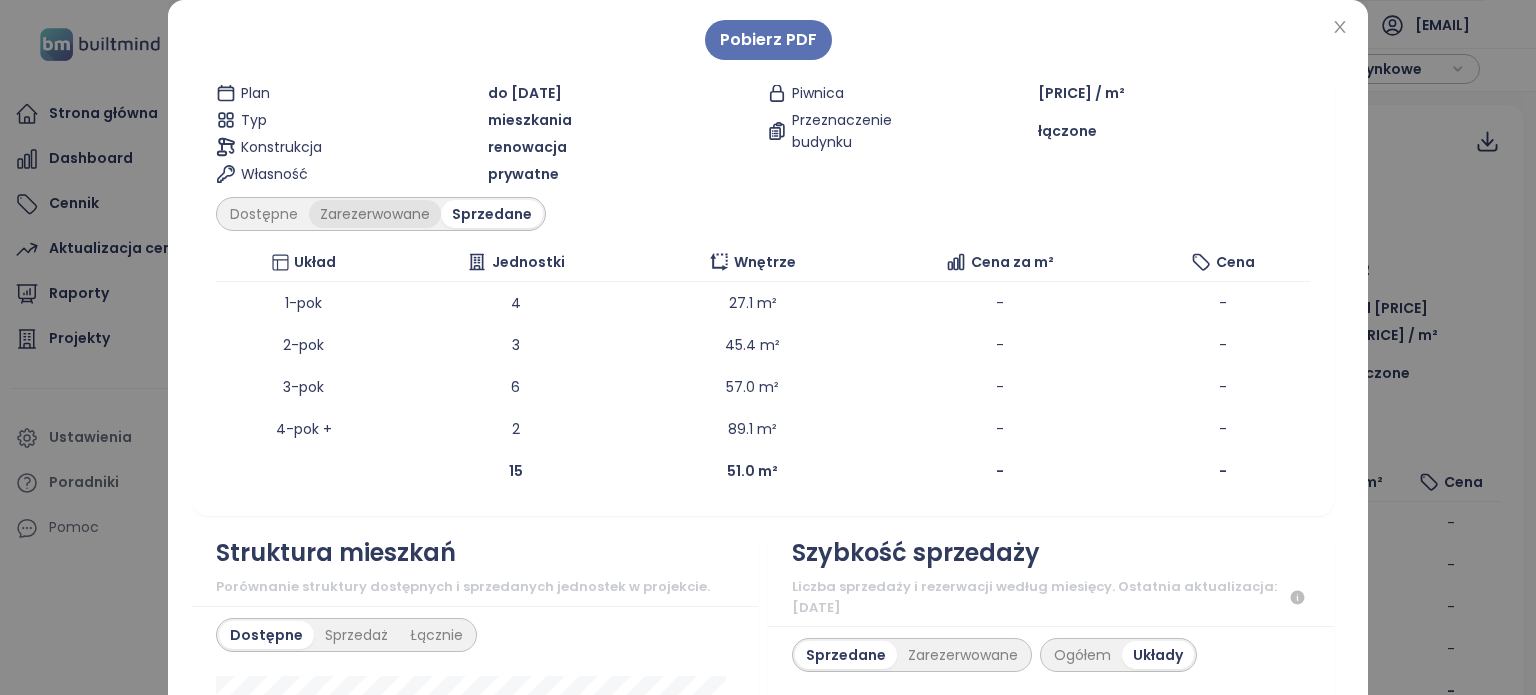 click on "Zarezerwowane" at bounding box center [375, 214] 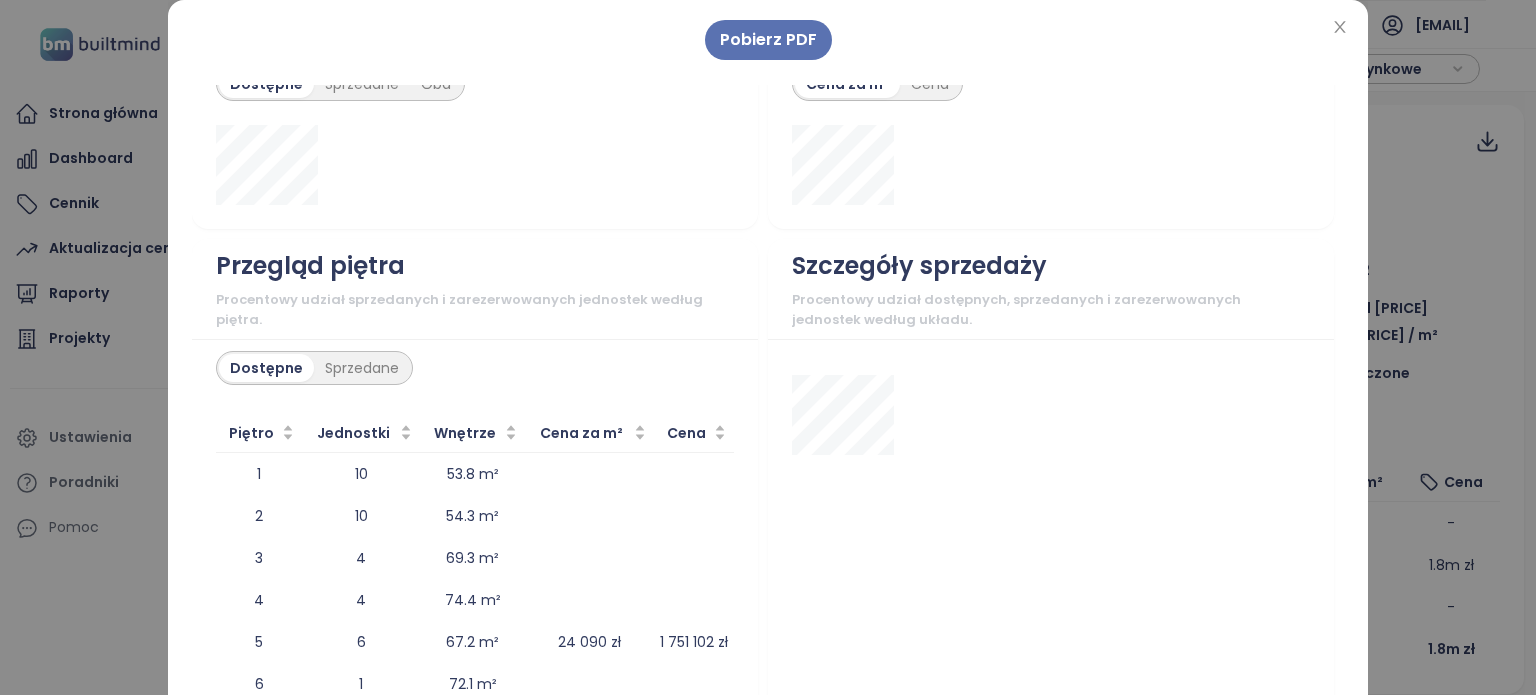 scroll, scrollTop: 2287, scrollLeft: 0, axis: vertical 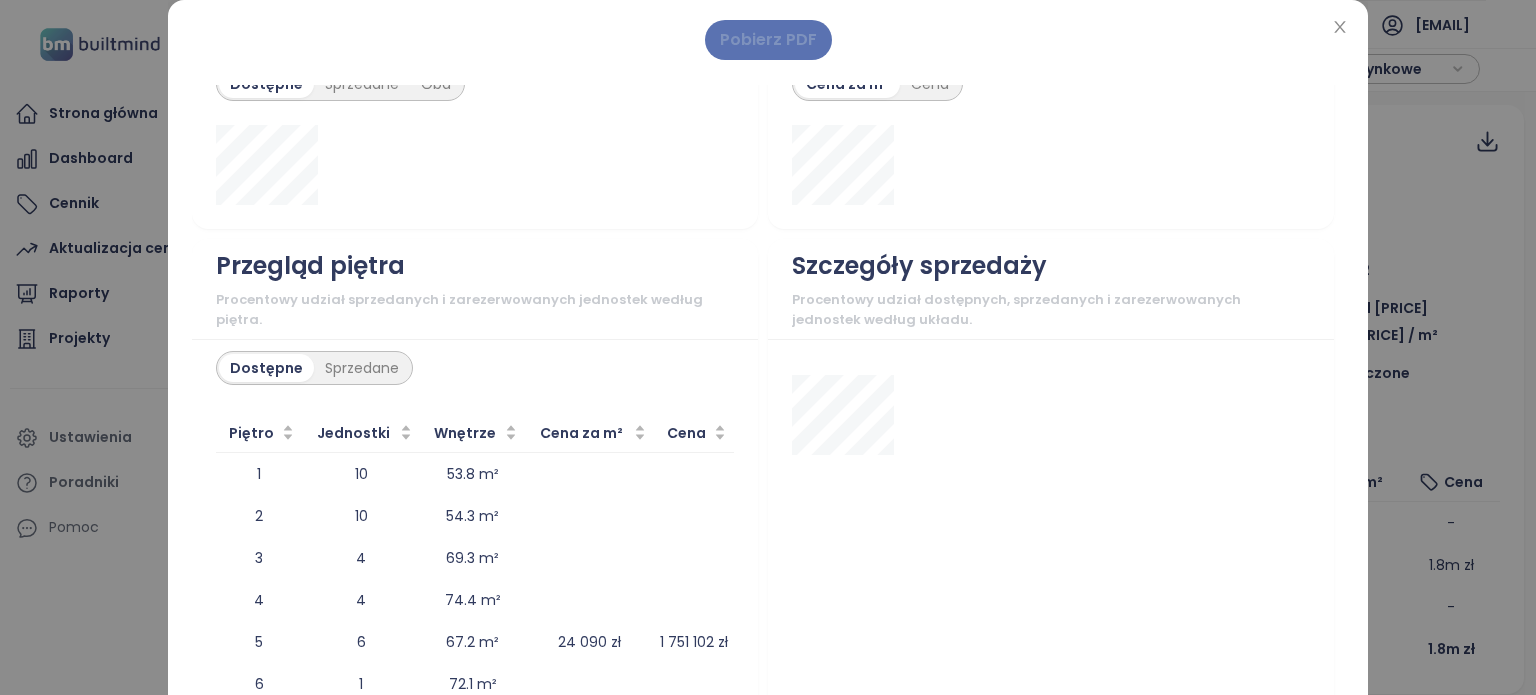 click on "Pobierz PDF" at bounding box center (768, 40) 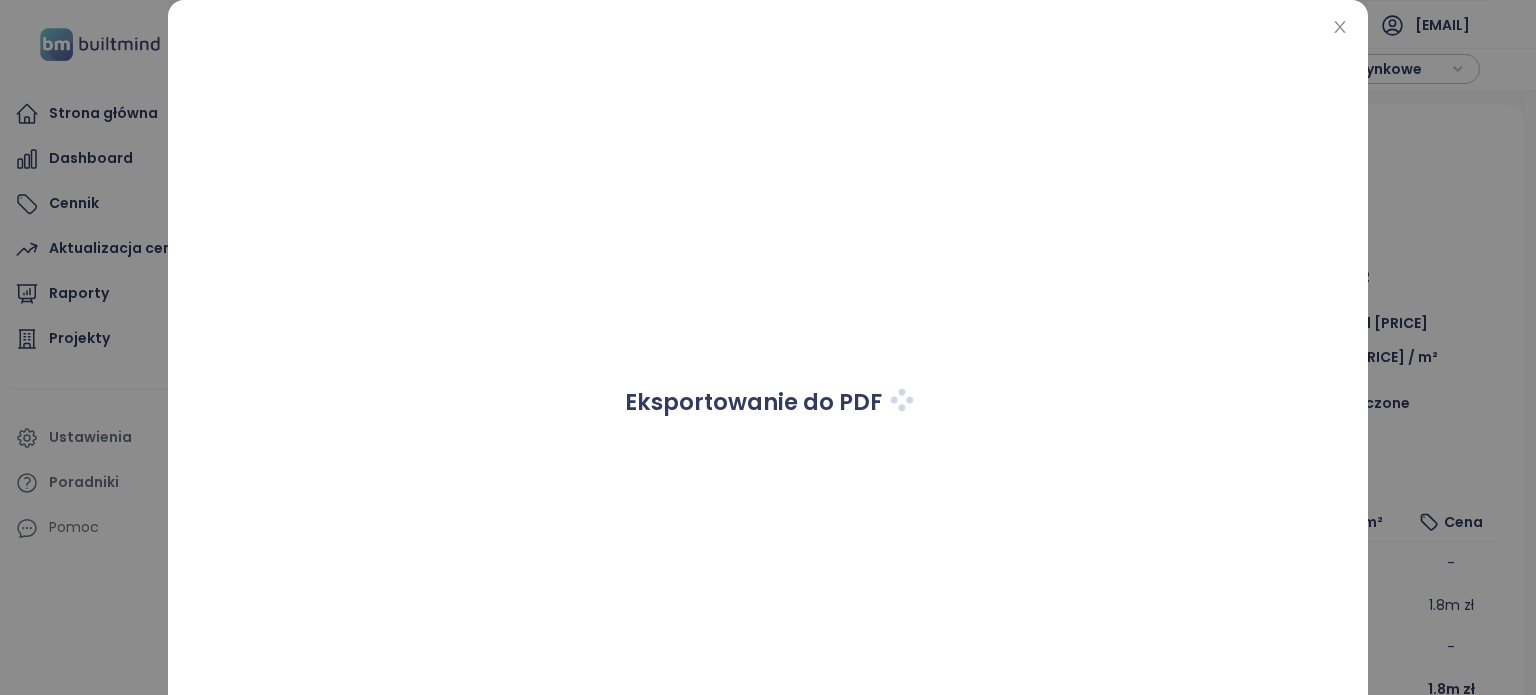 scroll, scrollTop: 2269, scrollLeft: 0, axis: vertical 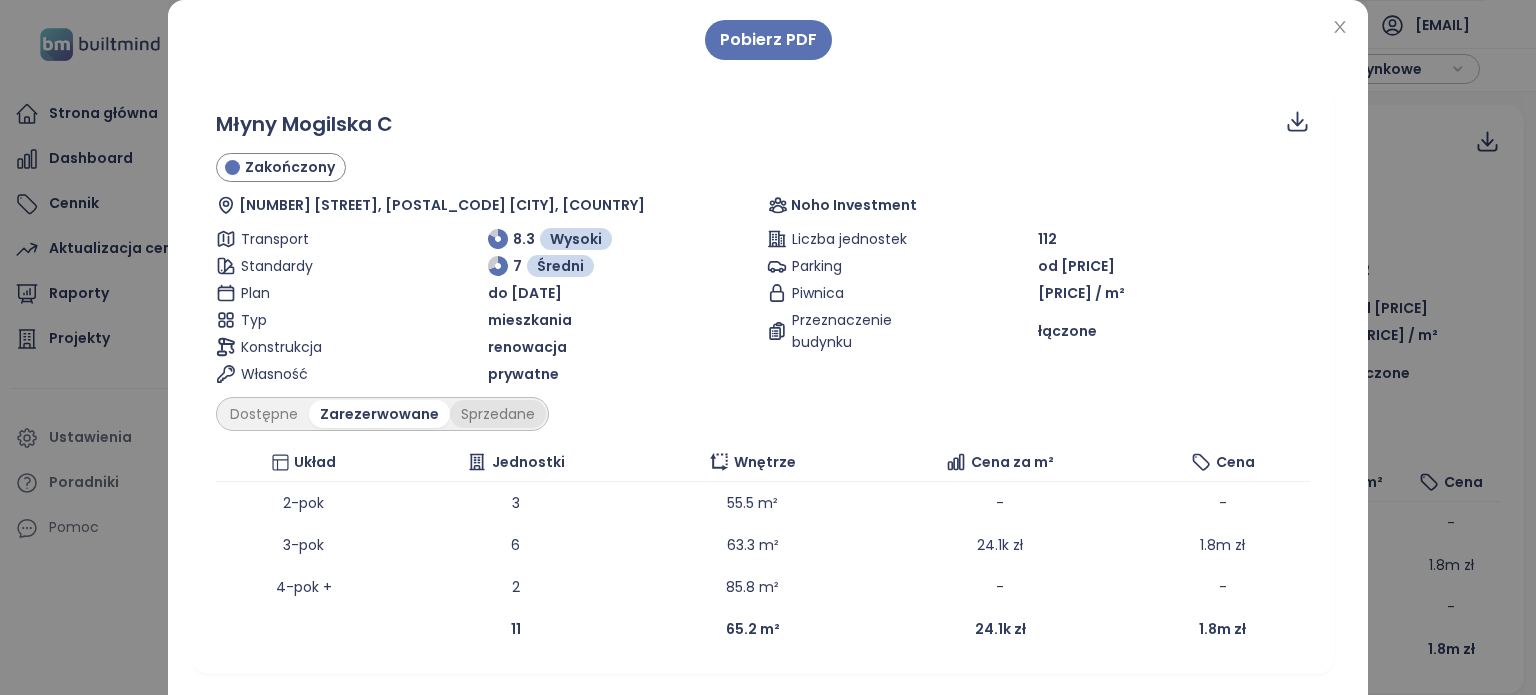 click on "Sprzedane" at bounding box center (498, 414) 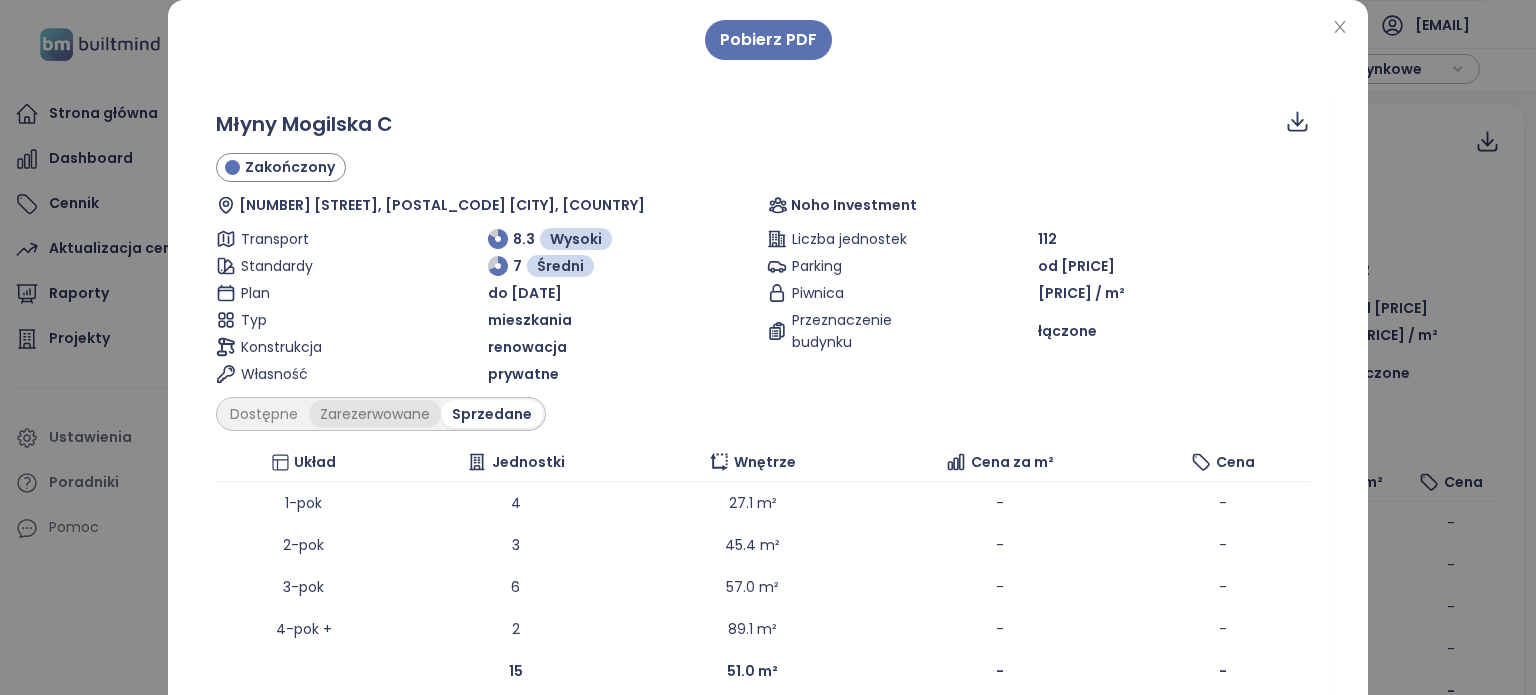 click on "Zarezerwowane" at bounding box center [375, 414] 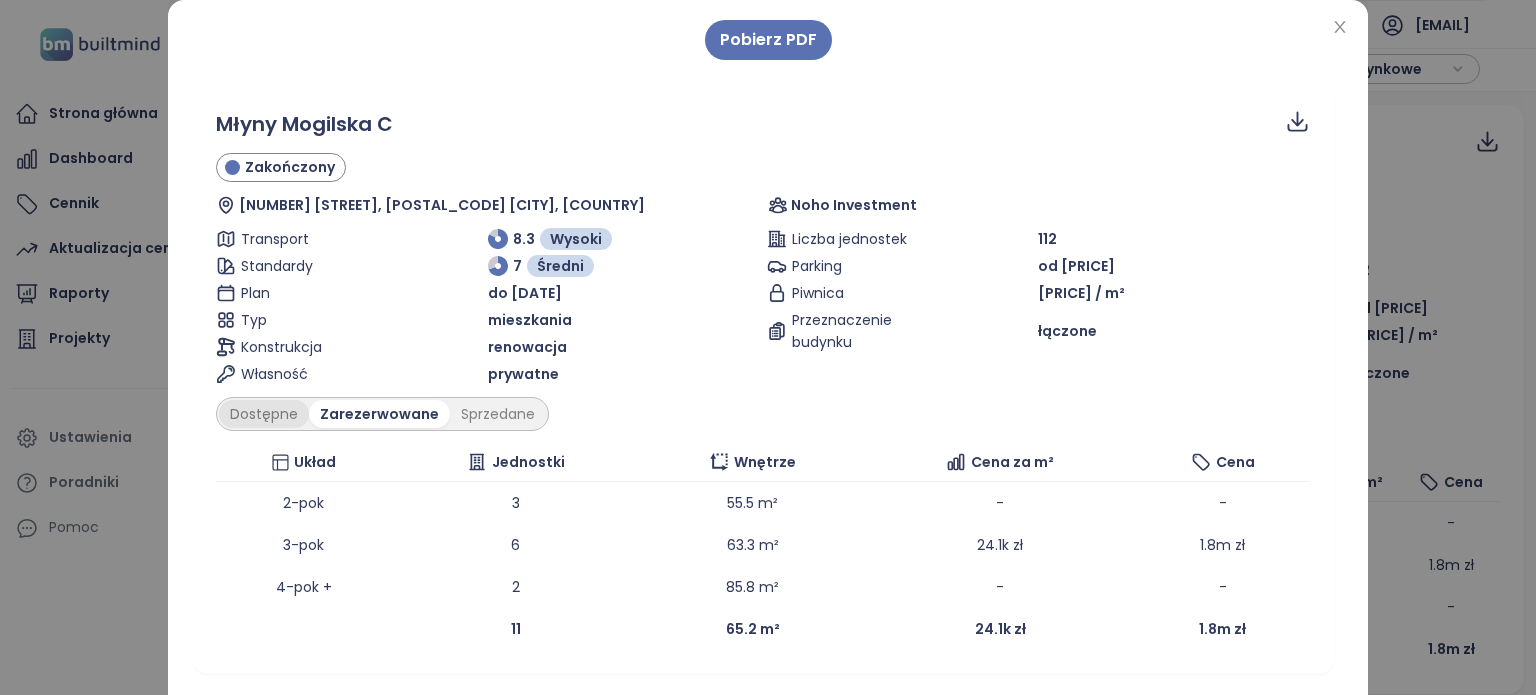 click on "Dostępne" at bounding box center (264, 414) 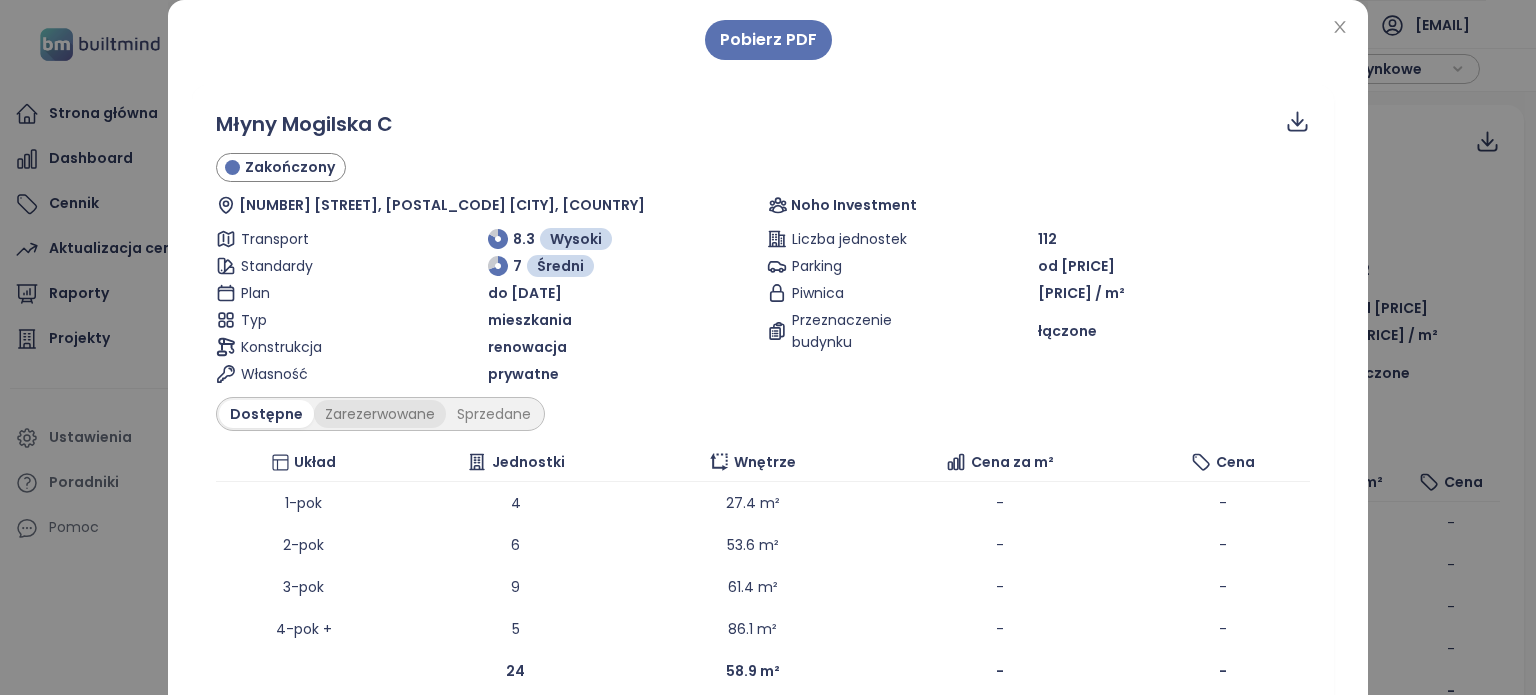 click on "Zarezerwowane" at bounding box center (380, 414) 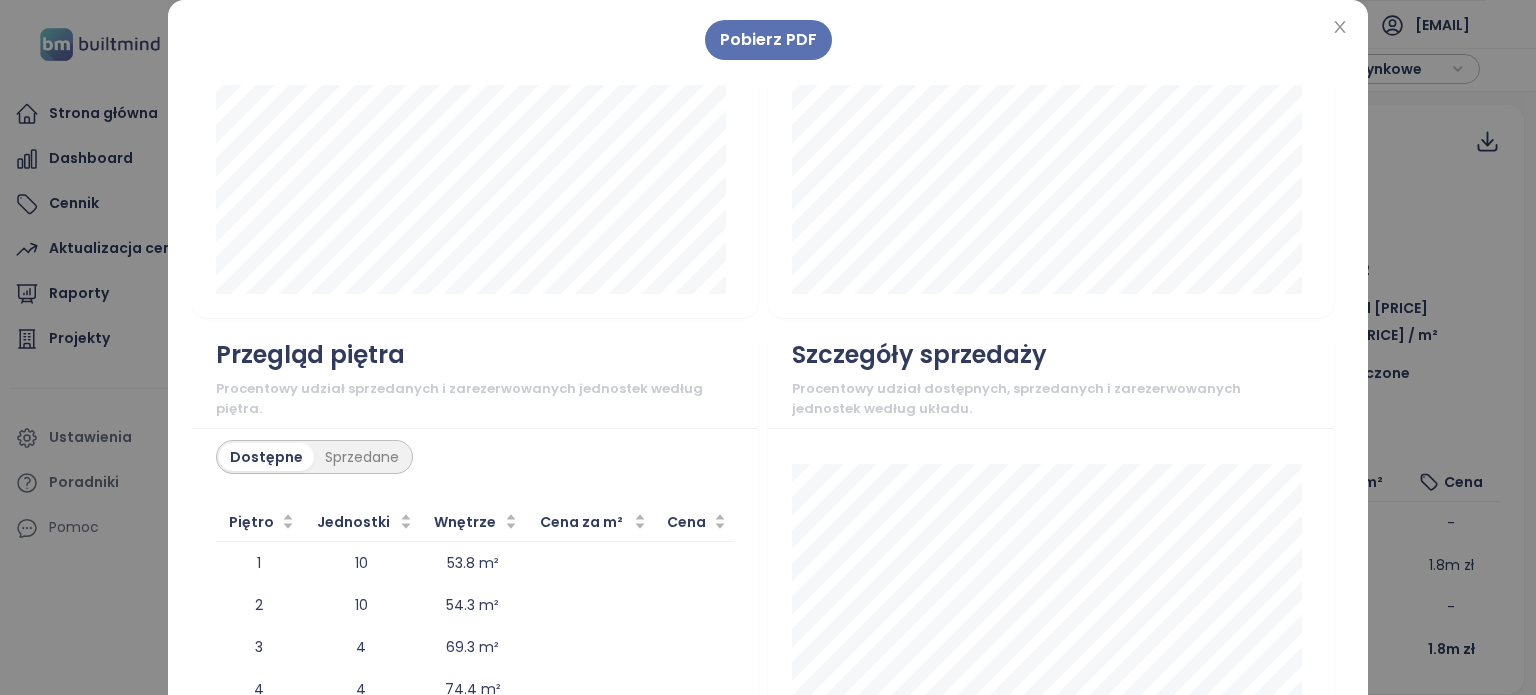 scroll, scrollTop: 2287, scrollLeft: 0, axis: vertical 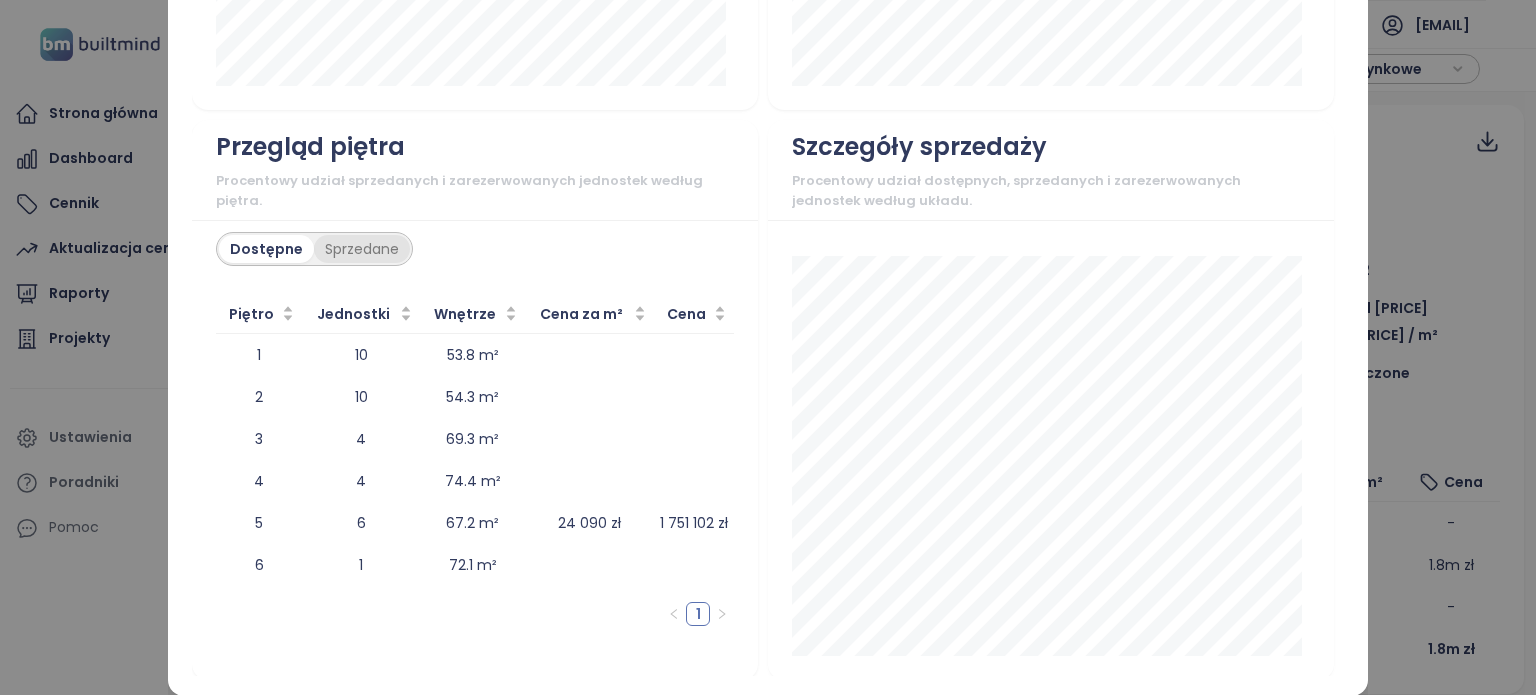 click on "Sprzedane" at bounding box center [362, 249] 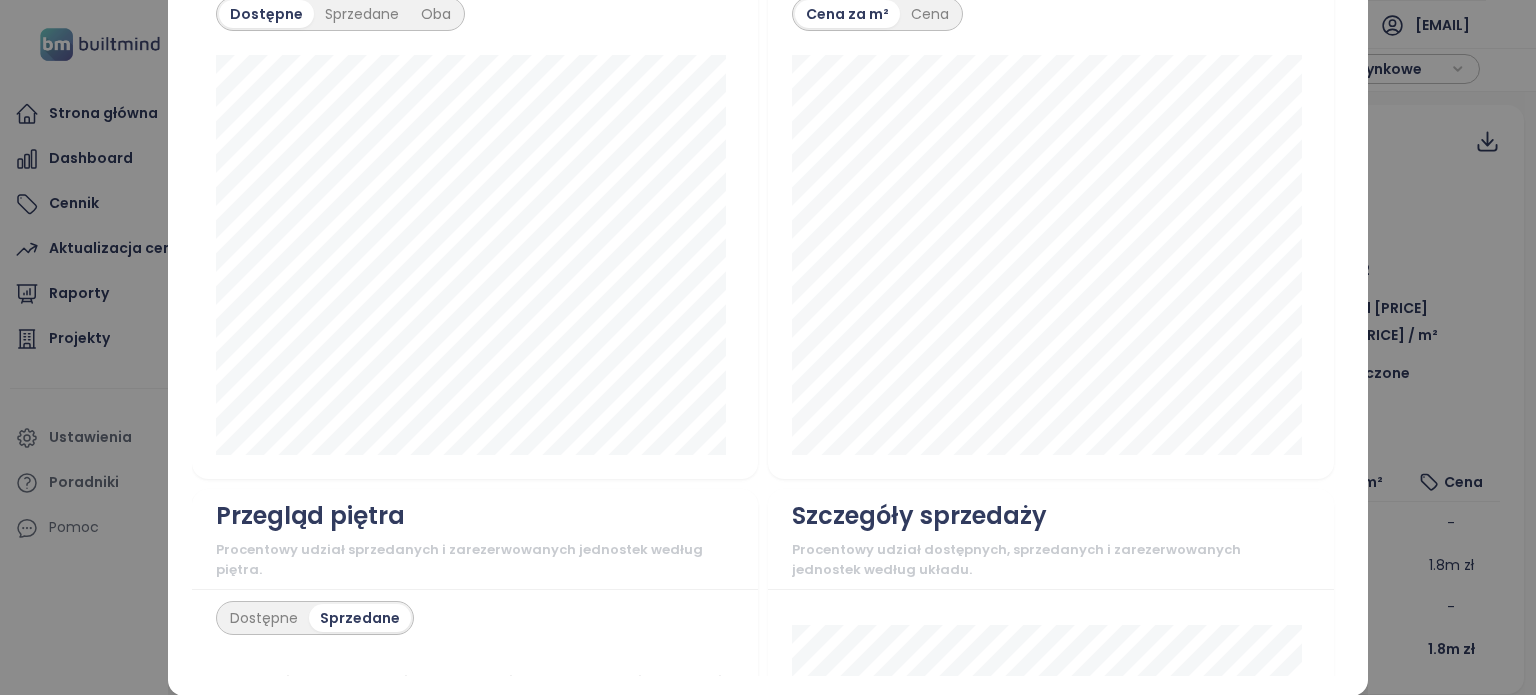 scroll, scrollTop: 1887, scrollLeft: 0, axis: vertical 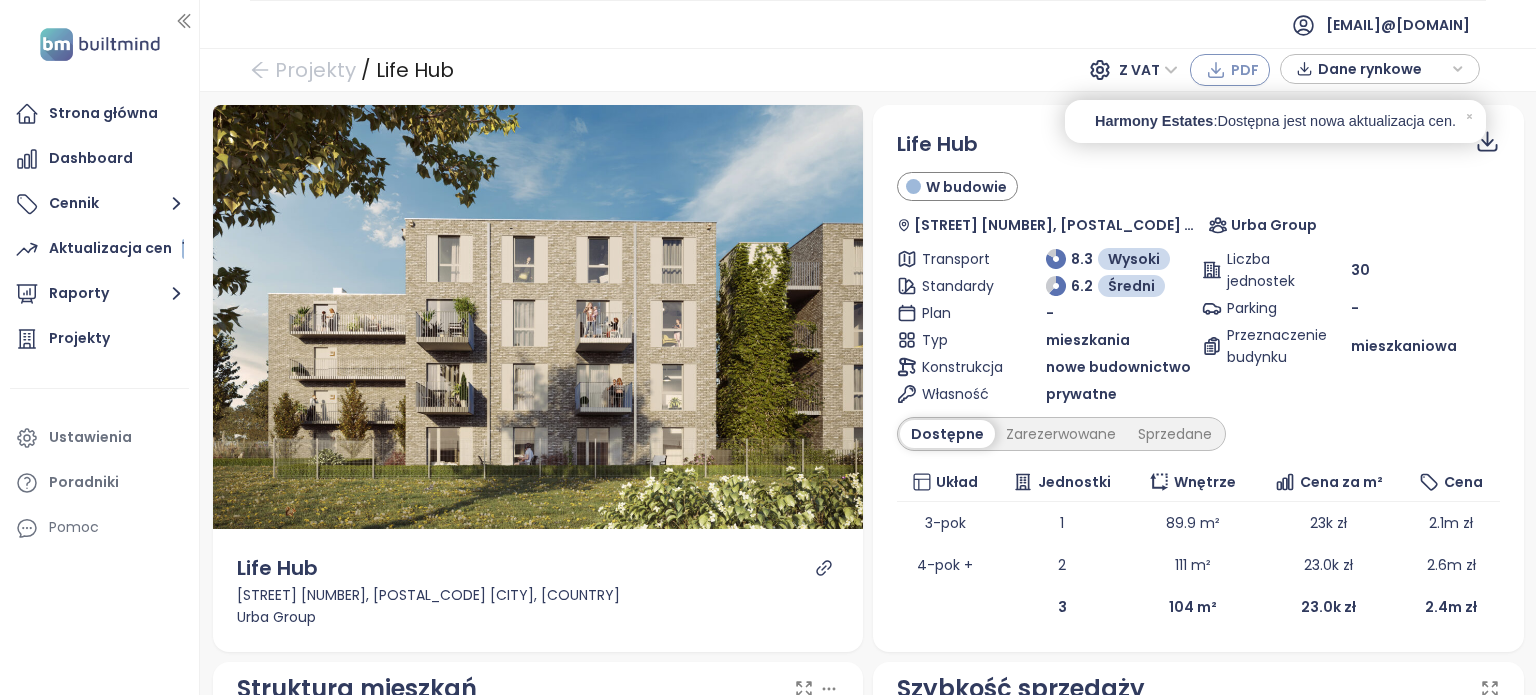 click on "PDF" at bounding box center (1245, 70) 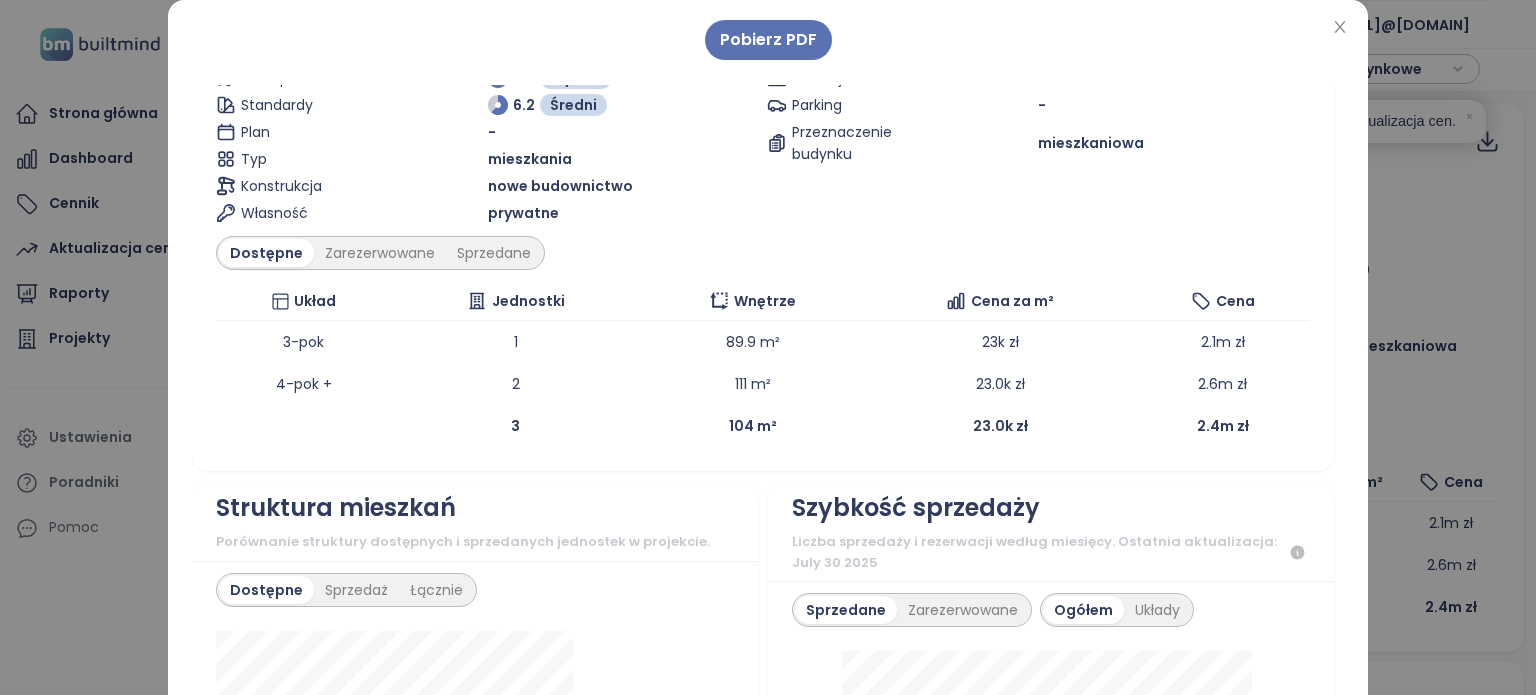 scroll, scrollTop: 100, scrollLeft: 0, axis: vertical 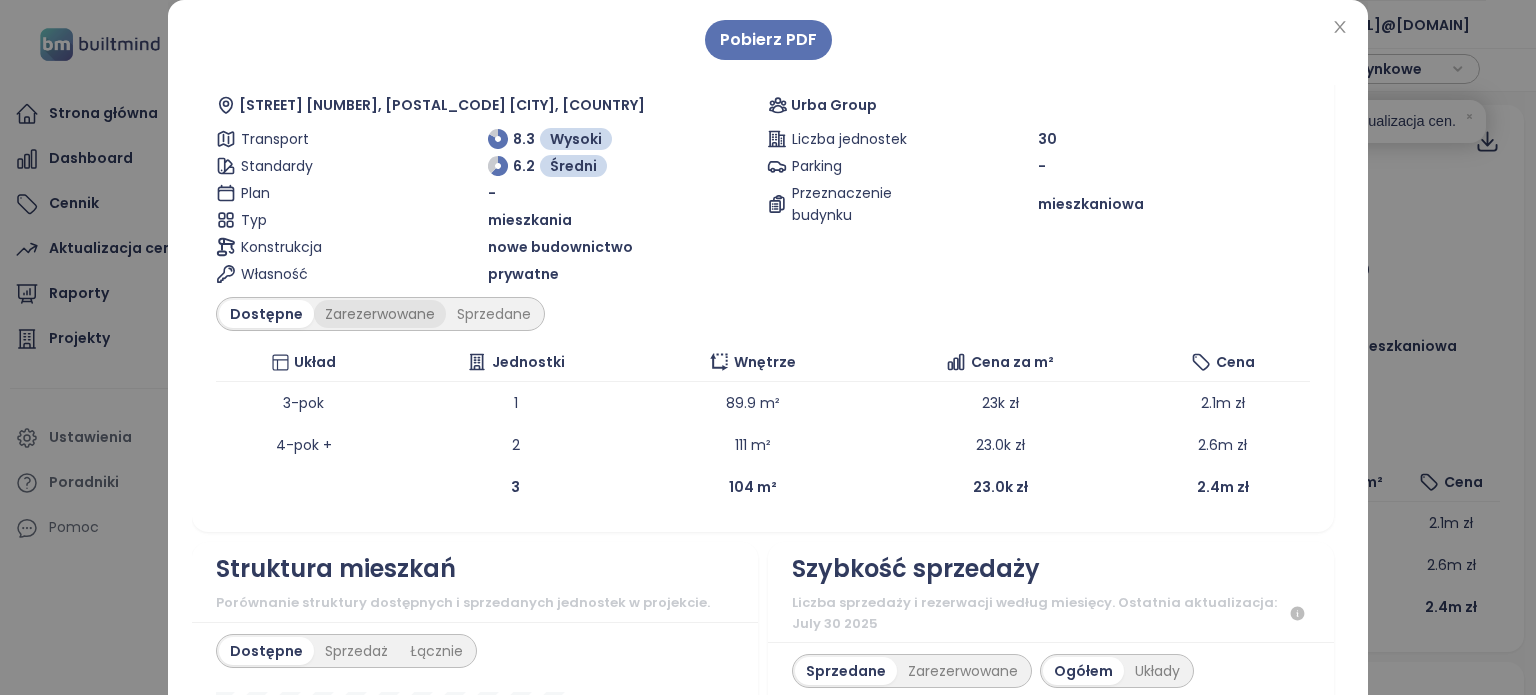 click on "Zarezerwowane" at bounding box center (380, 314) 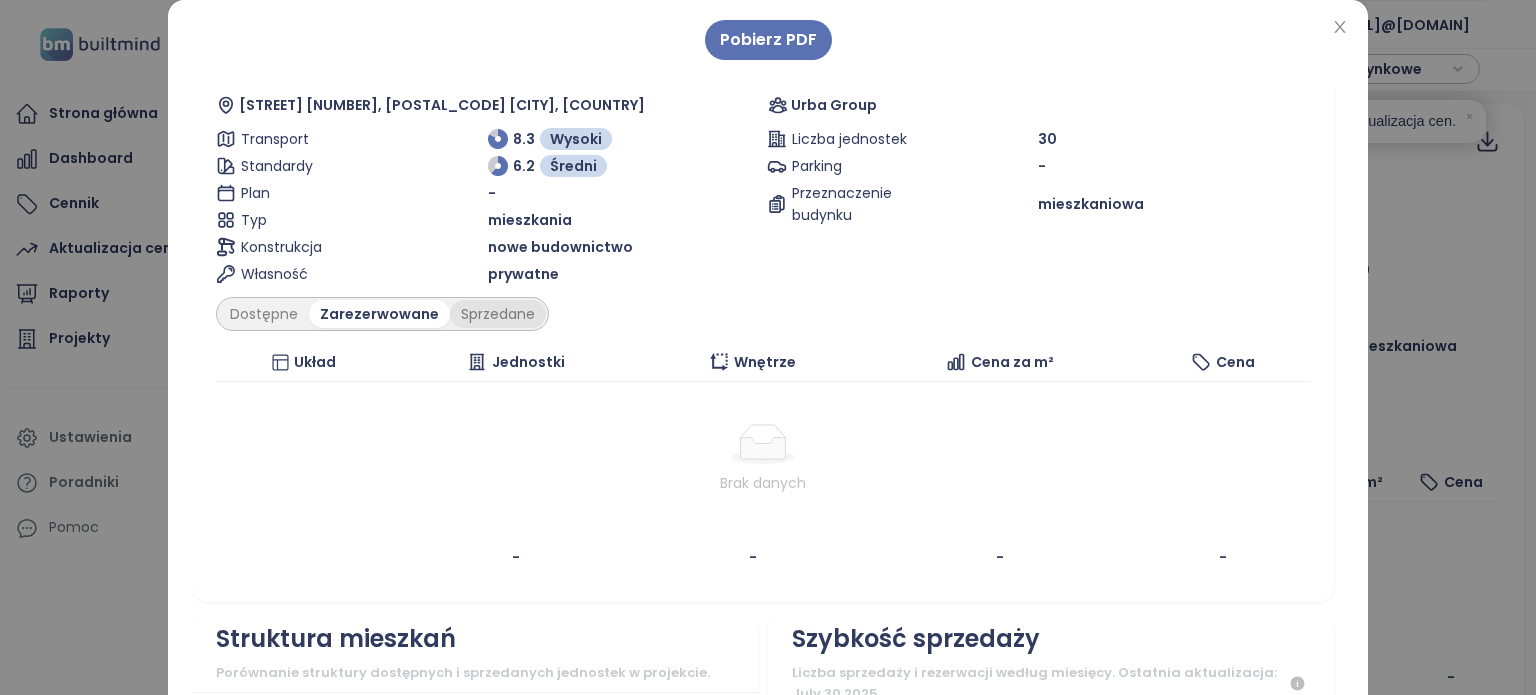 click on "Sprzedane" at bounding box center (498, 314) 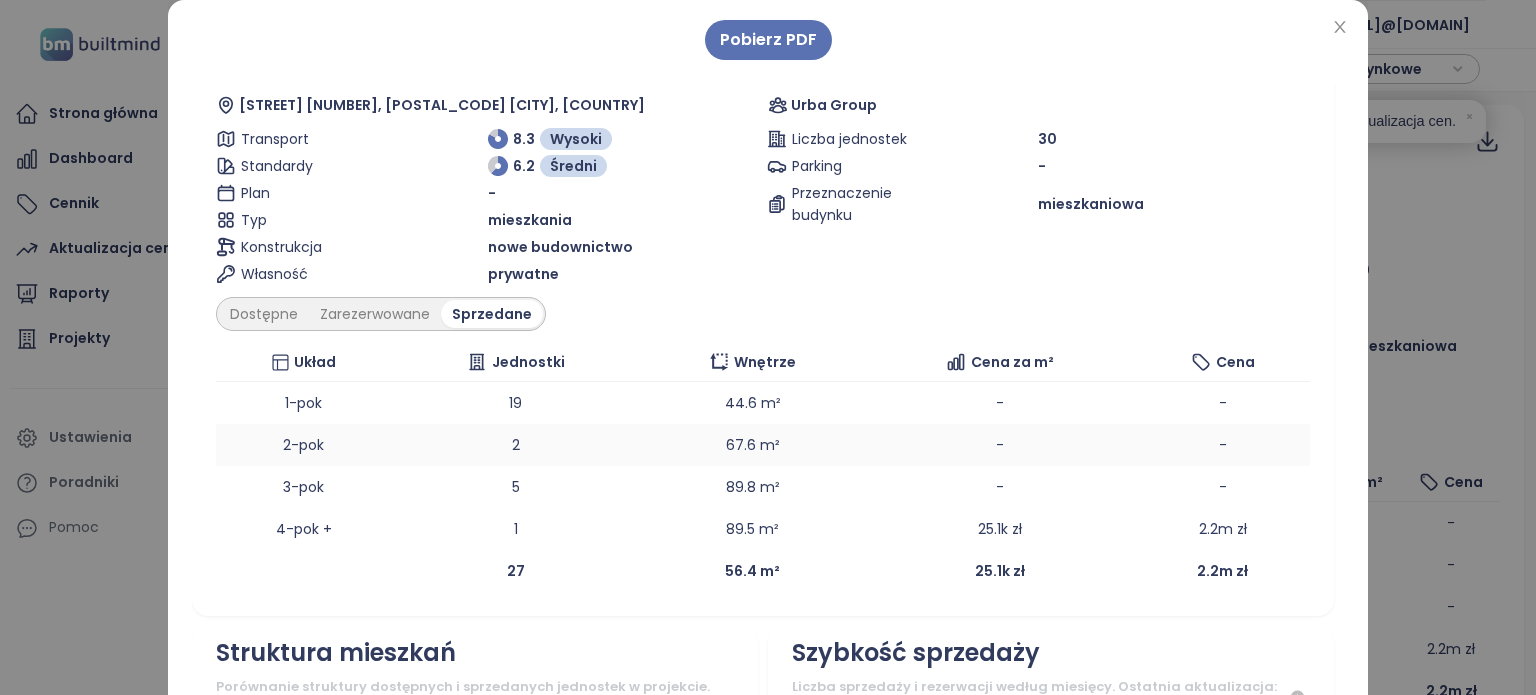 scroll, scrollTop: 300, scrollLeft: 0, axis: vertical 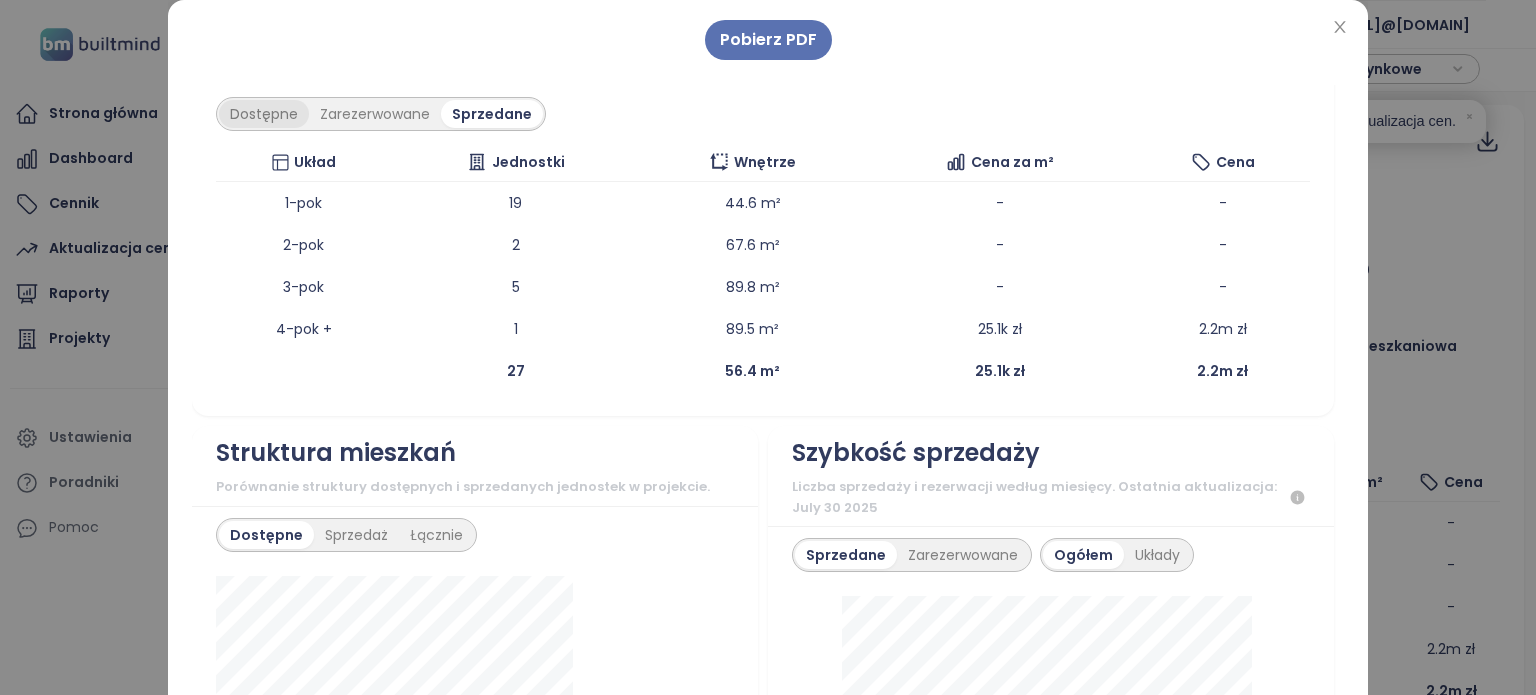 click on "Dostępne" at bounding box center (264, 114) 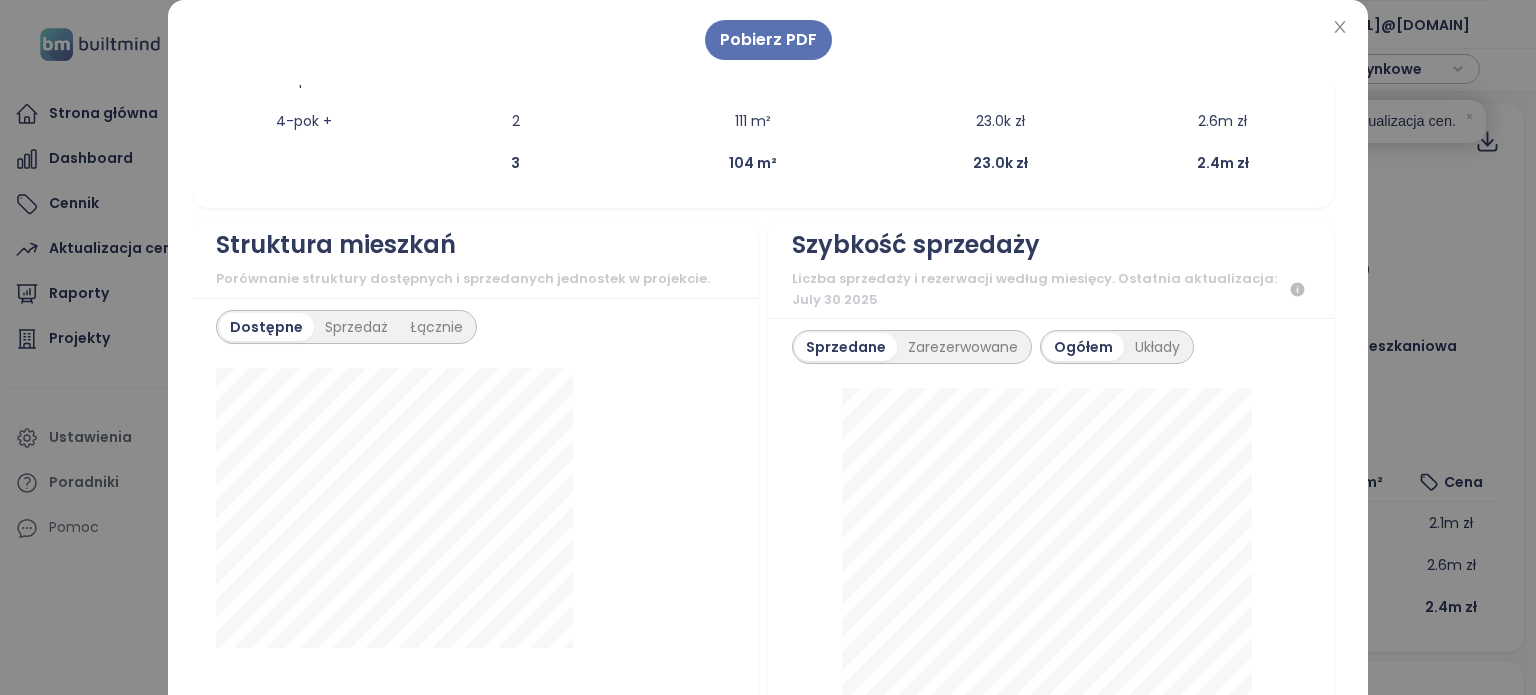 scroll, scrollTop: 300, scrollLeft: 0, axis: vertical 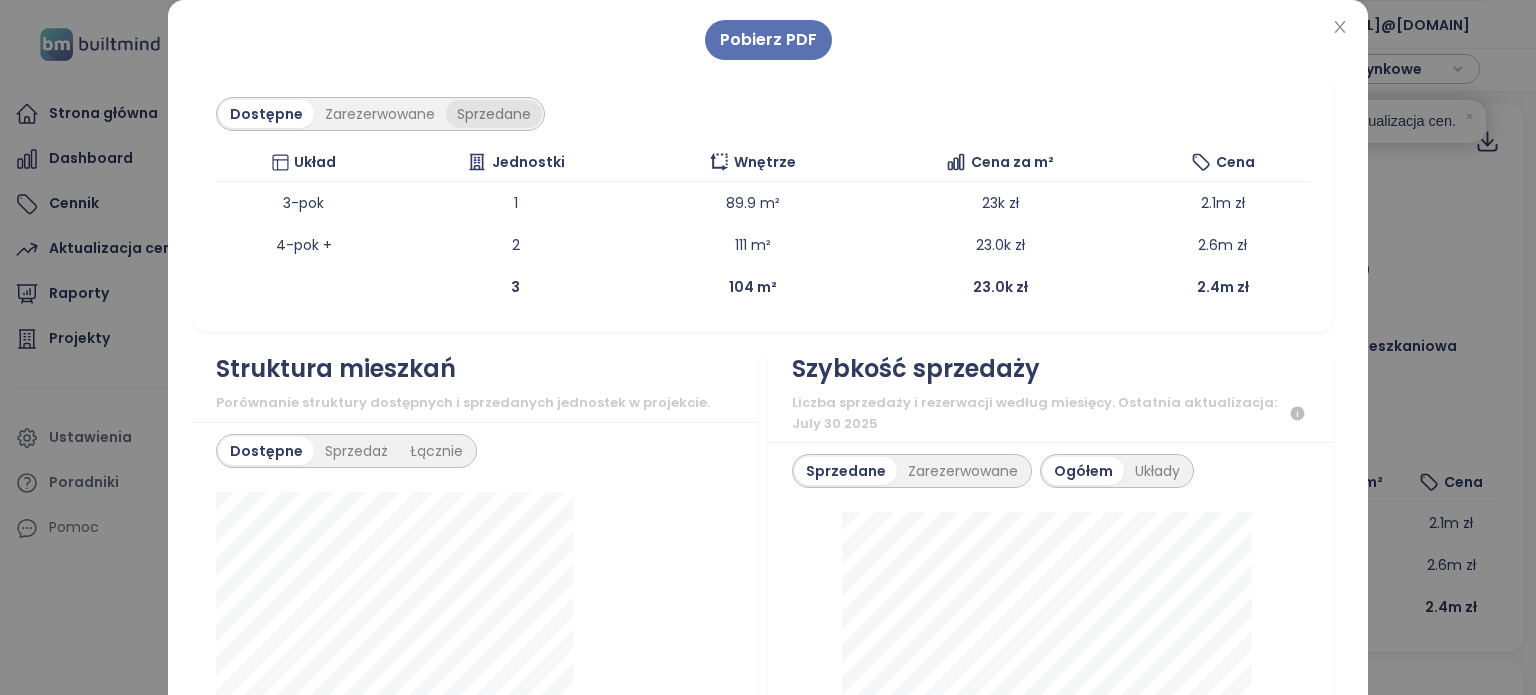 click on "Sprzedane" at bounding box center (494, 114) 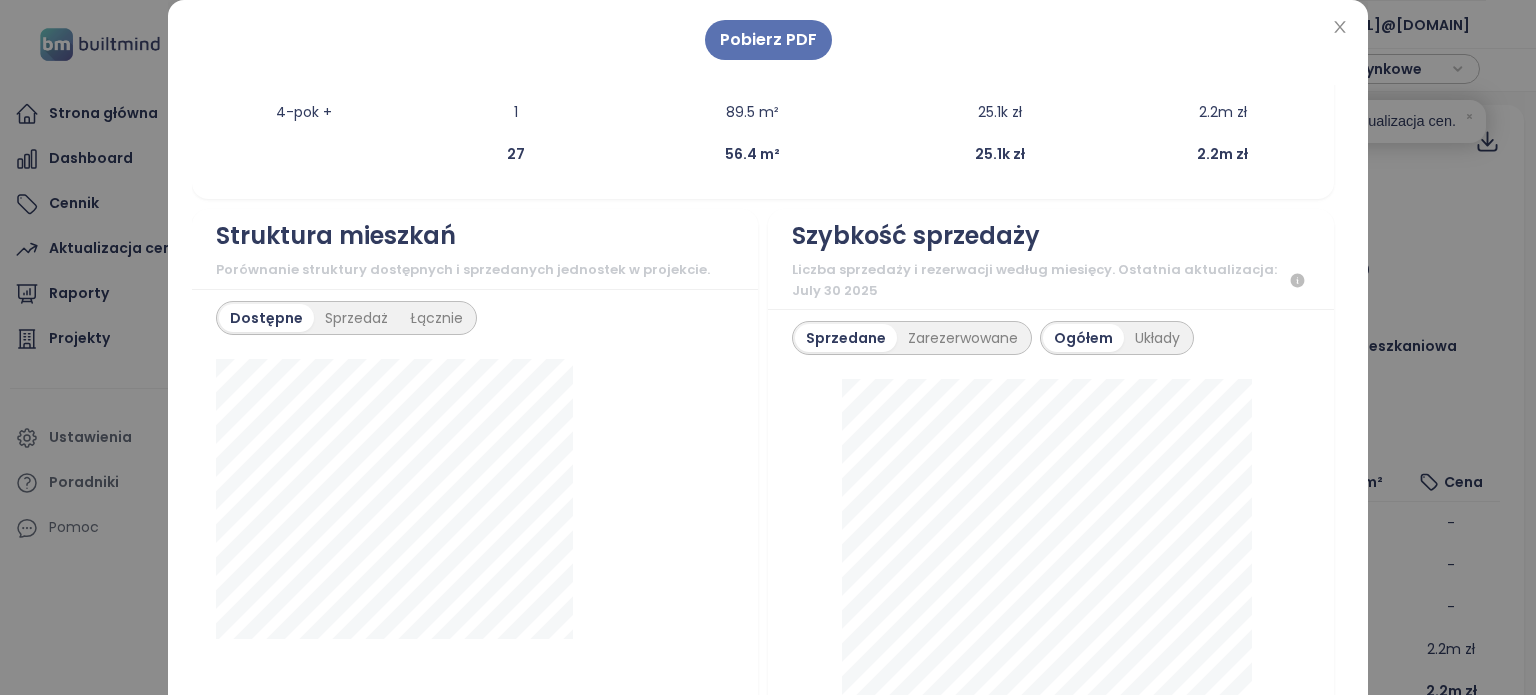 scroll, scrollTop: 700, scrollLeft: 0, axis: vertical 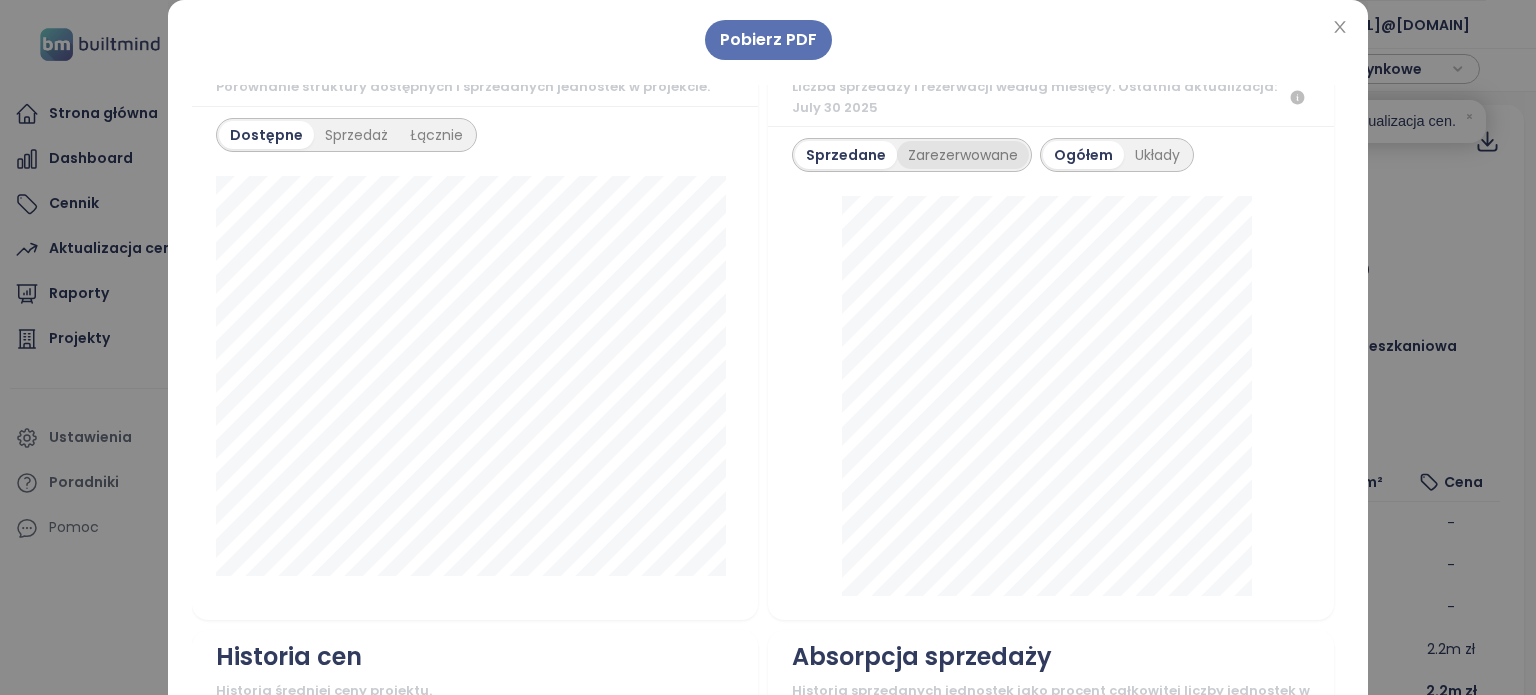 click on "Zarezerwowane" at bounding box center [963, 155] 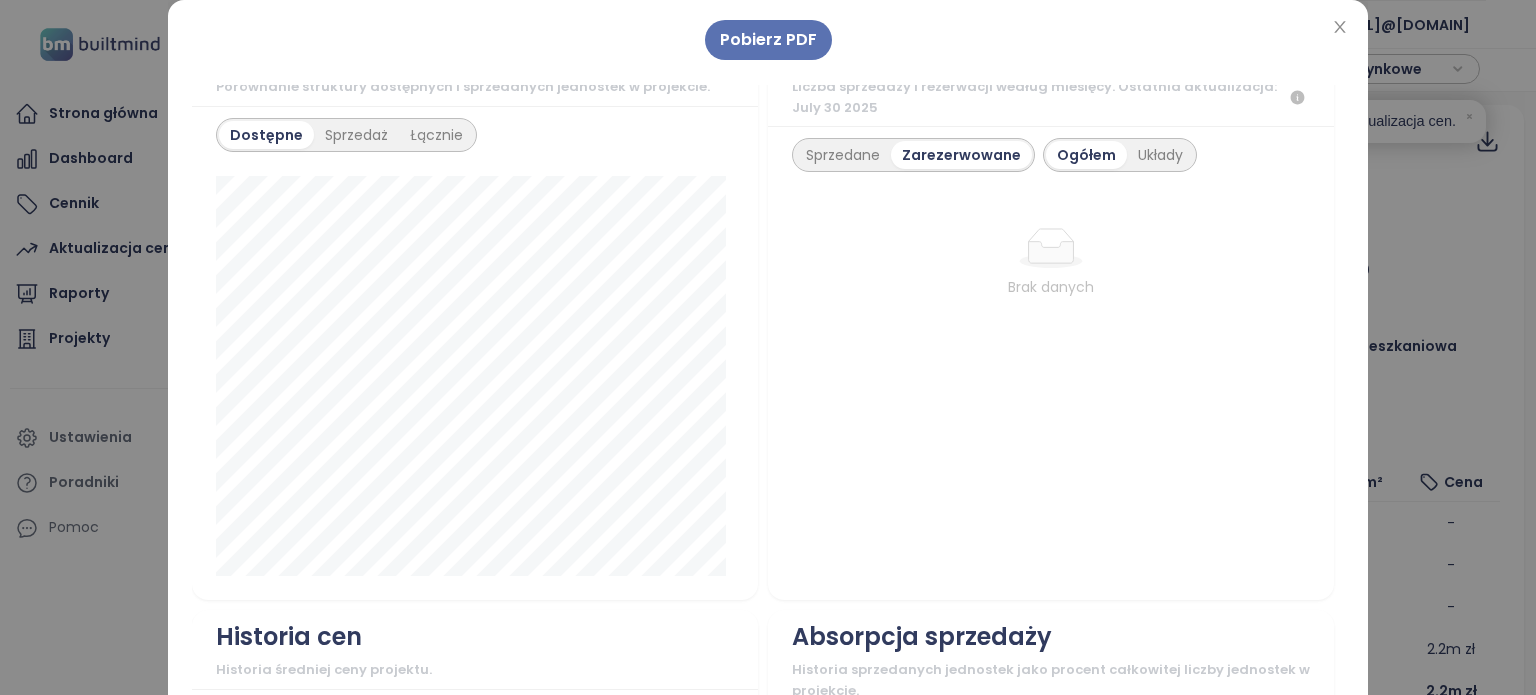 click on "Ogółem" at bounding box center [1086, 155] 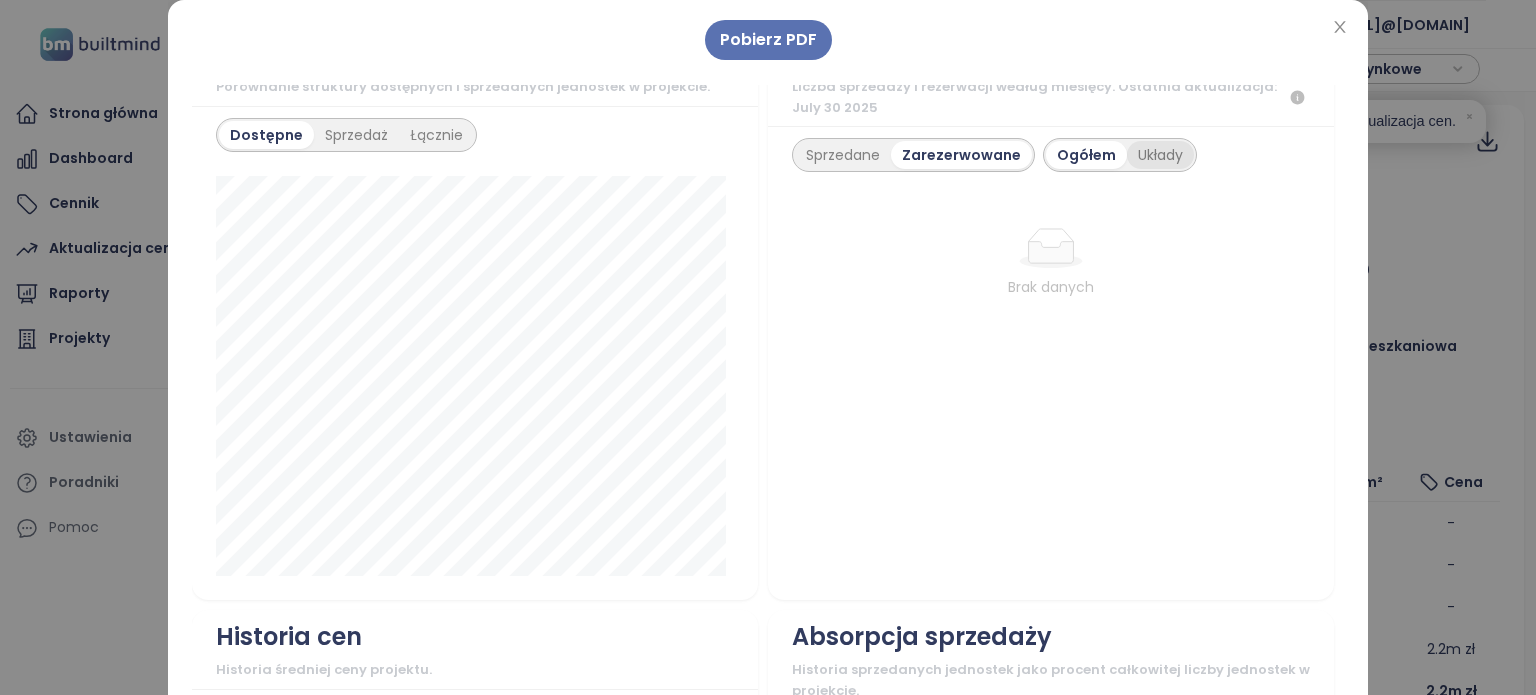 click on "Układy" at bounding box center [1160, 155] 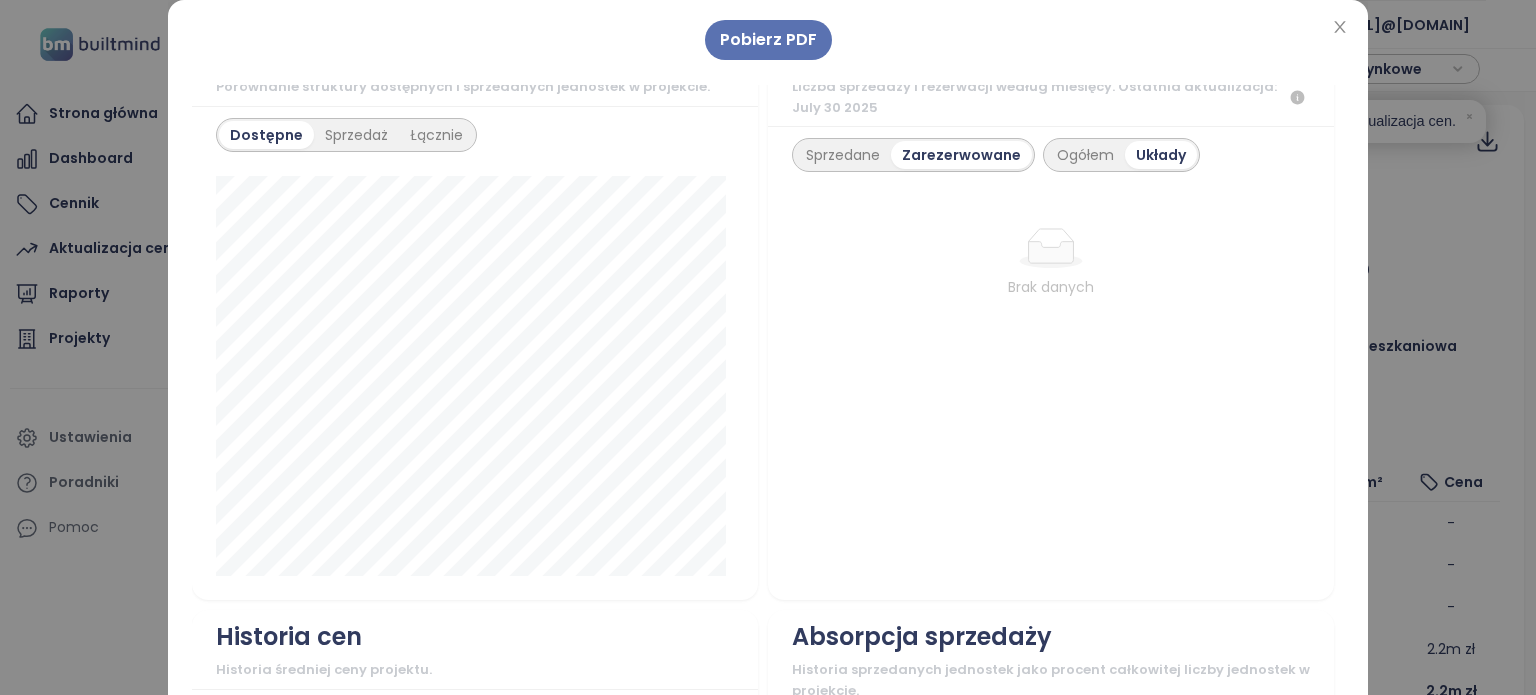 click on "Sprzedane Zarezerwowane" at bounding box center [913, 155] 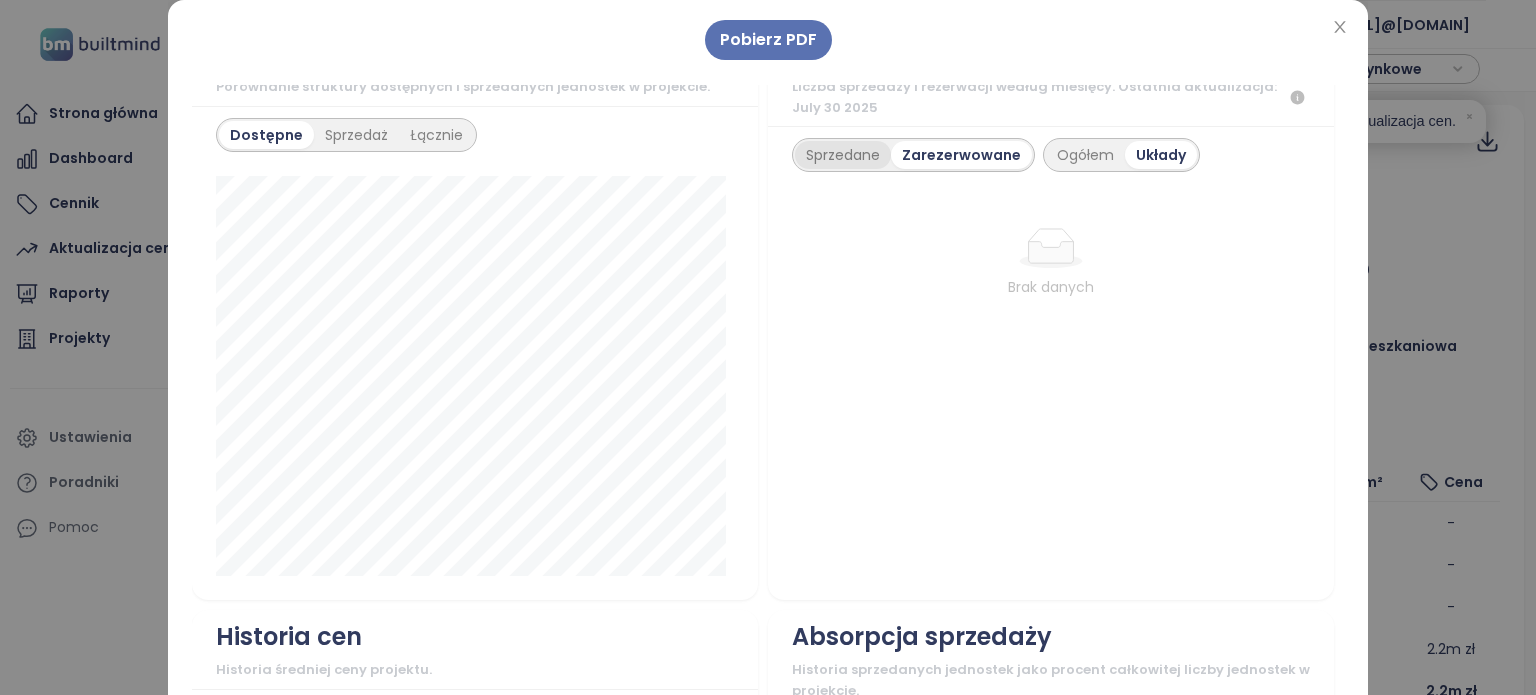 click on "Sprzedane" at bounding box center (843, 155) 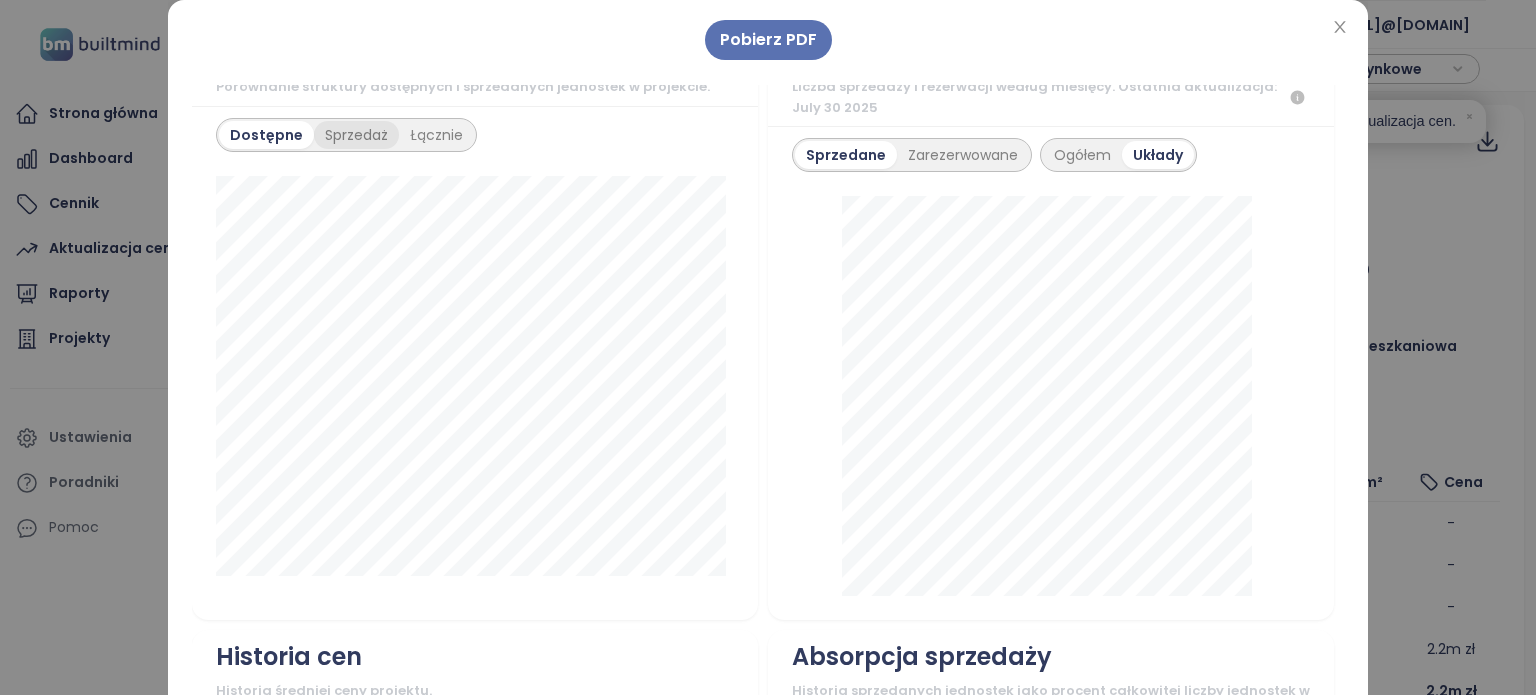 click on "Sprzedaż" at bounding box center [356, 135] 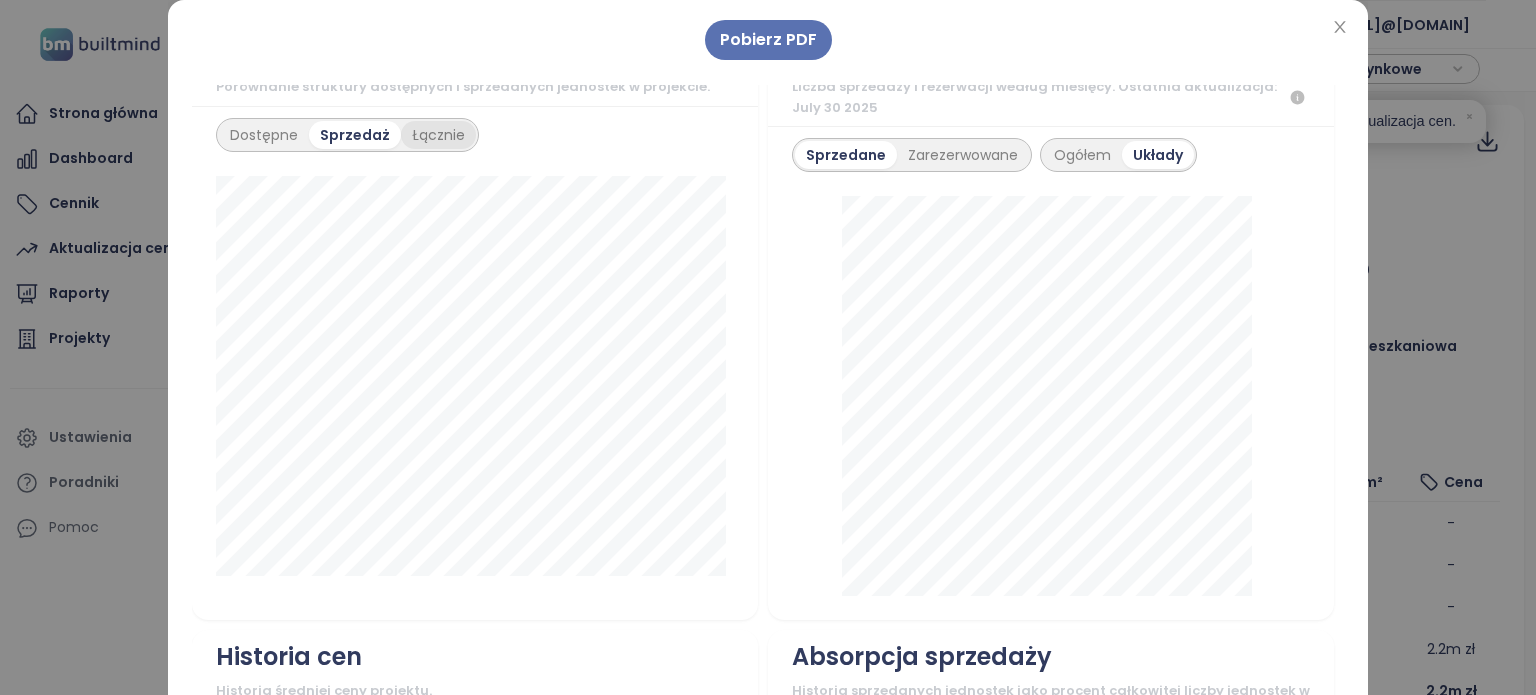click on "Łącznie" at bounding box center (438, 135) 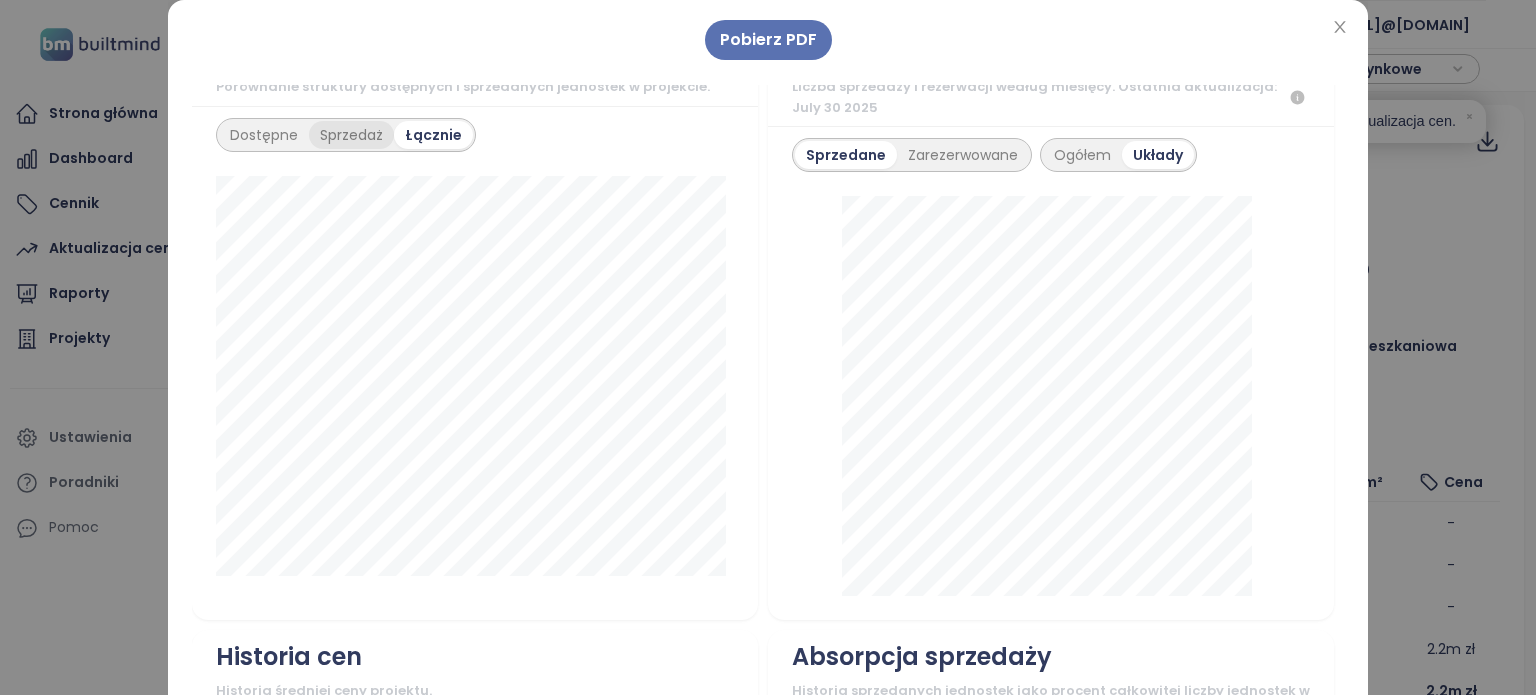 click on "Sprzedaż" at bounding box center (351, 135) 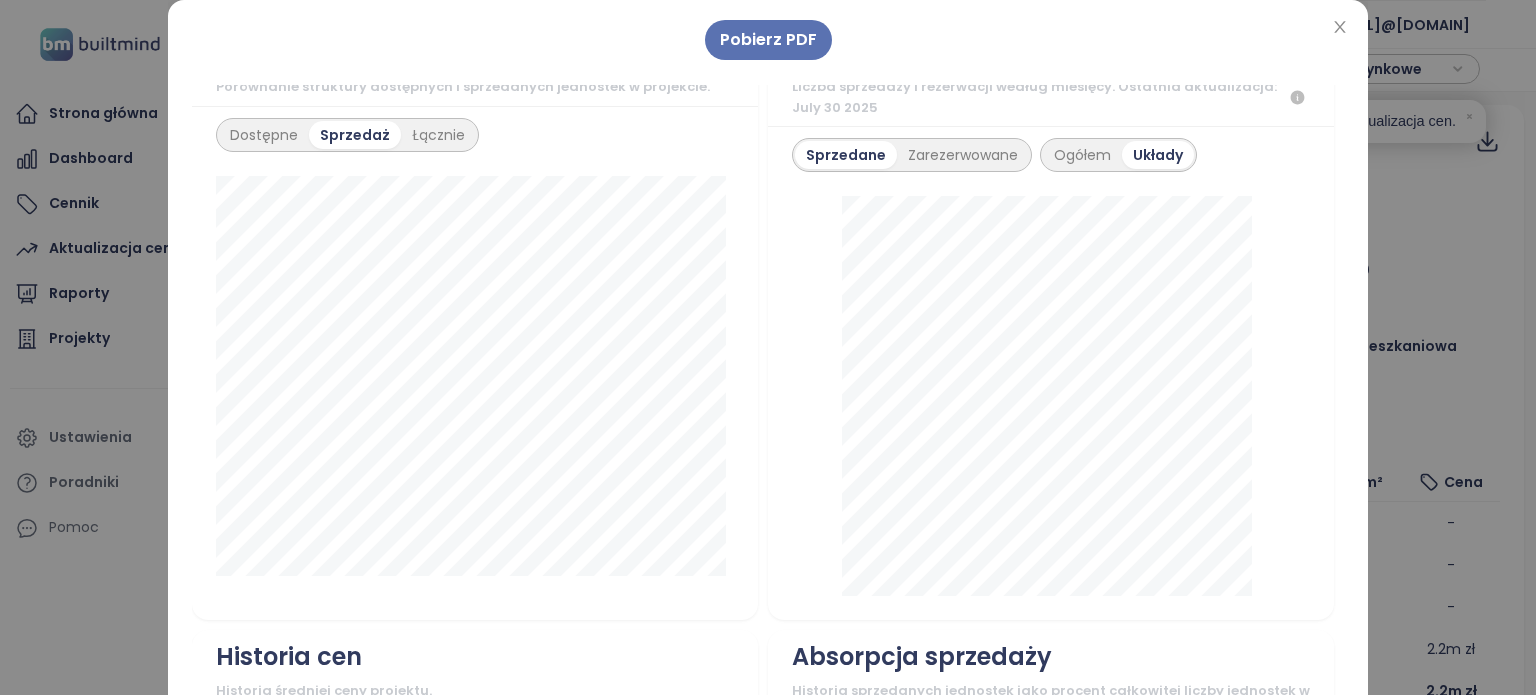 scroll, scrollTop: 1200, scrollLeft: 0, axis: vertical 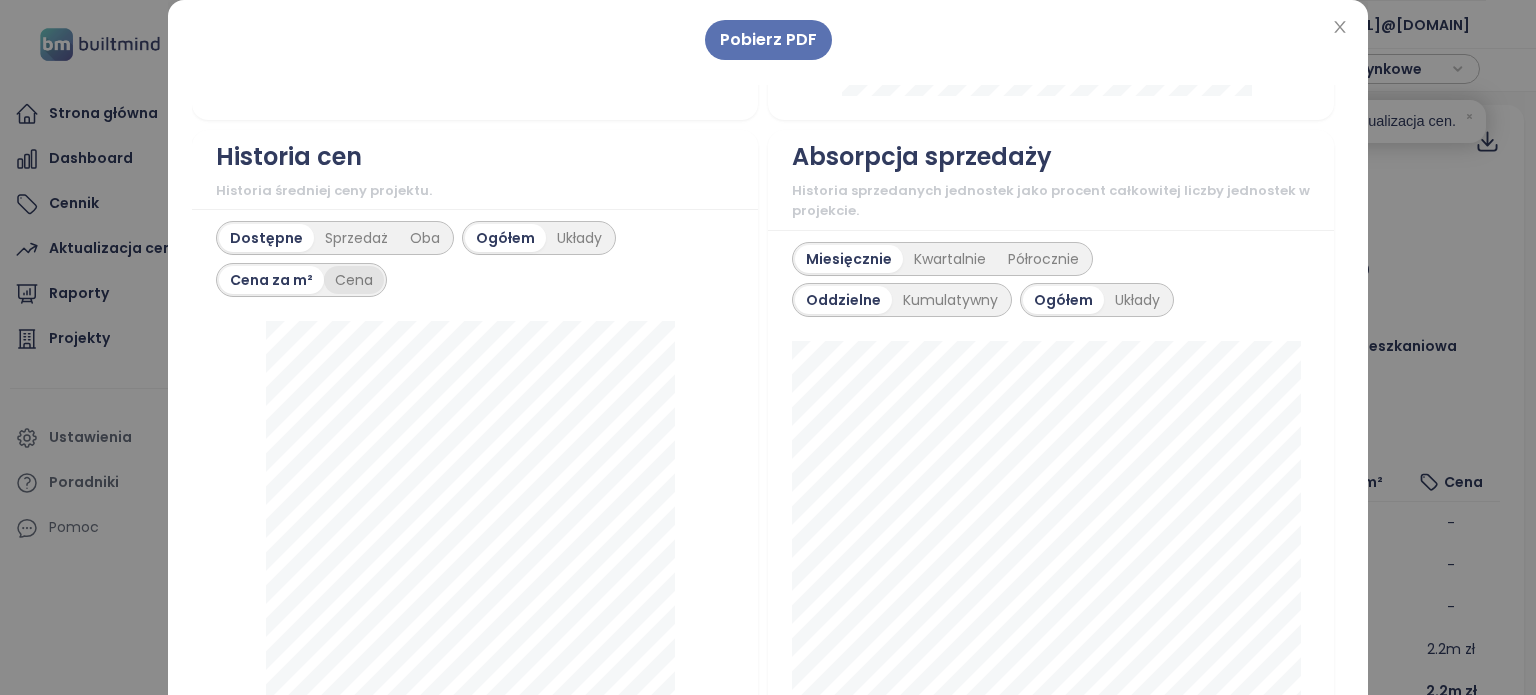 click on "Cena" at bounding box center [354, 280] 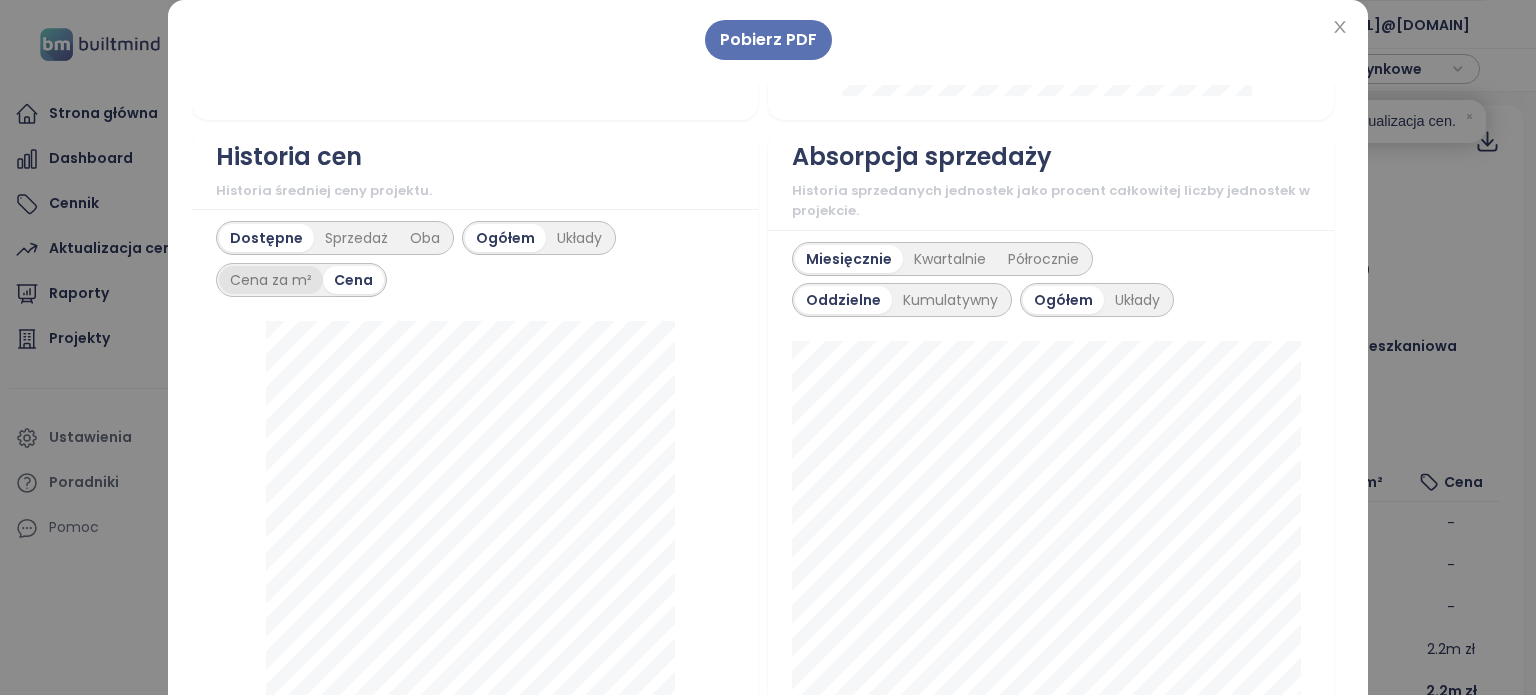 click on "Cena za m²" at bounding box center (271, 280) 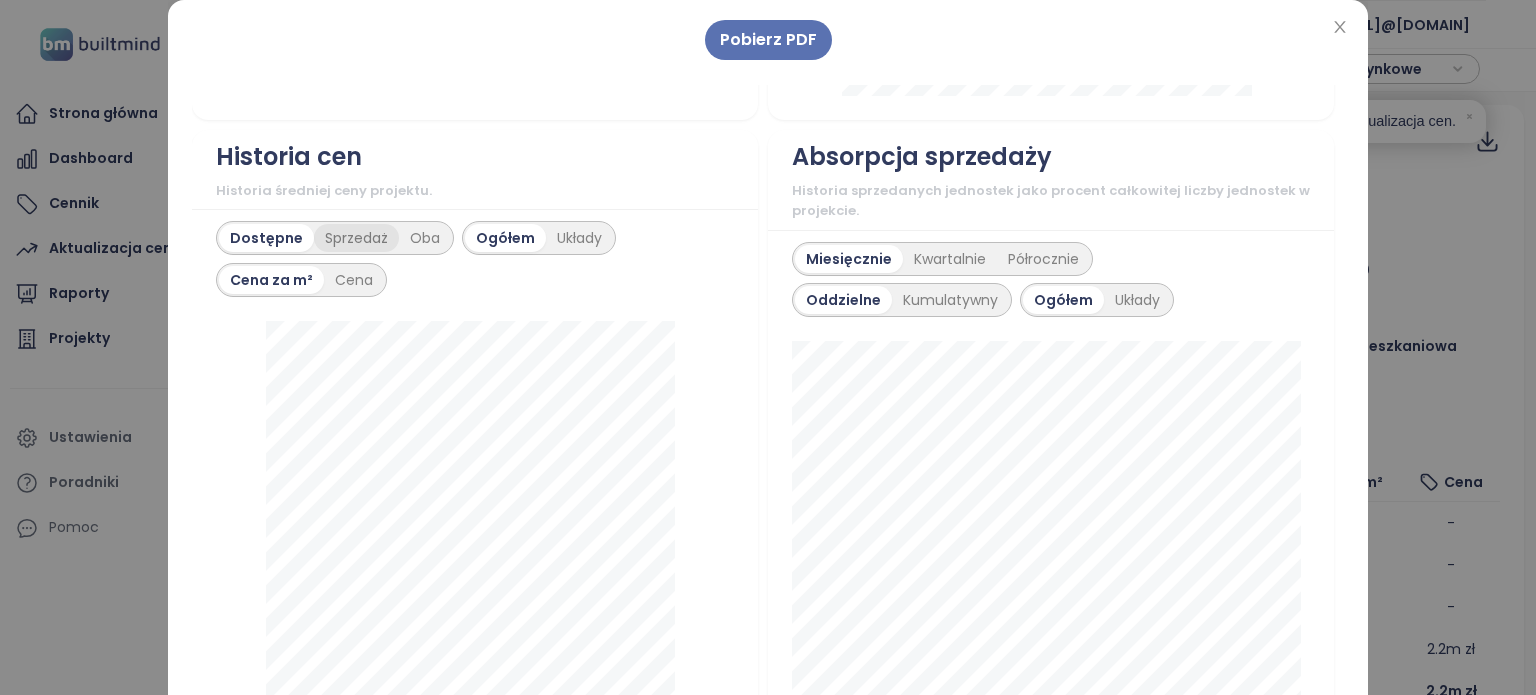 click on "Sprzedaż" at bounding box center (356, 238) 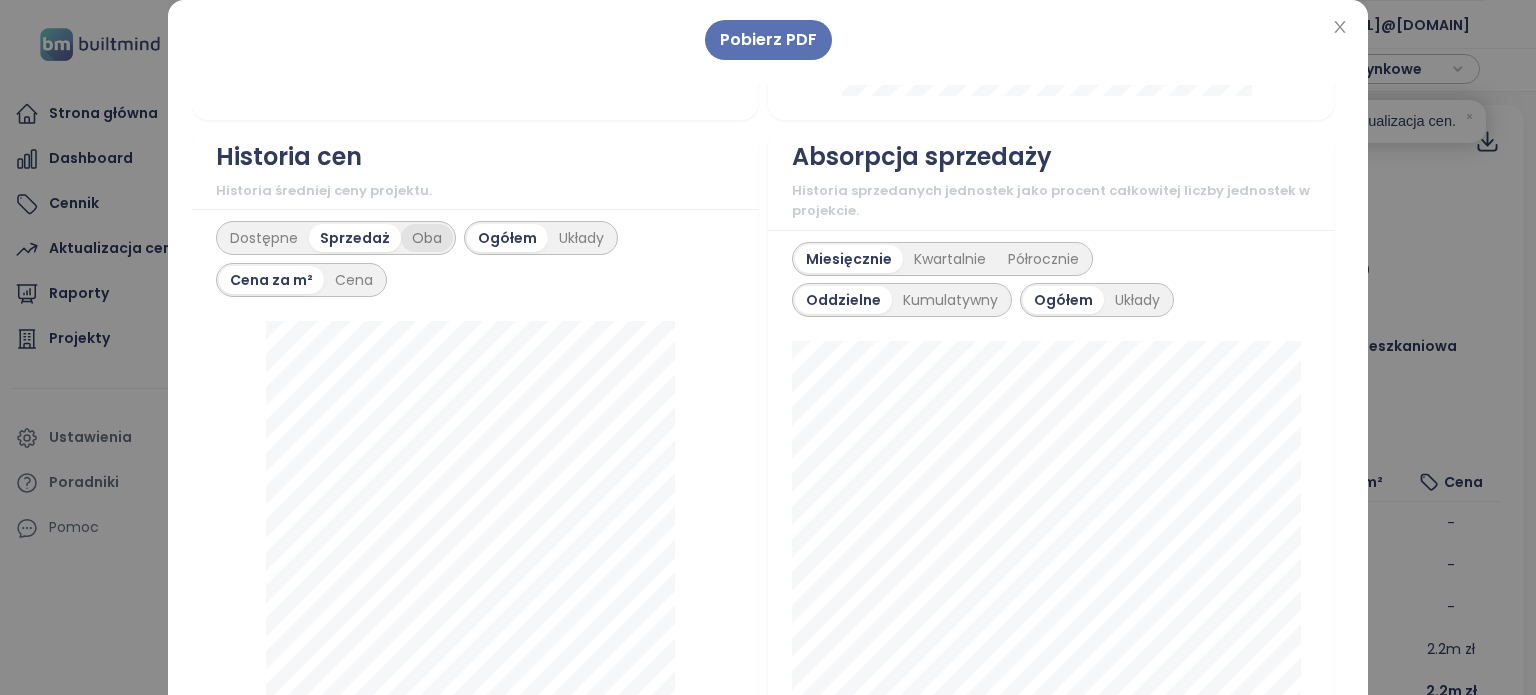 click on "Oba" at bounding box center [427, 238] 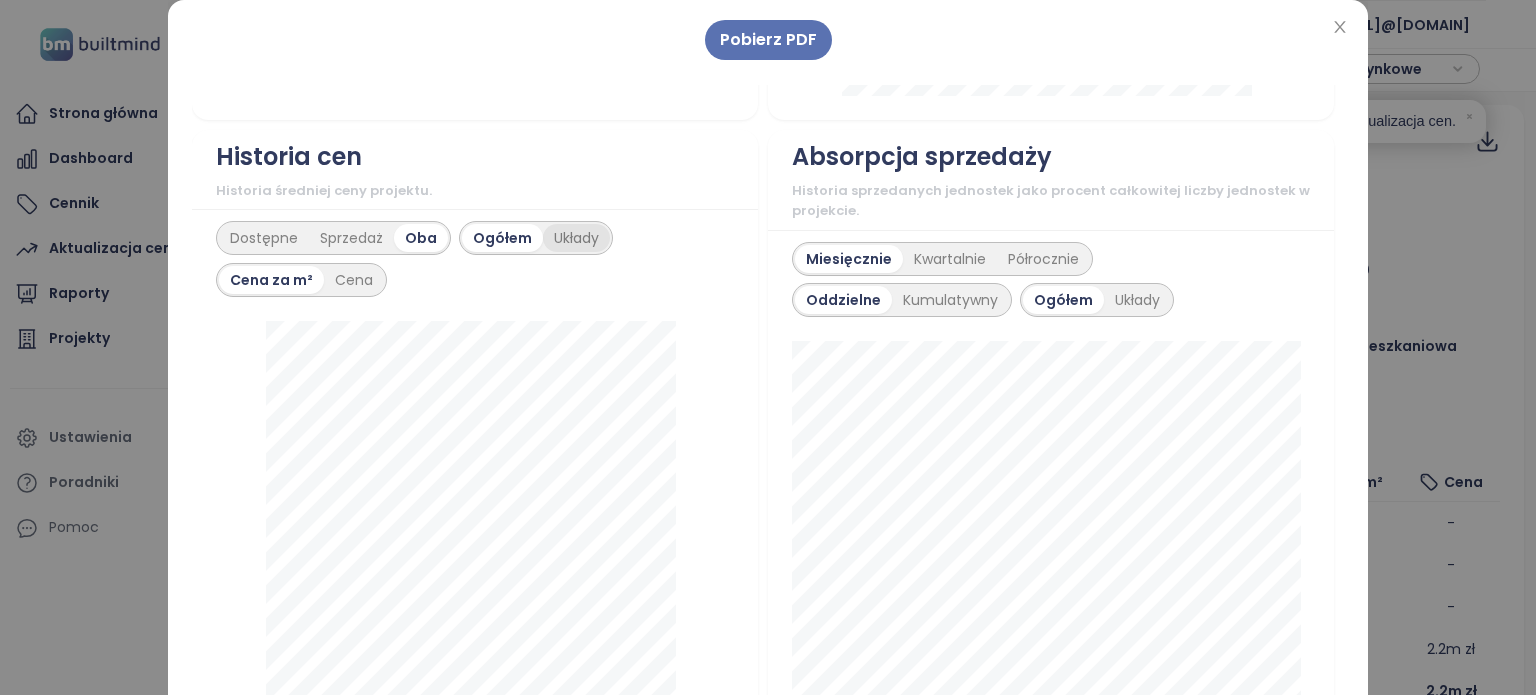 click on "Układy" at bounding box center (576, 238) 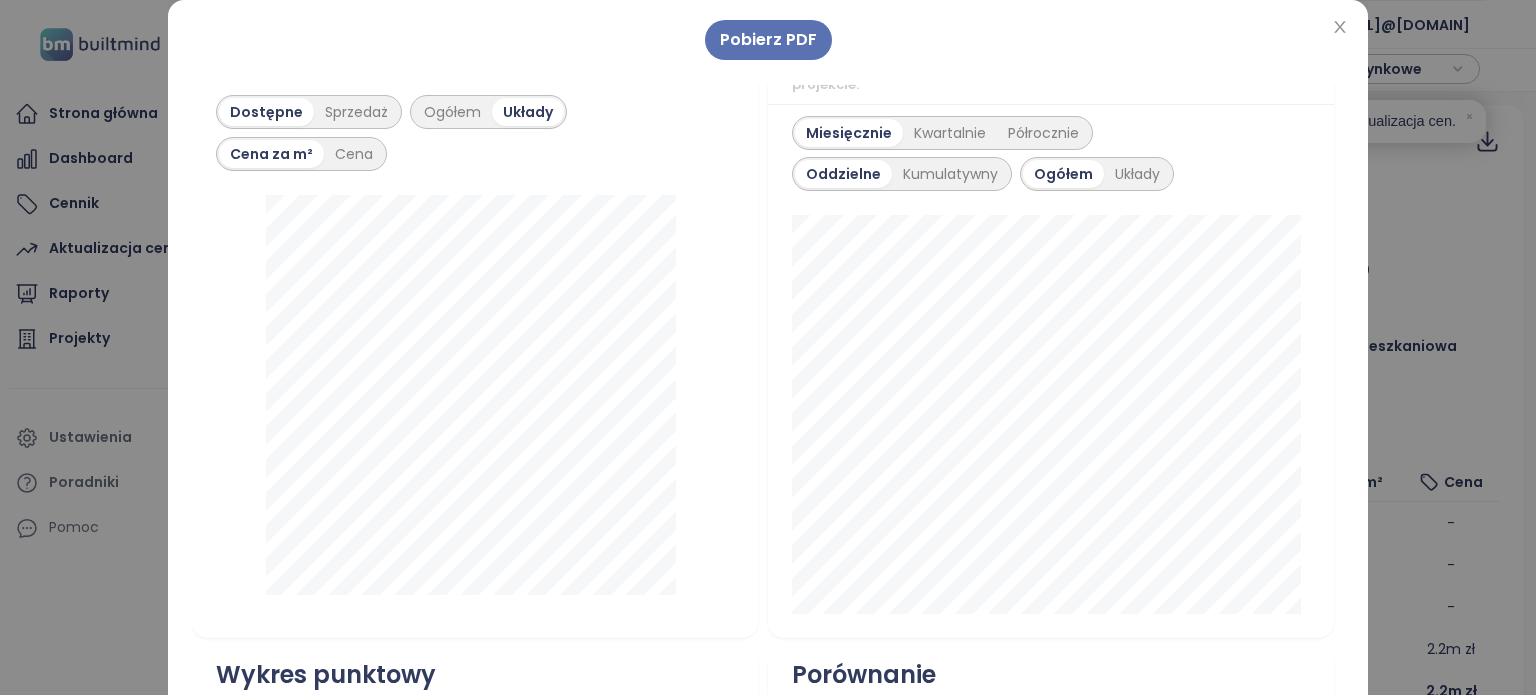 scroll, scrollTop: 1200, scrollLeft: 0, axis: vertical 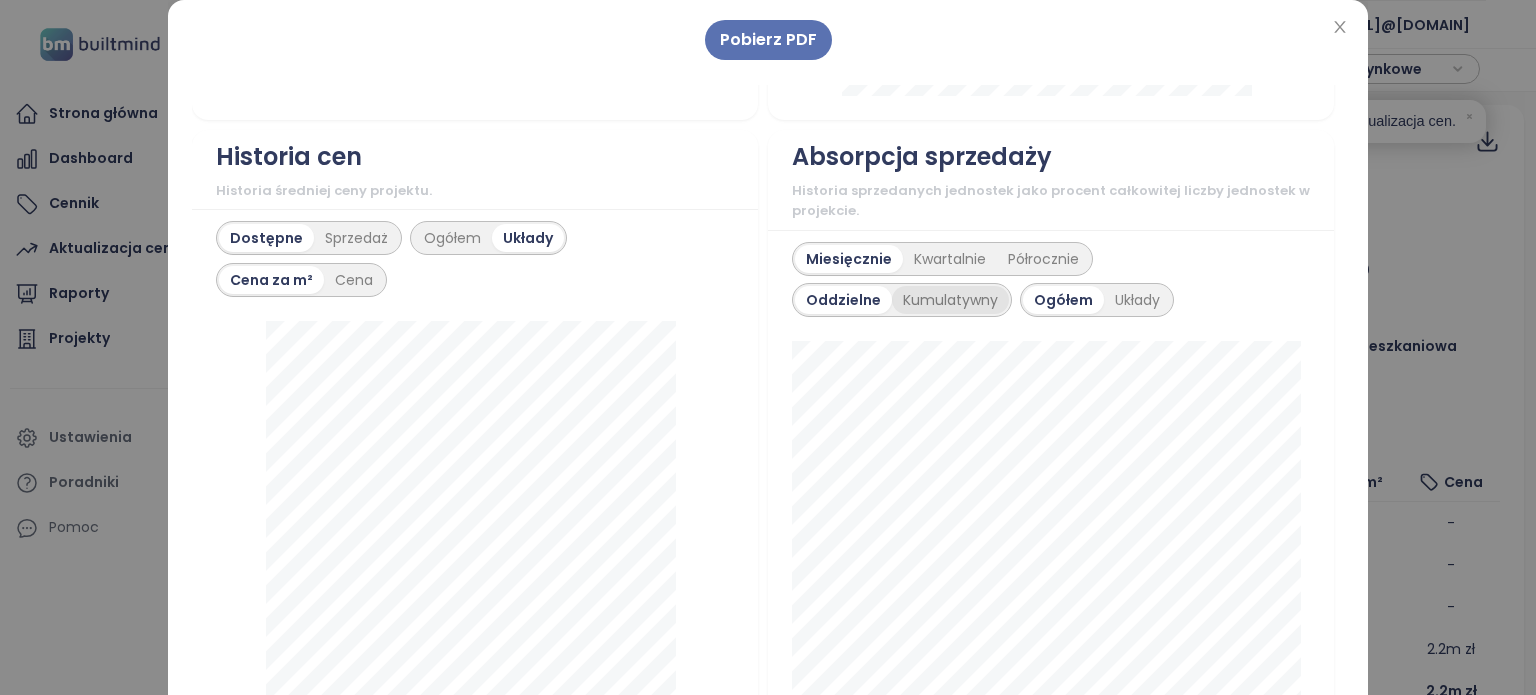 click on "Kumulatywny" at bounding box center [950, 300] 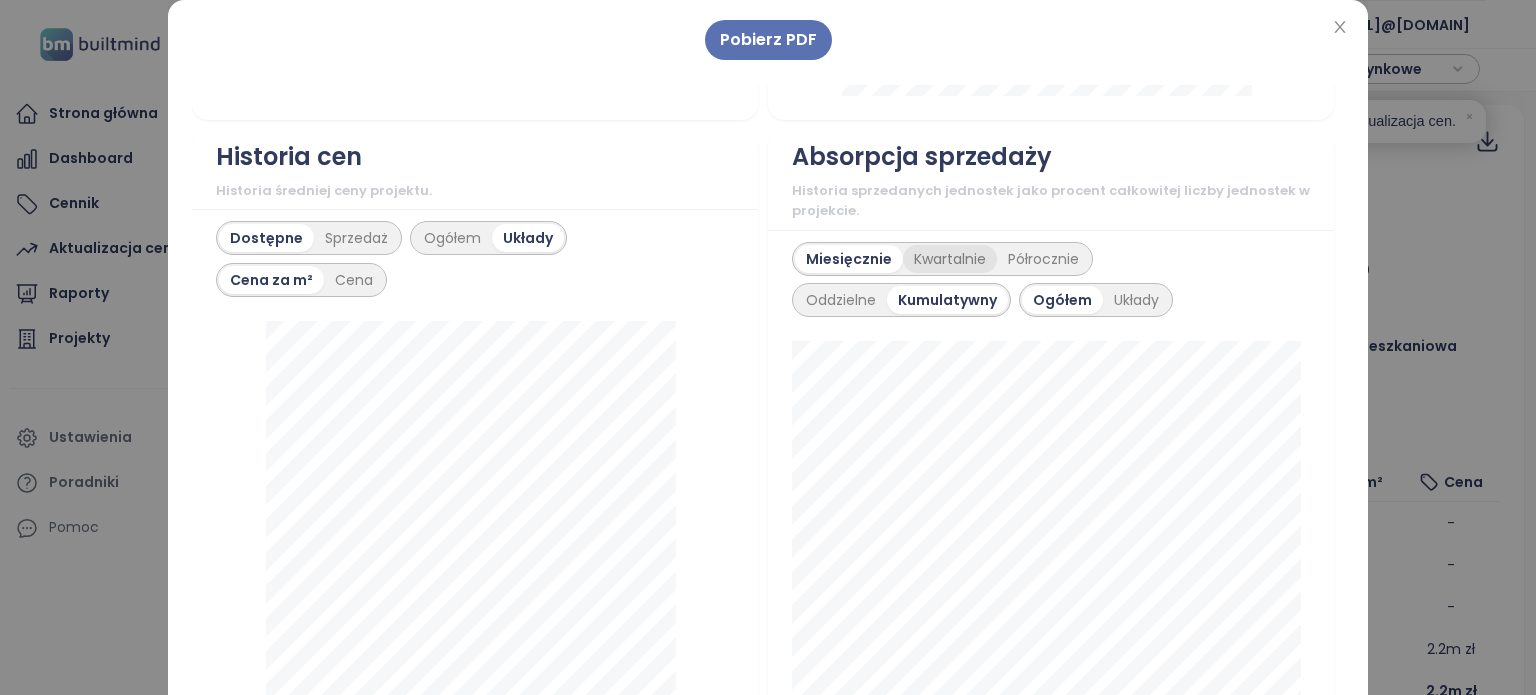 click on "Kwartalnie" at bounding box center [950, 259] 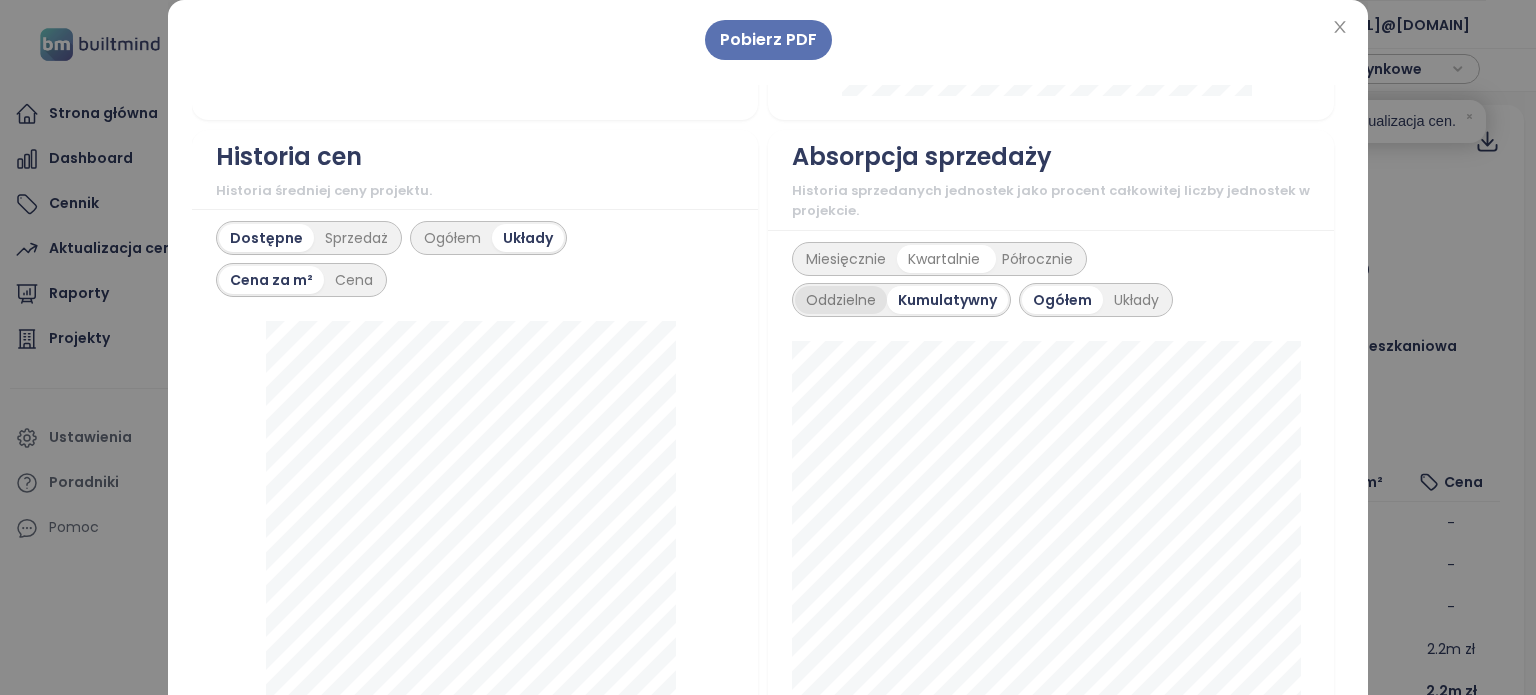 click on "Oddzielne" at bounding box center [841, 300] 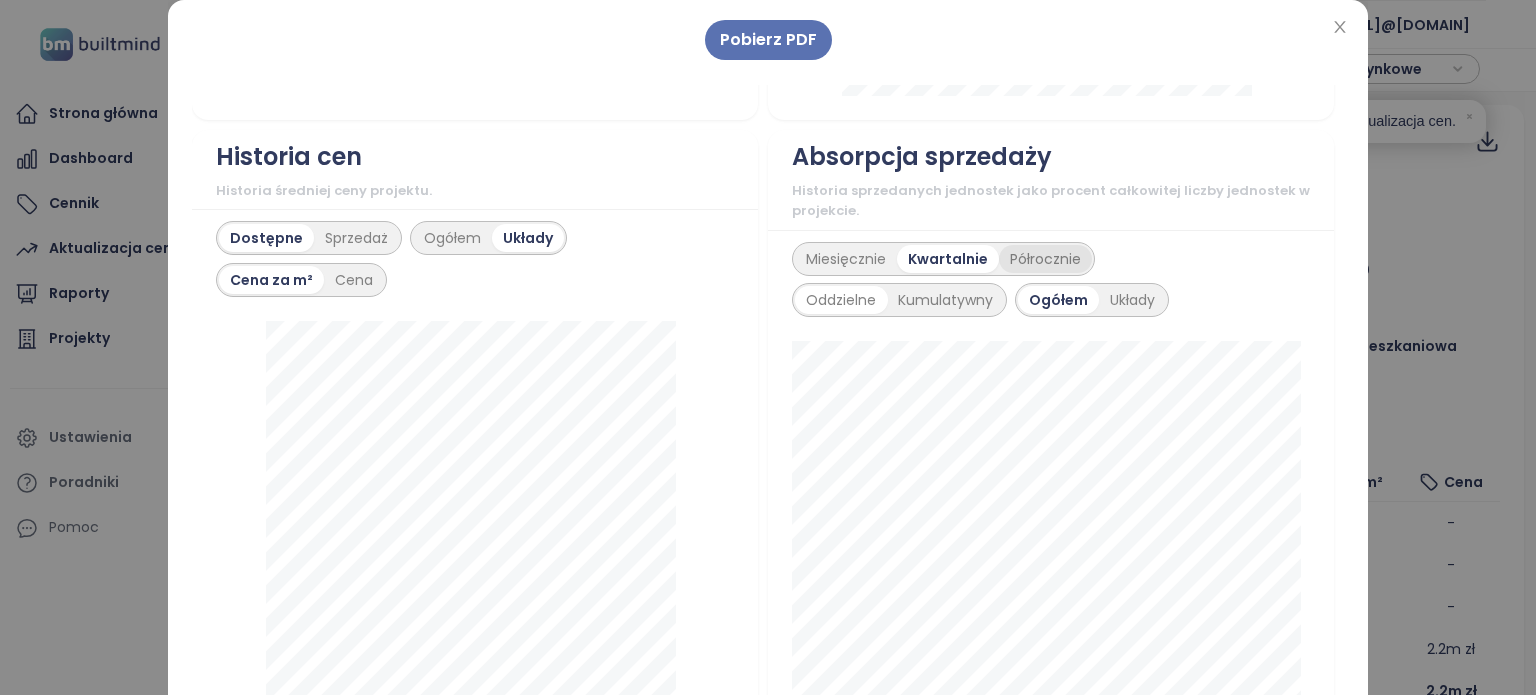 click on "Półrocznie" at bounding box center [1045, 259] 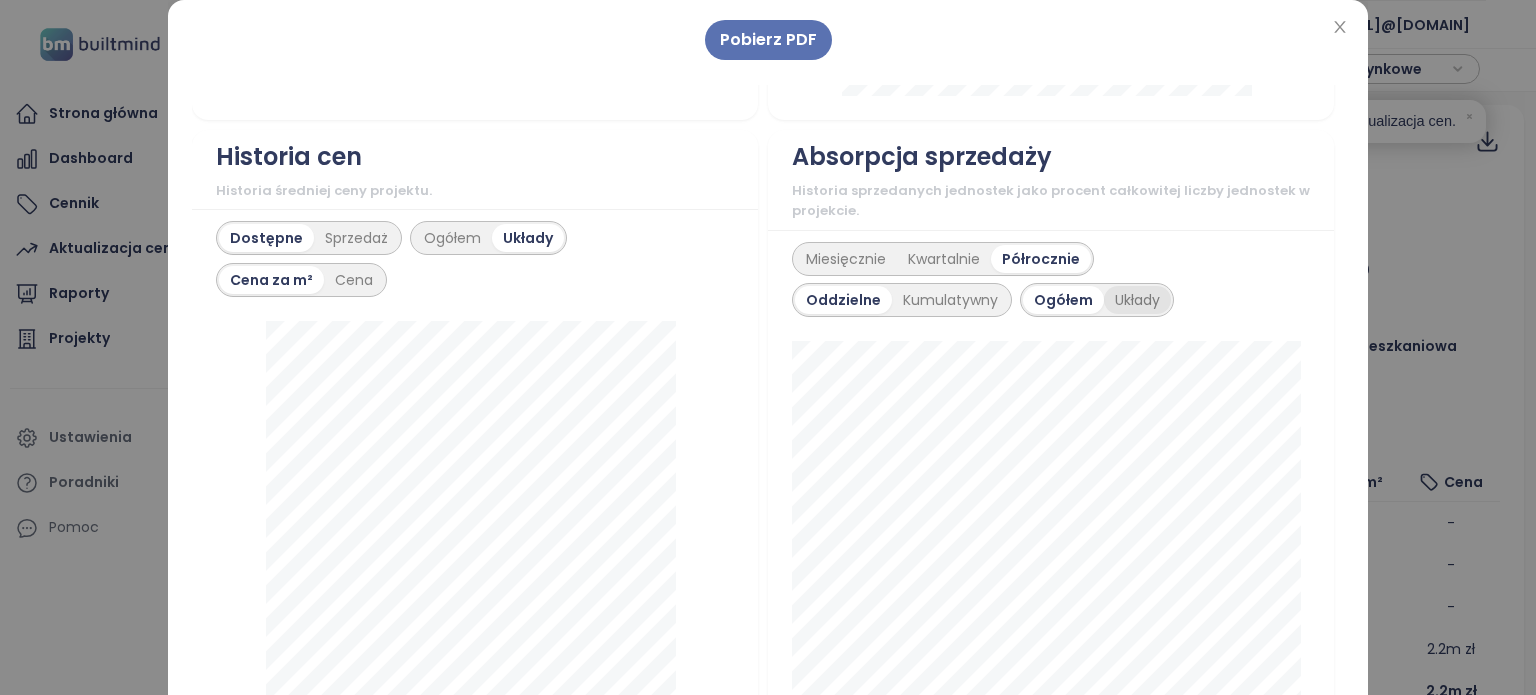 click on "Układy" at bounding box center (1137, 300) 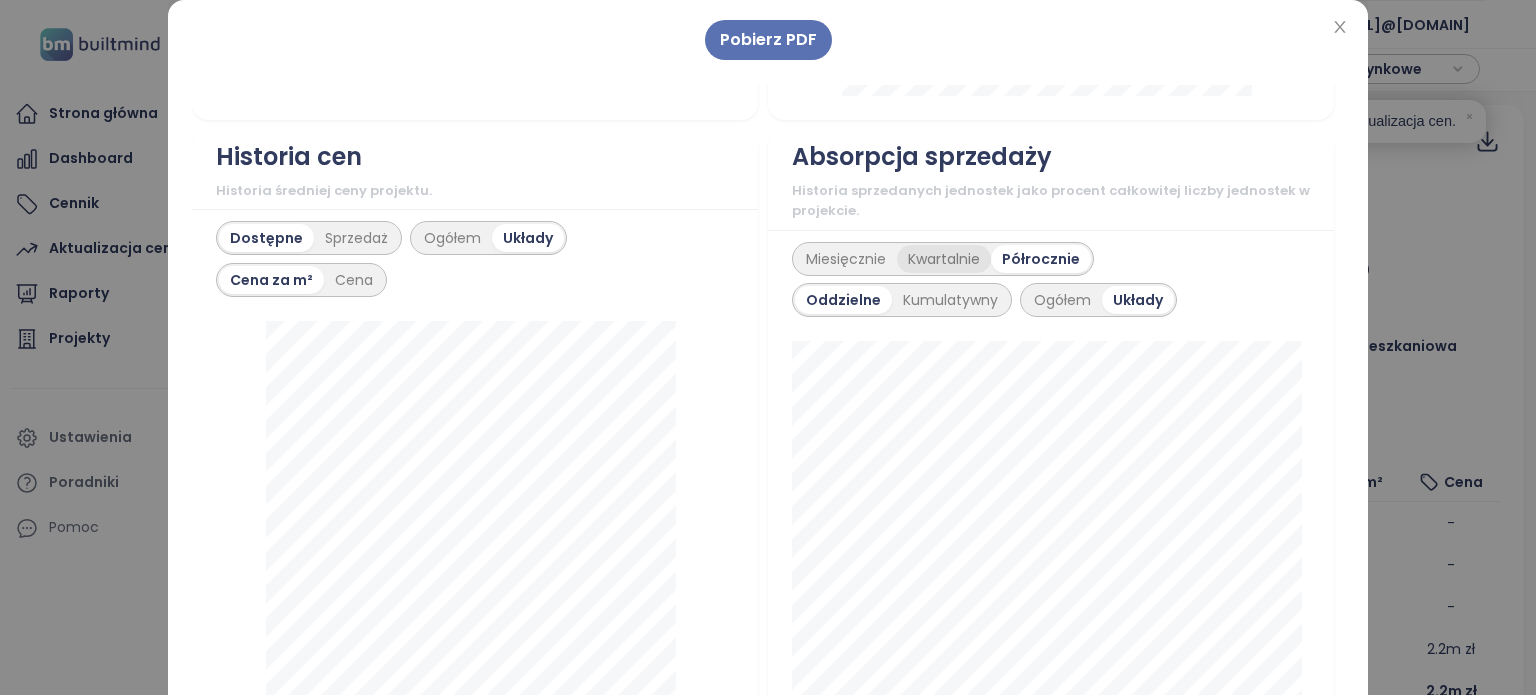 click on "Kwartalnie" at bounding box center (944, 259) 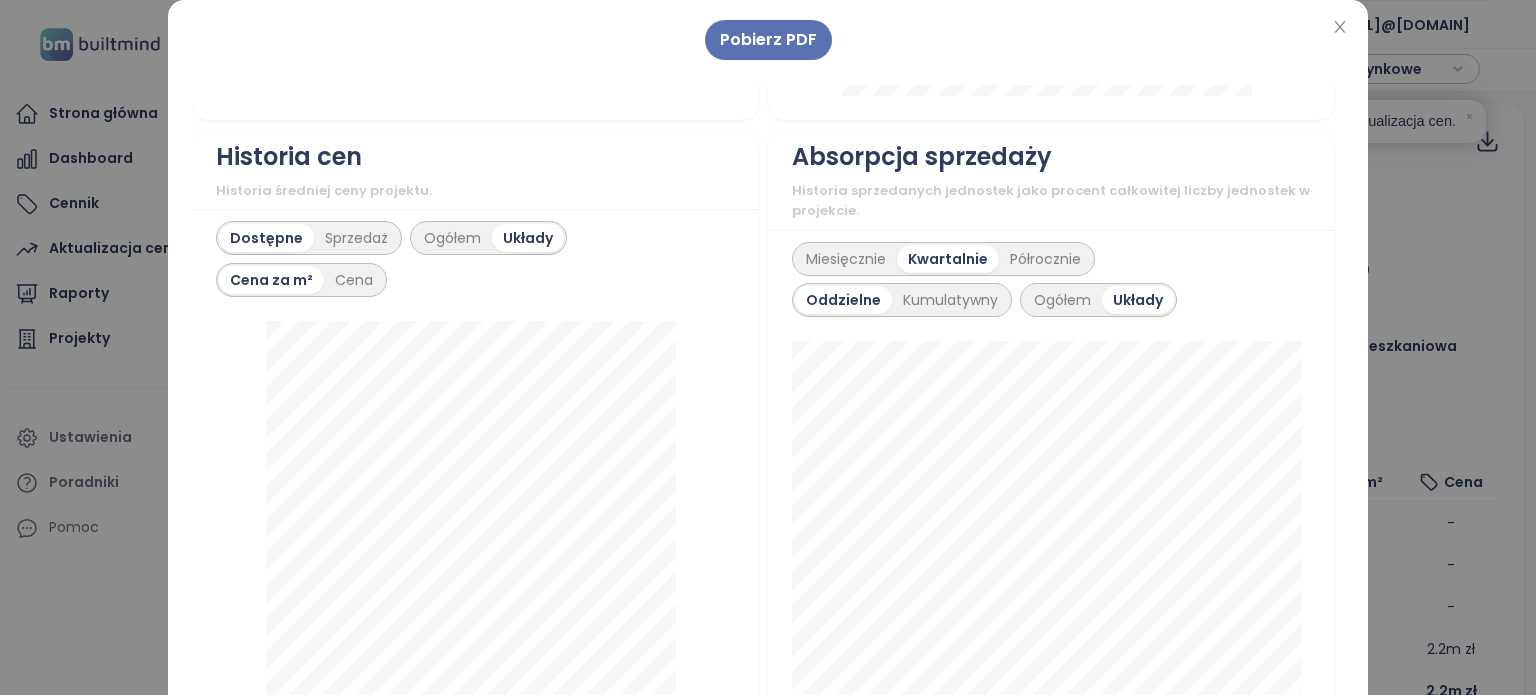 scroll, scrollTop: 1800, scrollLeft: 0, axis: vertical 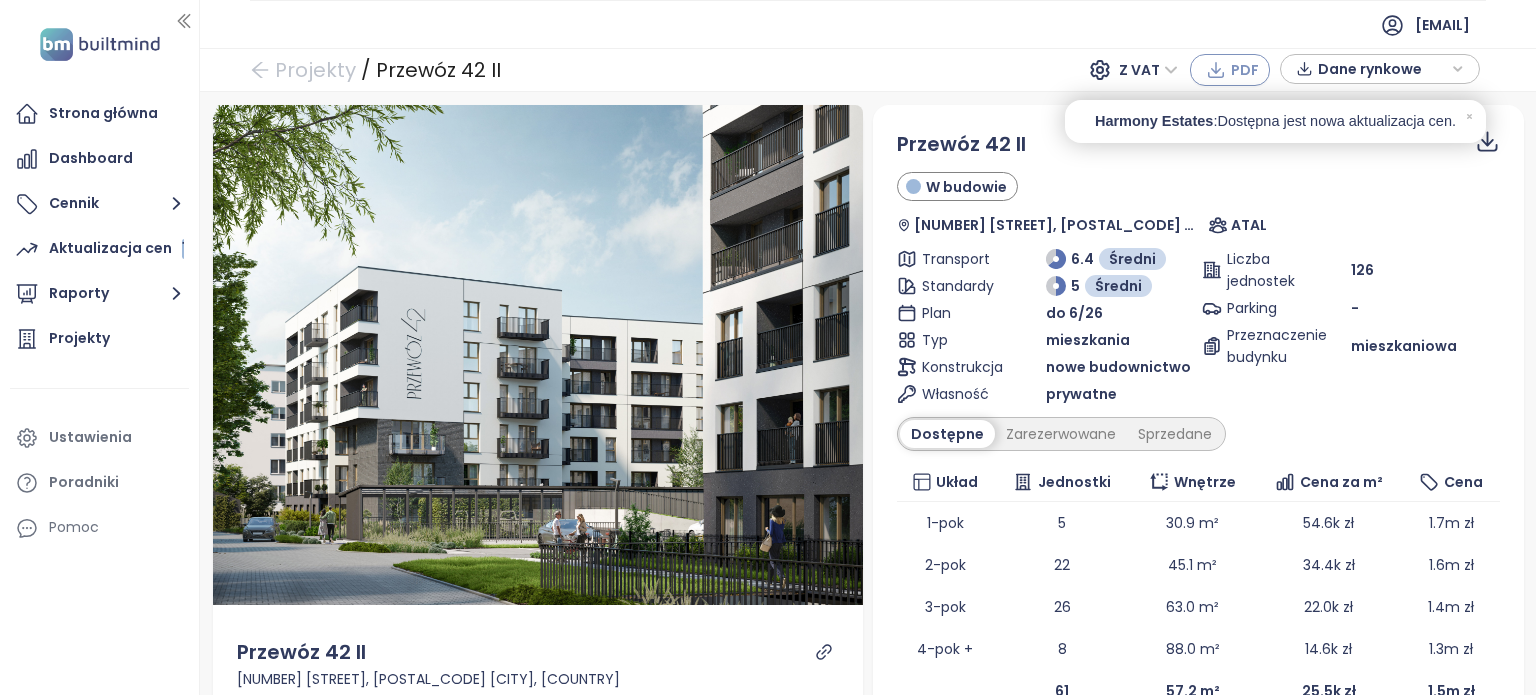 click on "PDF" at bounding box center (1230, 70) 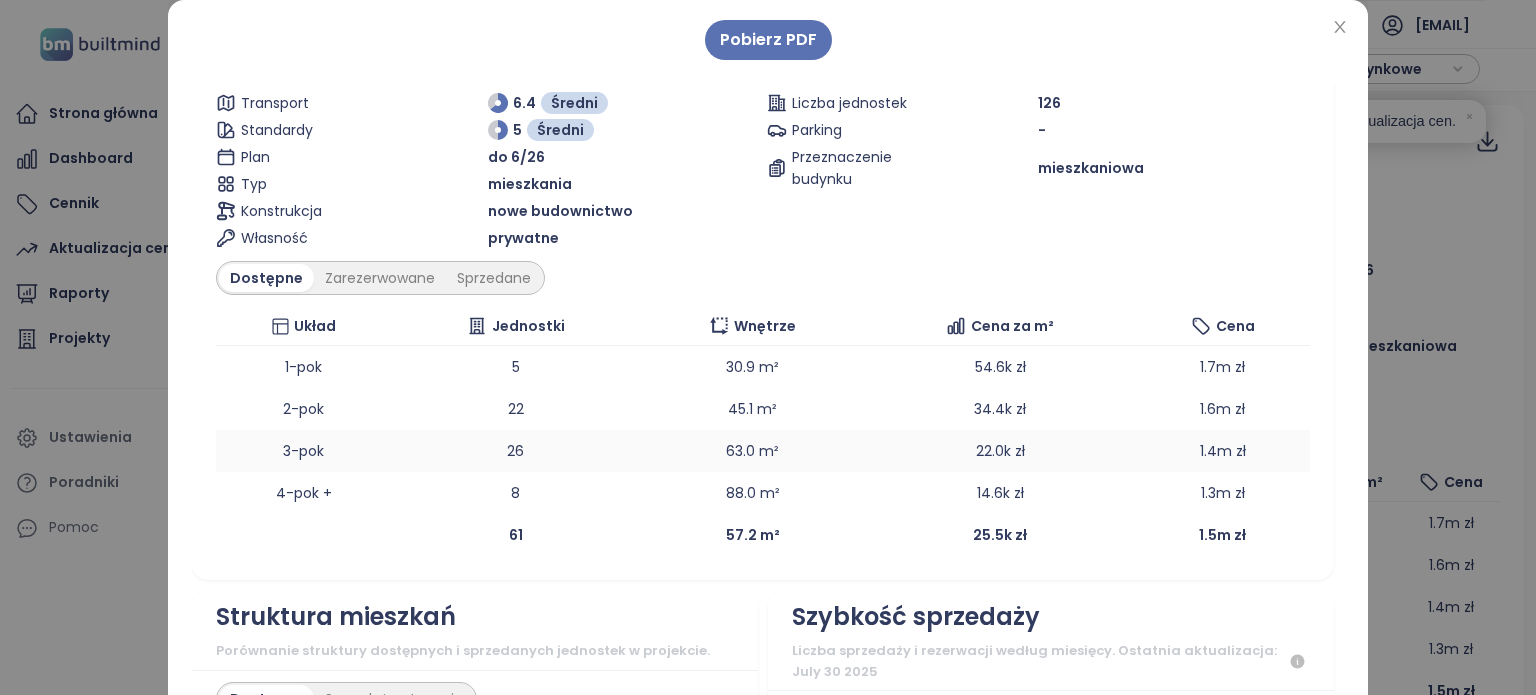 scroll, scrollTop: 300, scrollLeft: 0, axis: vertical 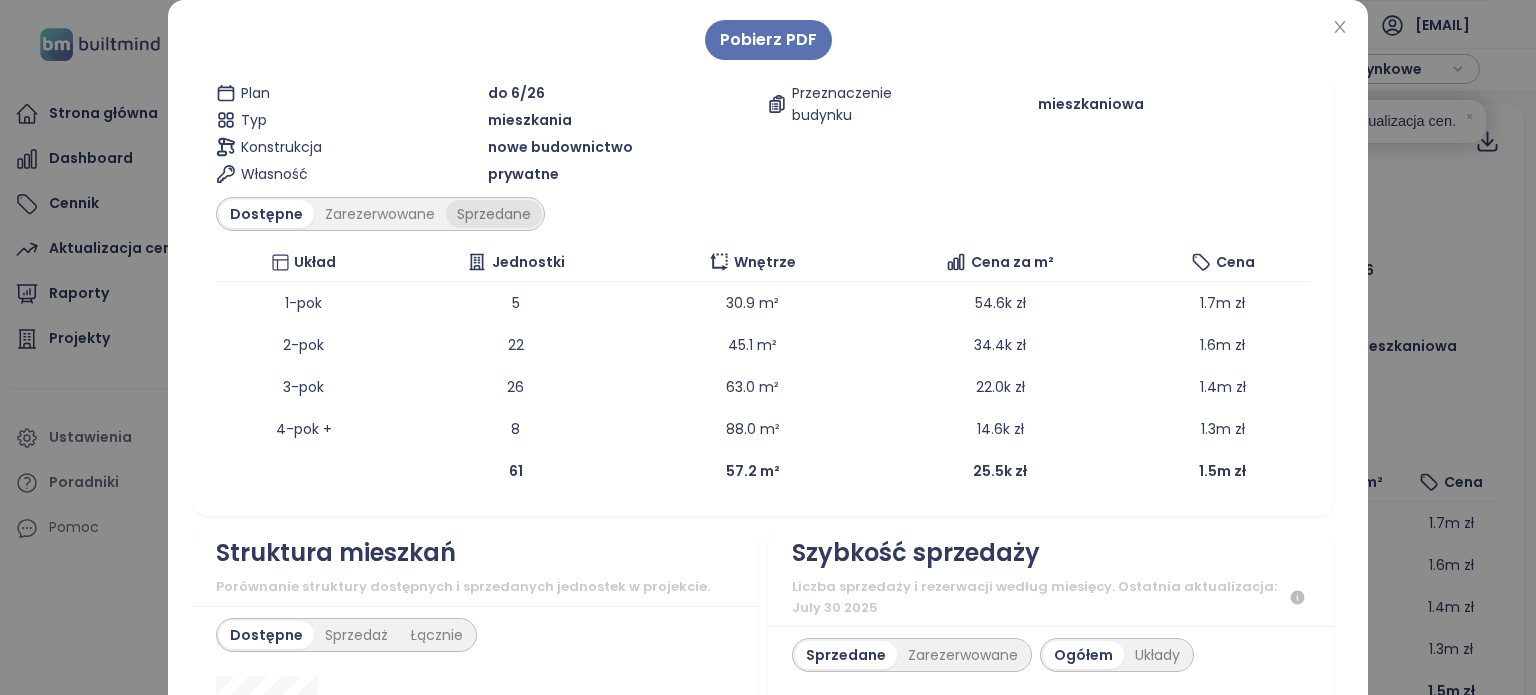 click on "Sprzedane" at bounding box center (494, 214) 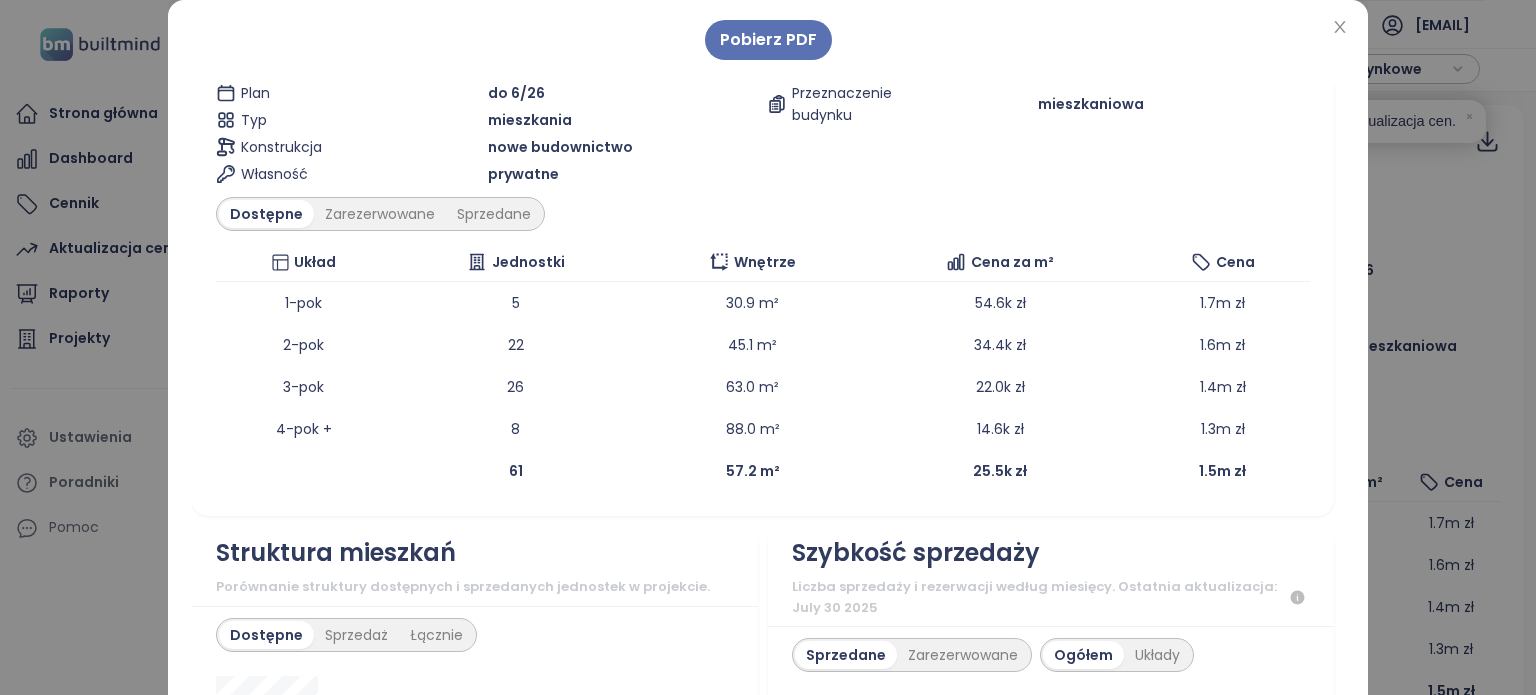 click on "Dostępne Zarezerwowane Sprzedane" at bounding box center (763, 214) 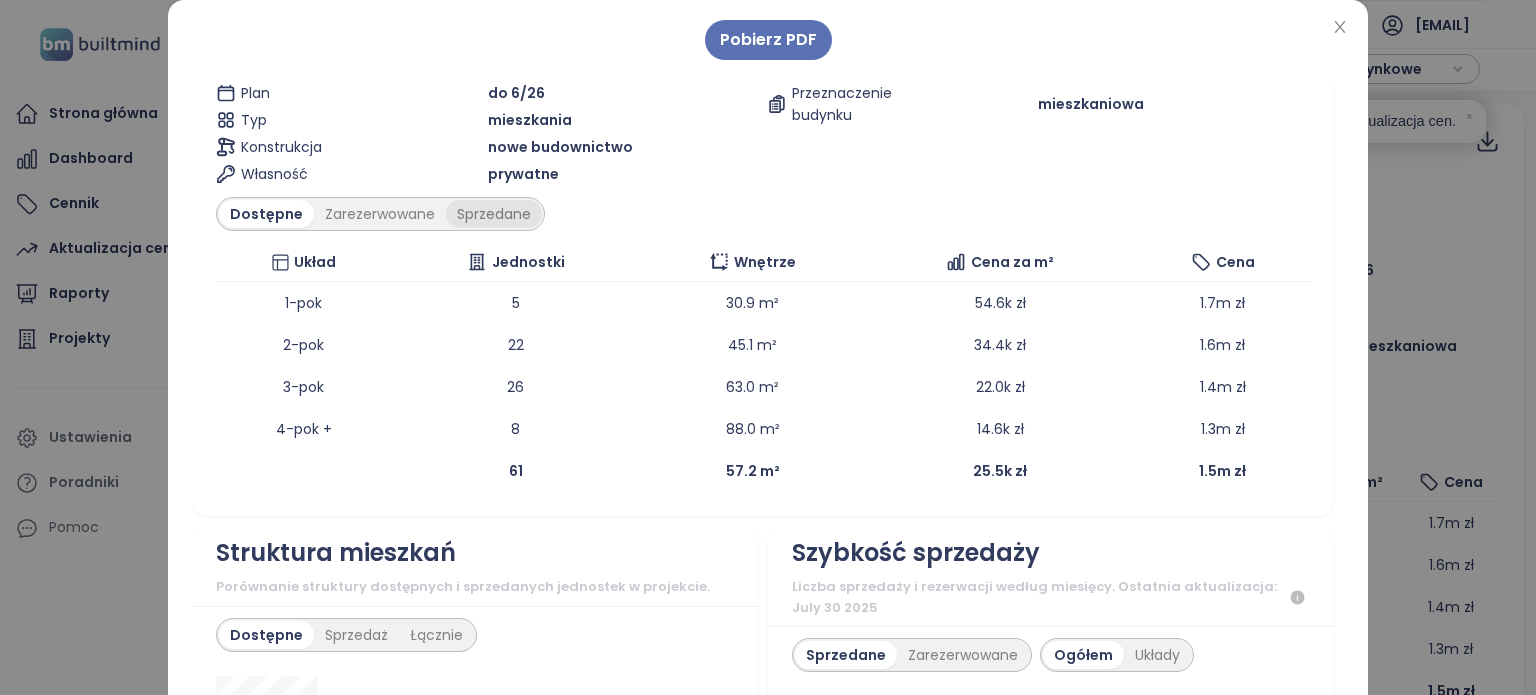 click on "Sprzedane" at bounding box center [494, 214] 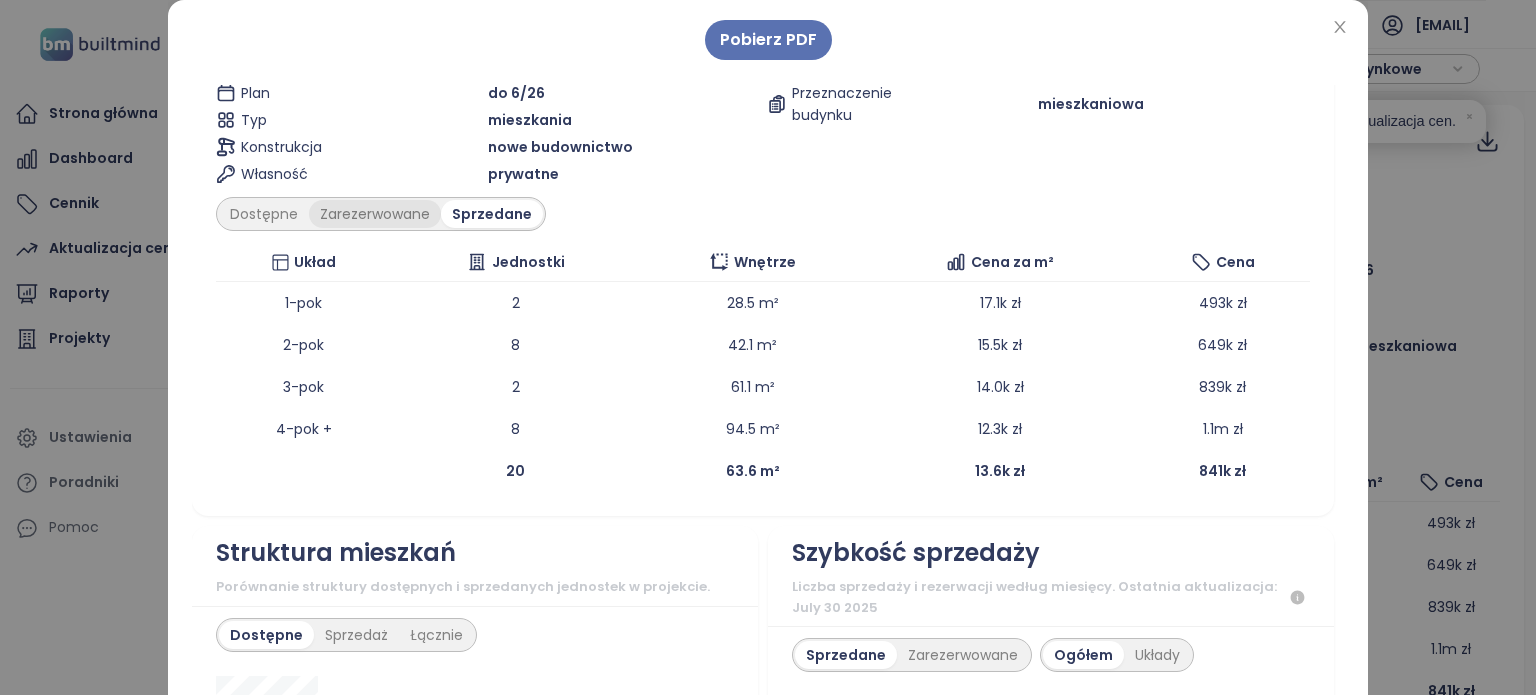click on "Zarezerwowane" at bounding box center (375, 214) 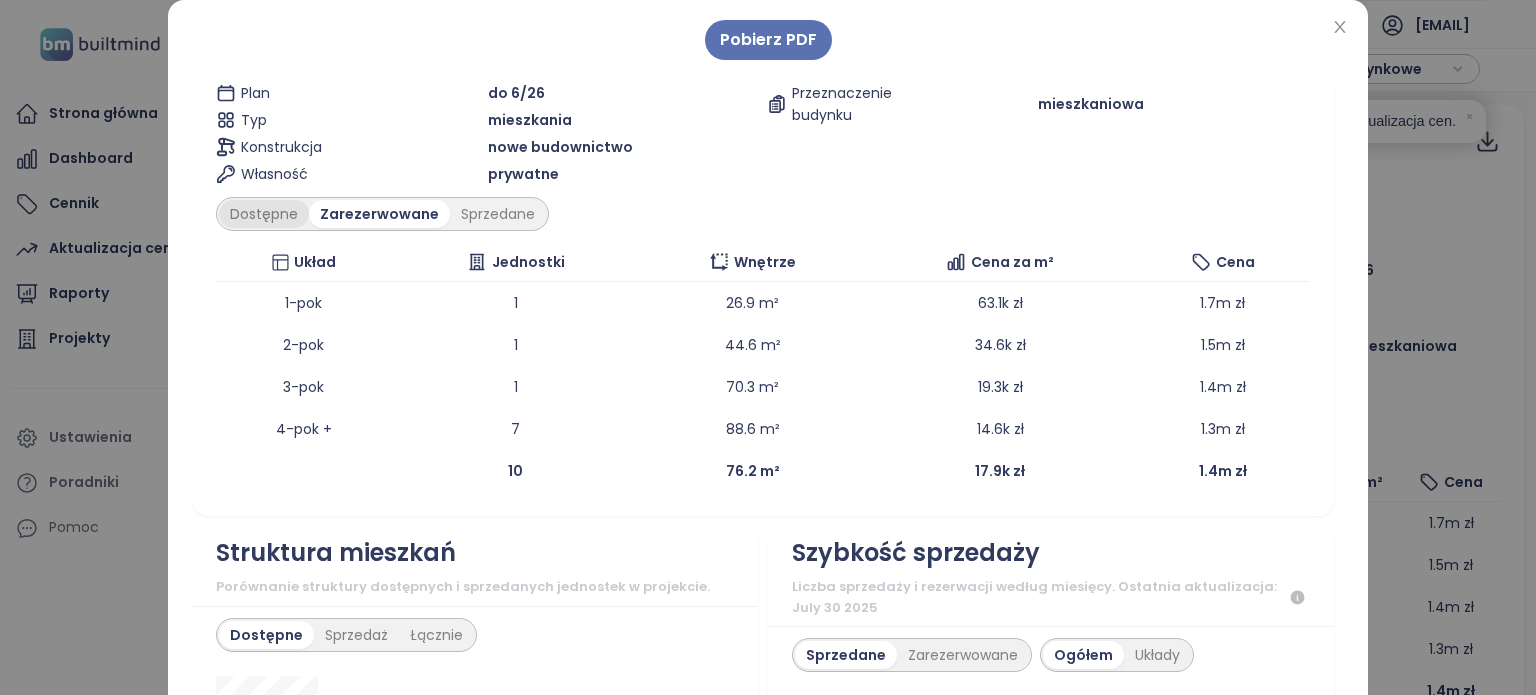 click on "Dostępne" at bounding box center (264, 214) 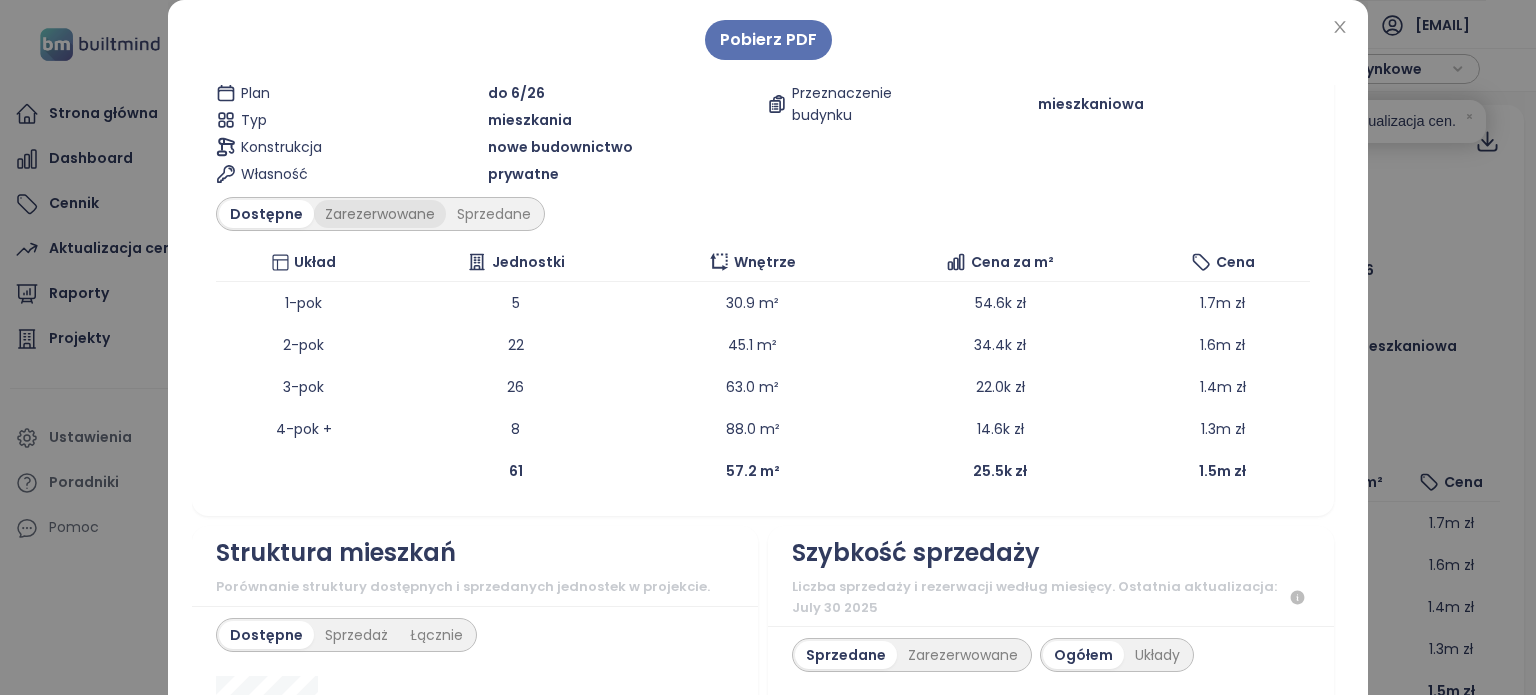 click on "Zarezerwowane" at bounding box center [380, 214] 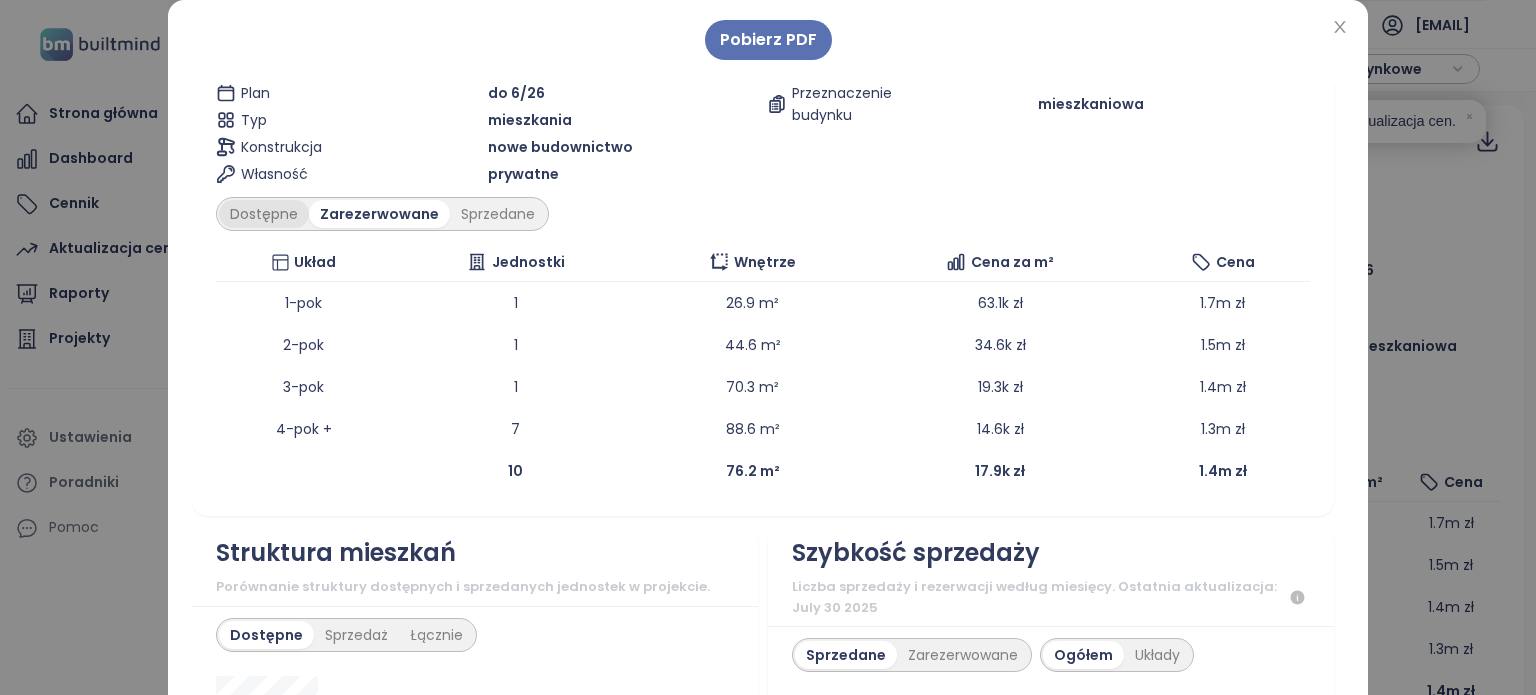 click on "Dostępne" at bounding box center [264, 214] 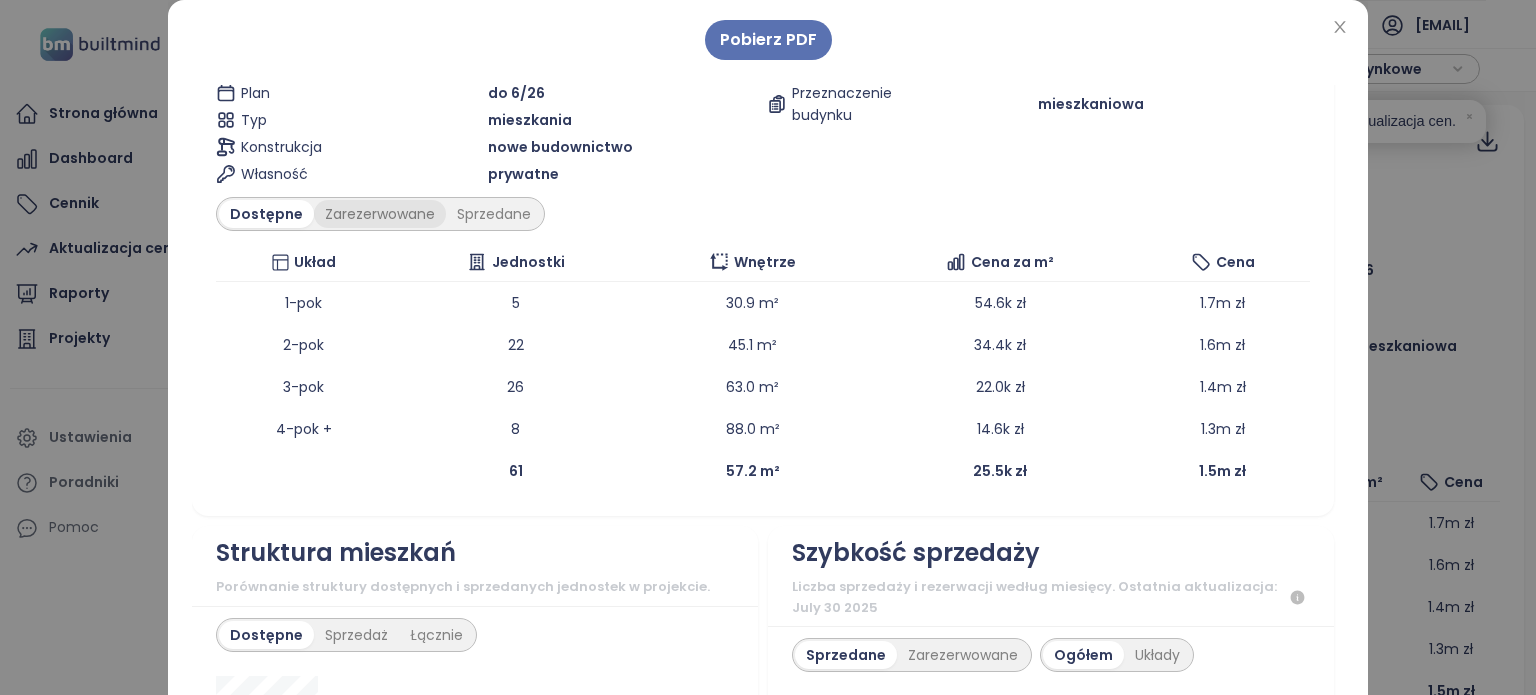 click on "Zarezerwowane" at bounding box center [380, 214] 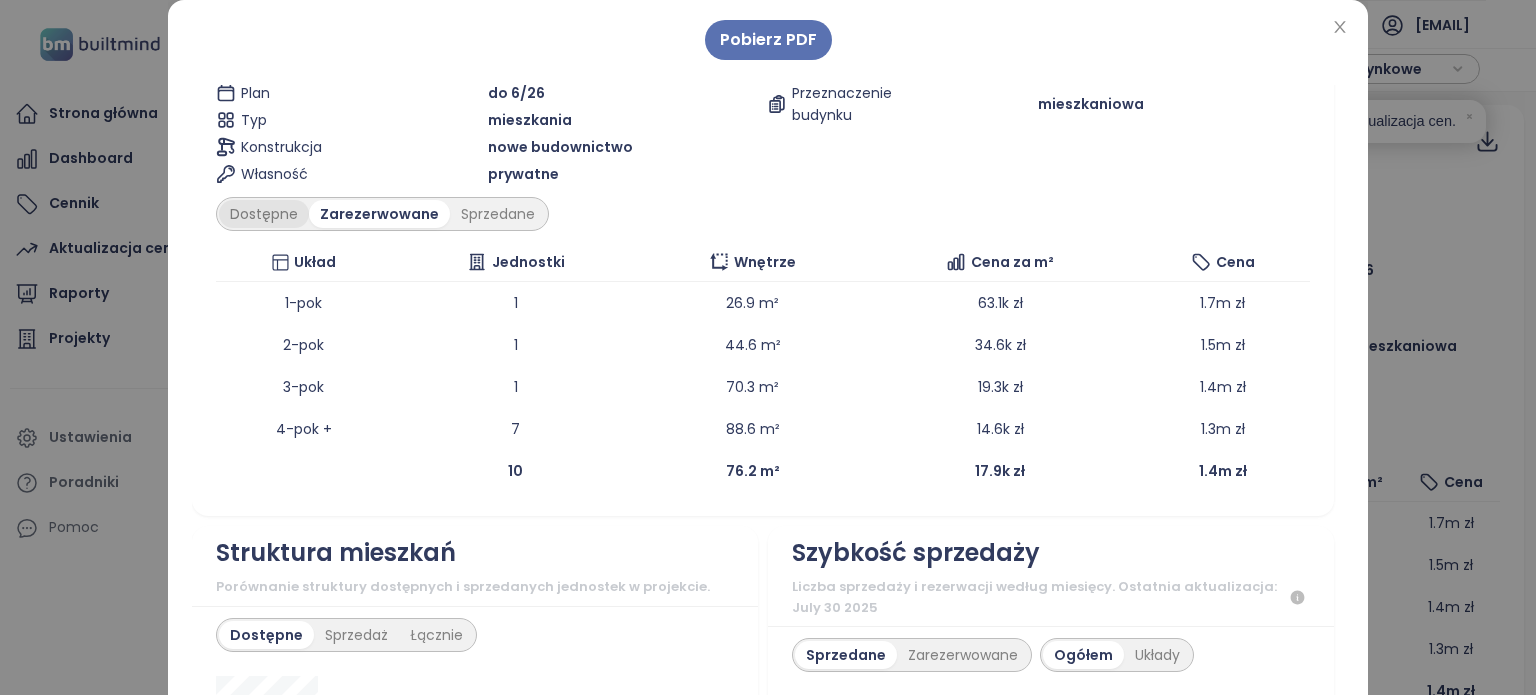 click on "Dostępne" at bounding box center [264, 214] 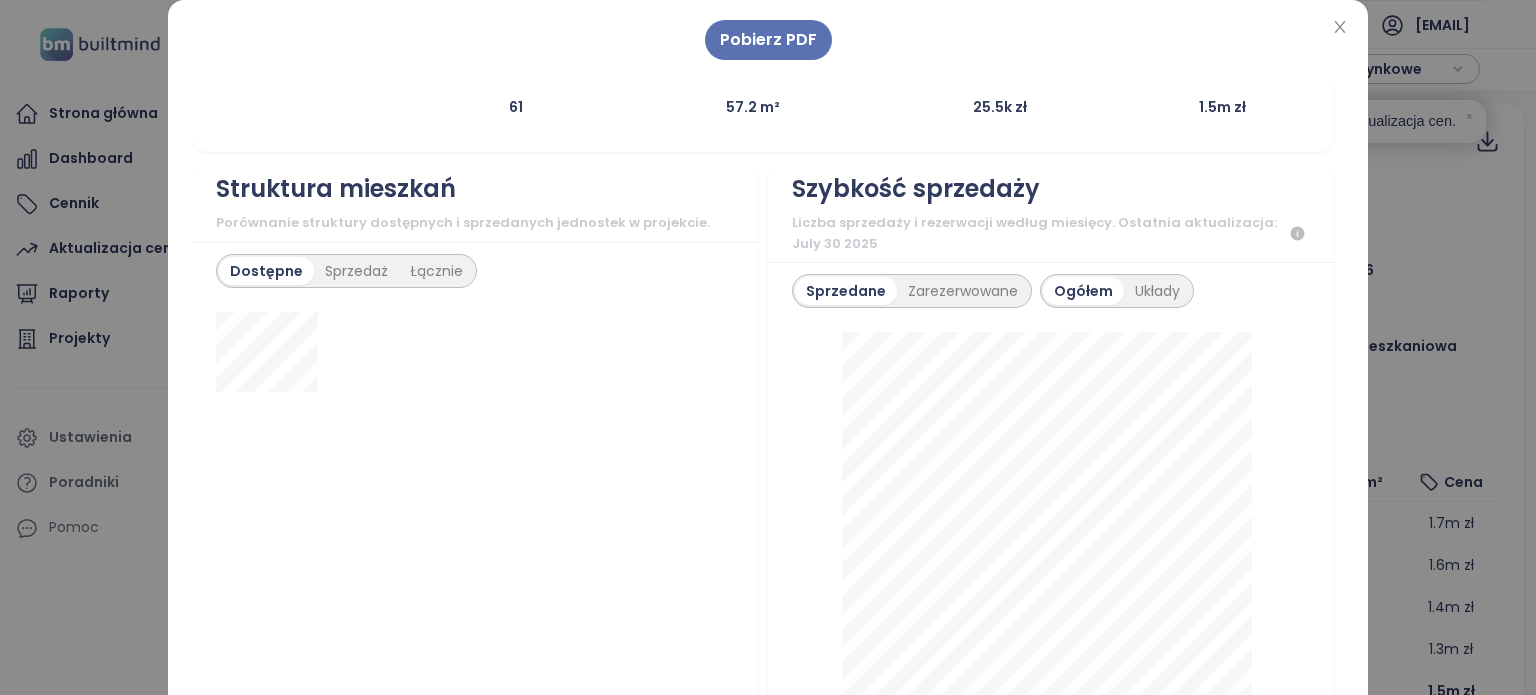 scroll, scrollTop: 600, scrollLeft: 0, axis: vertical 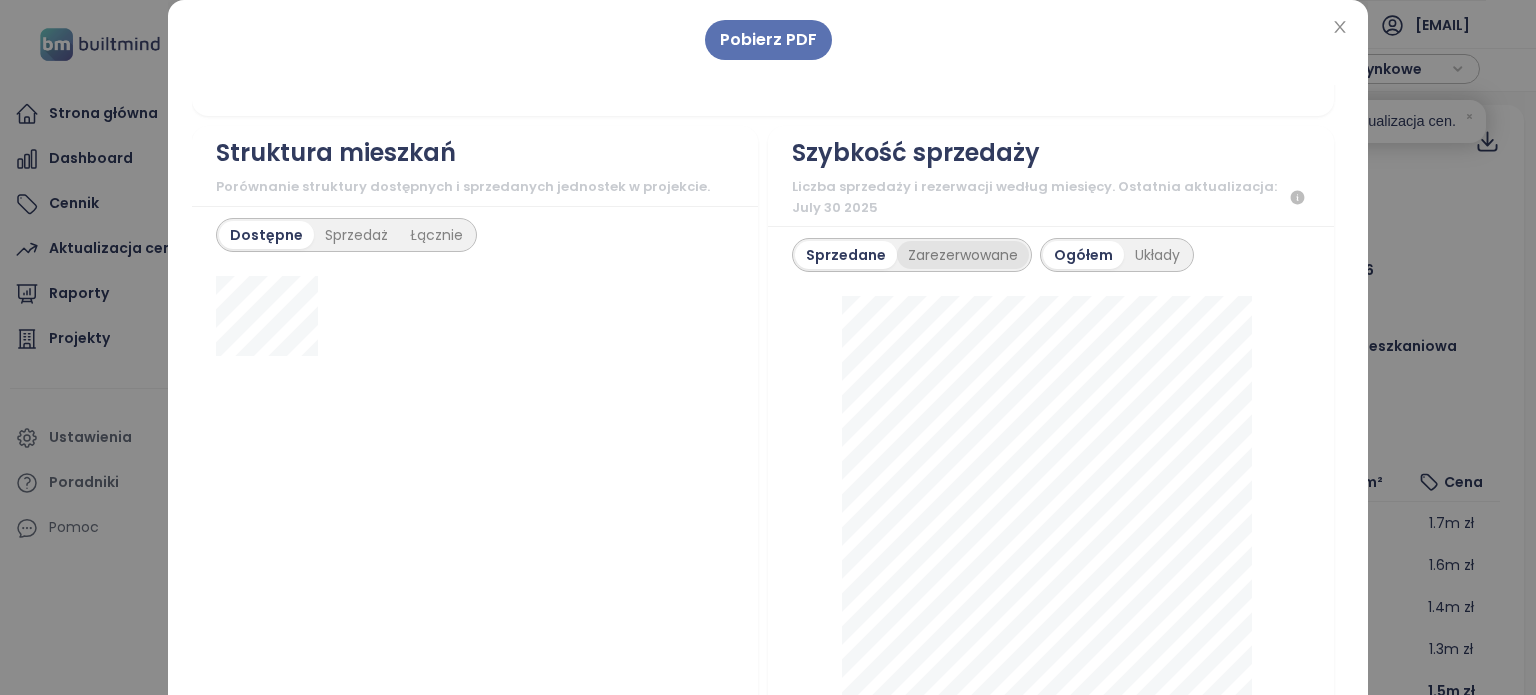 click on "Zarezerwowane" at bounding box center [963, 255] 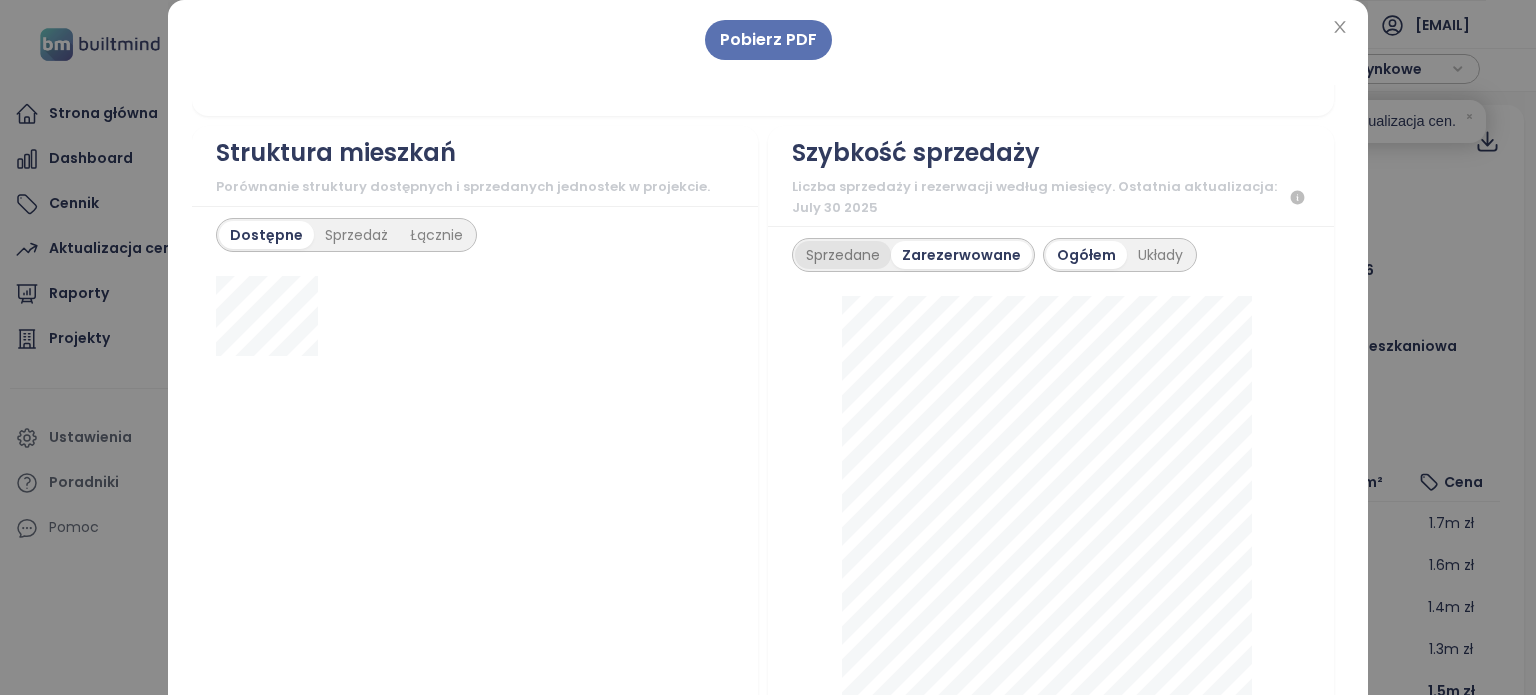 click on "Sprzedane" at bounding box center [843, 255] 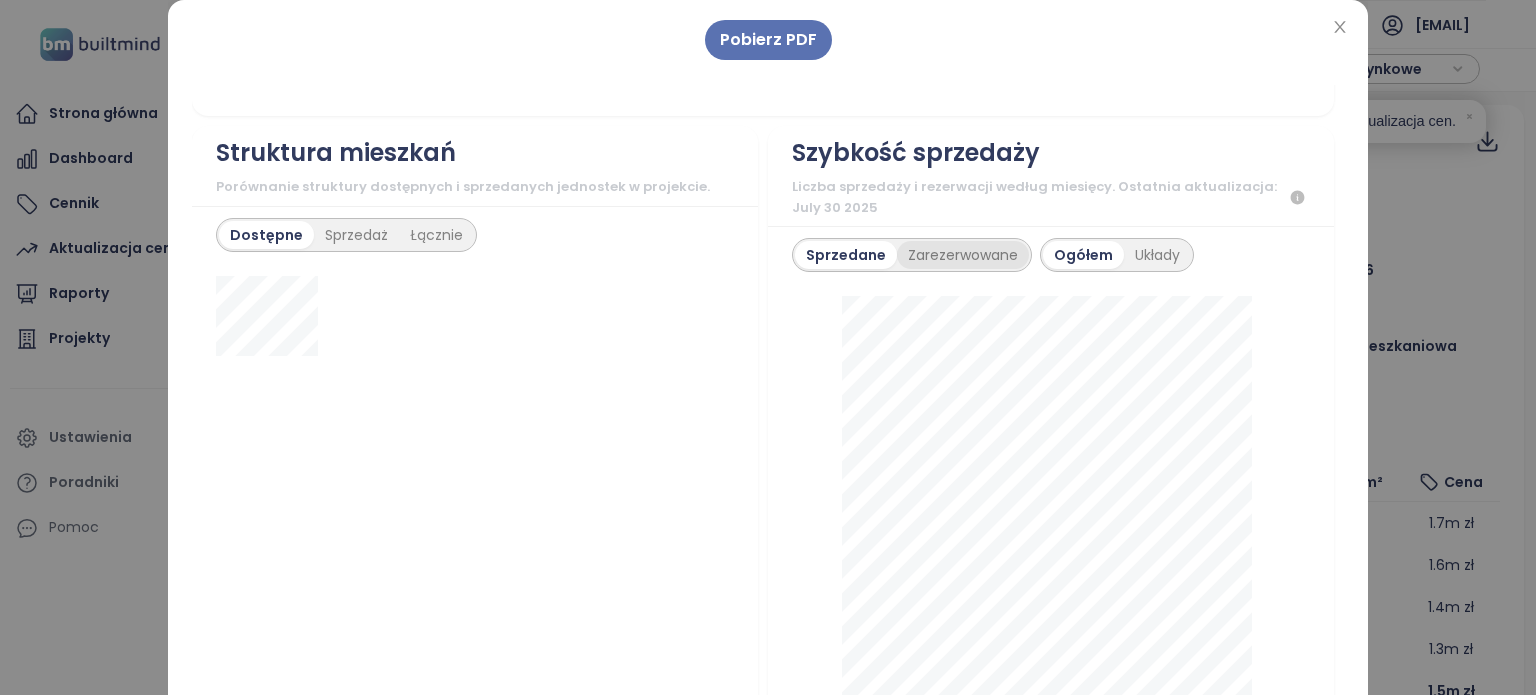 click on "Zarezerwowane" at bounding box center [963, 255] 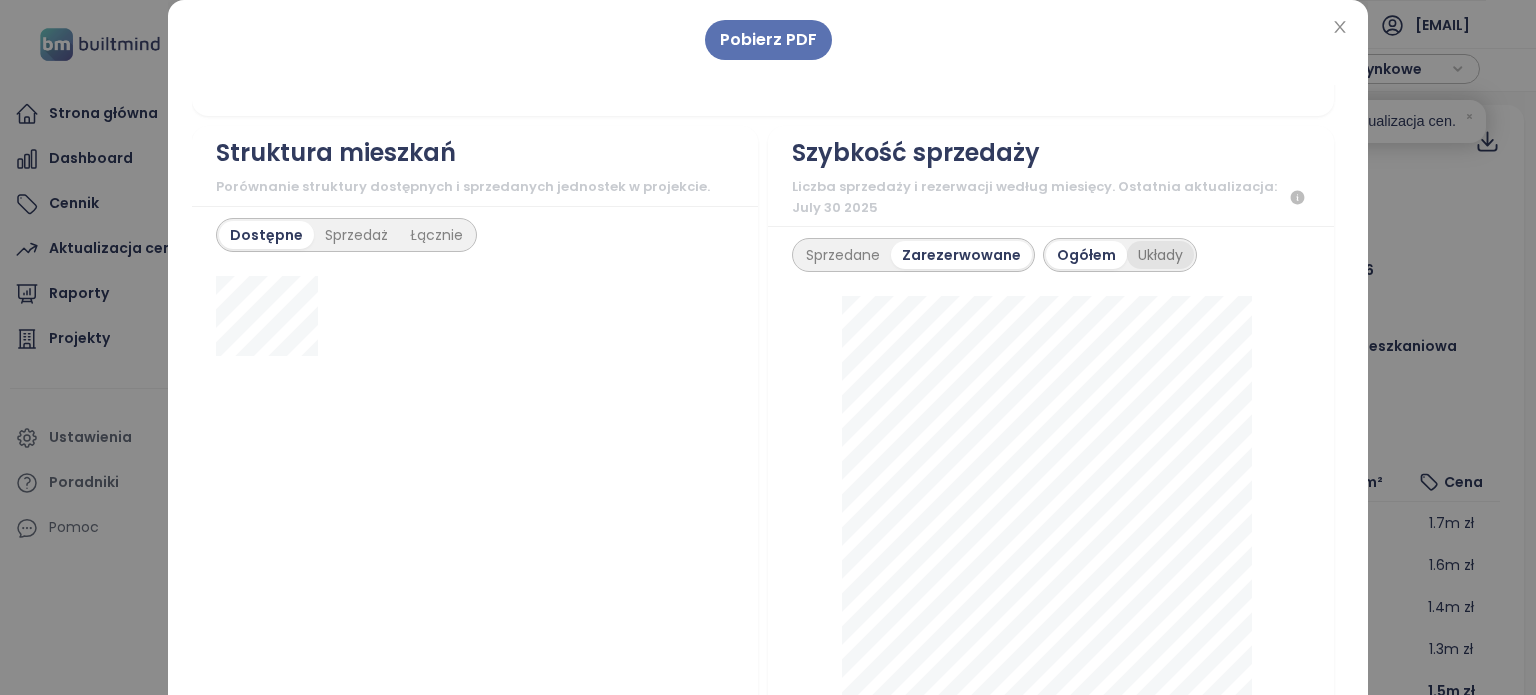 click on "Układy" at bounding box center (1160, 255) 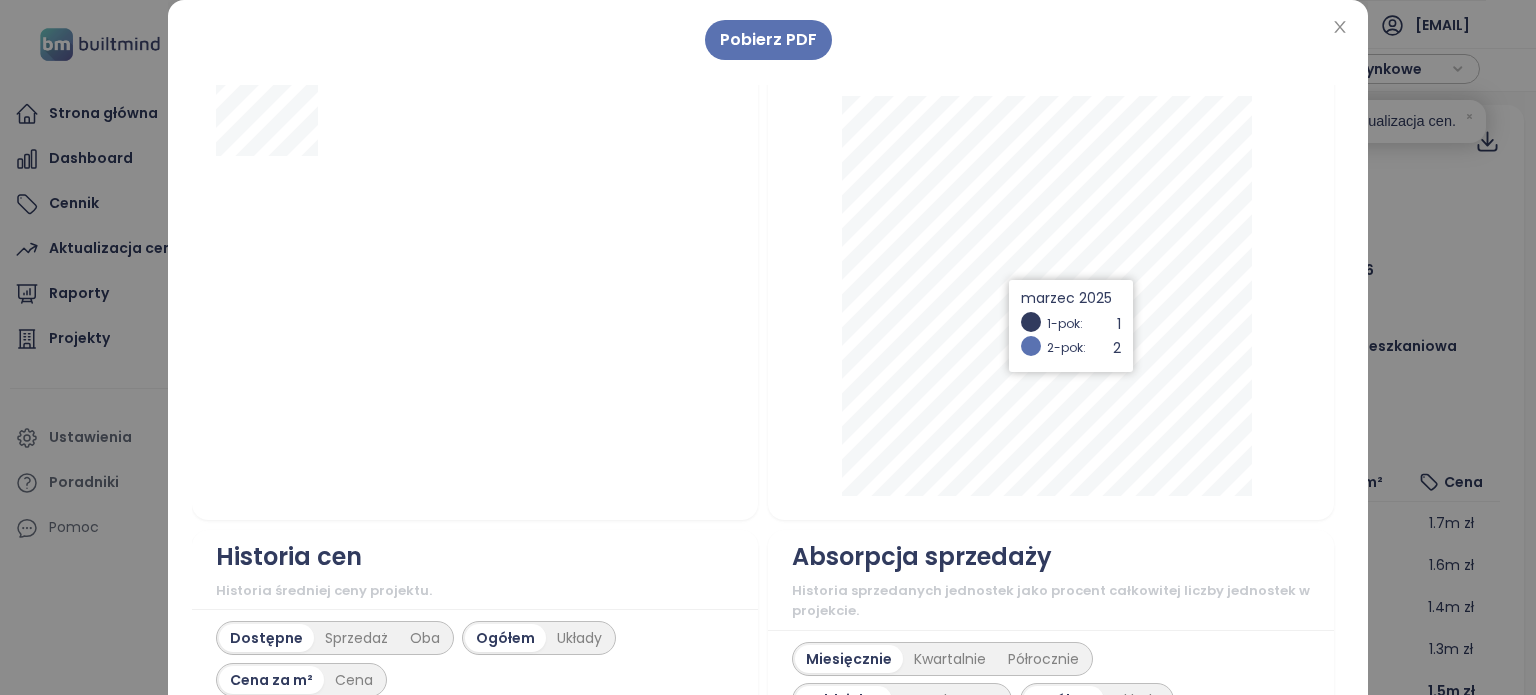 scroll, scrollTop: 600, scrollLeft: 0, axis: vertical 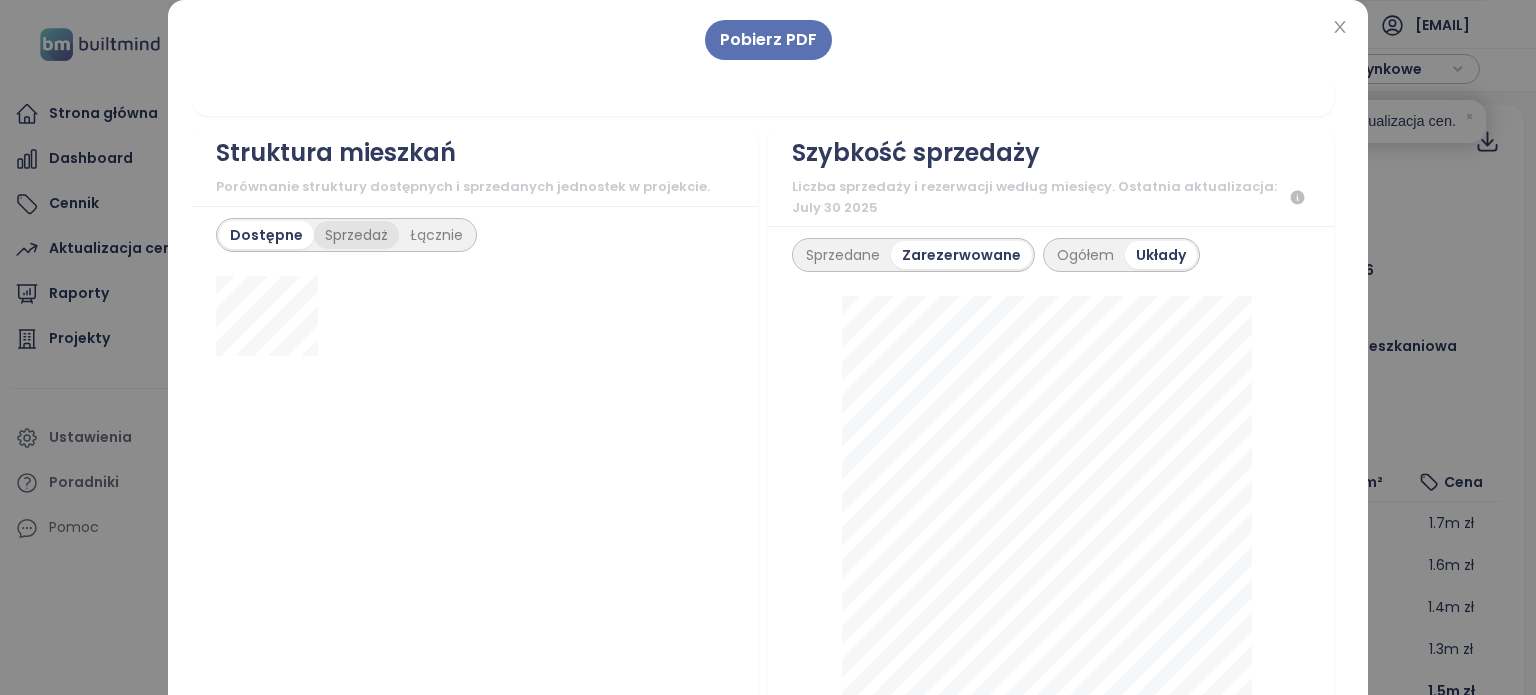 click on "Sprzedaż" at bounding box center (356, 235) 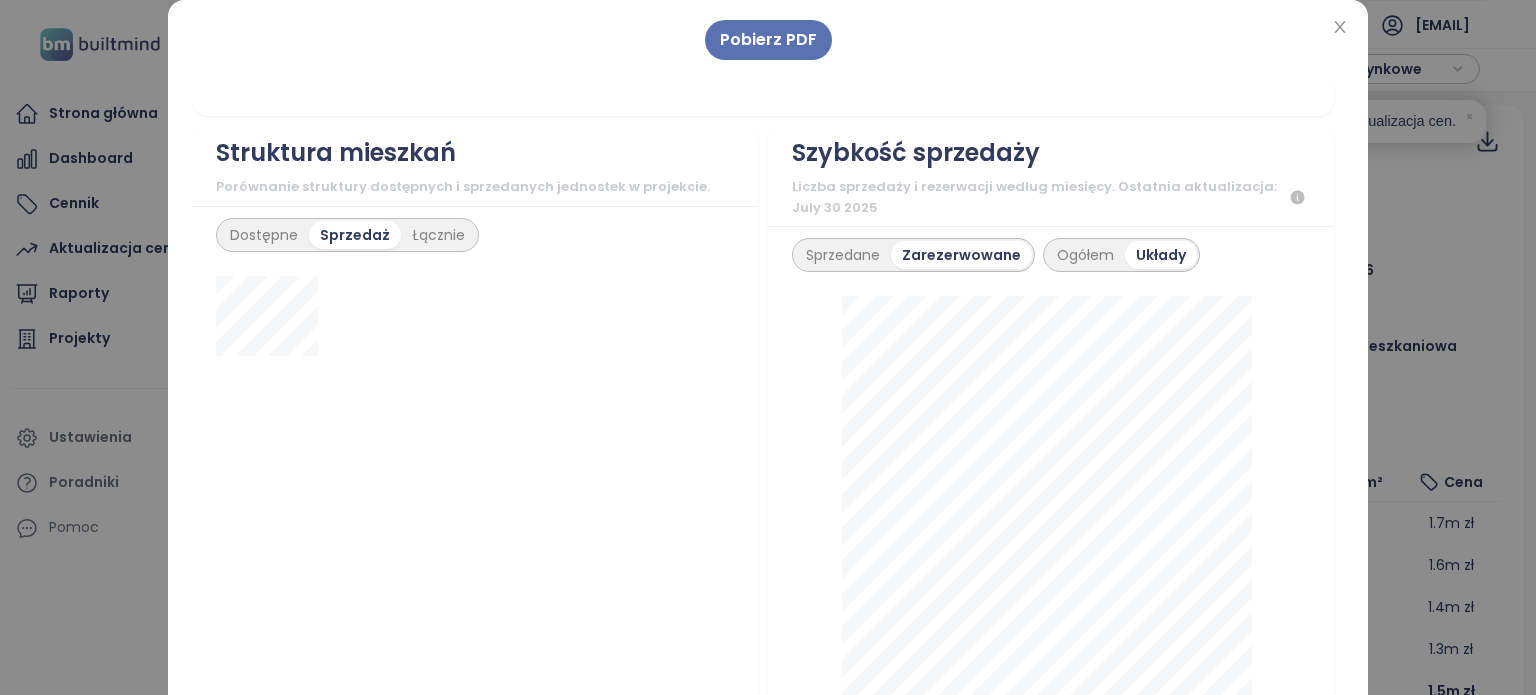 scroll, scrollTop: 1200, scrollLeft: 0, axis: vertical 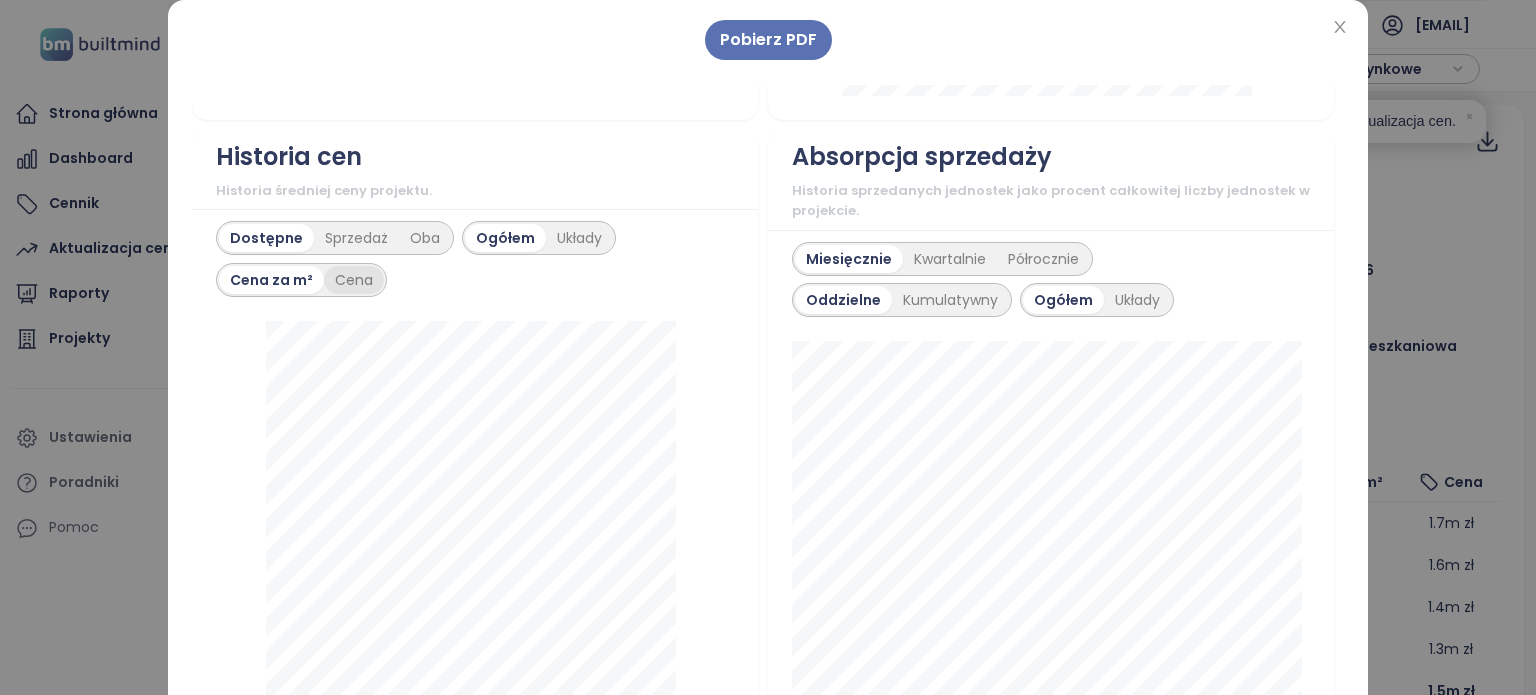 click on "Cena" at bounding box center (354, 280) 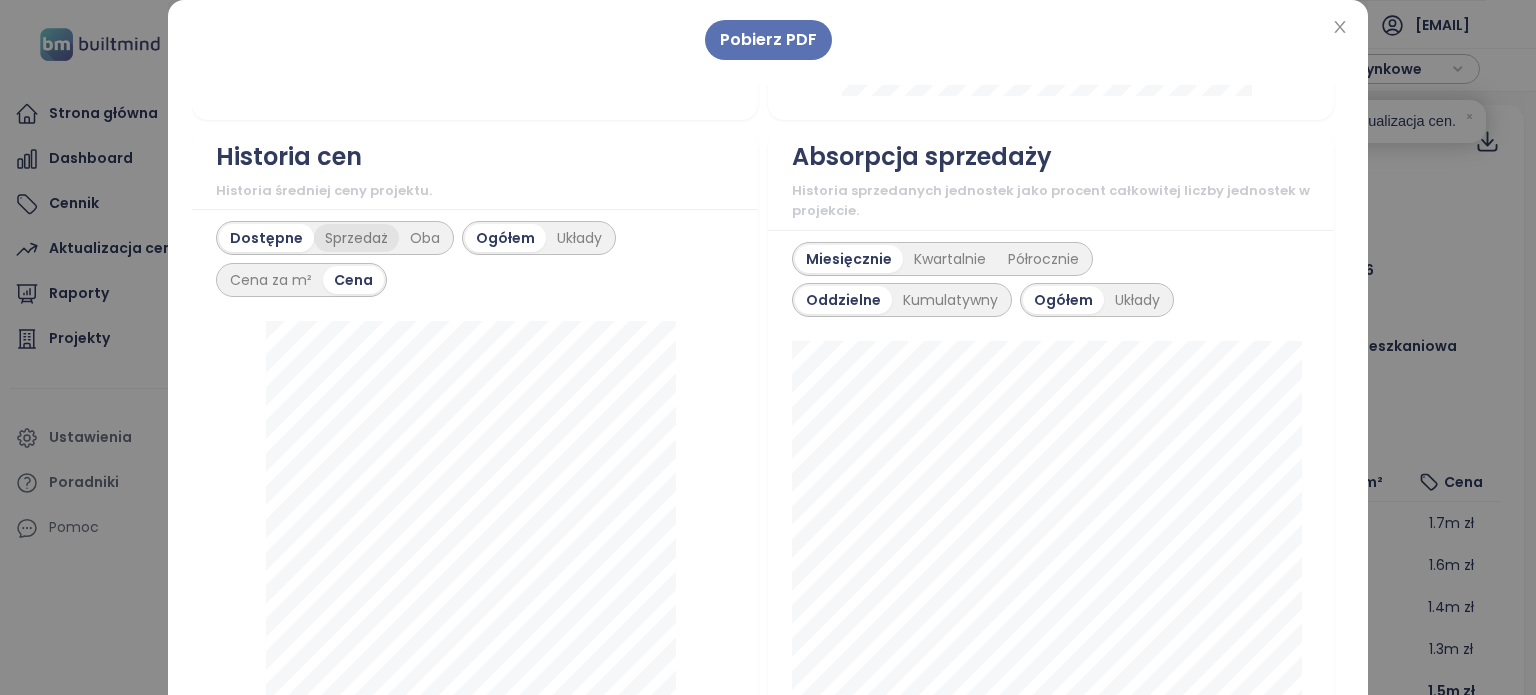 click on "Sprzedaż" at bounding box center (356, 238) 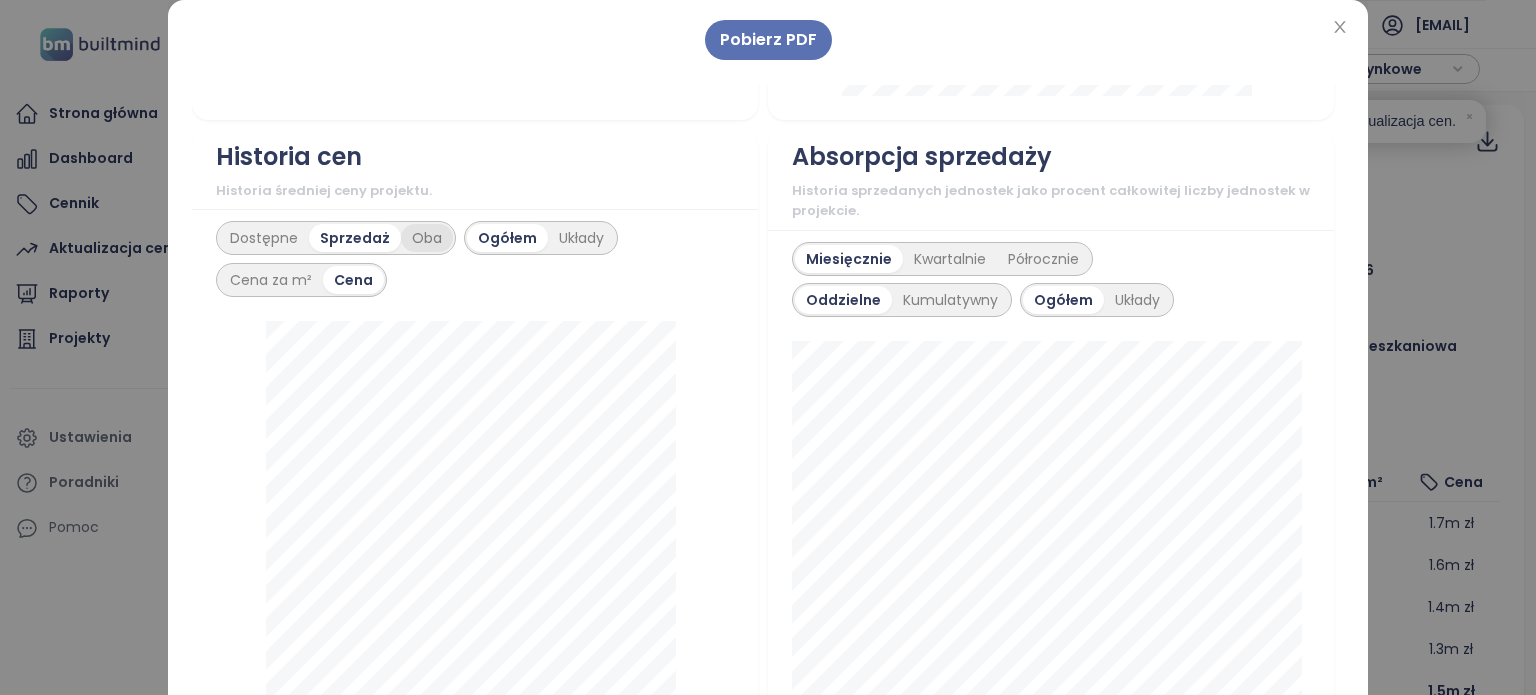 click on "Oba" at bounding box center (427, 238) 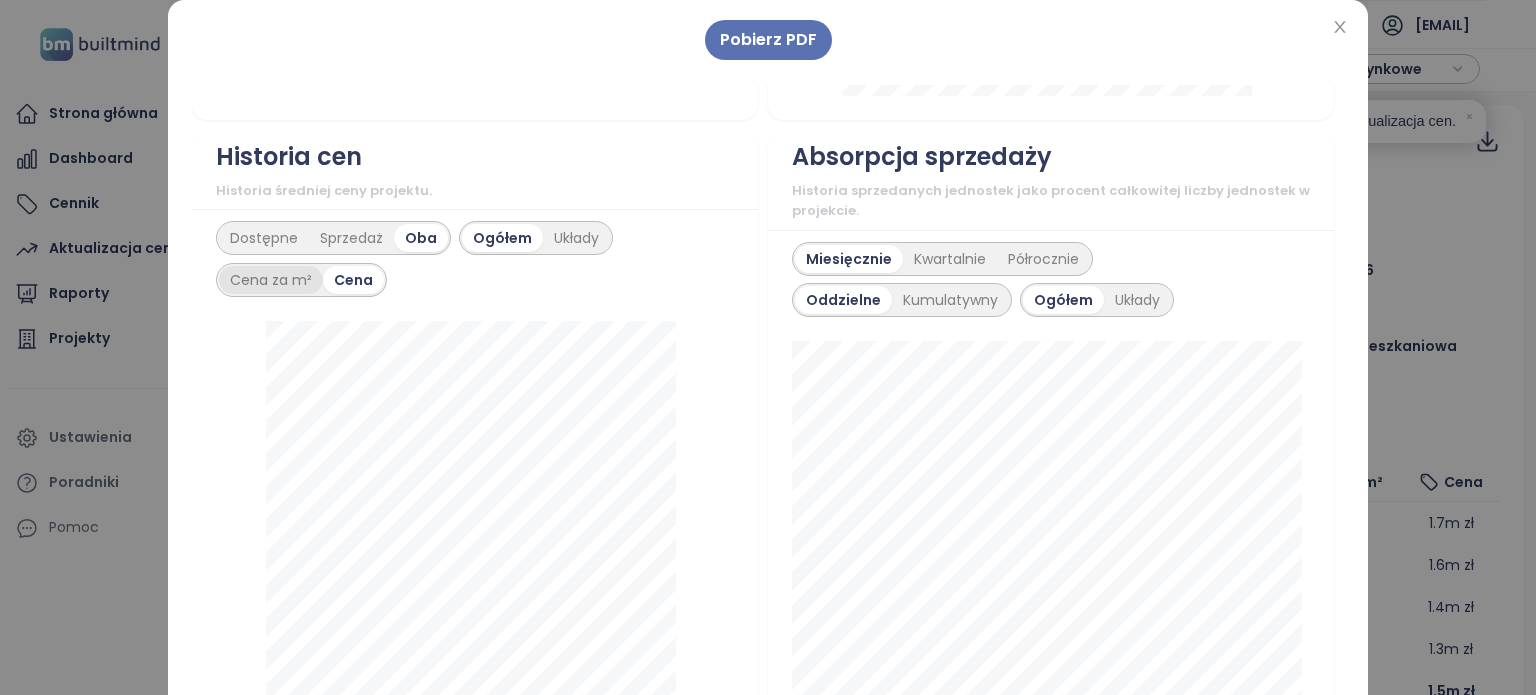 click on "Cena za m²" at bounding box center [271, 280] 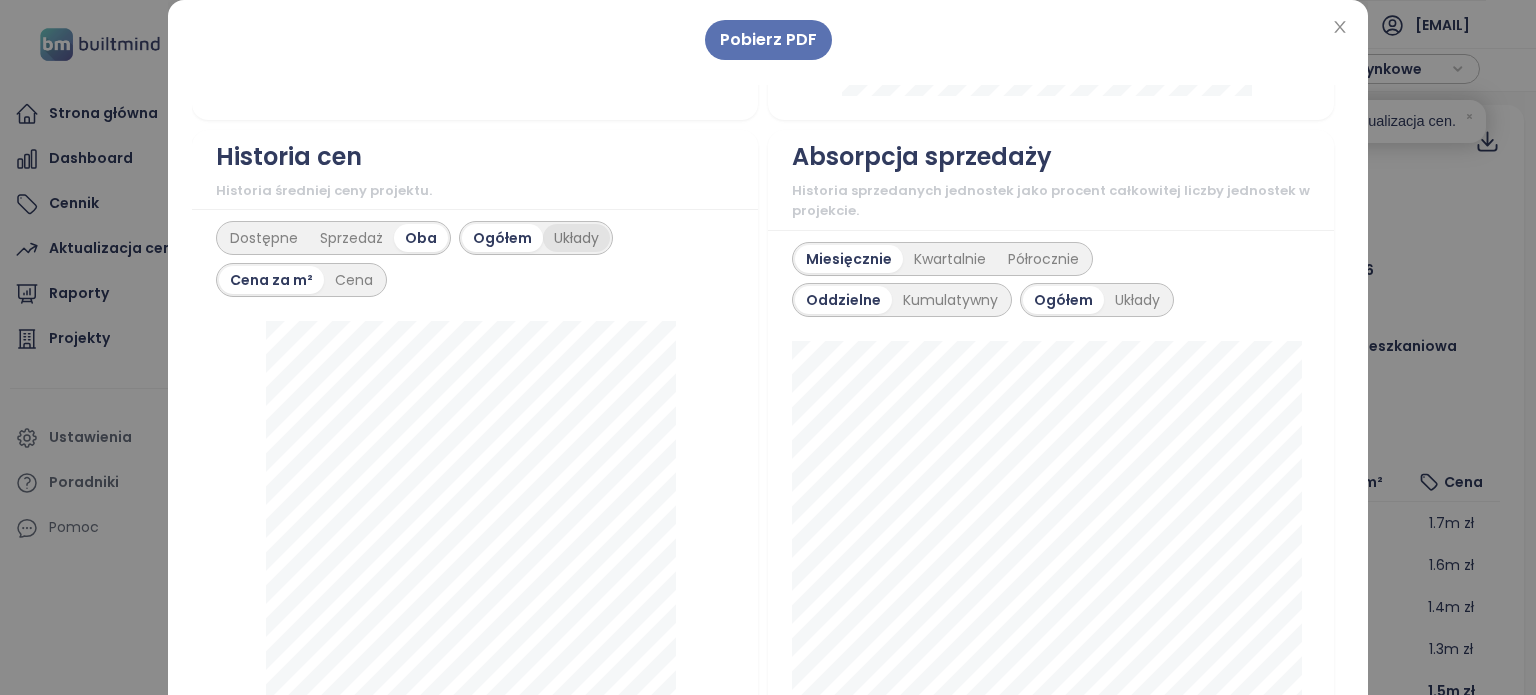 click on "Układy" at bounding box center (576, 238) 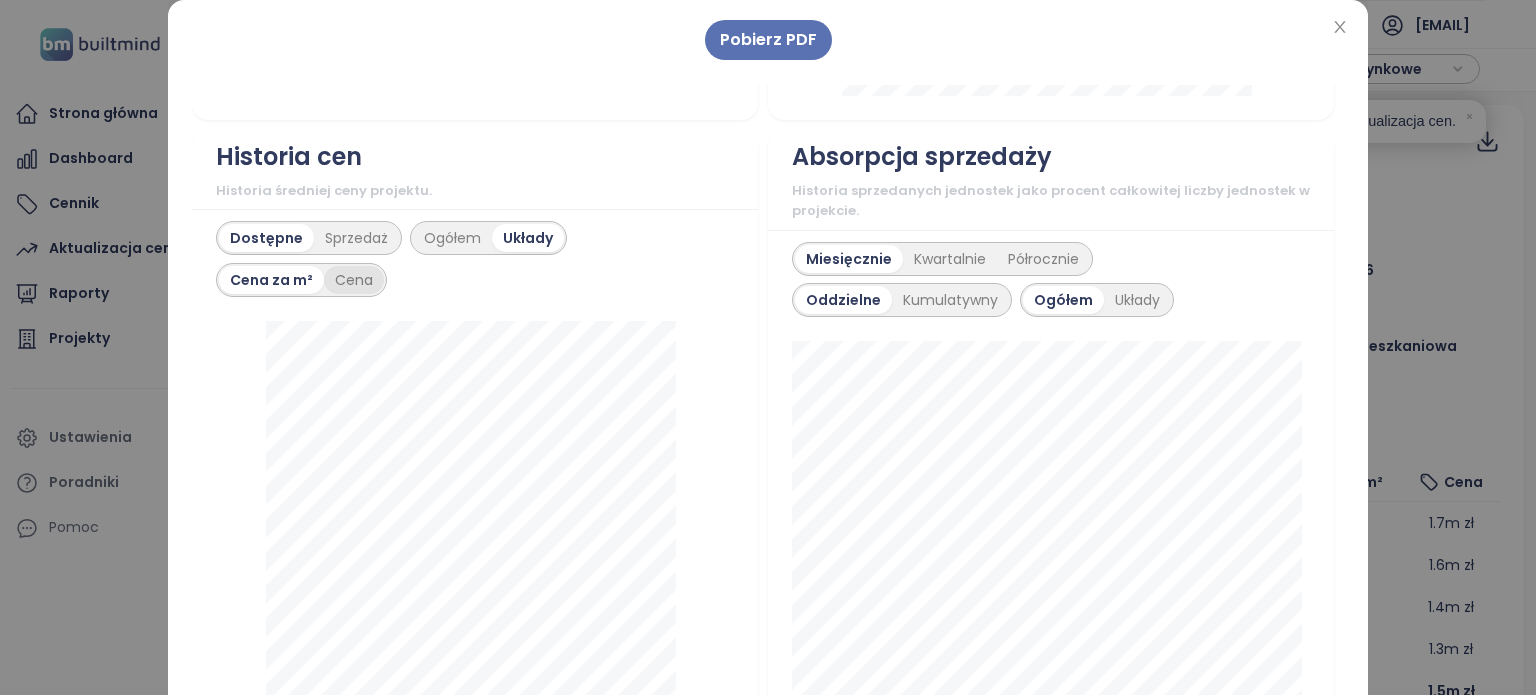 click on "Cena" at bounding box center (354, 280) 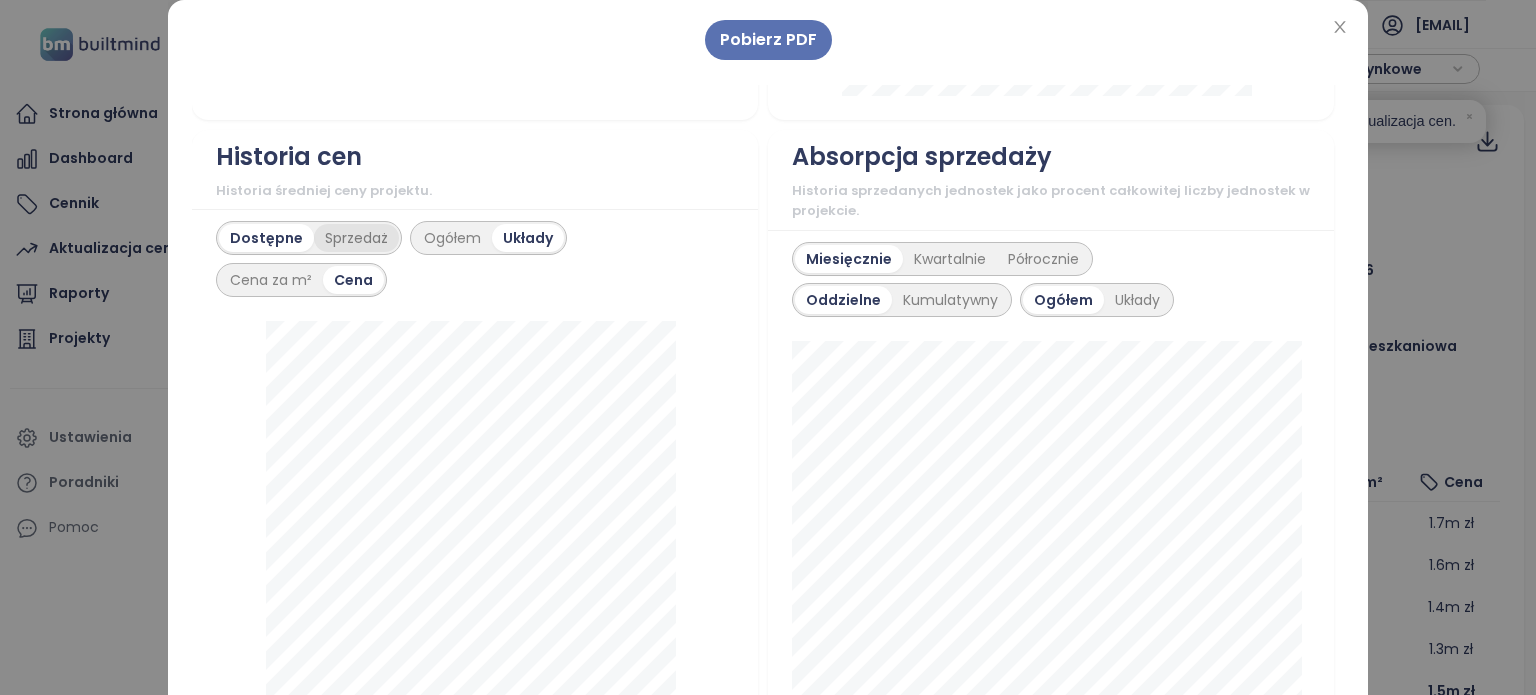 click on "Sprzedaż" at bounding box center [356, 238] 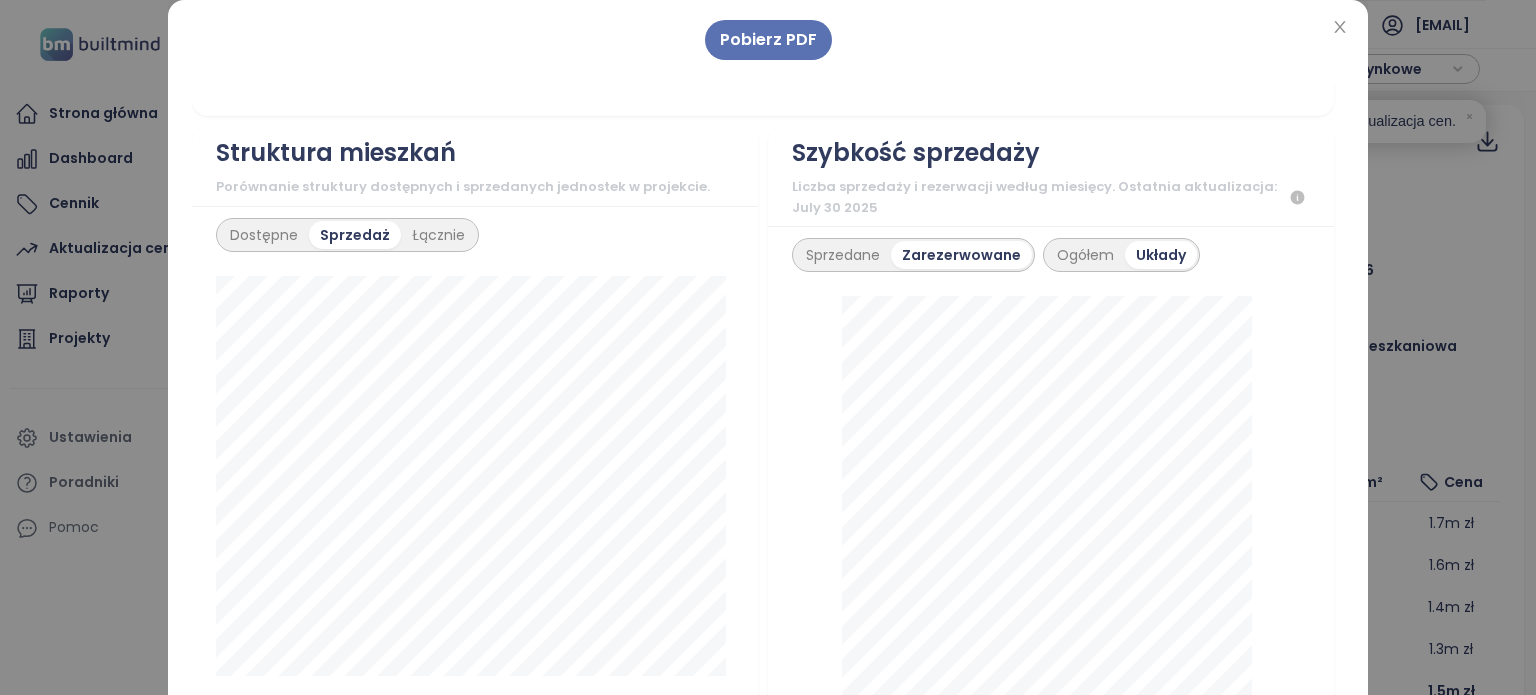 scroll, scrollTop: 100, scrollLeft: 0, axis: vertical 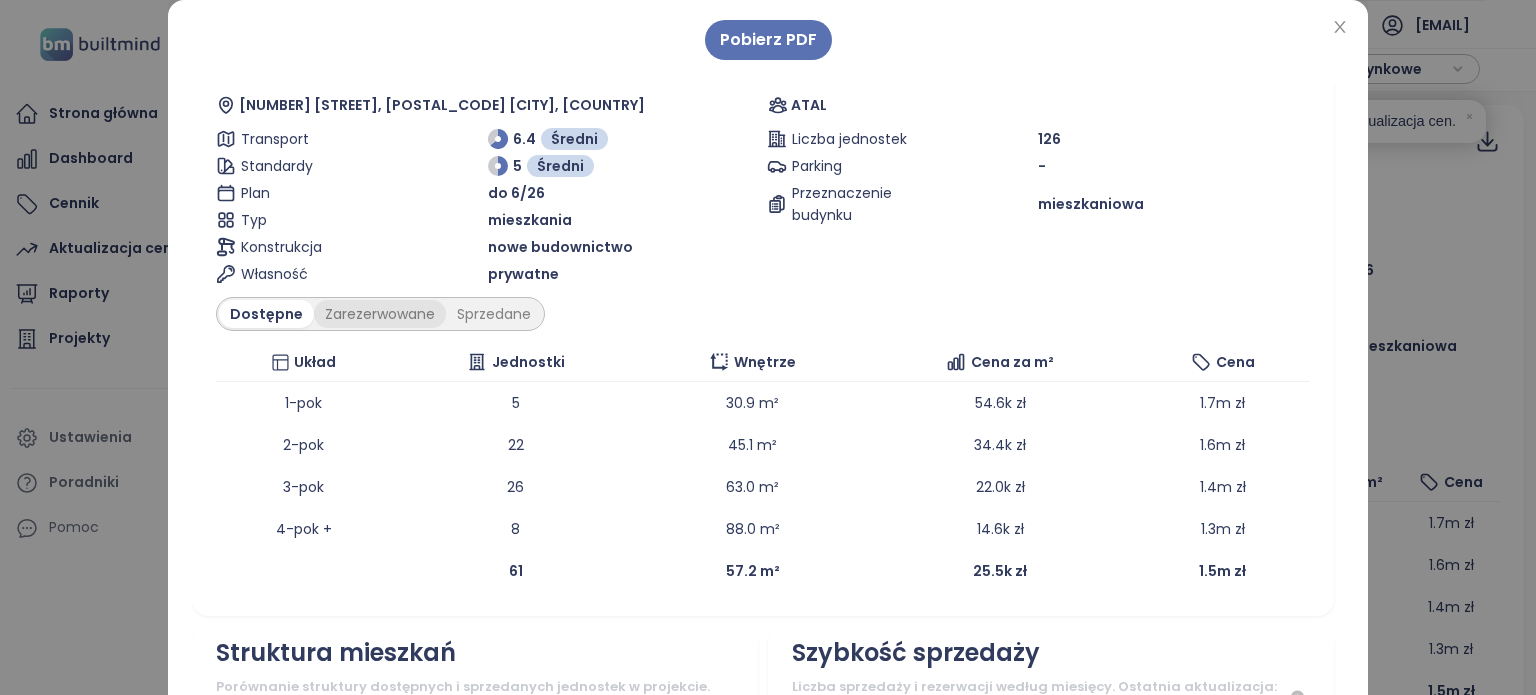 click on "Zarezerwowane" at bounding box center [380, 314] 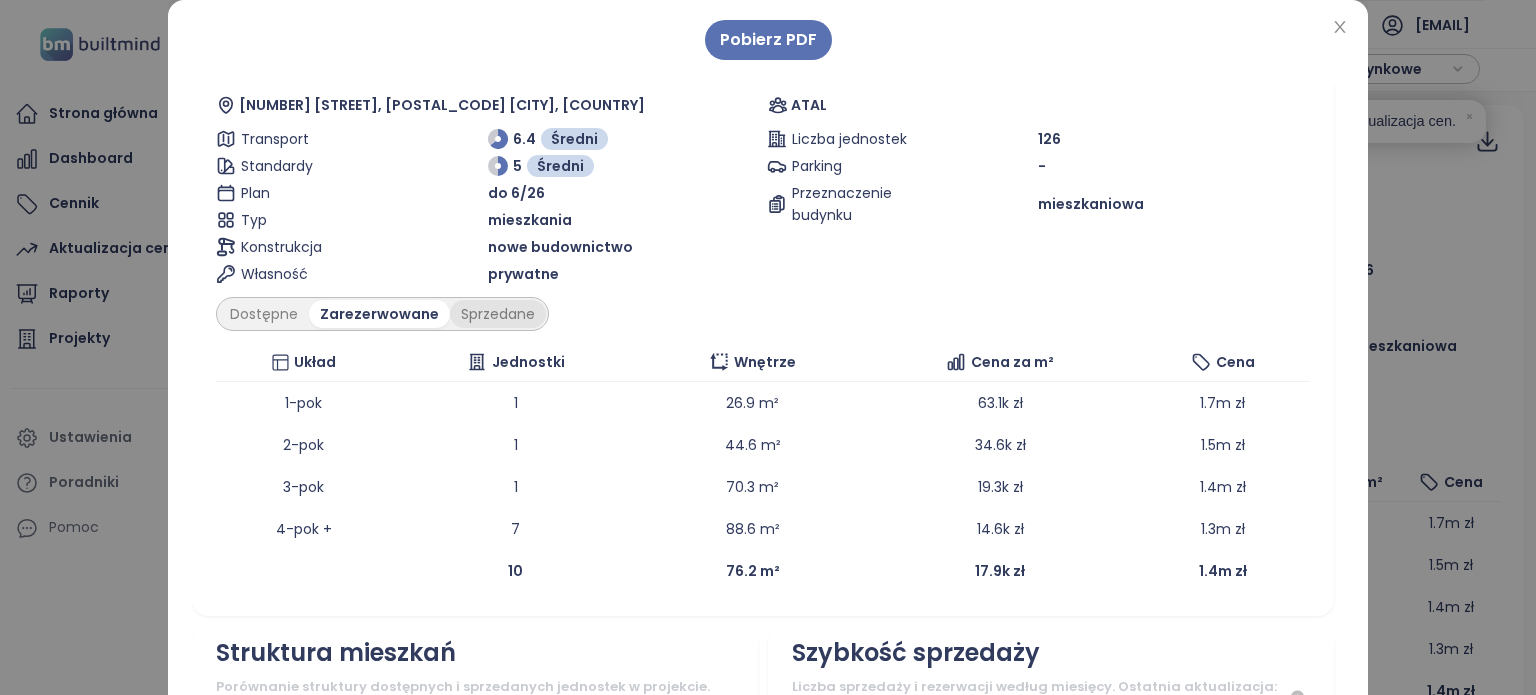 click on "Sprzedane" at bounding box center (498, 314) 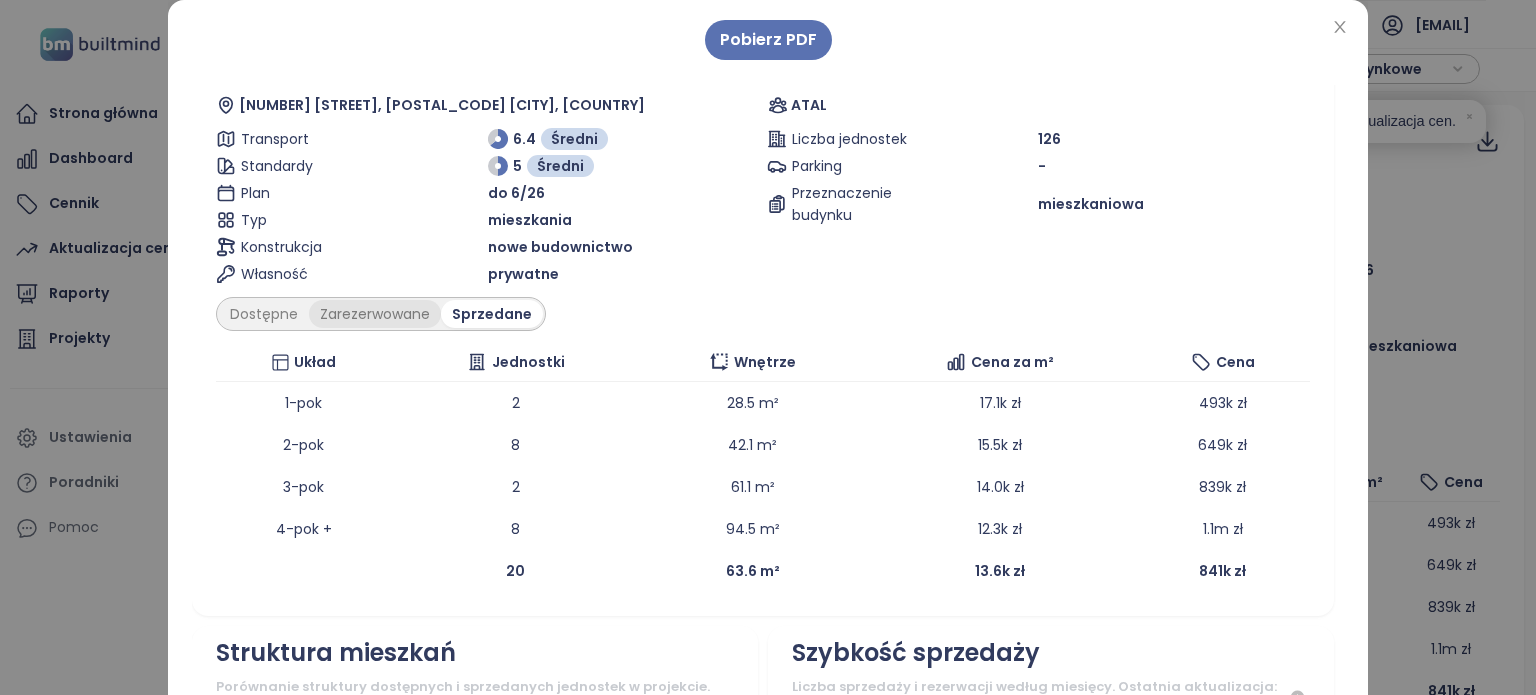 click on "Zarezerwowane" at bounding box center [375, 314] 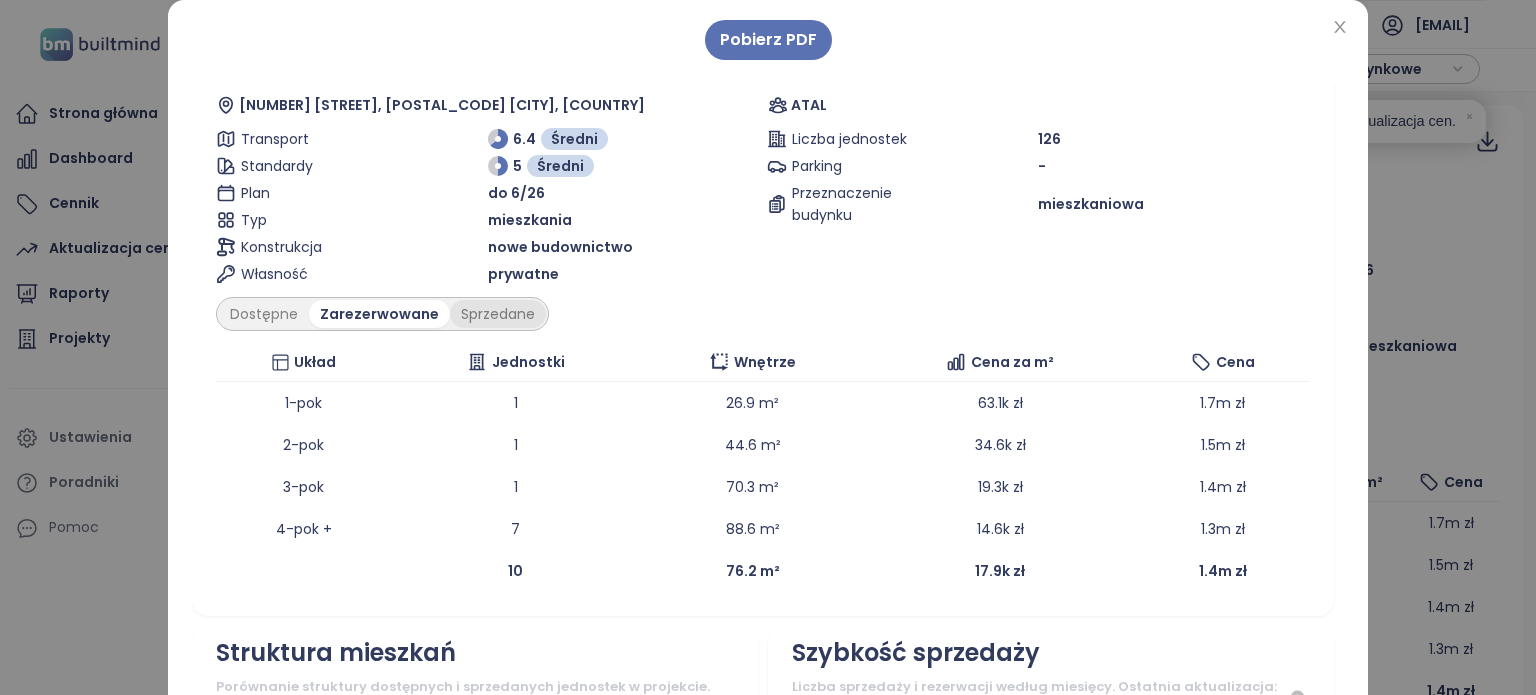 click on "Sprzedane" at bounding box center (498, 314) 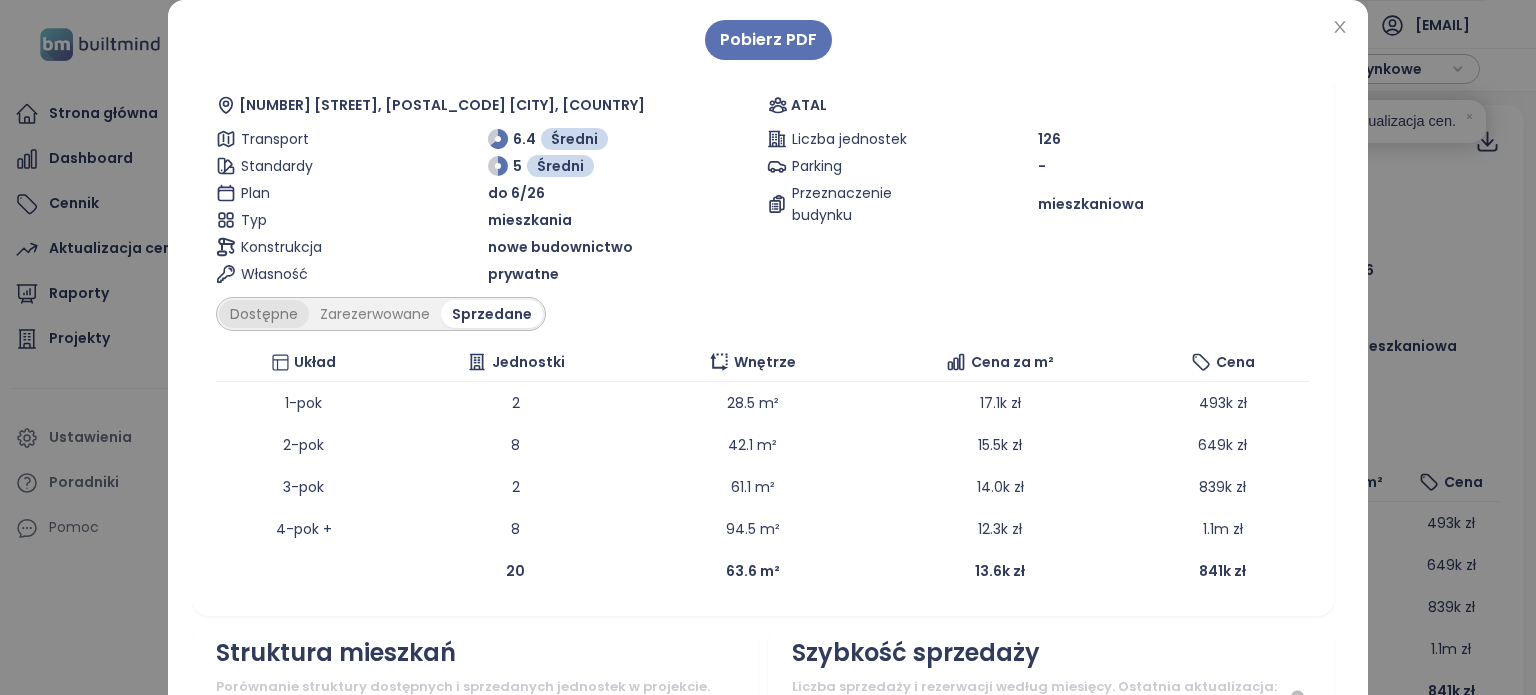 click on "Dostępne" at bounding box center (264, 314) 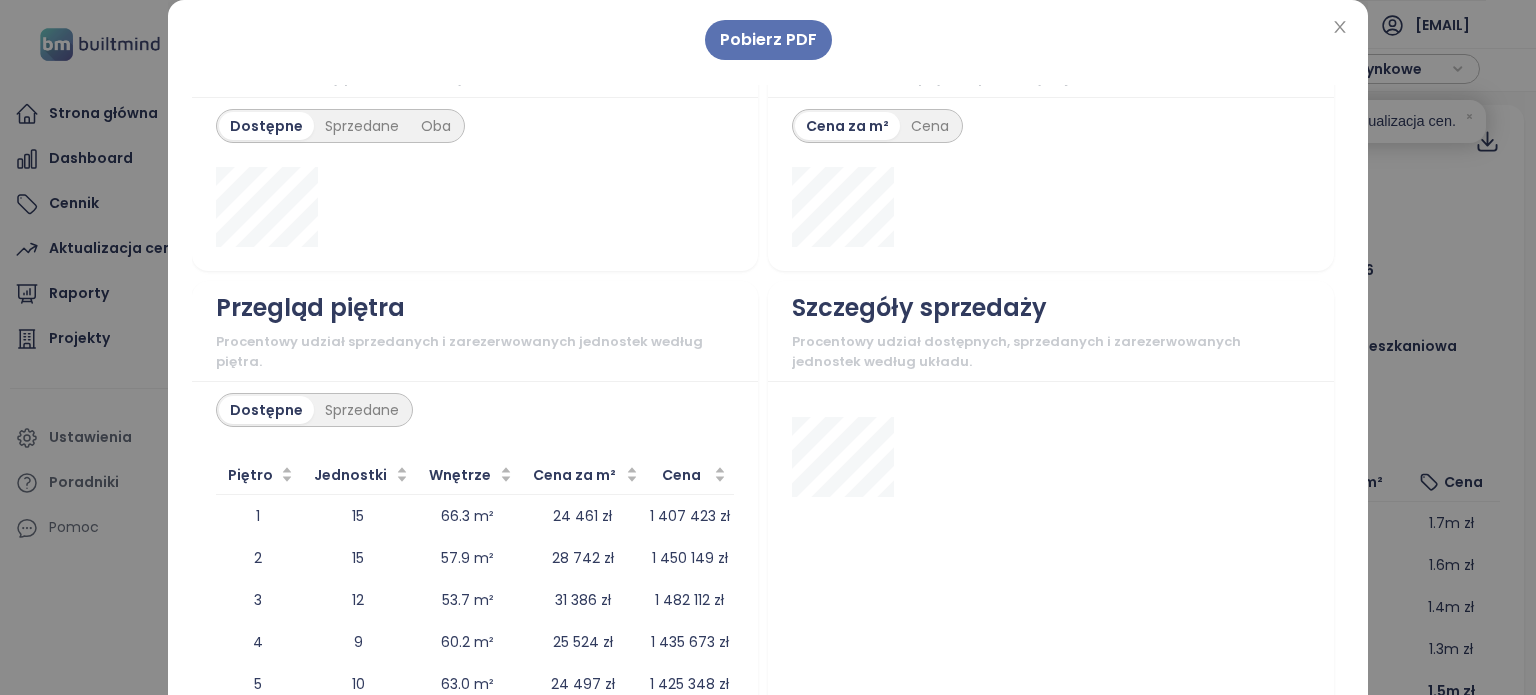 scroll, scrollTop: 1900, scrollLeft: 0, axis: vertical 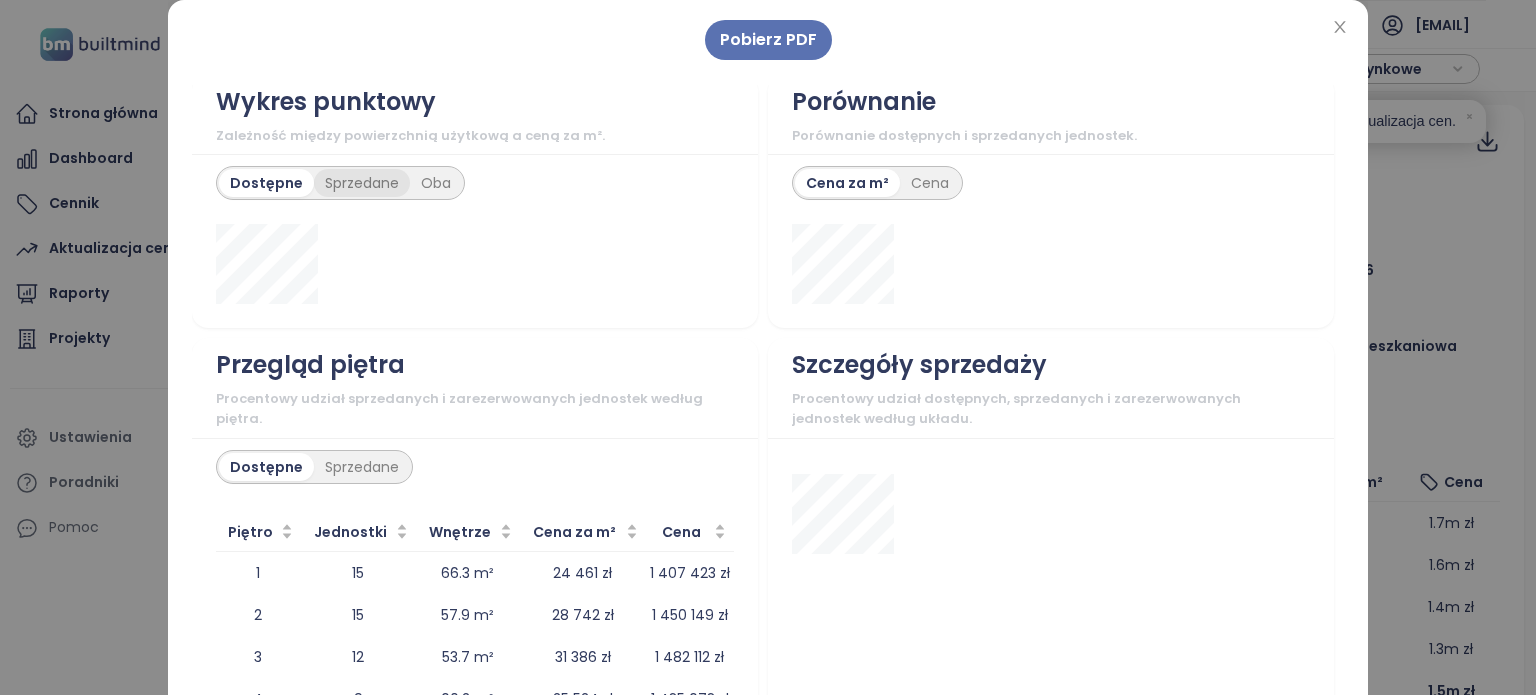 click on "Sprzedane" at bounding box center [362, 183] 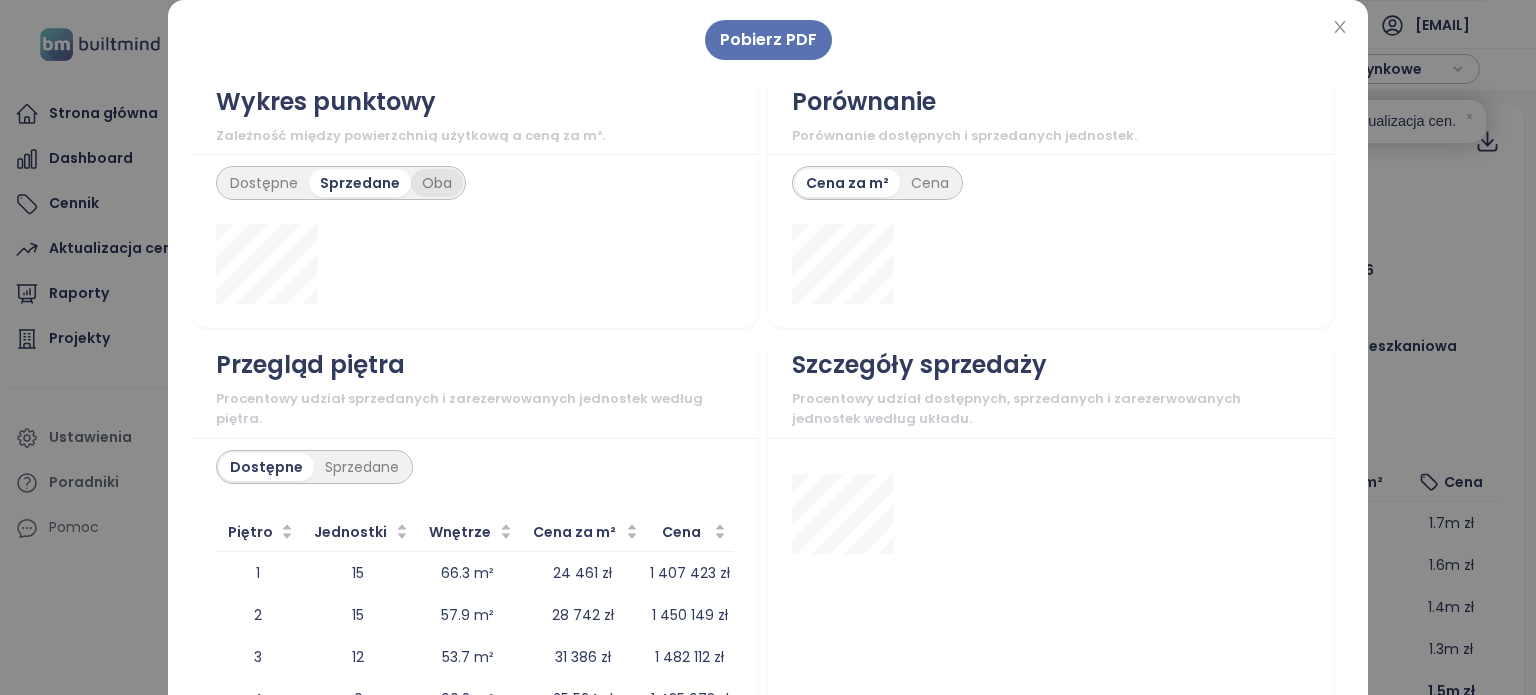 click on "Oba" at bounding box center (437, 183) 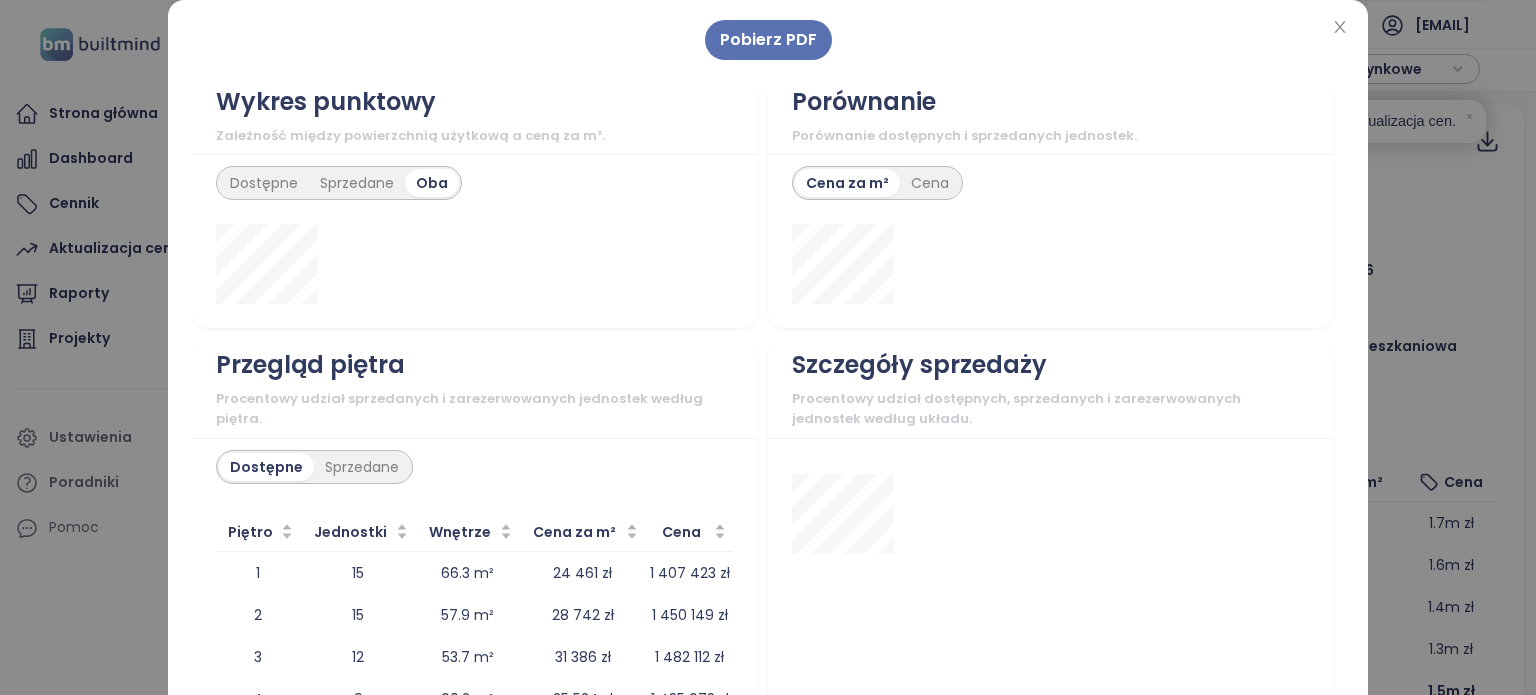 scroll, scrollTop: 2329, scrollLeft: 0, axis: vertical 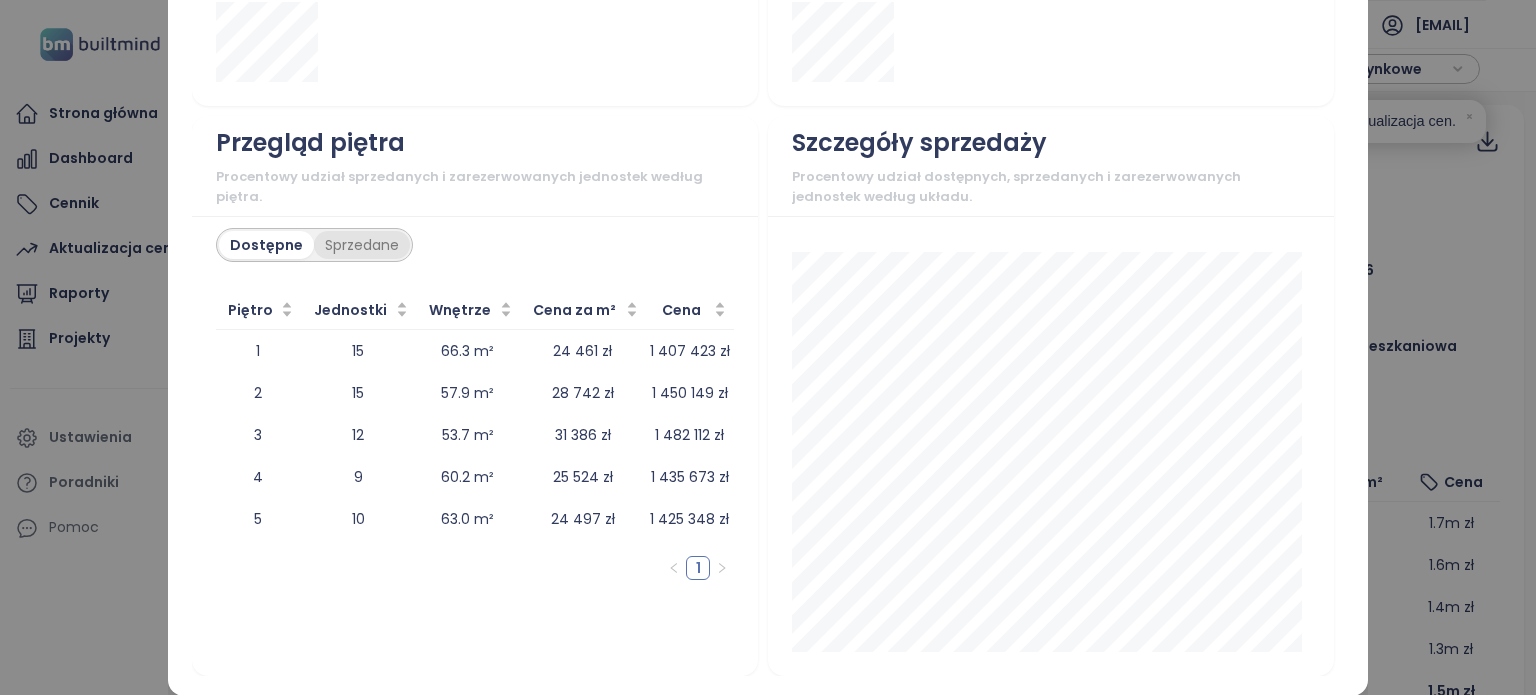 click on "Sprzedane" at bounding box center (362, 245) 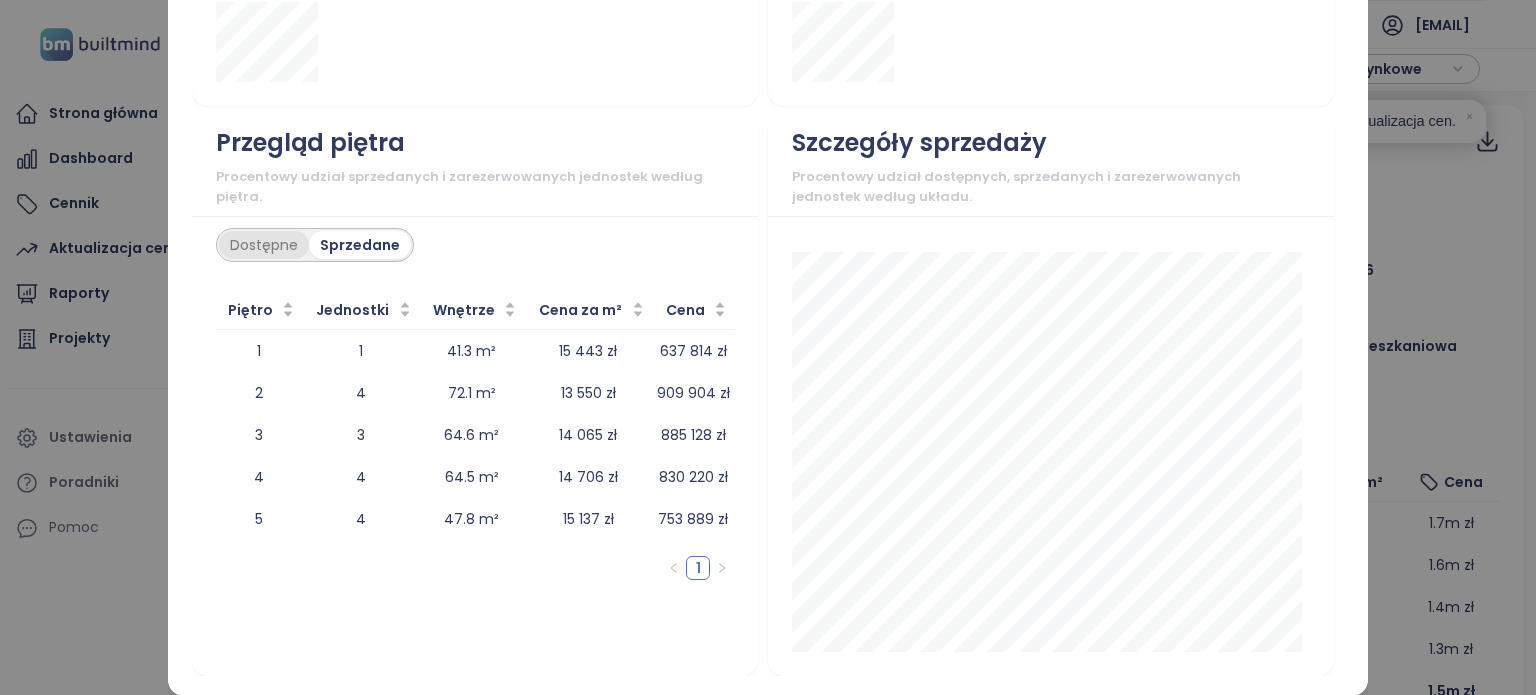 click on "Dostępne" at bounding box center [264, 245] 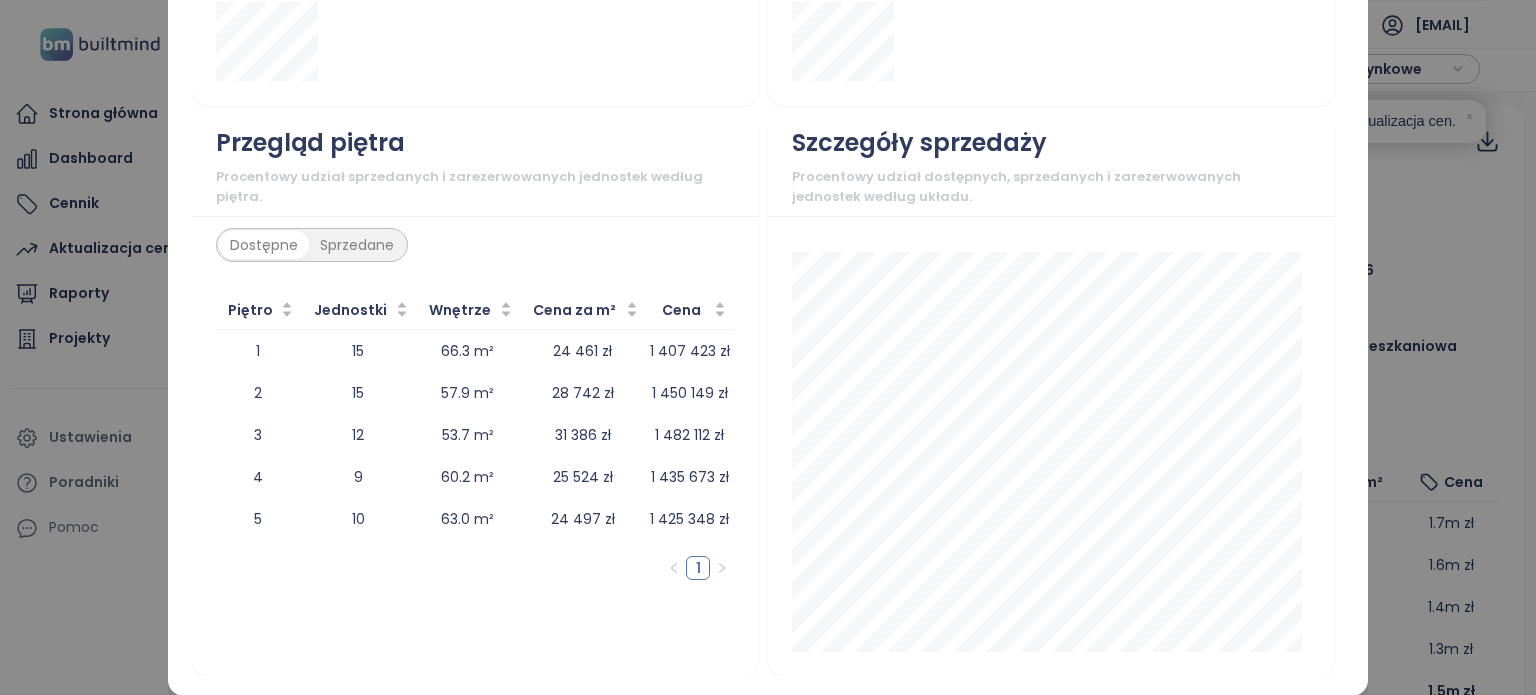 click on "Sprzedane" at bounding box center [357, 245] 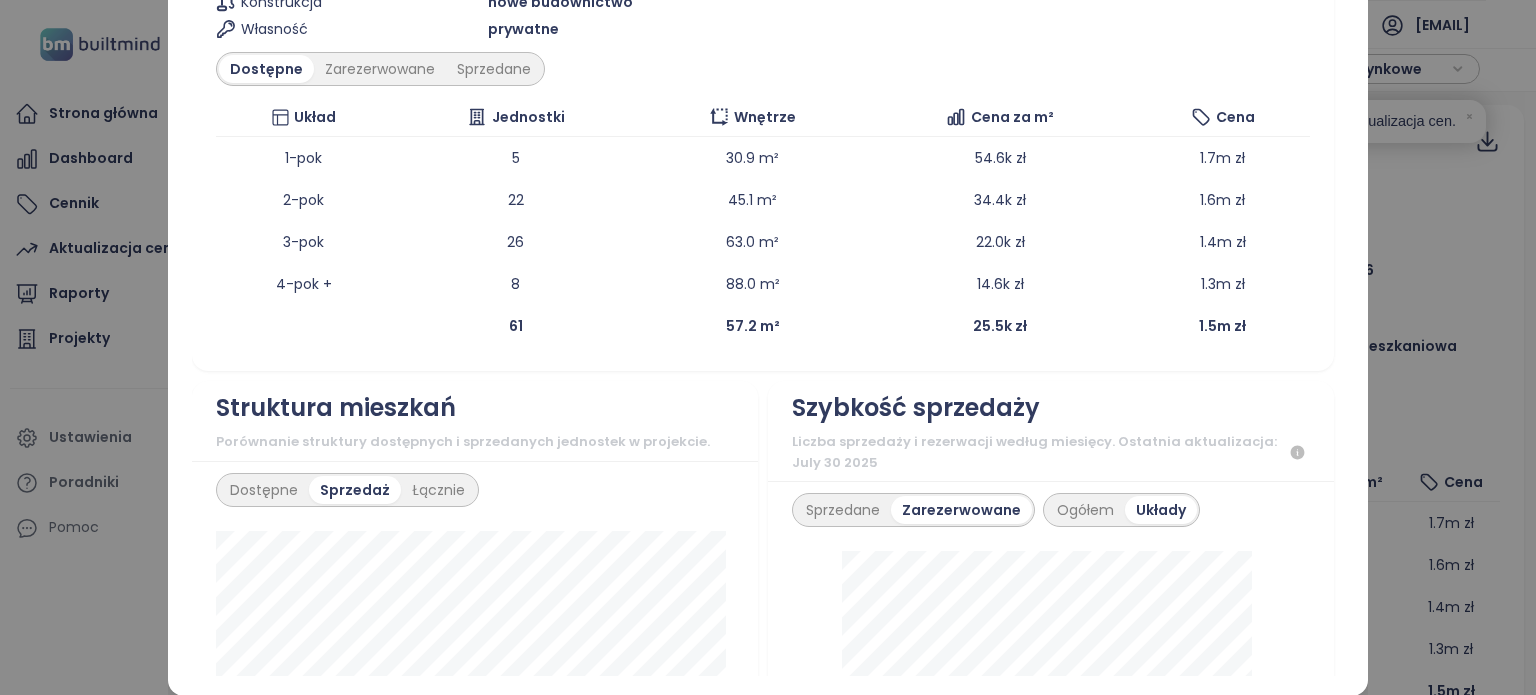 scroll, scrollTop: 0, scrollLeft: 0, axis: both 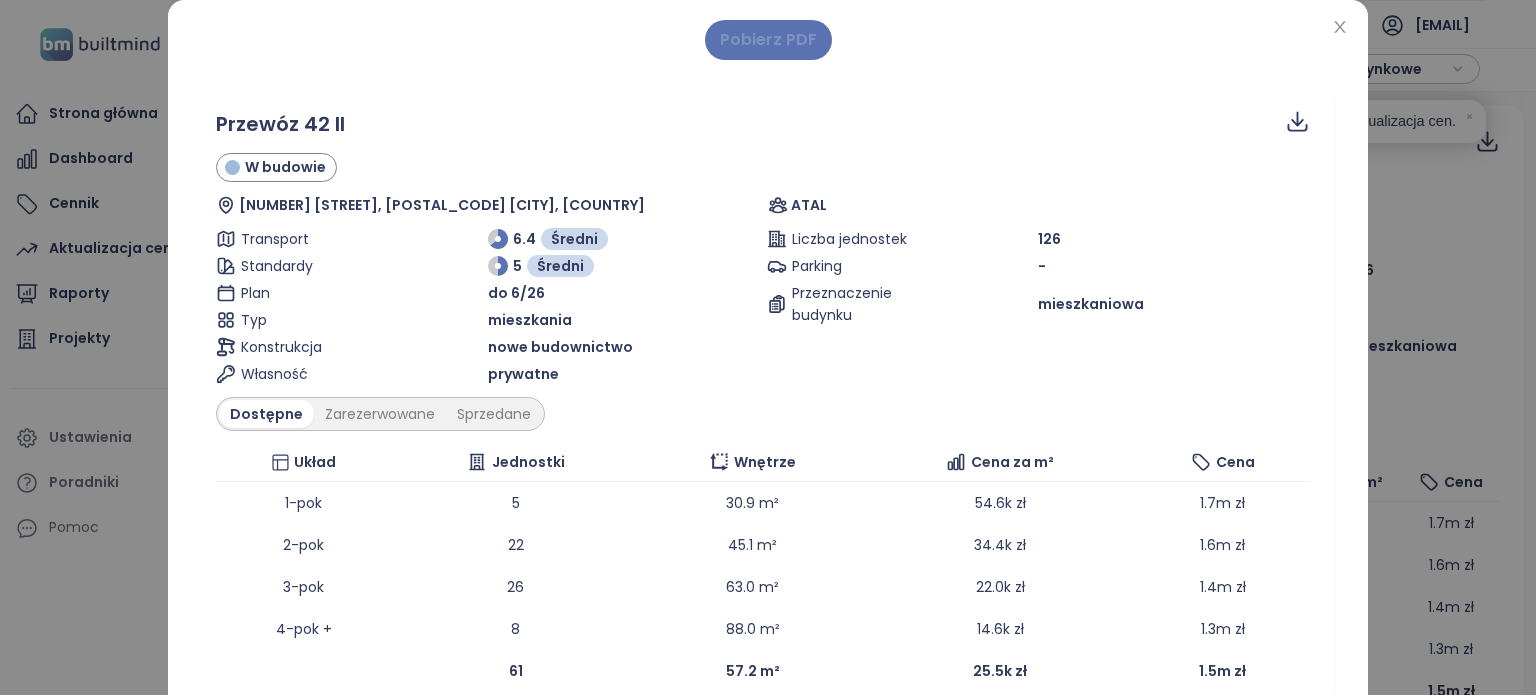 click on "Pobierz PDF" at bounding box center [768, 39] 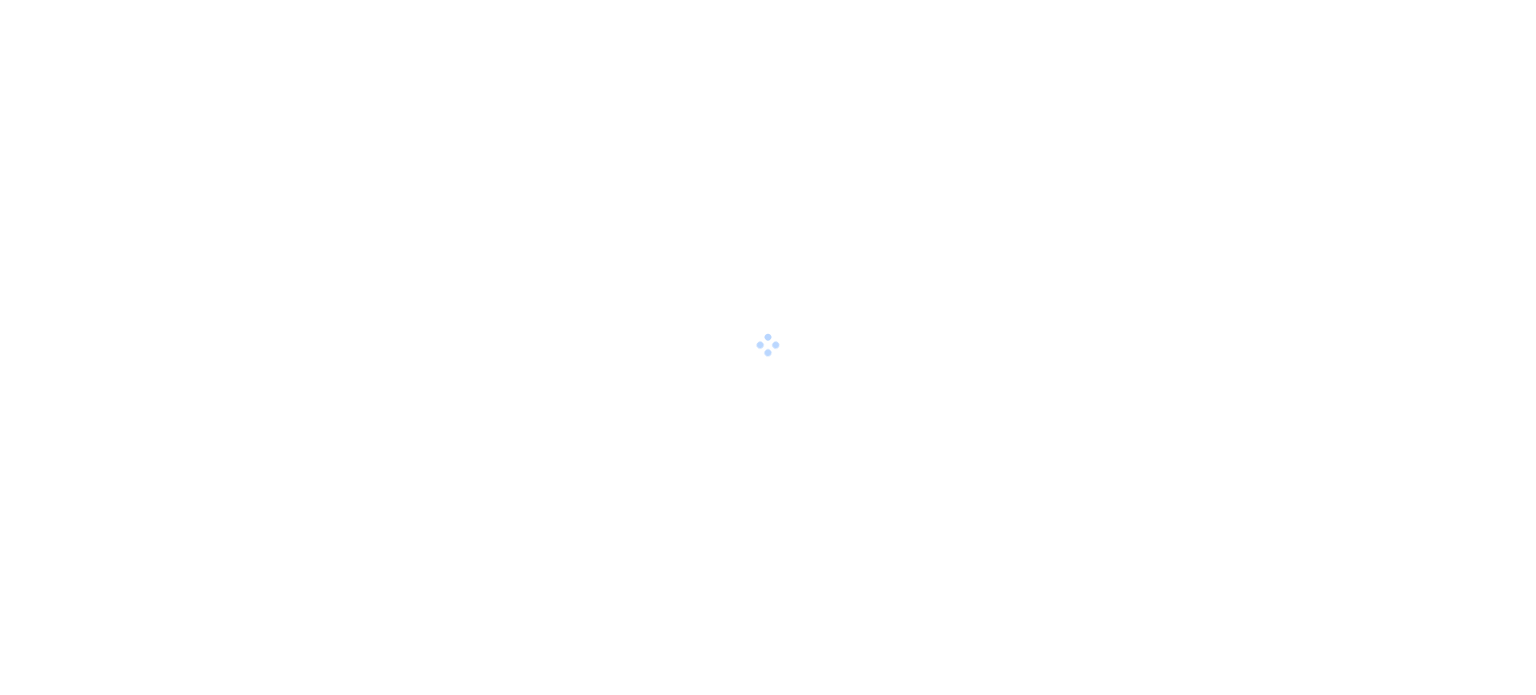 scroll, scrollTop: 0, scrollLeft: 0, axis: both 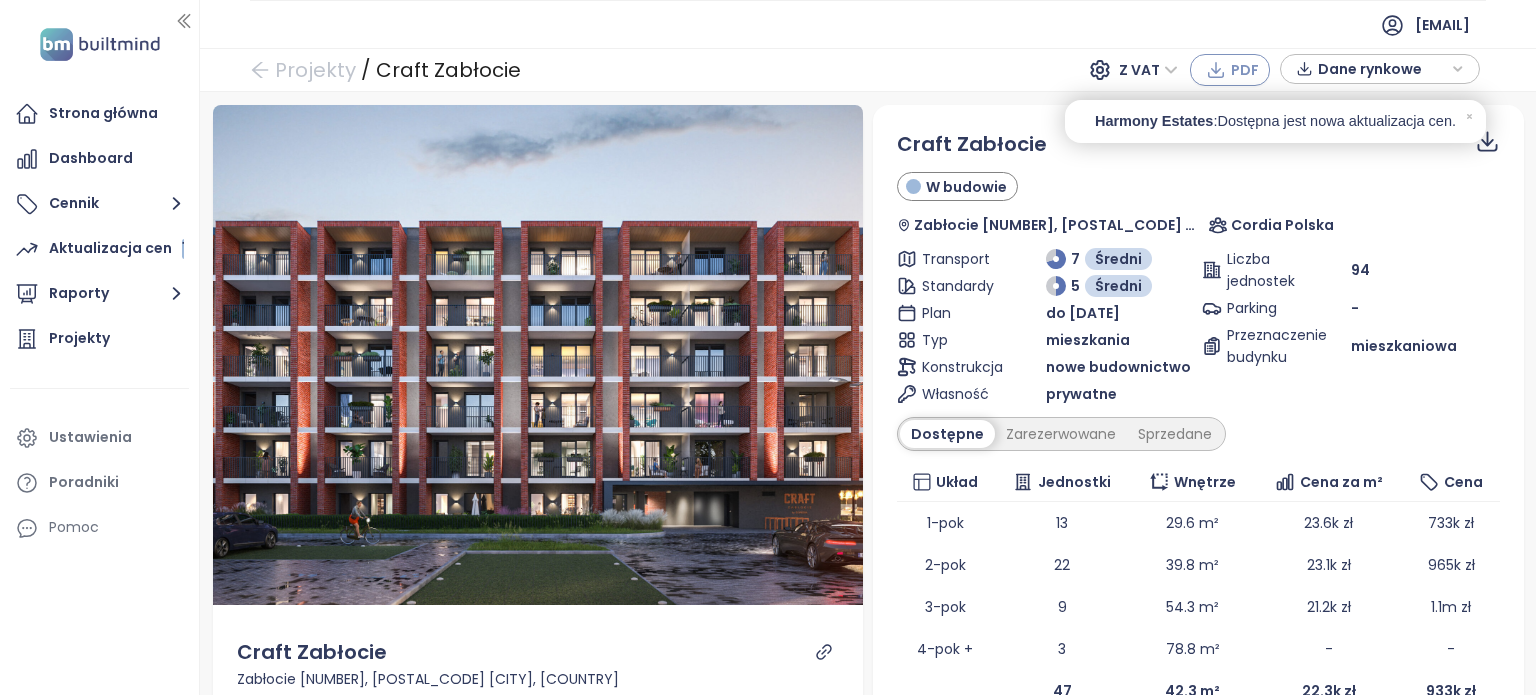 click on "PDF" at bounding box center [1245, 70] 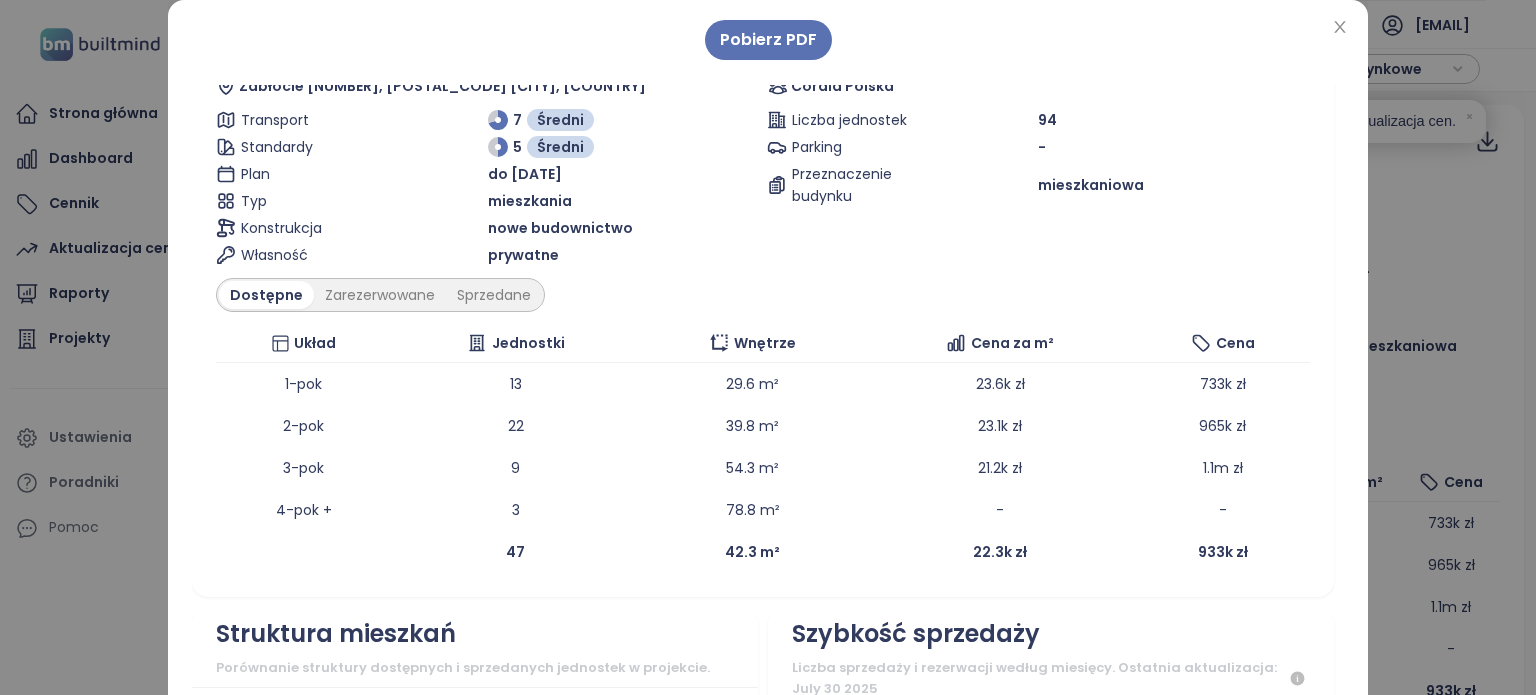 scroll, scrollTop: 200, scrollLeft: 0, axis: vertical 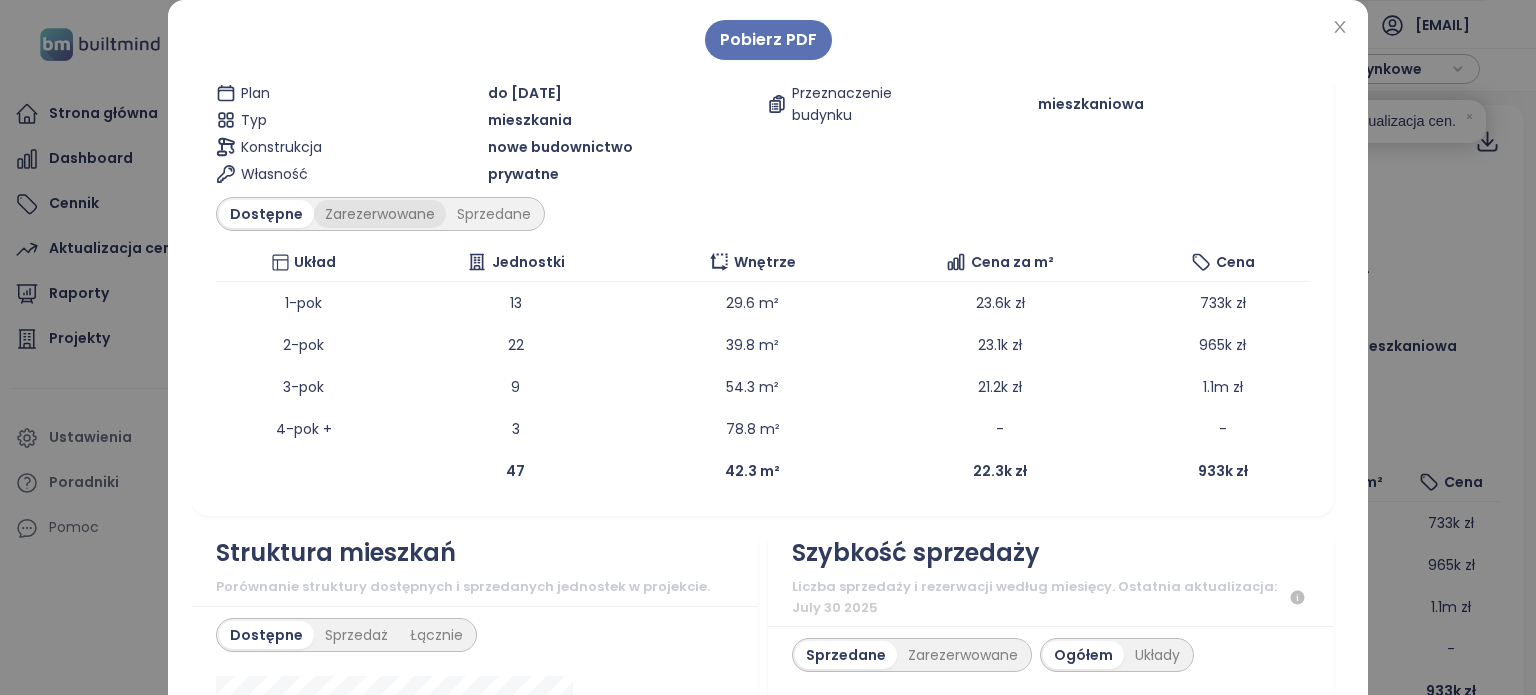 click on "Zarezerwowane" at bounding box center (380, 214) 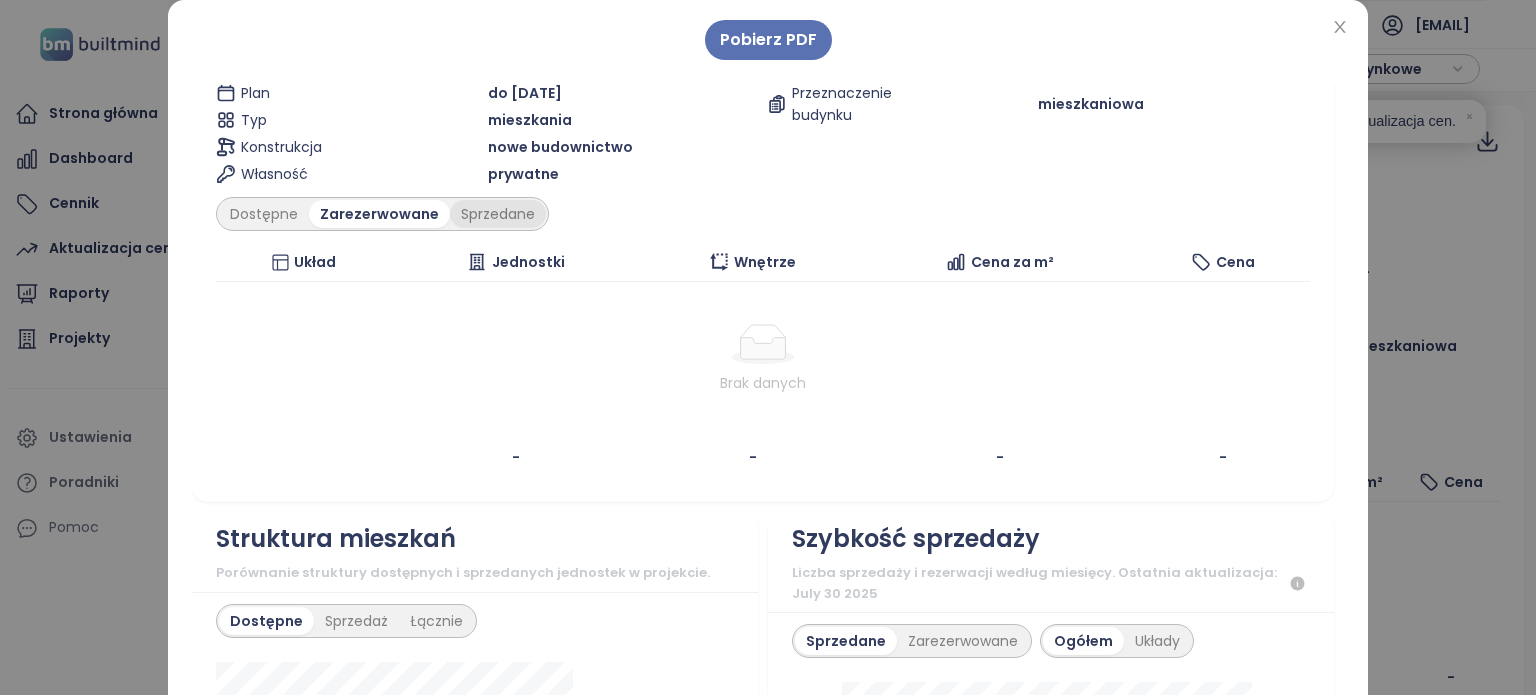 click on "Sprzedane" at bounding box center [498, 214] 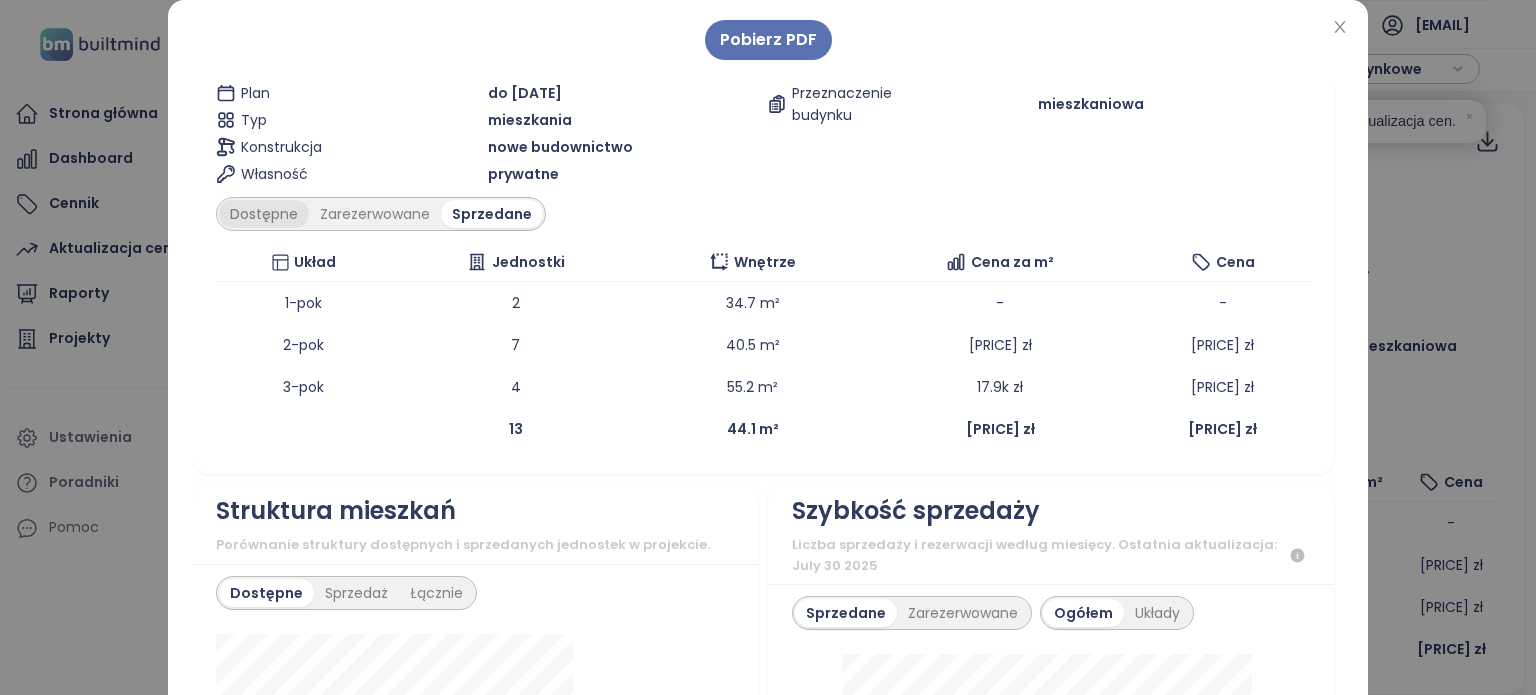 click on "Dostępne" at bounding box center (264, 214) 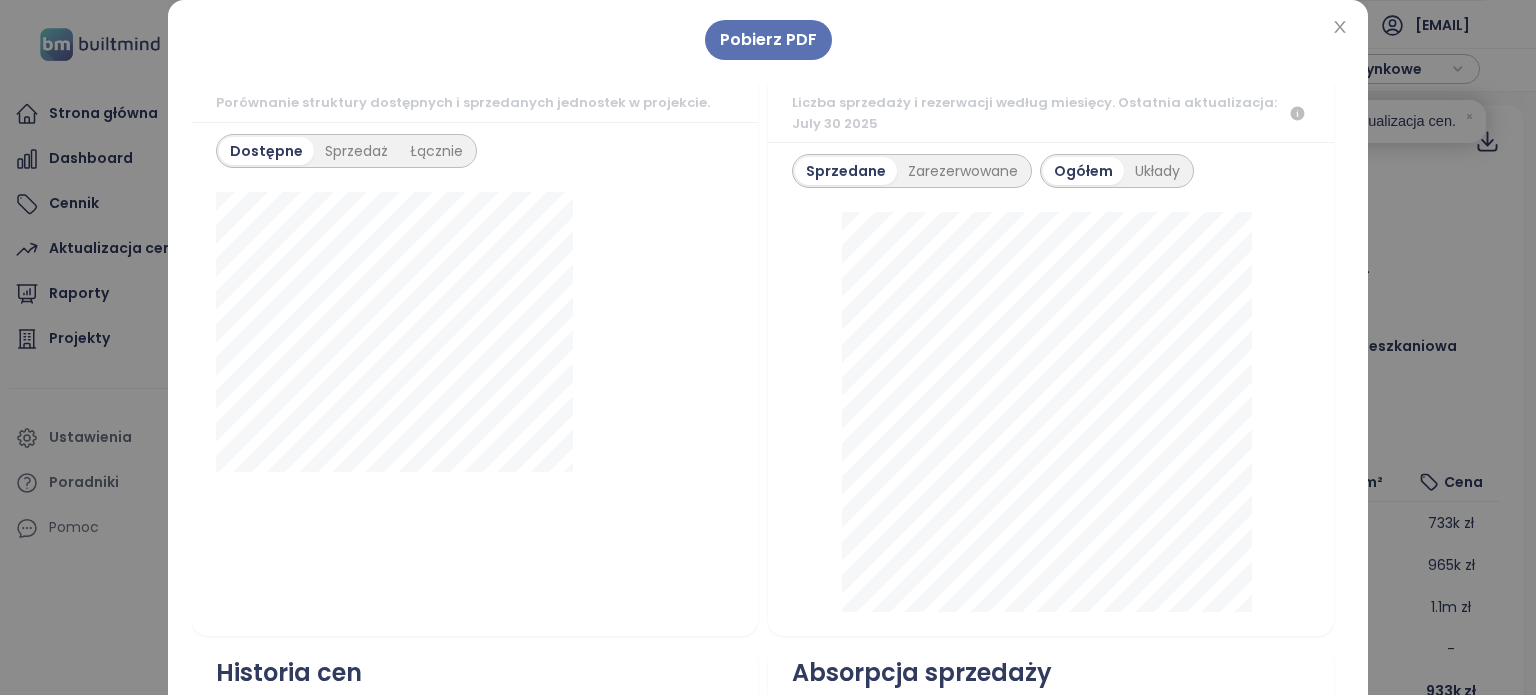 scroll, scrollTop: 700, scrollLeft: 0, axis: vertical 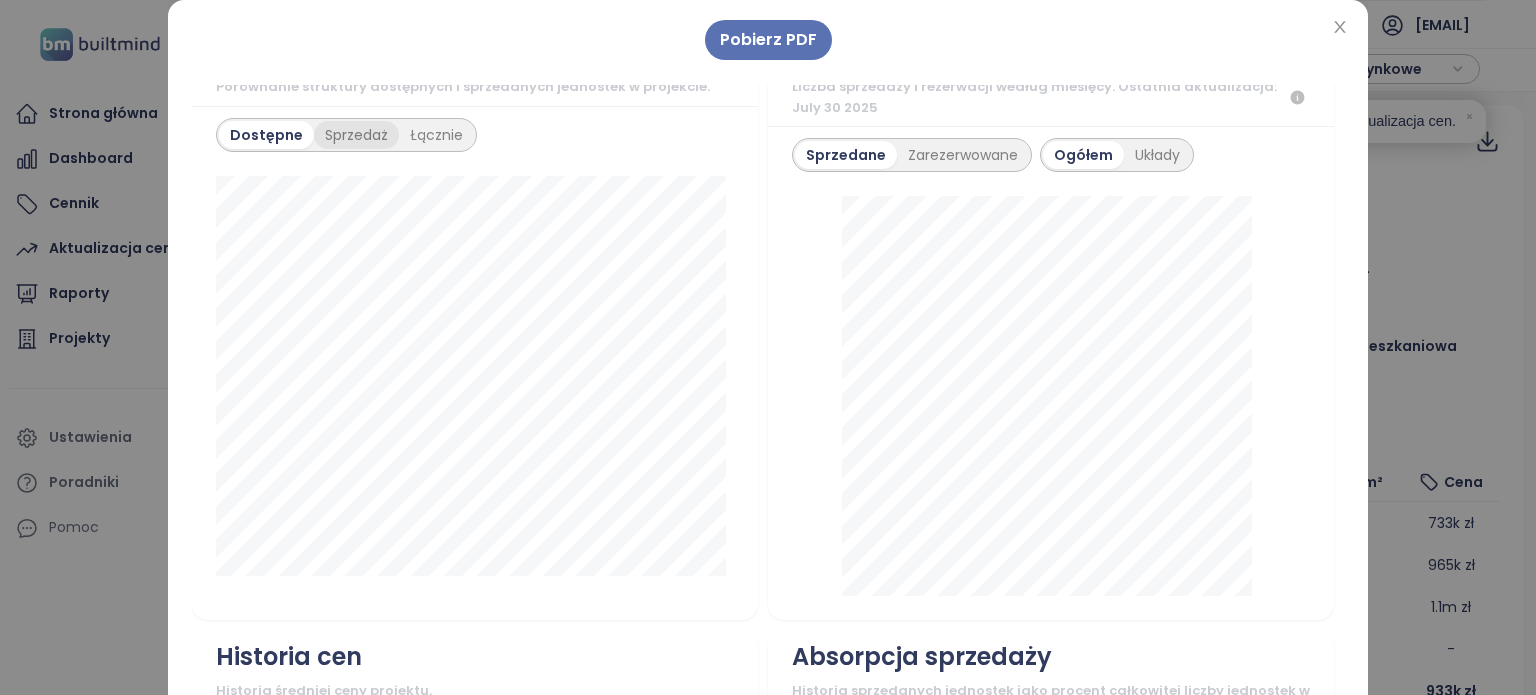 click on "Sprzedaż" at bounding box center [356, 135] 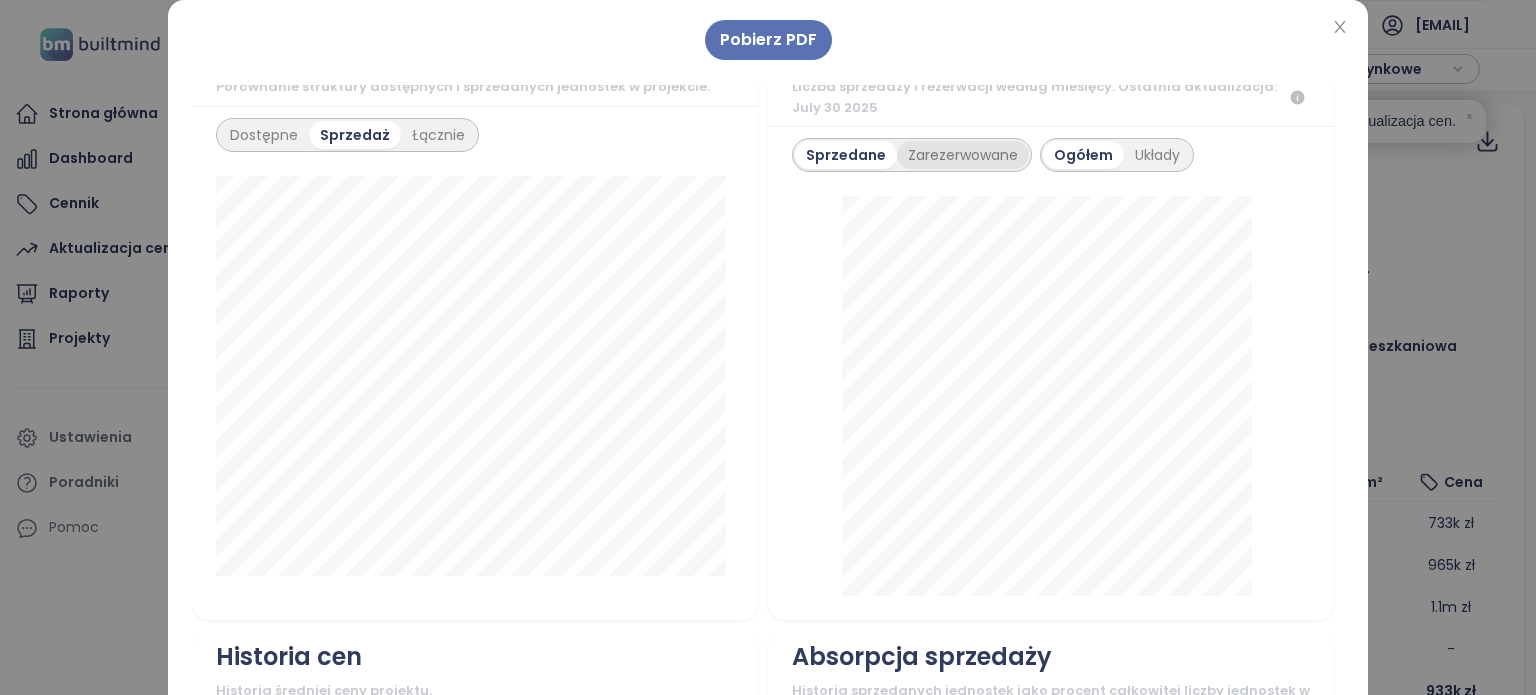 click on "Zarezerwowane" at bounding box center (963, 155) 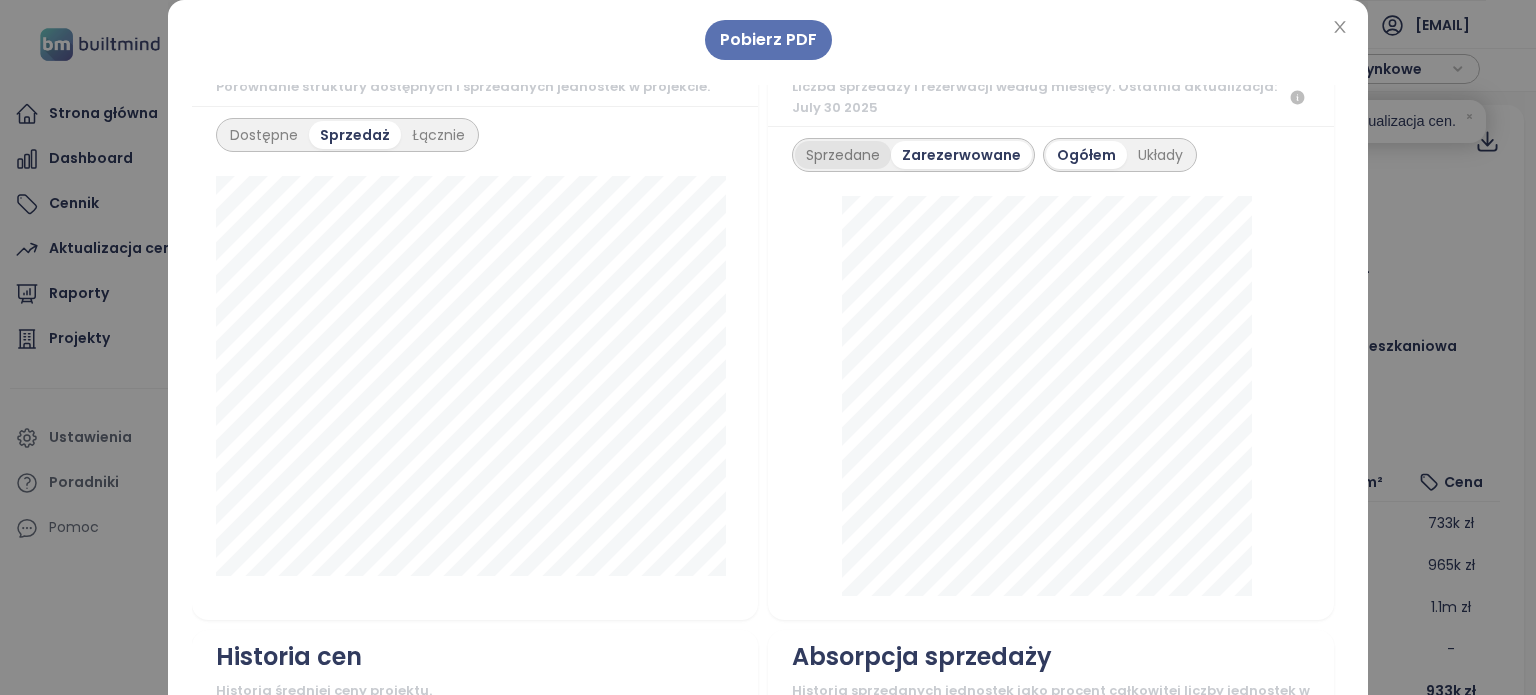 click on "Sprzedane" at bounding box center [843, 155] 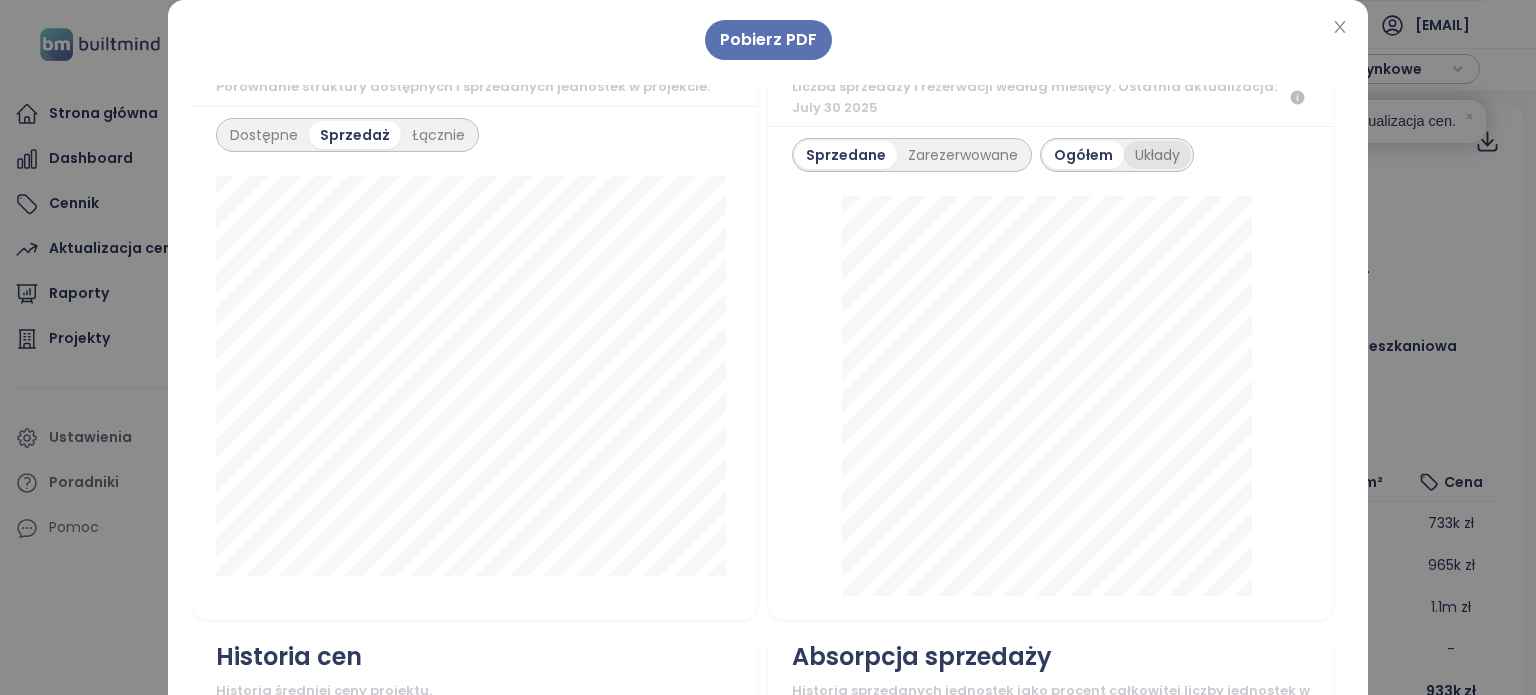 click on "Układy" at bounding box center [1157, 155] 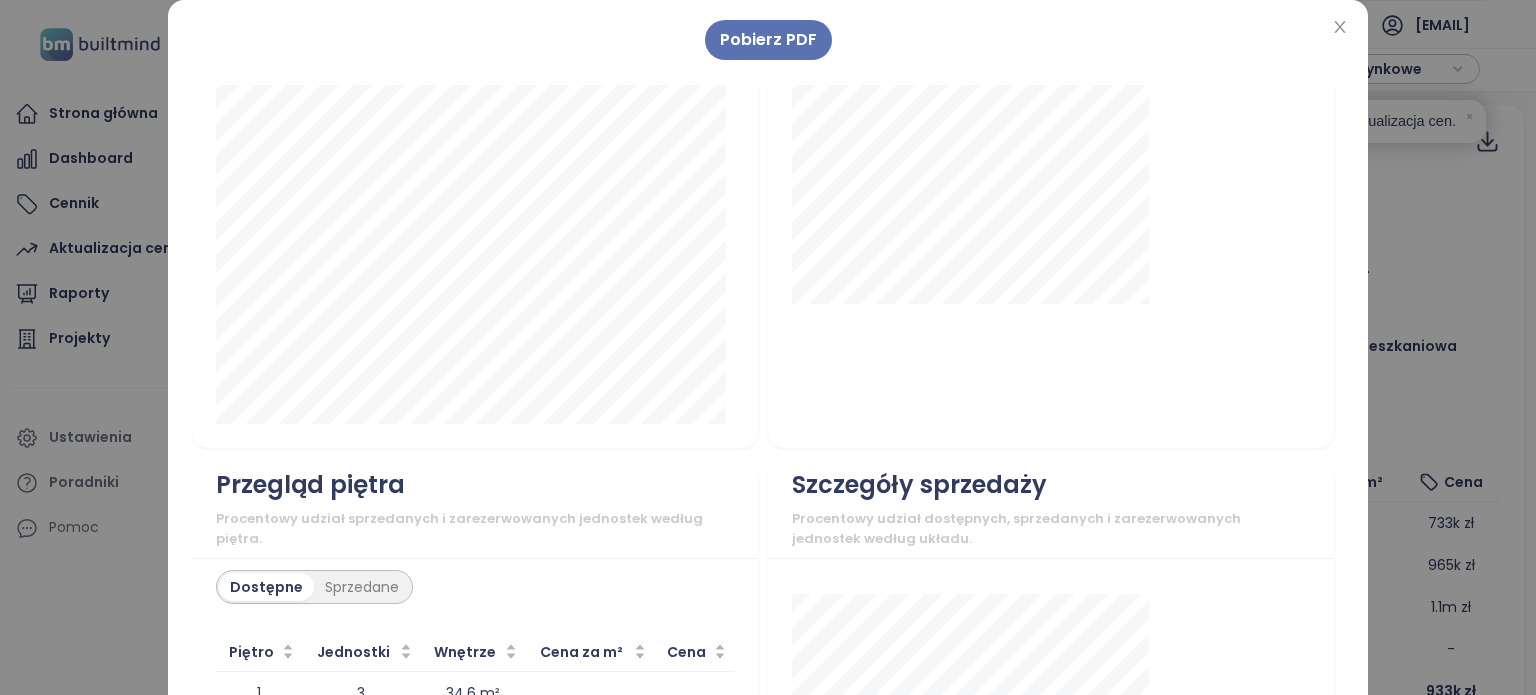 scroll, scrollTop: 1900, scrollLeft: 0, axis: vertical 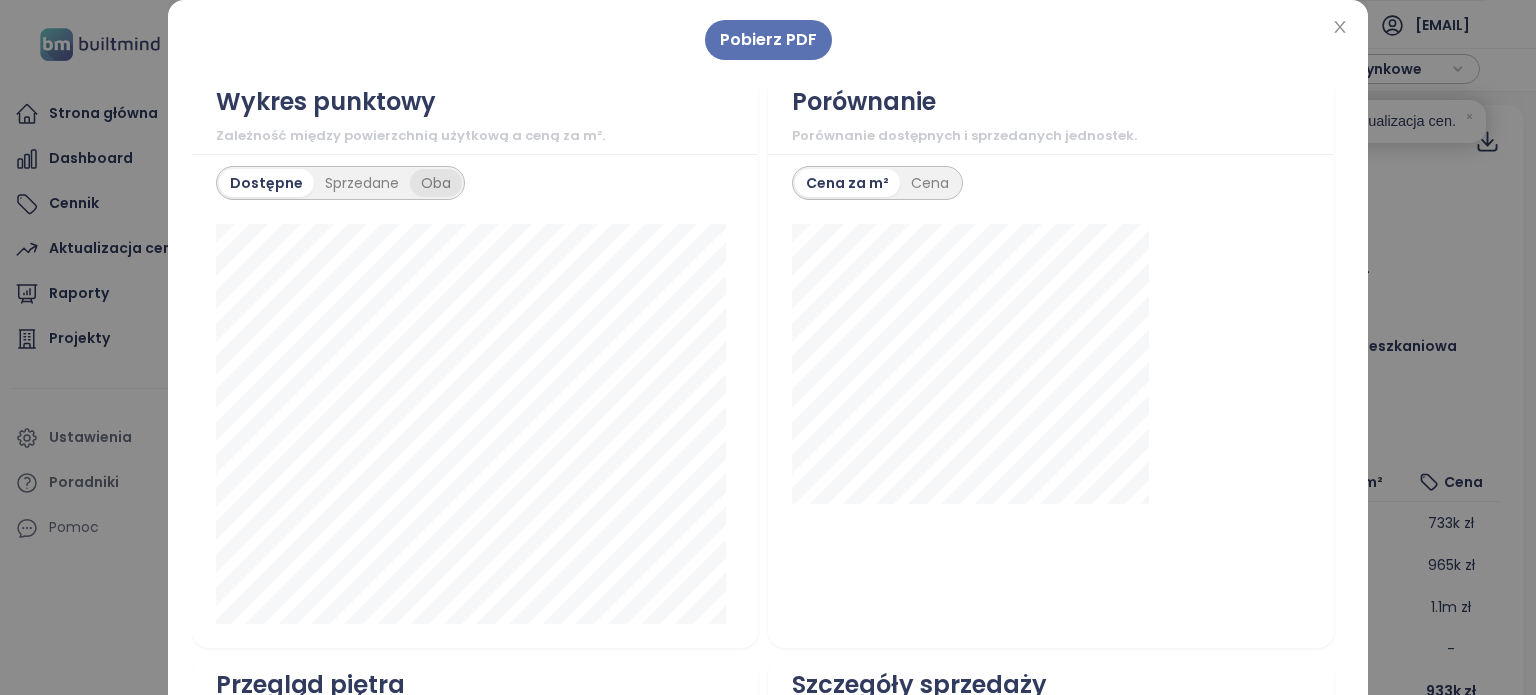 click on "Oba" at bounding box center [436, 183] 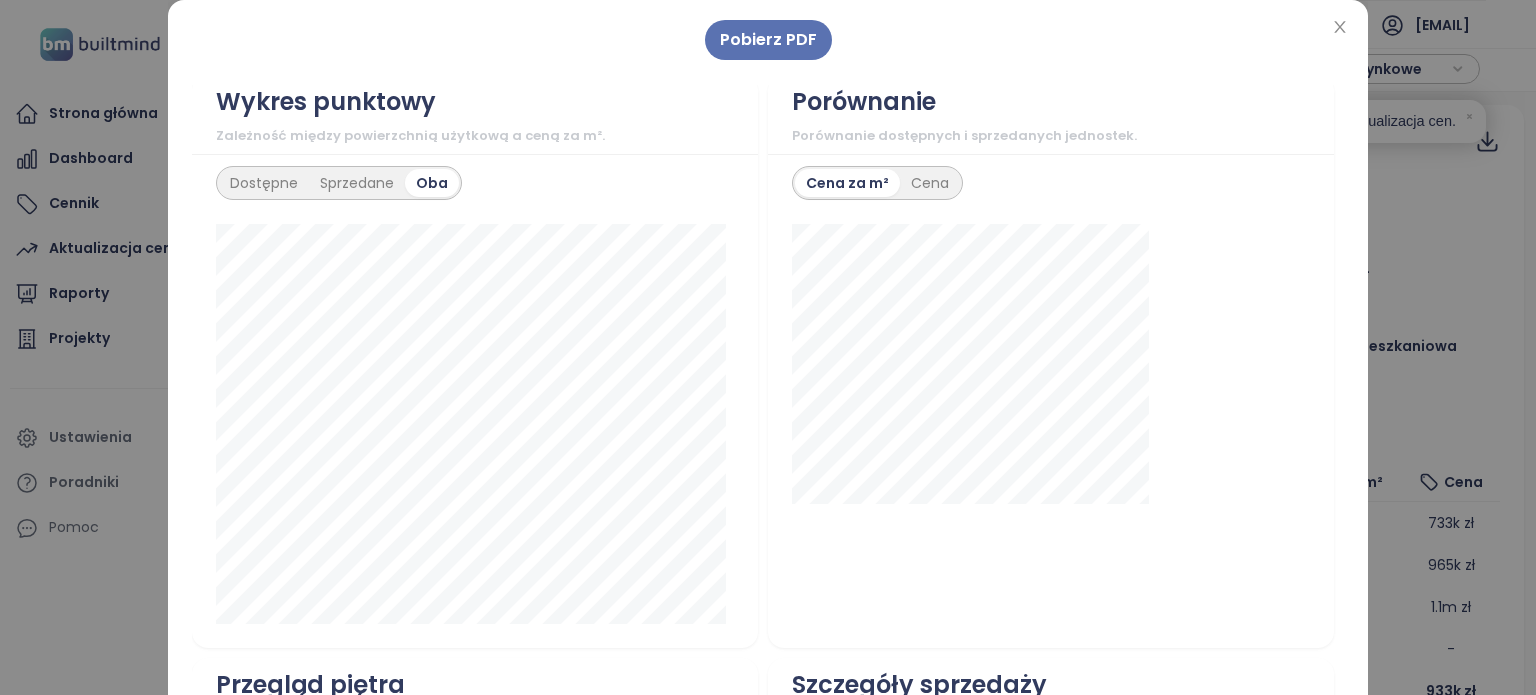 scroll, scrollTop: 1800, scrollLeft: 0, axis: vertical 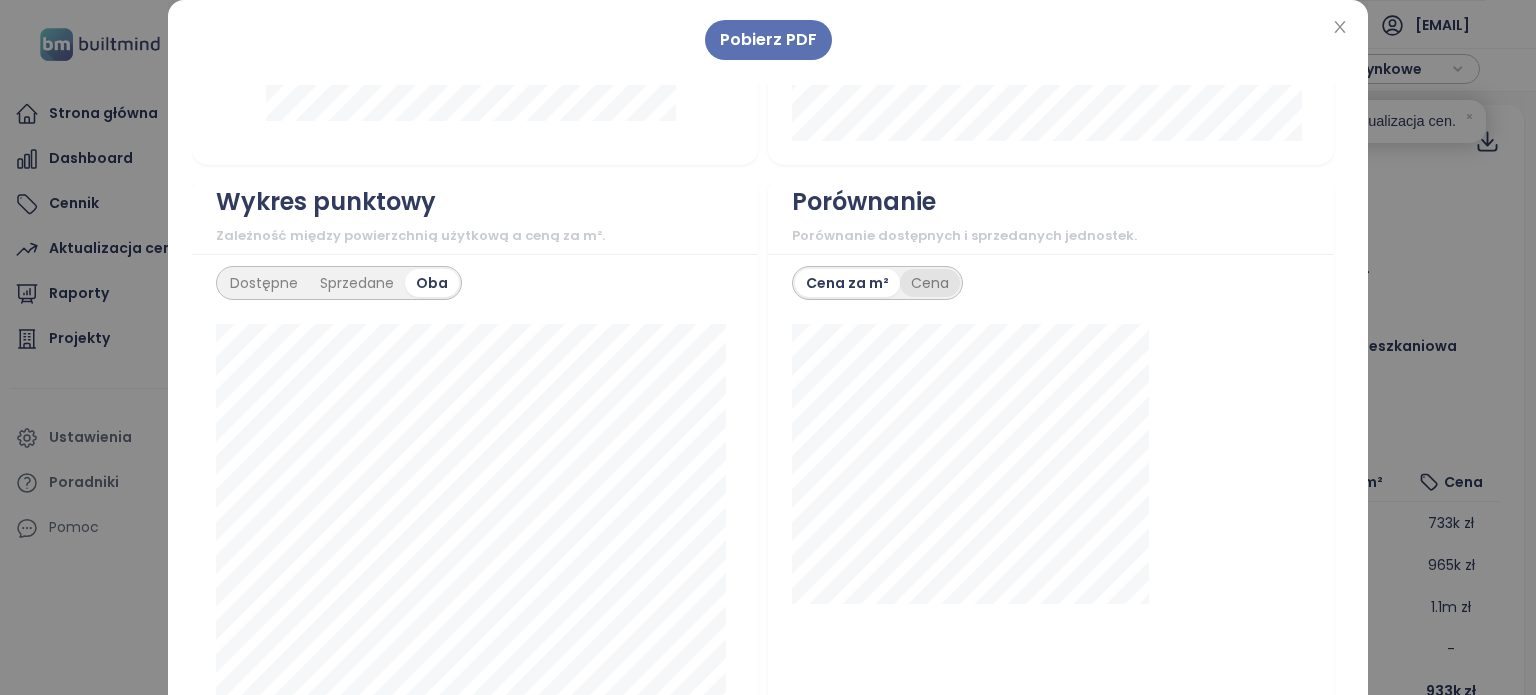 click on "Cena" at bounding box center (930, 283) 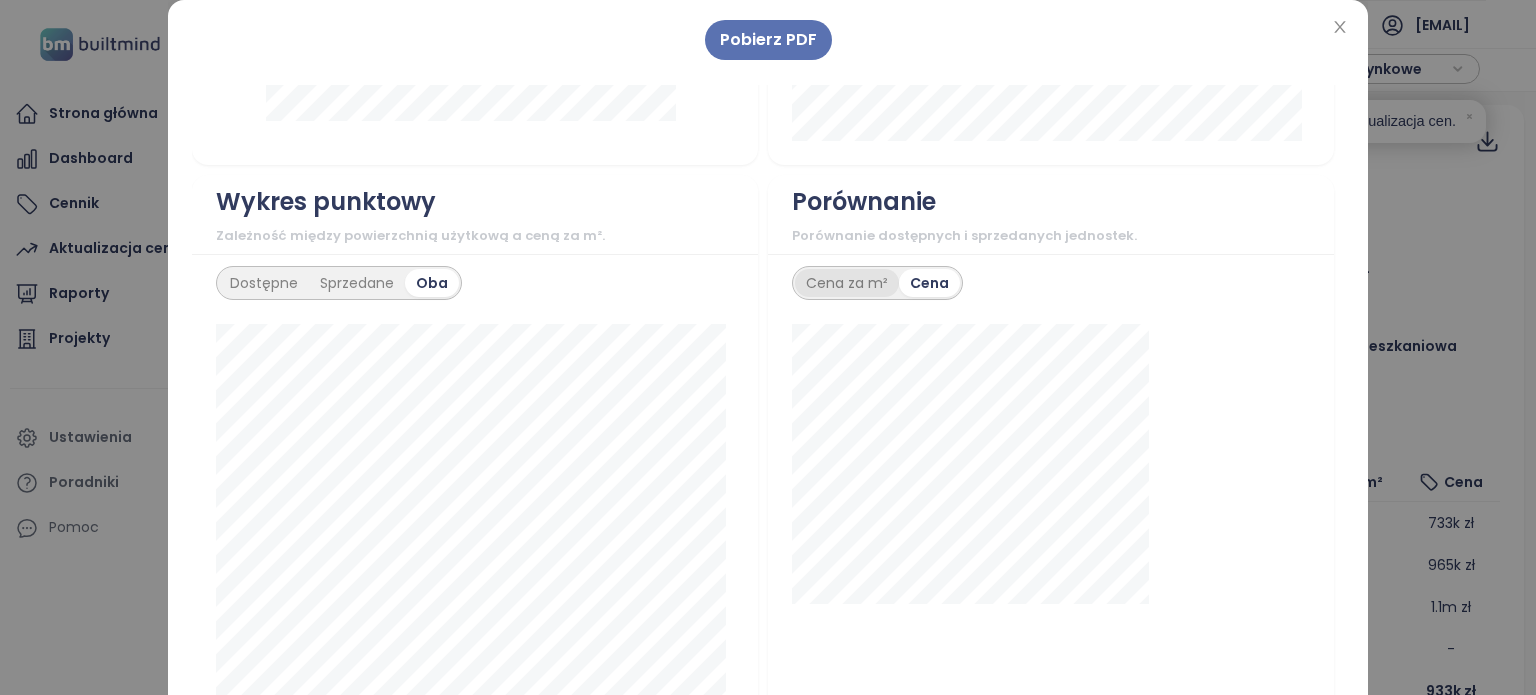 click on "Cena za m²" at bounding box center [847, 283] 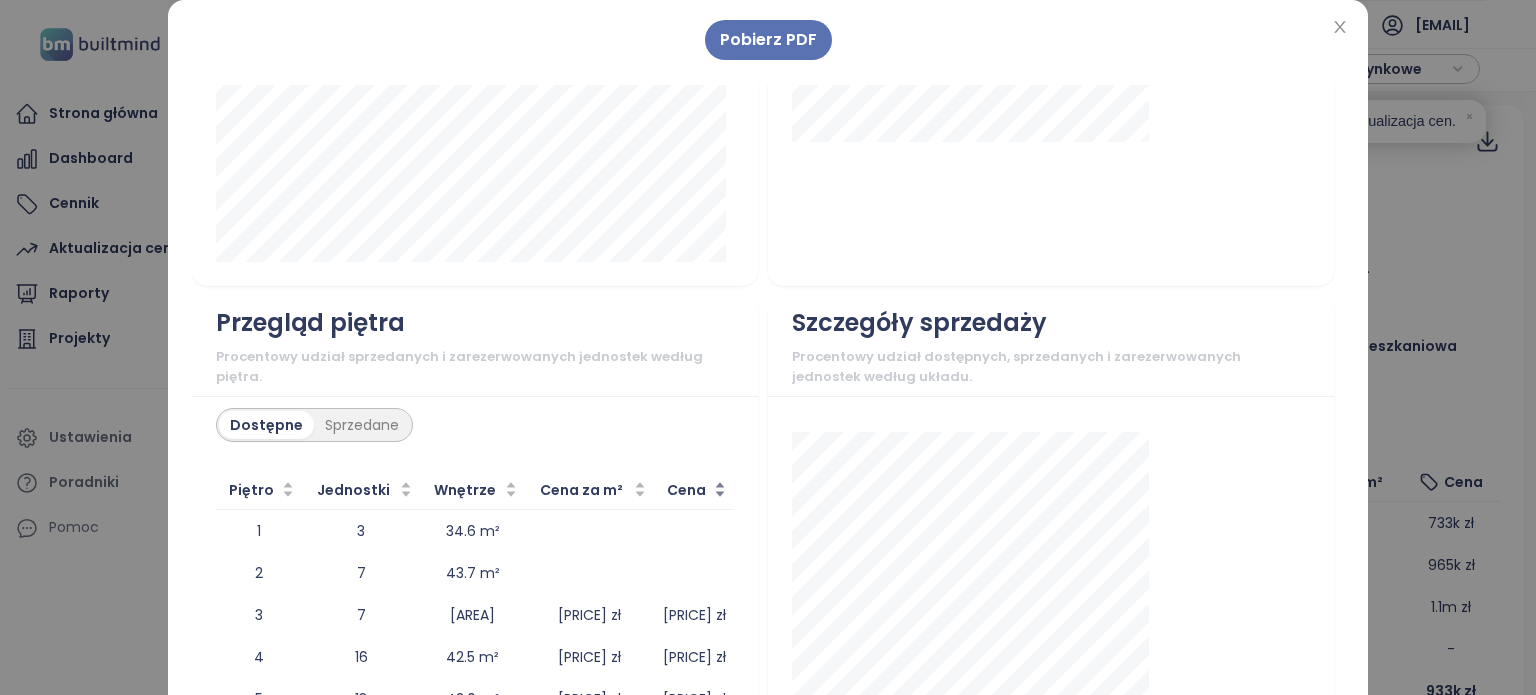scroll, scrollTop: 2329, scrollLeft: 0, axis: vertical 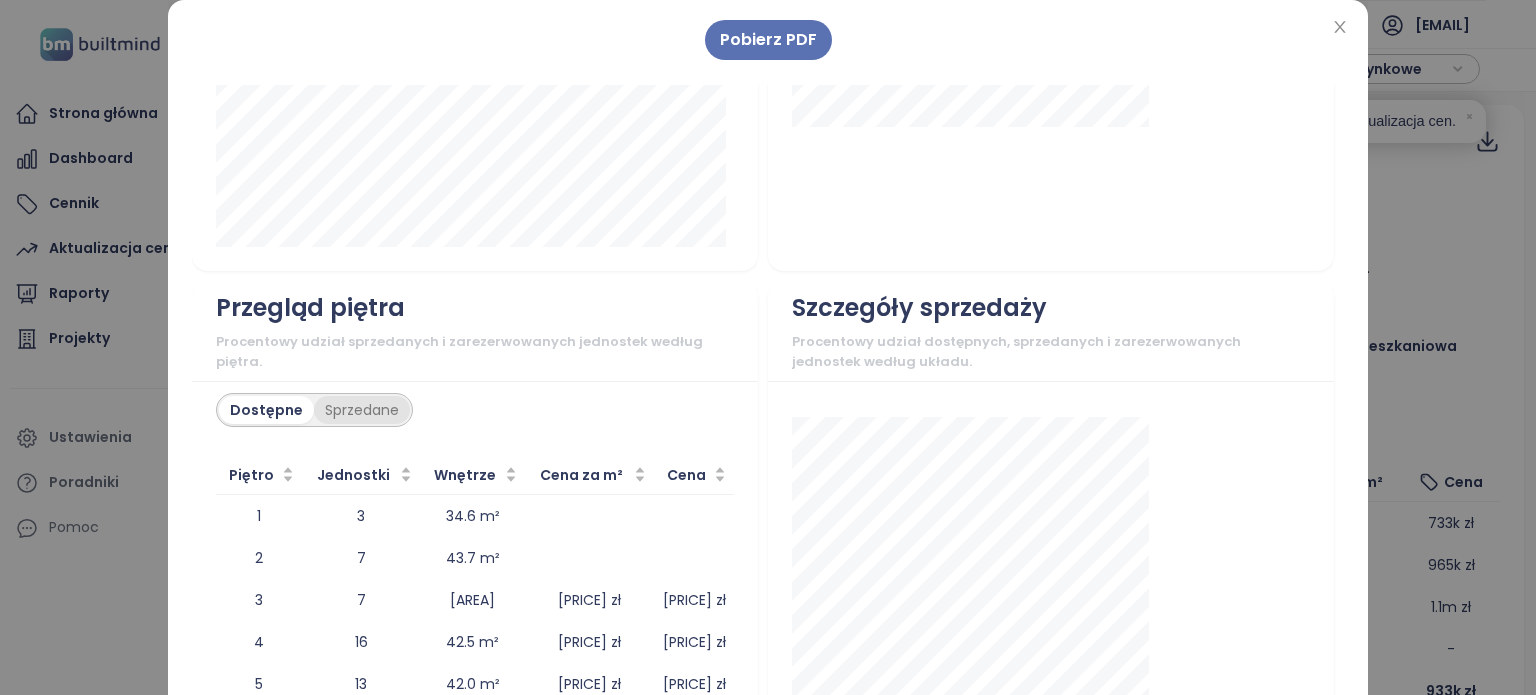 click on "Sprzedane" at bounding box center (362, 410) 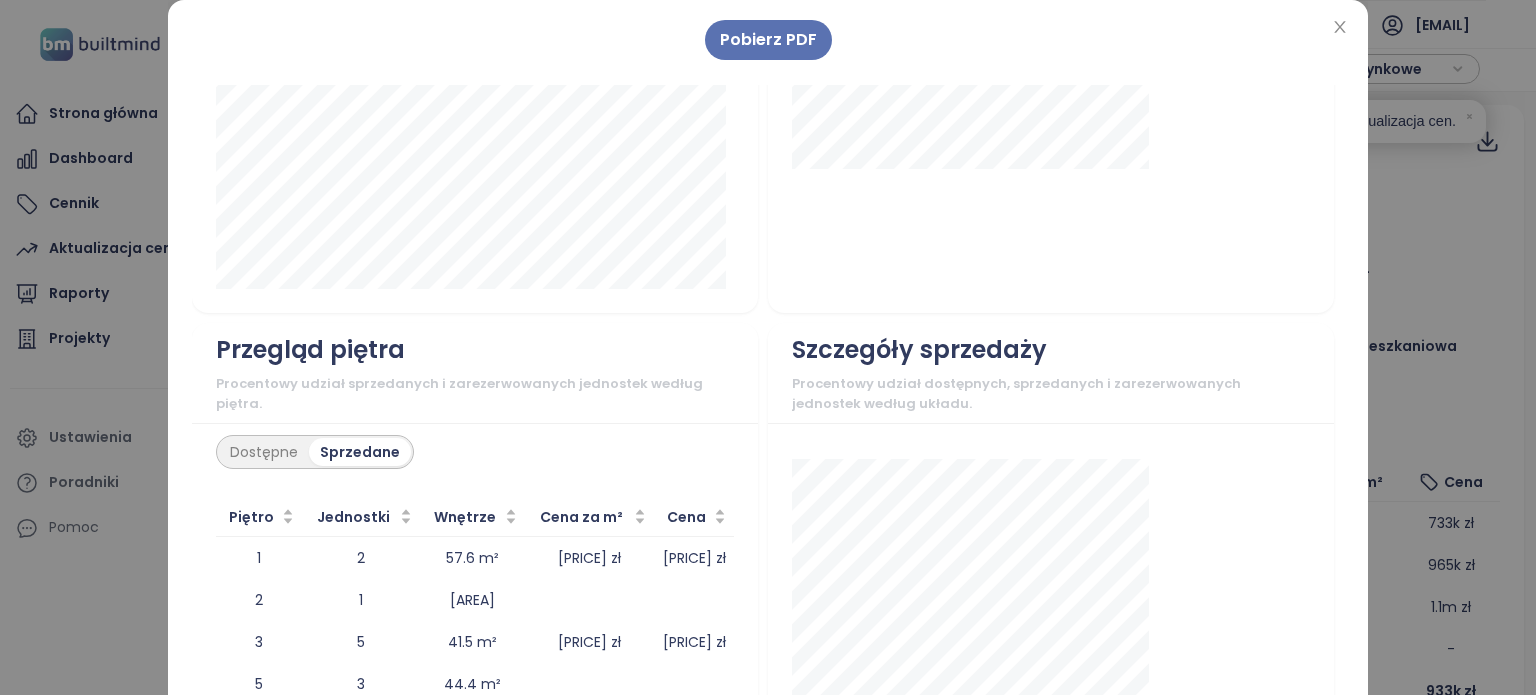scroll, scrollTop: 109, scrollLeft: 0, axis: vertical 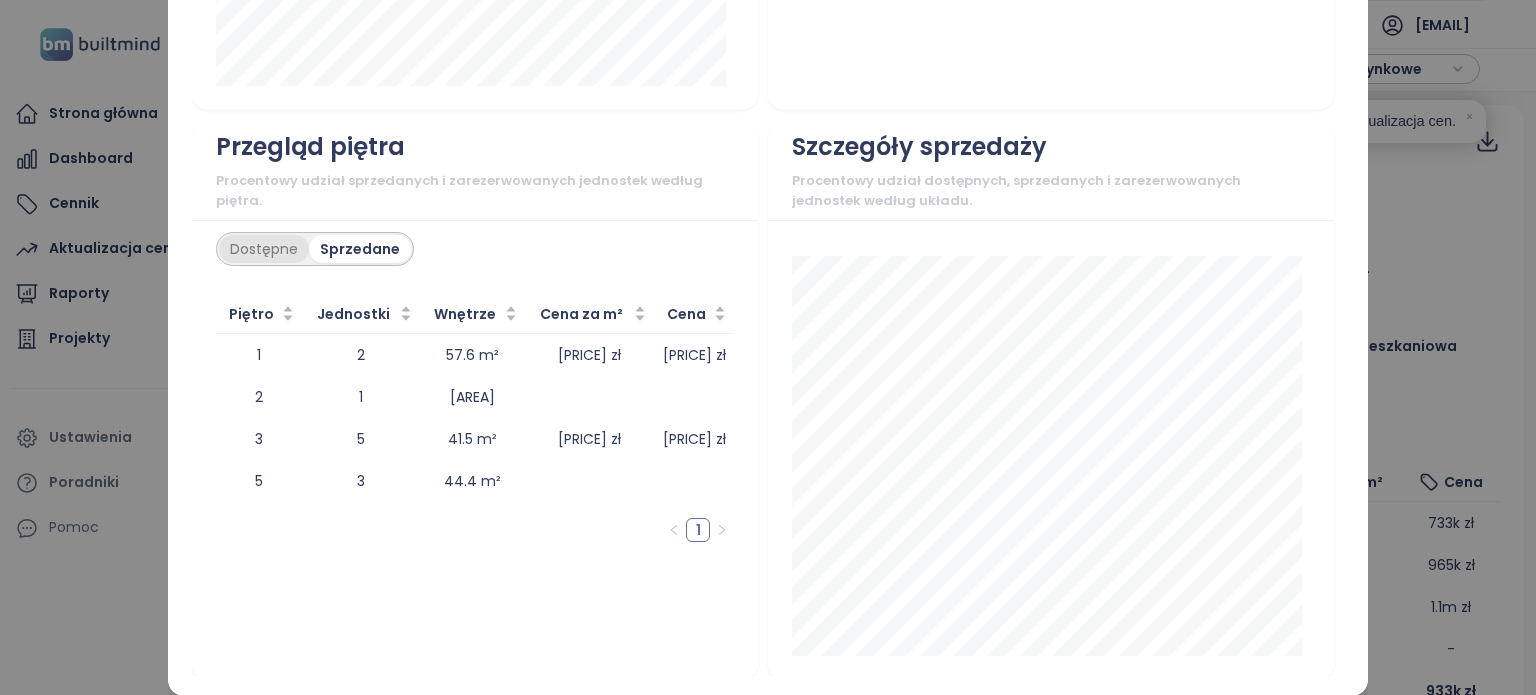 click on "Dostępne" at bounding box center [264, 249] 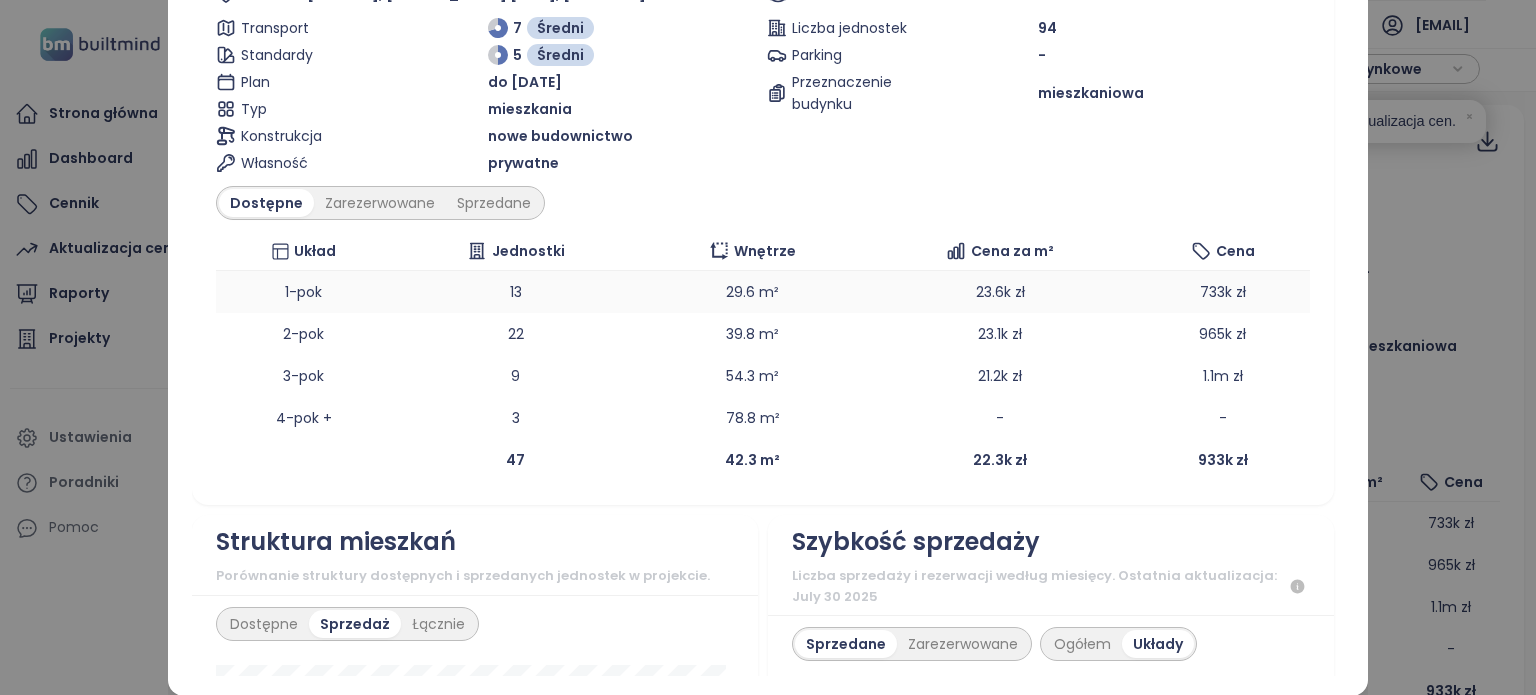 scroll, scrollTop: 0, scrollLeft: 0, axis: both 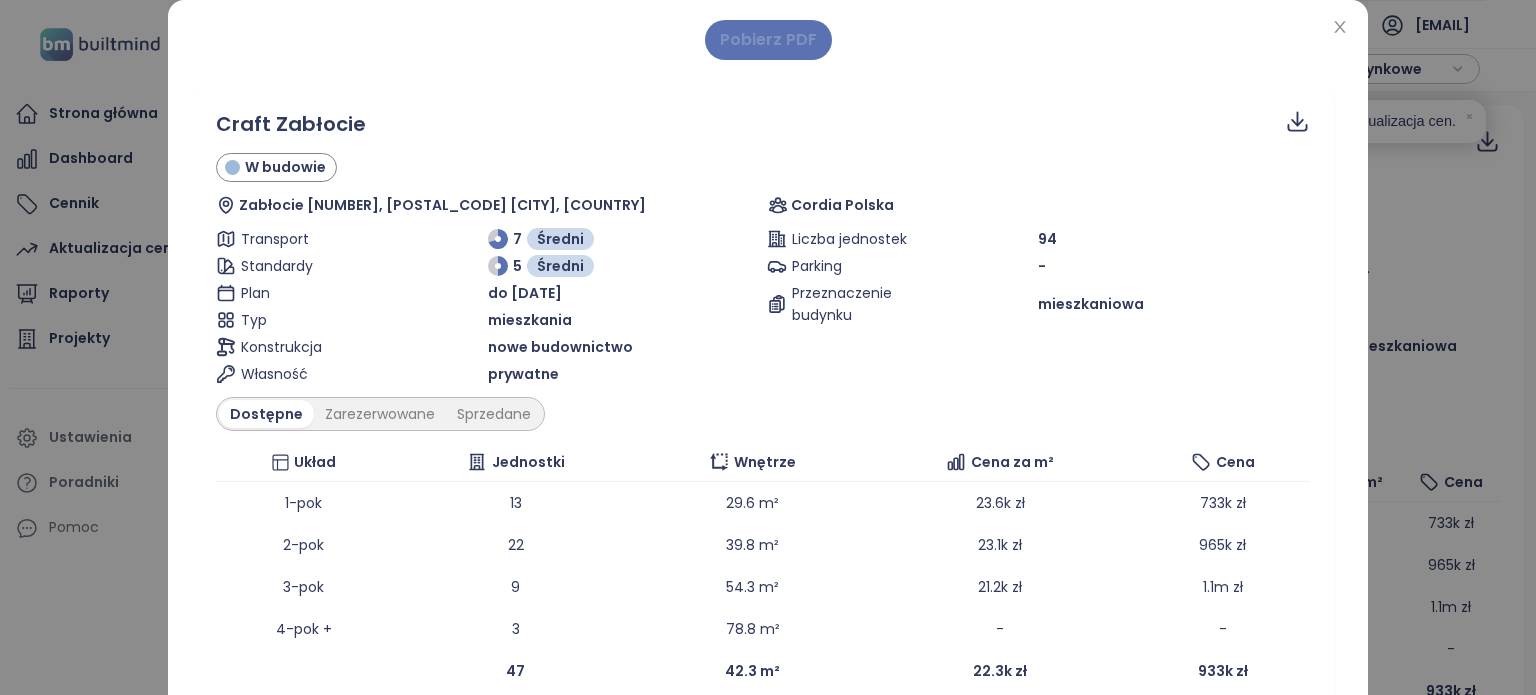 click on "Pobierz PDF" at bounding box center (768, 39) 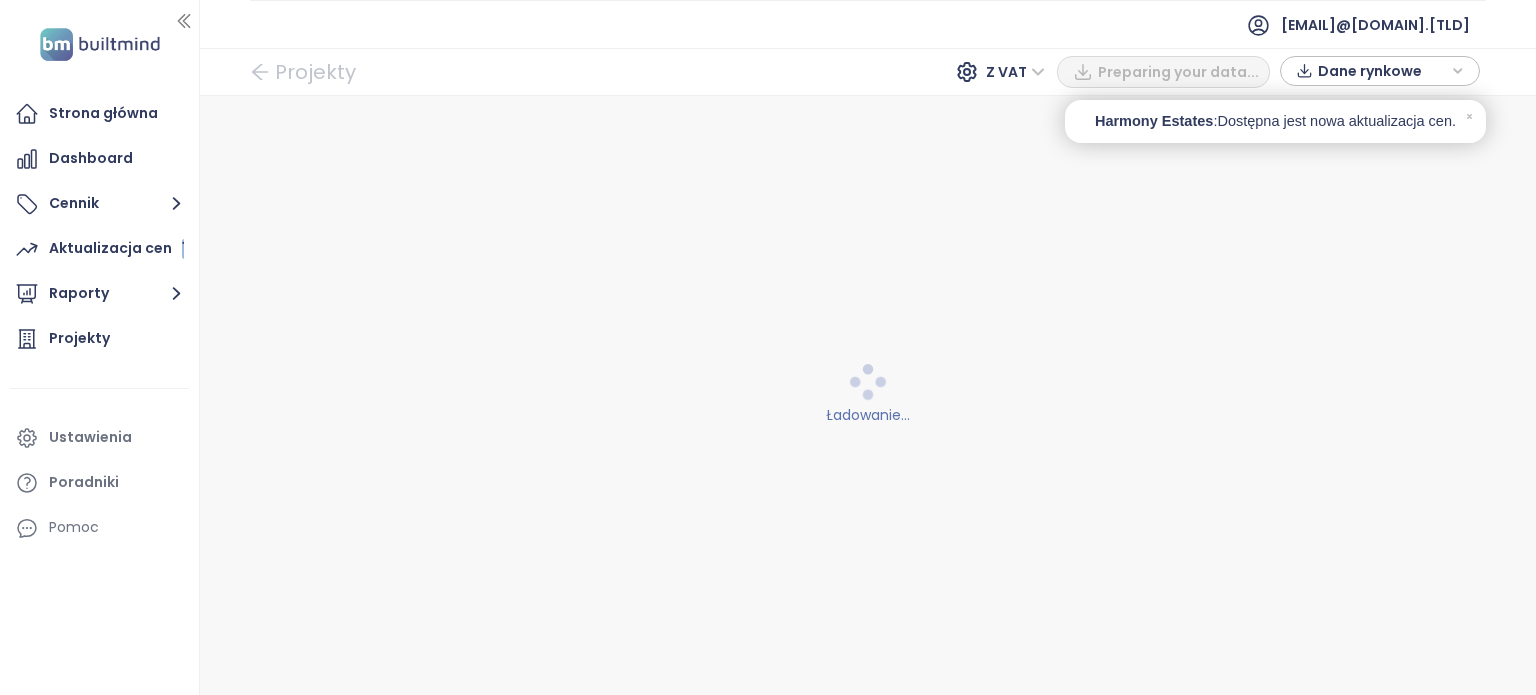 scroll, scrollTop: 0, scrollLeft: 0, axis: both 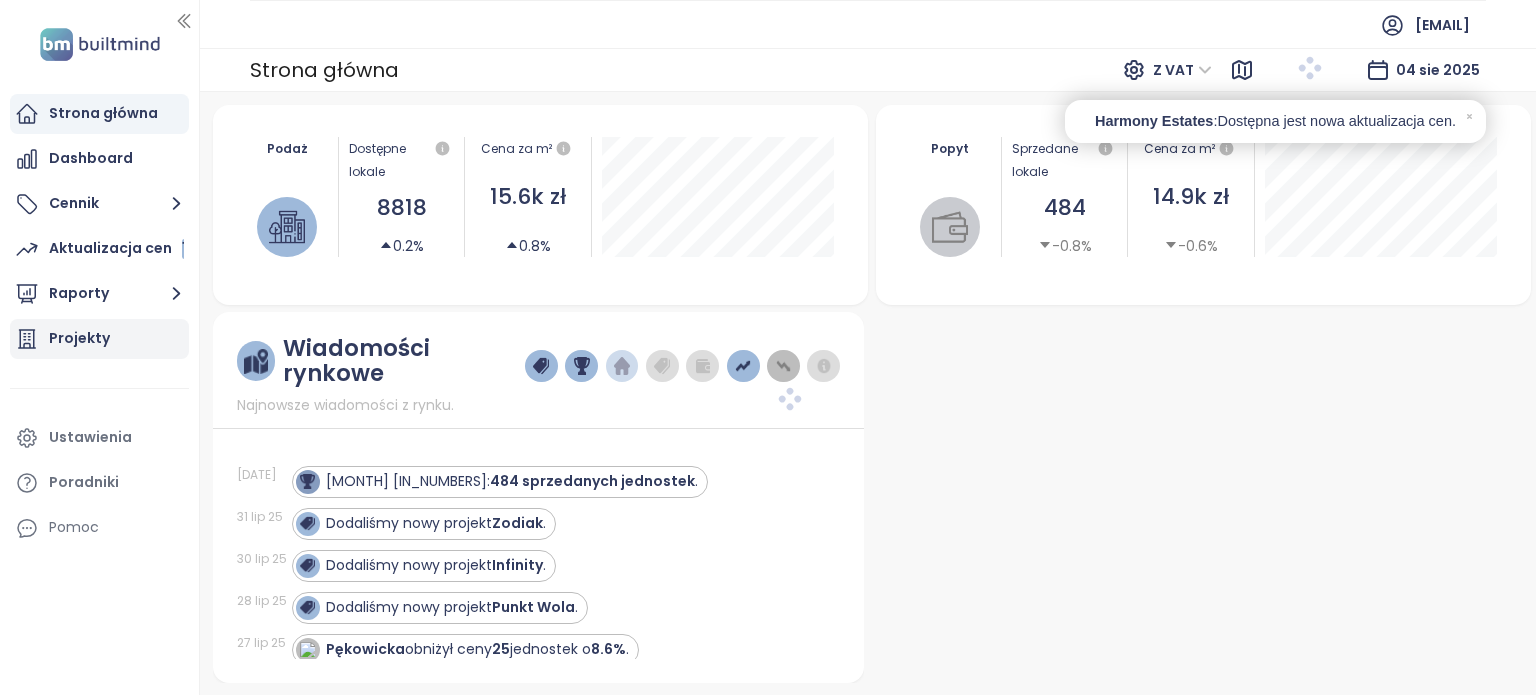 click on "Projekty" at bounding box center (79, 338) 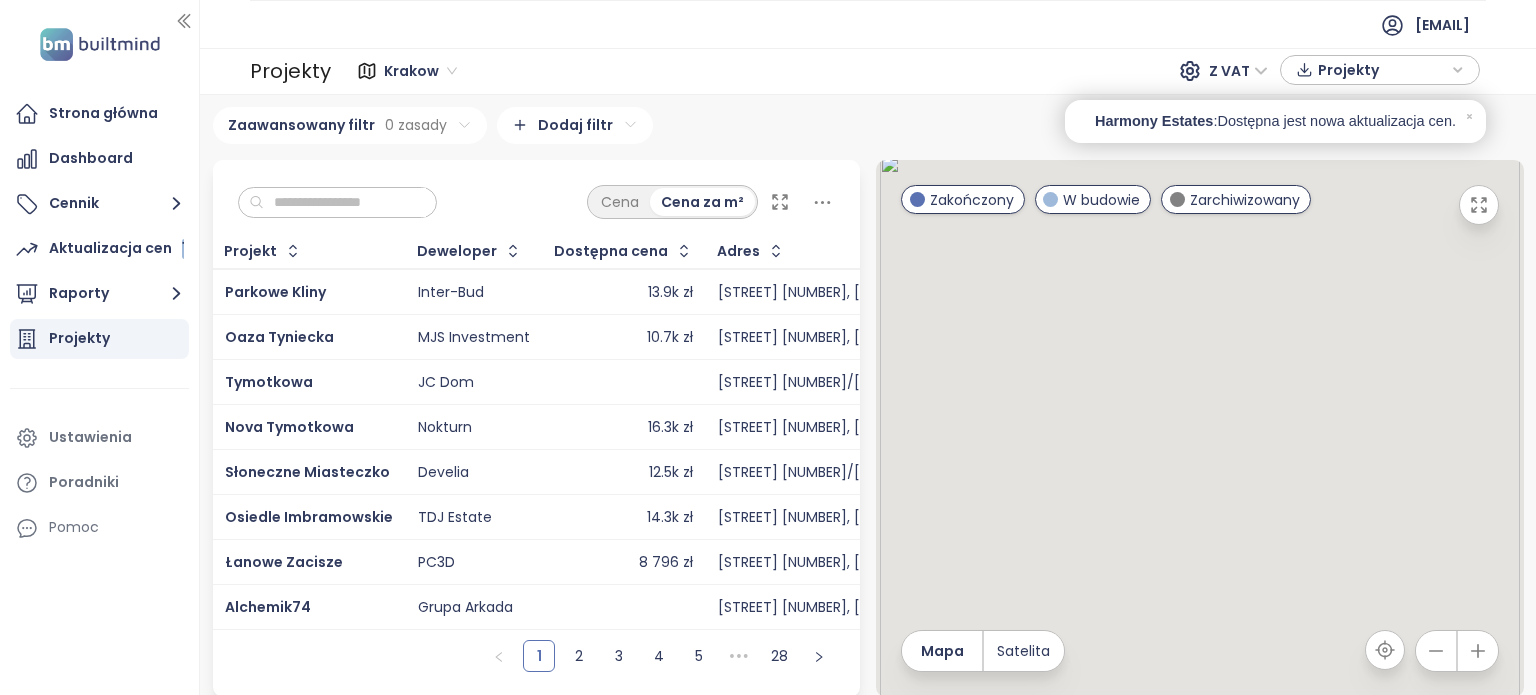 click at bounding box center (345, 203) 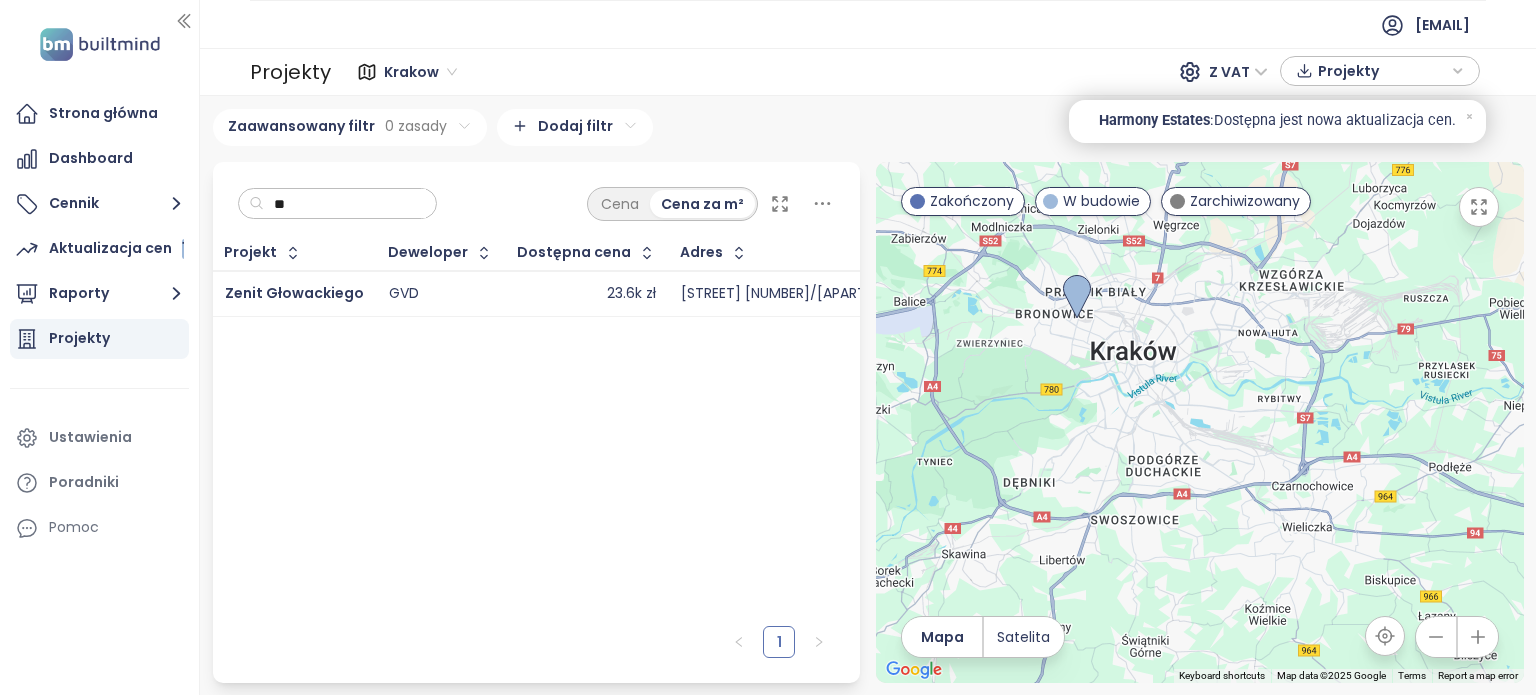 type on "*" 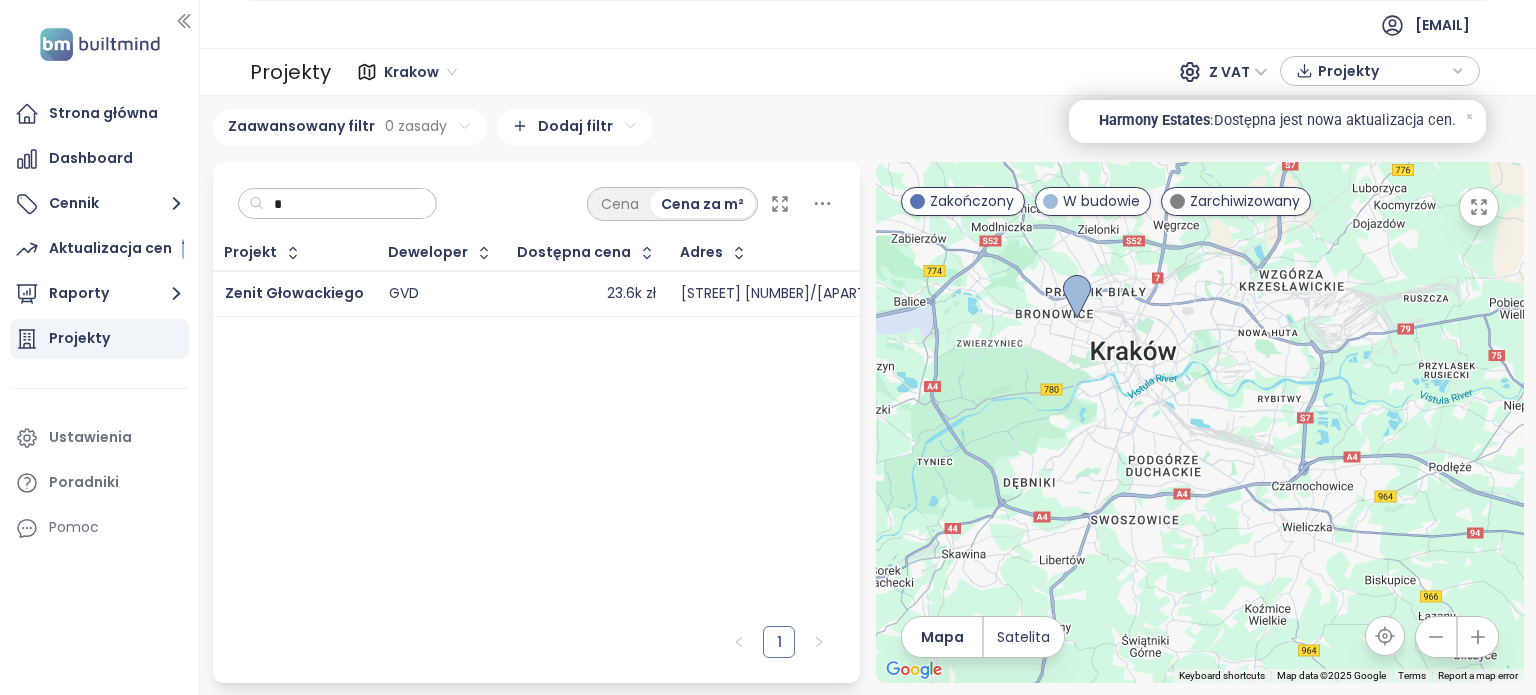 type 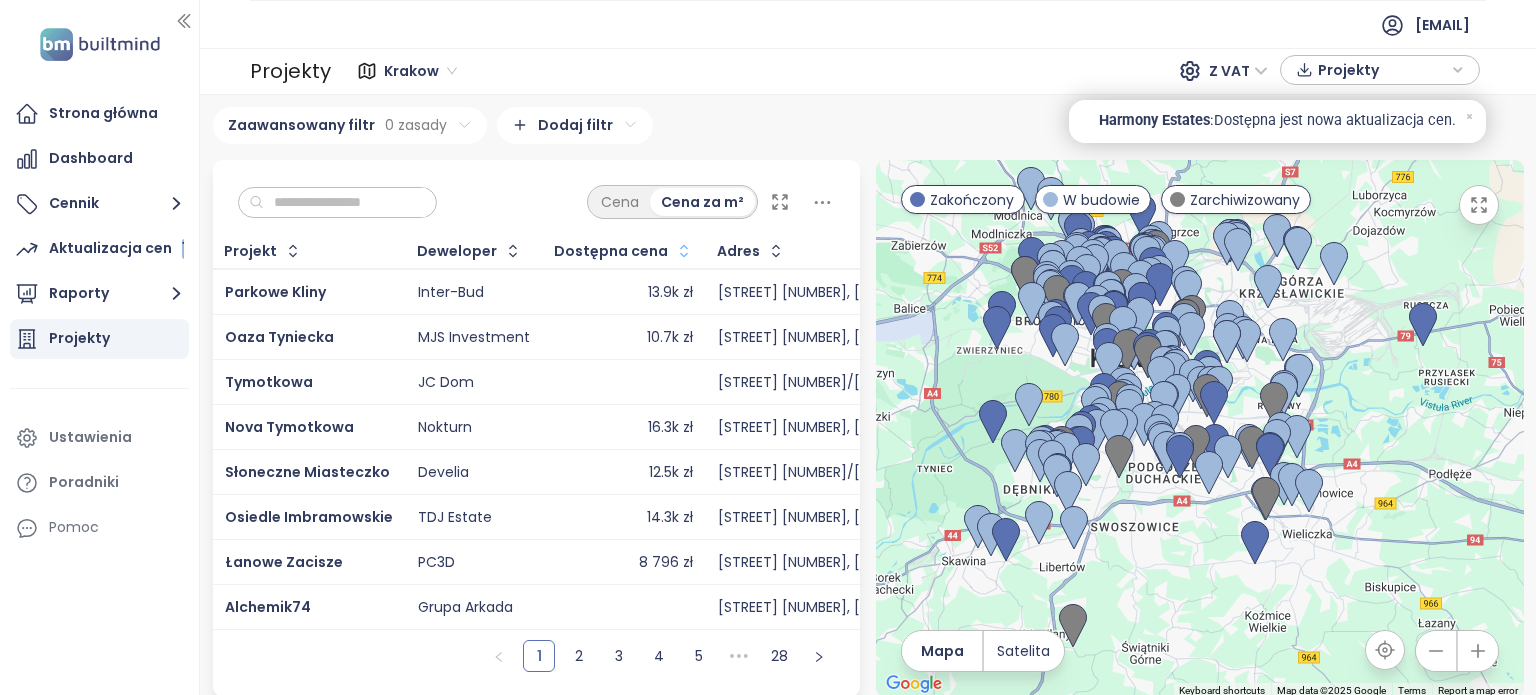 click 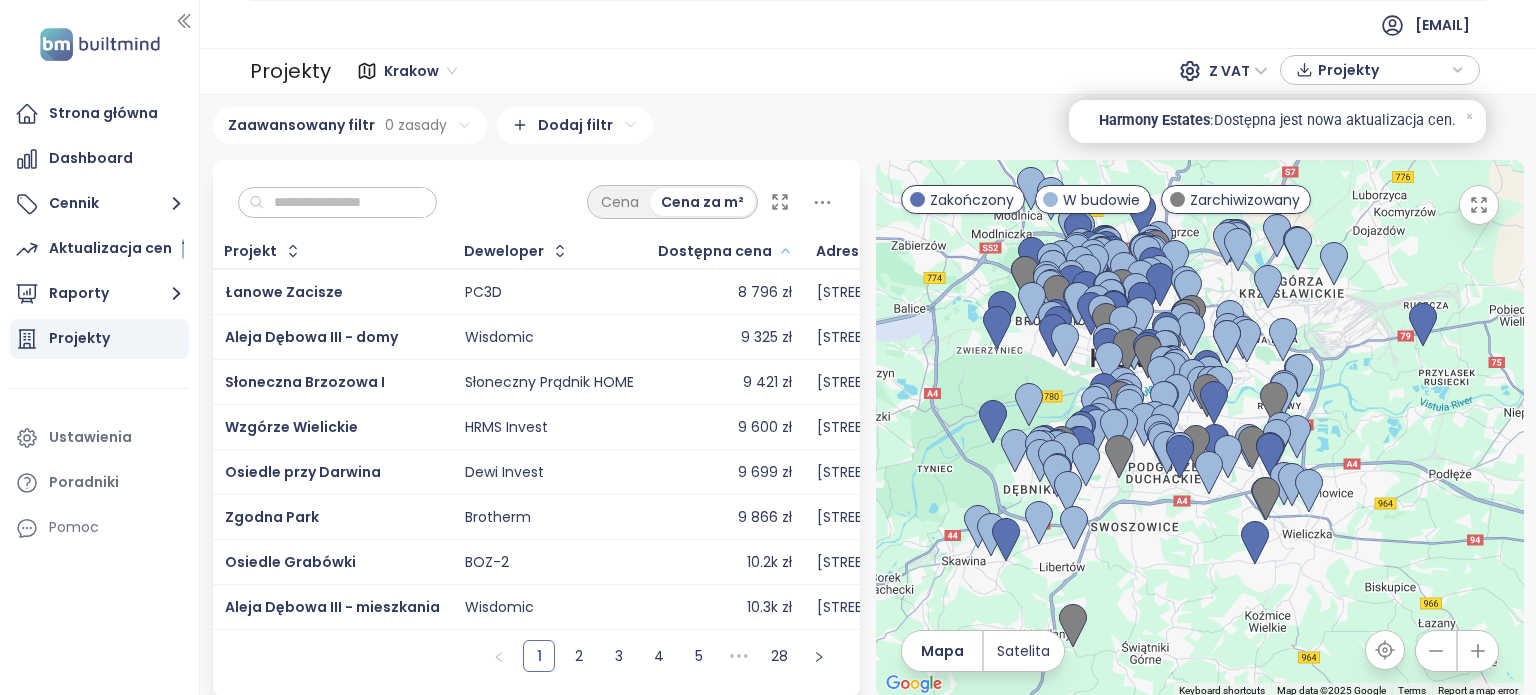click 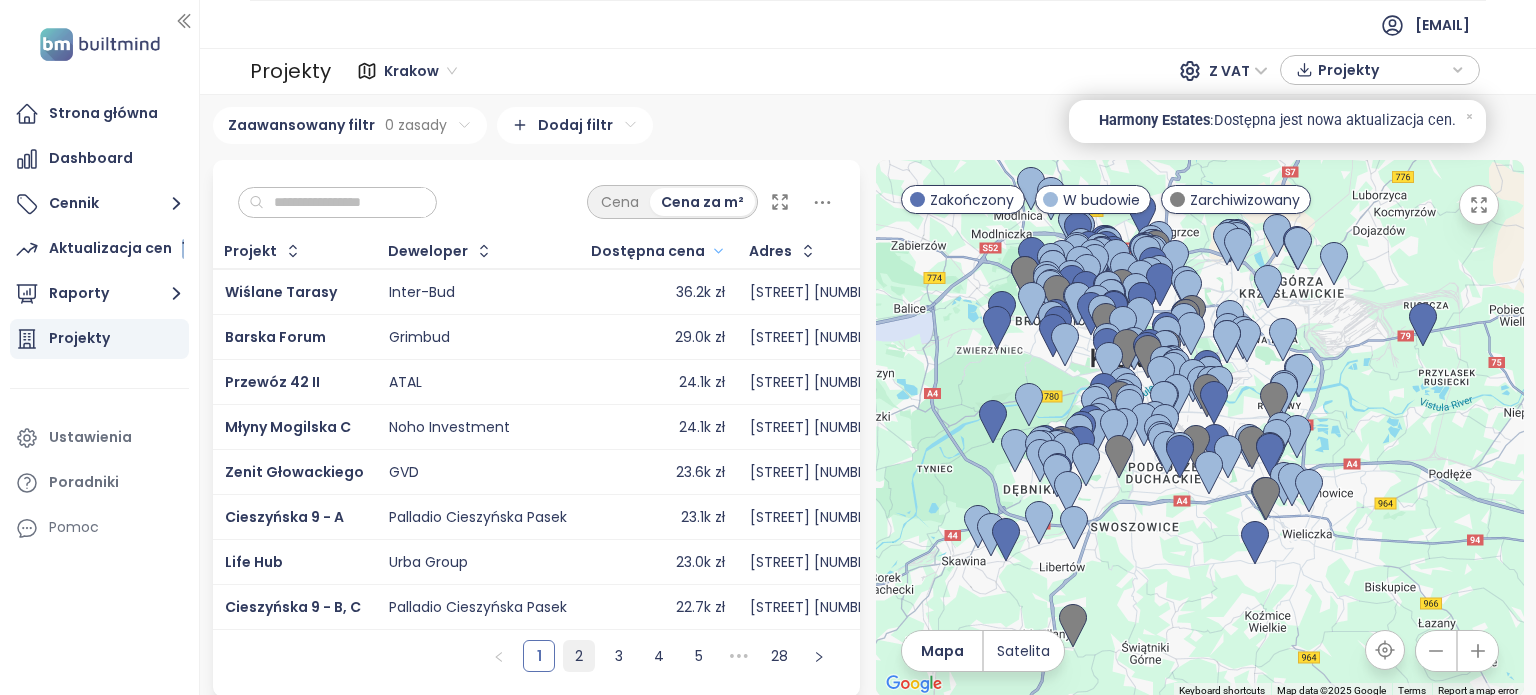 click on "2" at bounding box center [579, 656] 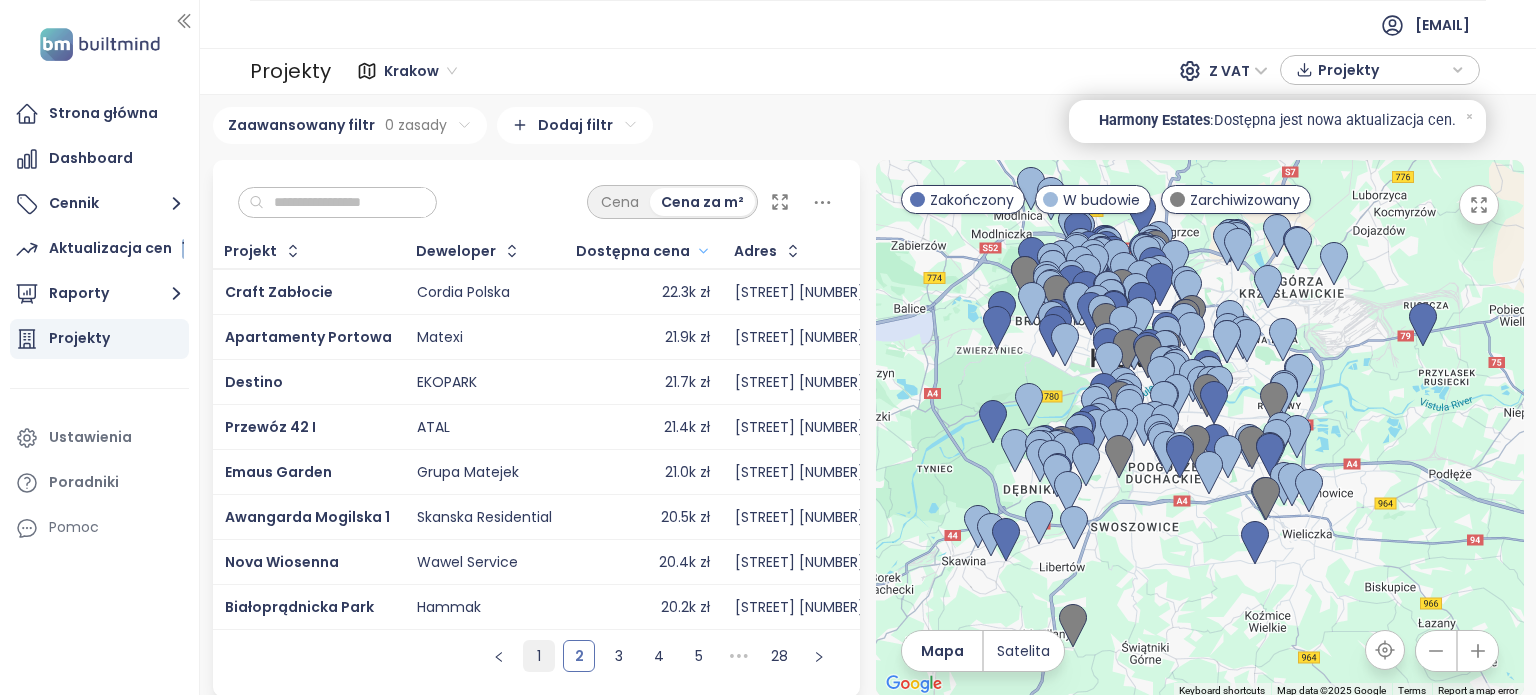 click on "1" at bounding box center (539, 656) 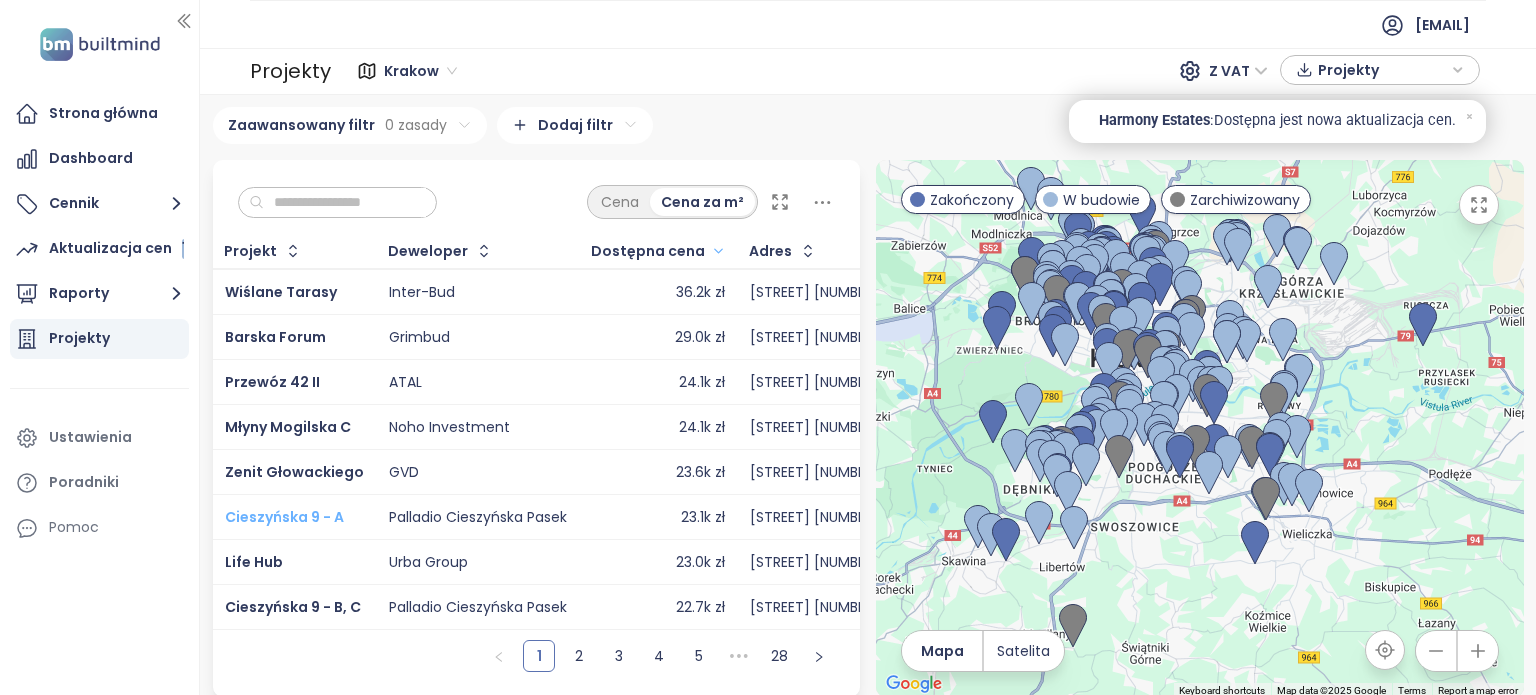 click on "Cieszyńska 9 - A" at bounding box center (284, 517) 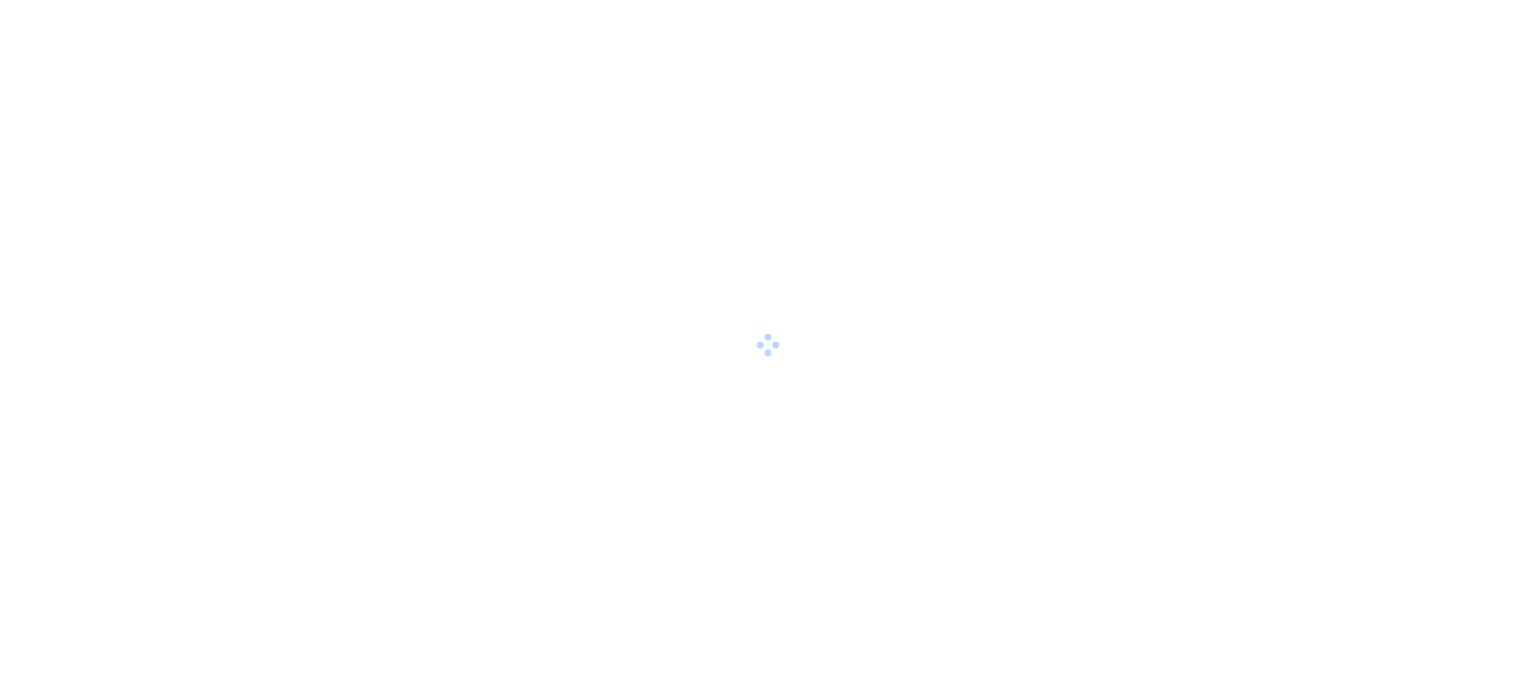 scroll, scrollTop: 0, scrollLeft: 0, axis: both 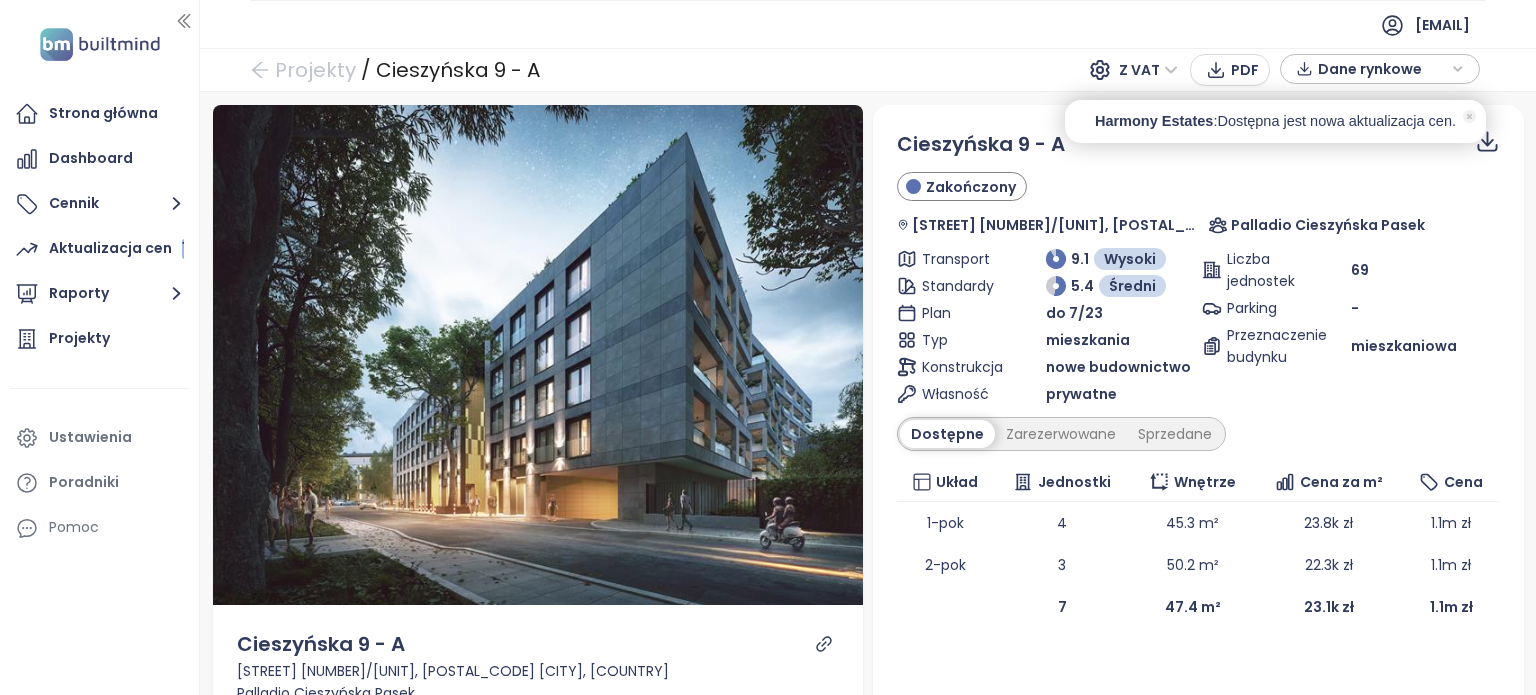 click 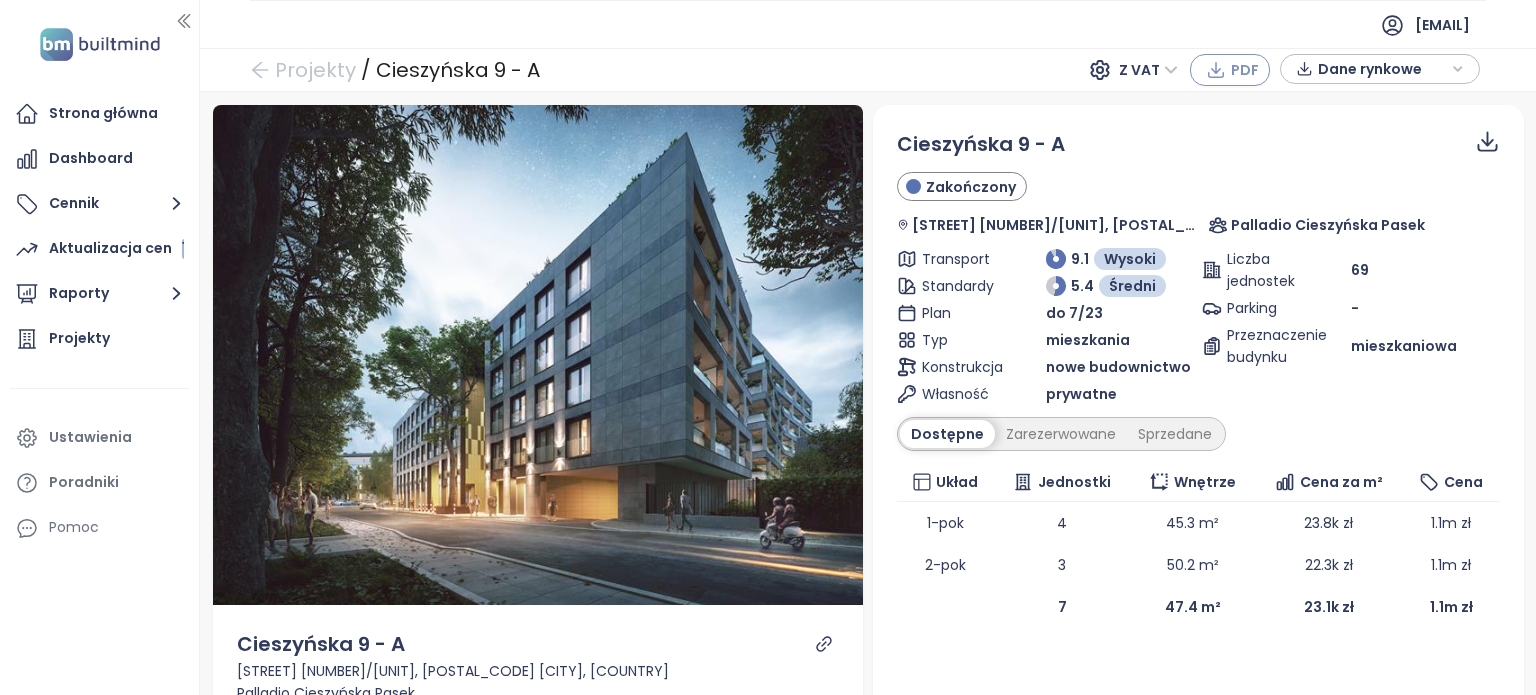 click on "PDF" at bounding box center [1245, 70] 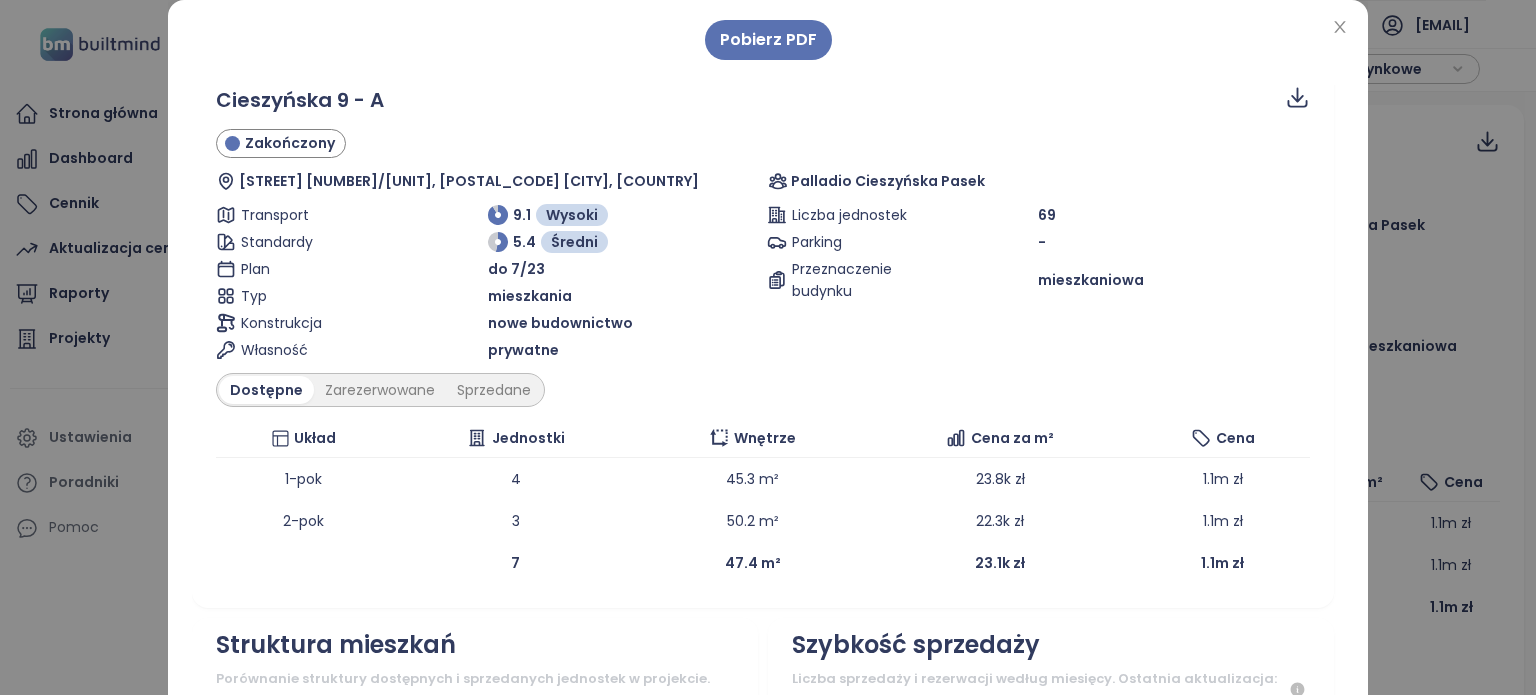 scroll, scrollTop: 0, scrollLeft: 0, axis: both 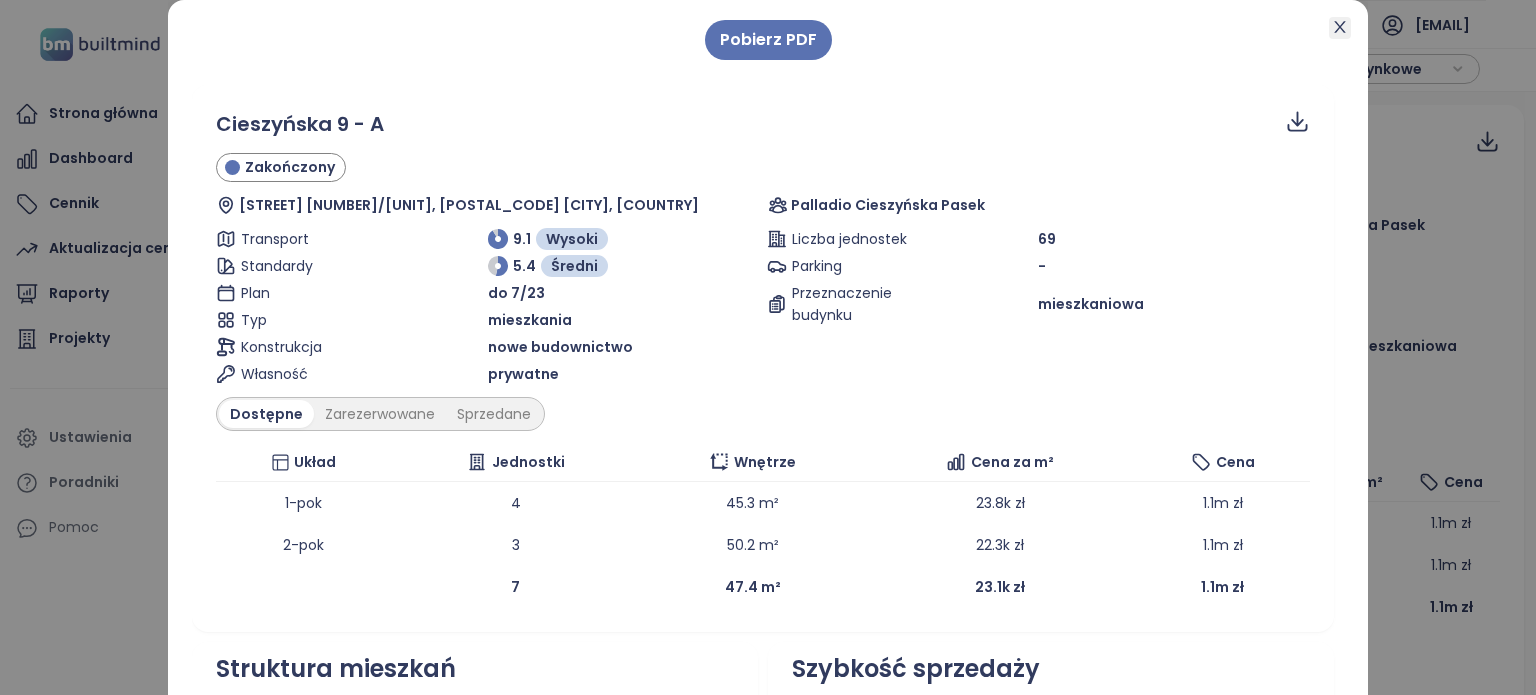 click 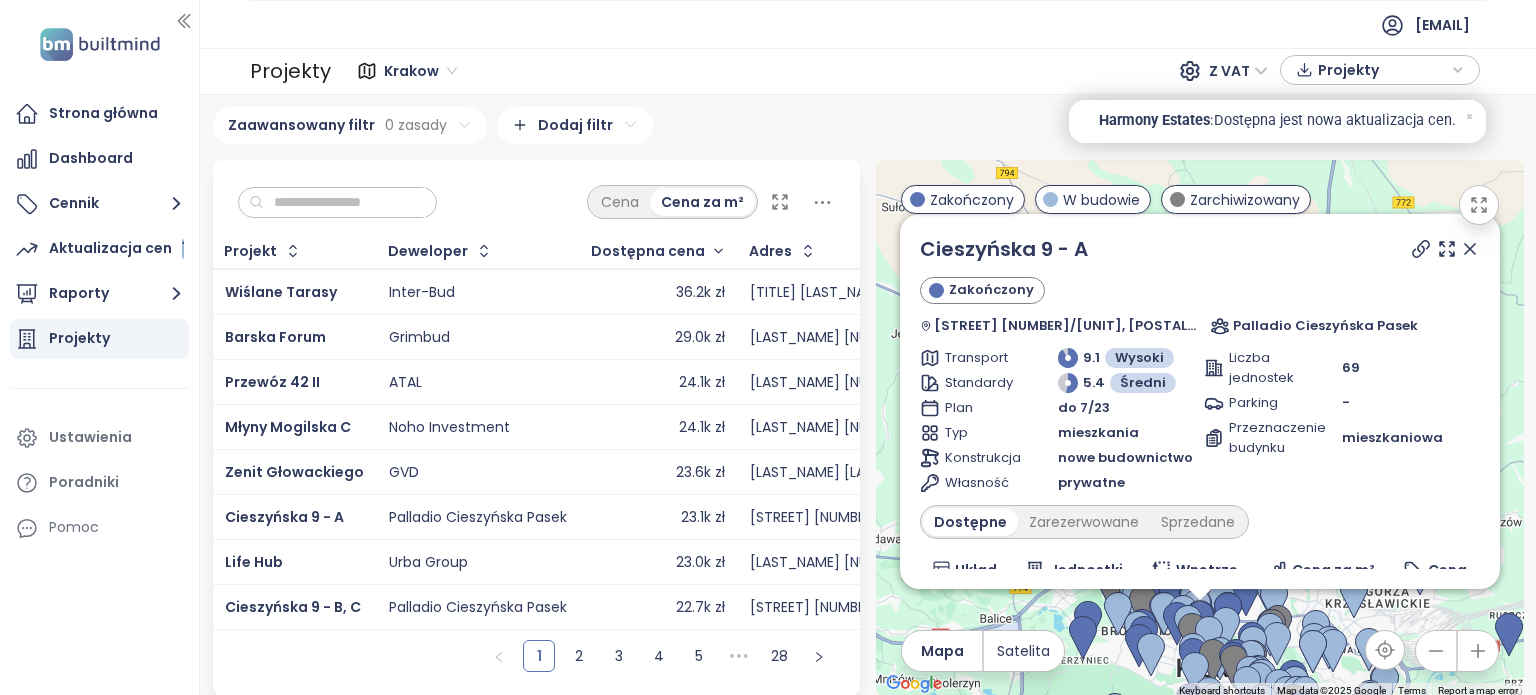 scroll, scrollTop: 0, scrollLeft: 0, axis: both 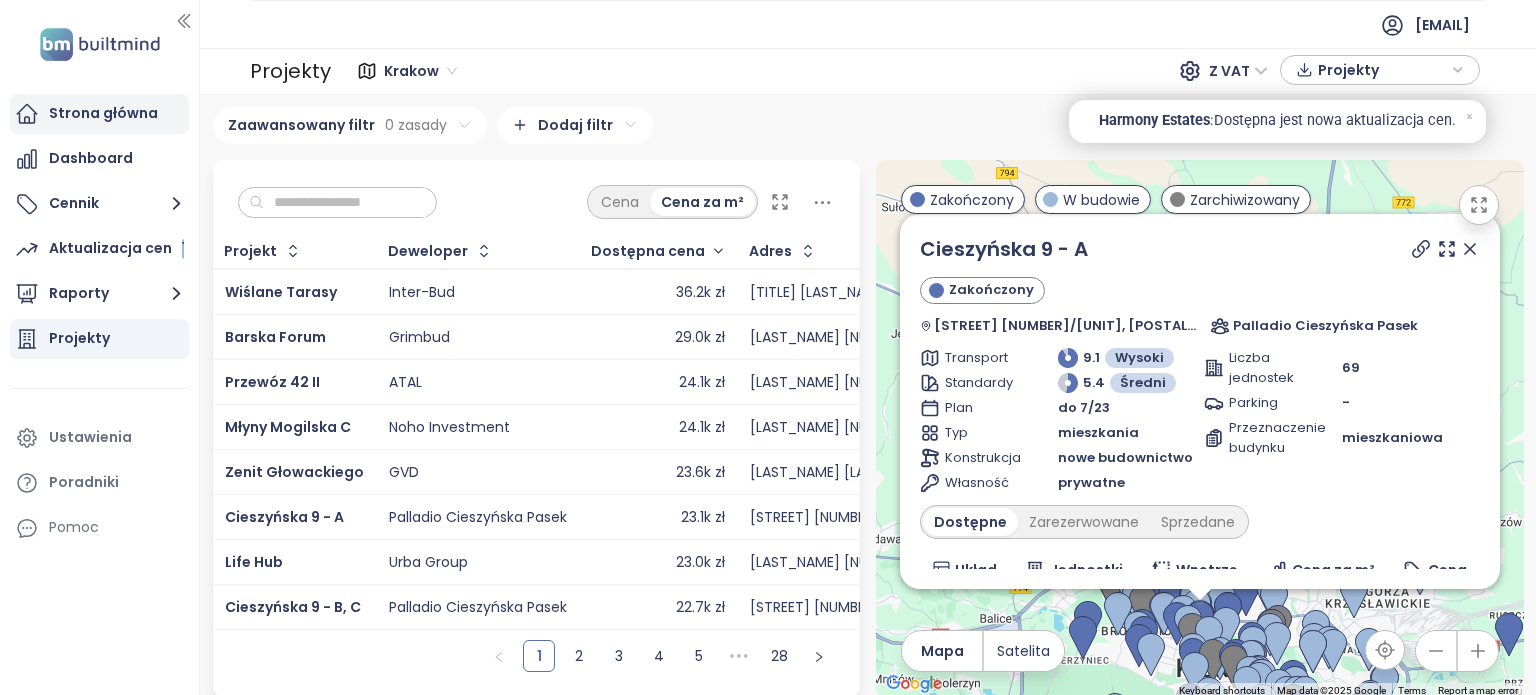 click on "Strona główna" at bounding box center (103, 113) 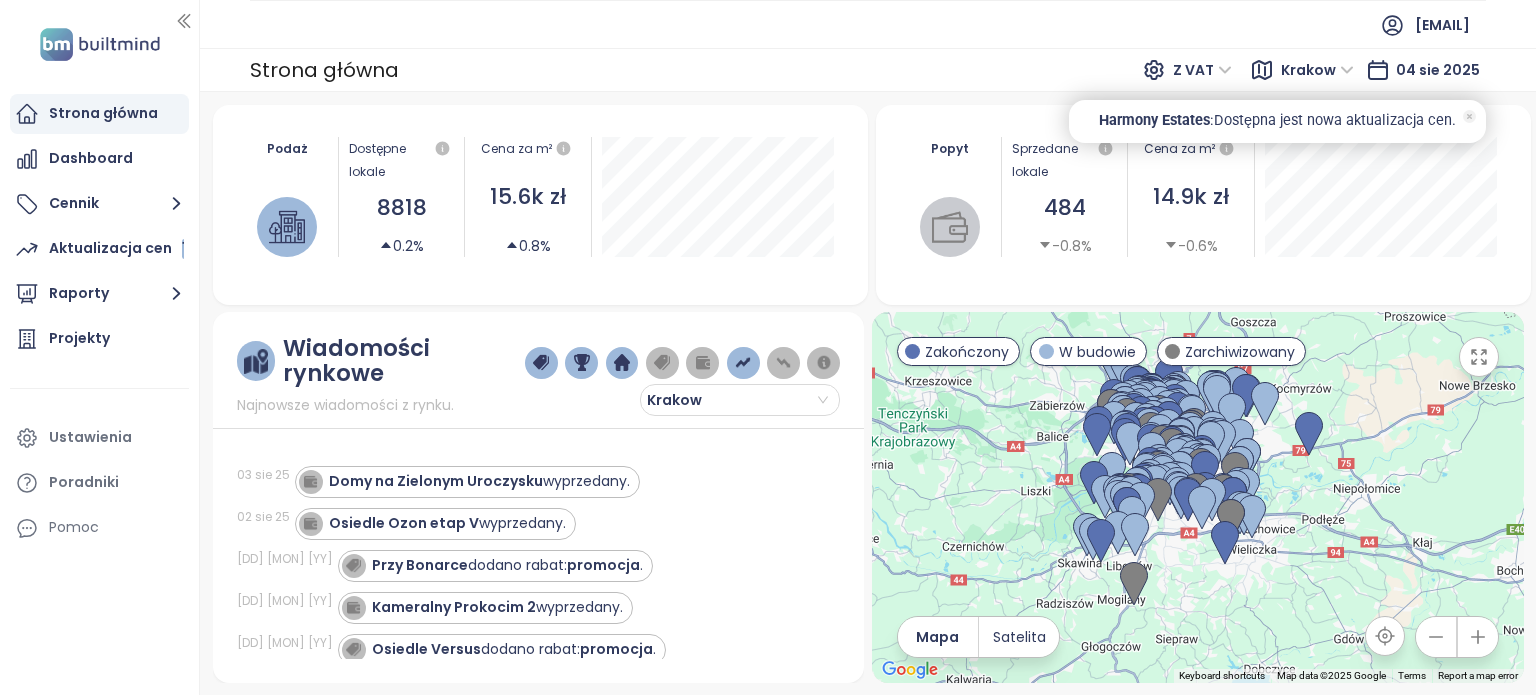 click 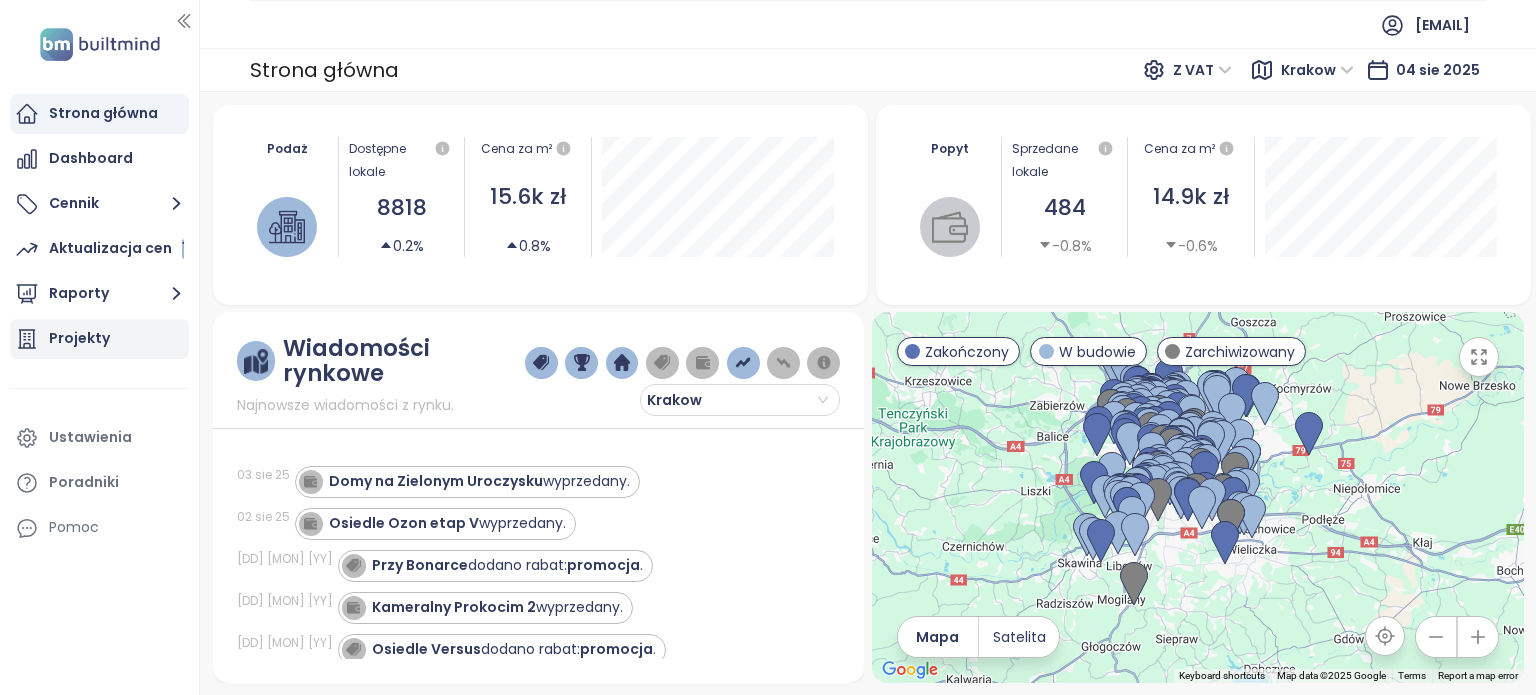 click on "Projekty" at bounding box center [79, 338] 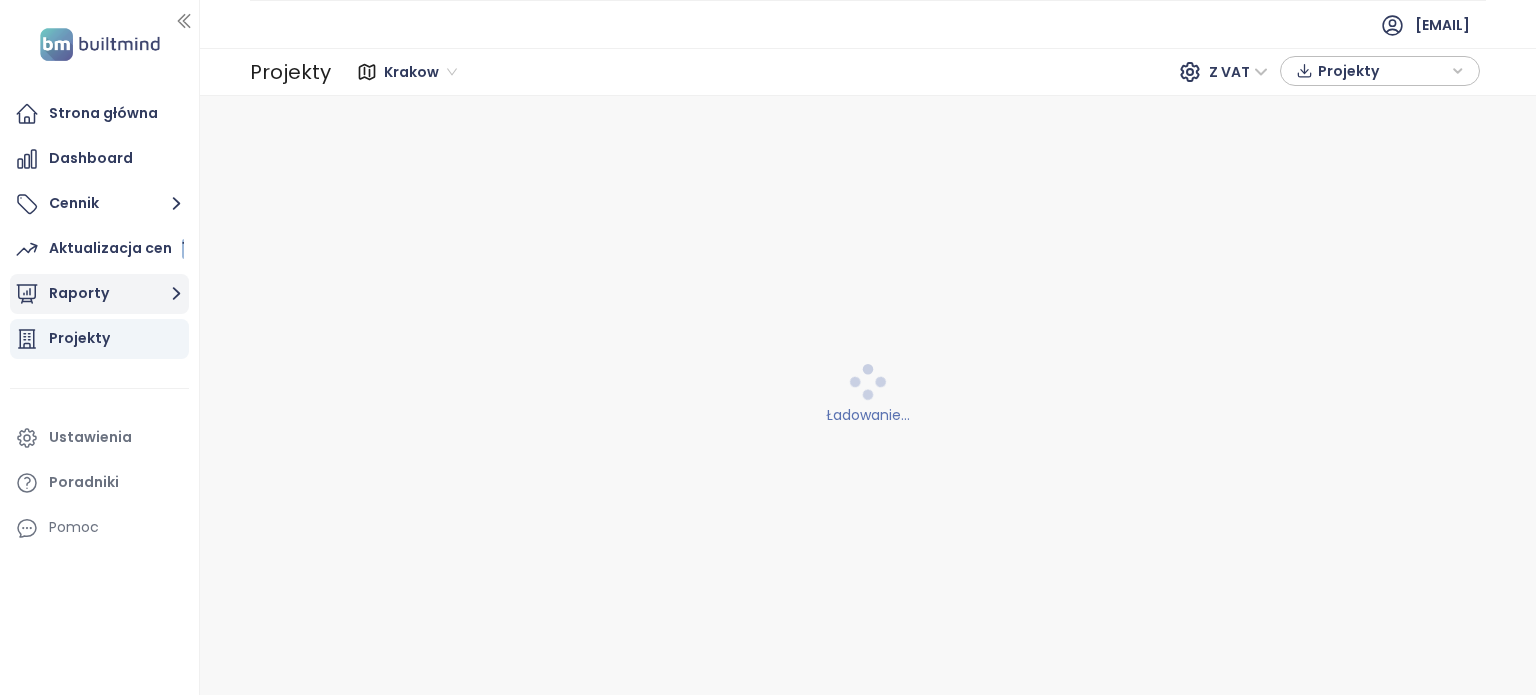 click on "Raporty" at bounding box center [99, 294] 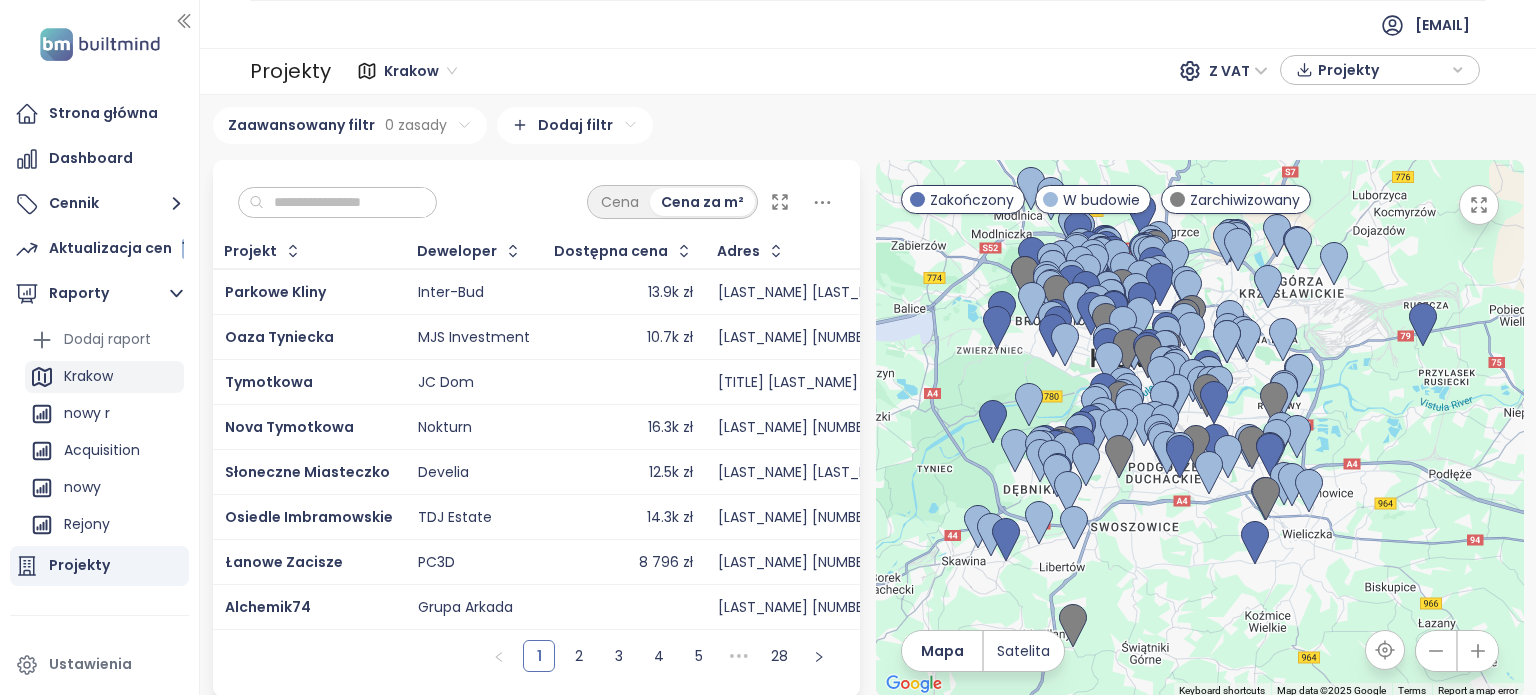 click on "Krakow" at bounding box center (88, 376) 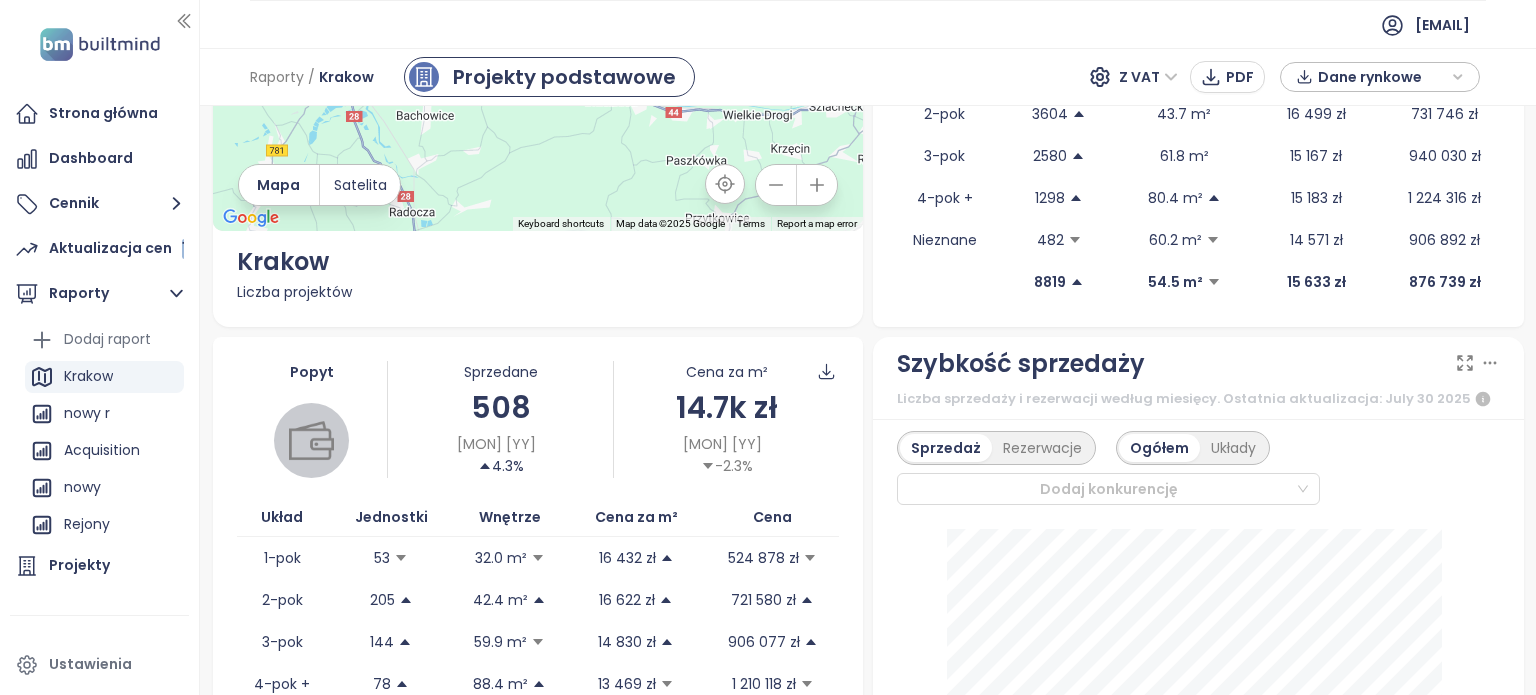 scroll, scrollTop: 400, scrollLeft: 0, axis: vertical 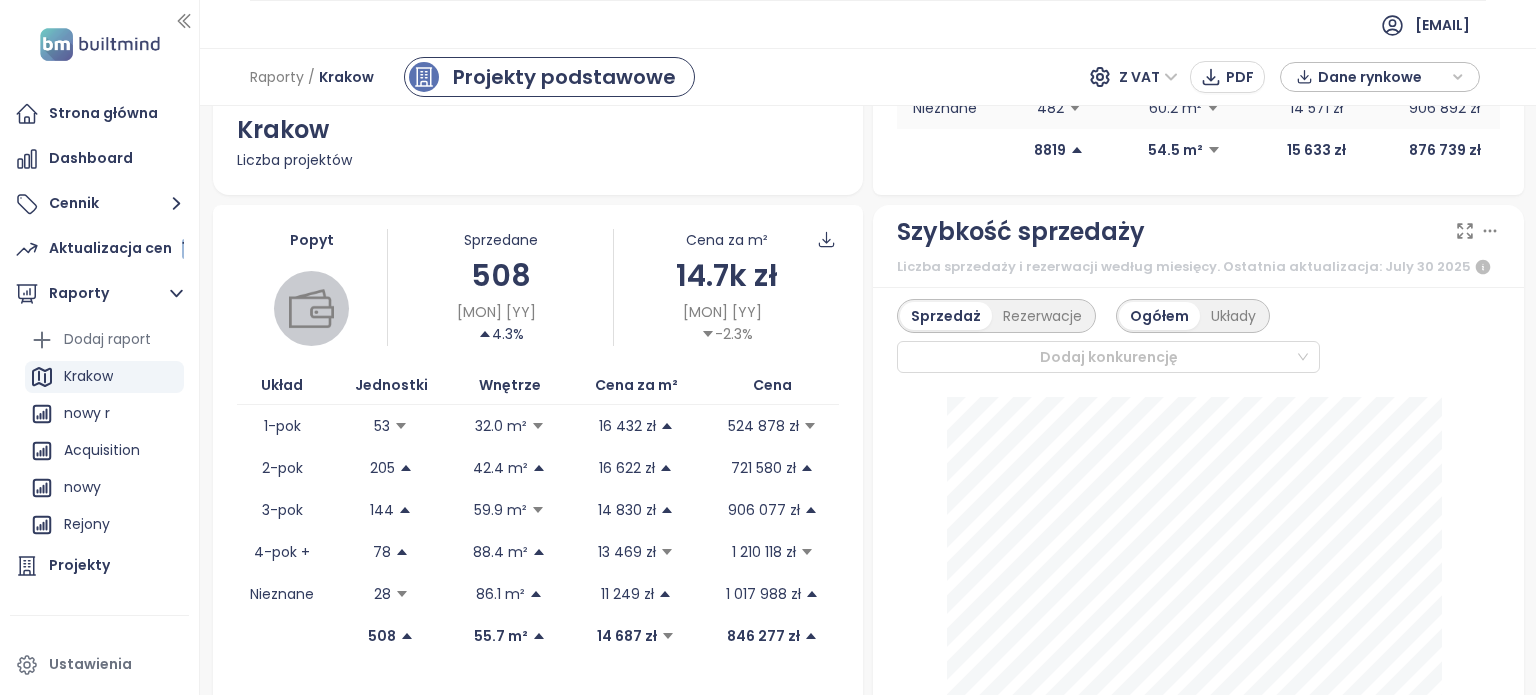 type 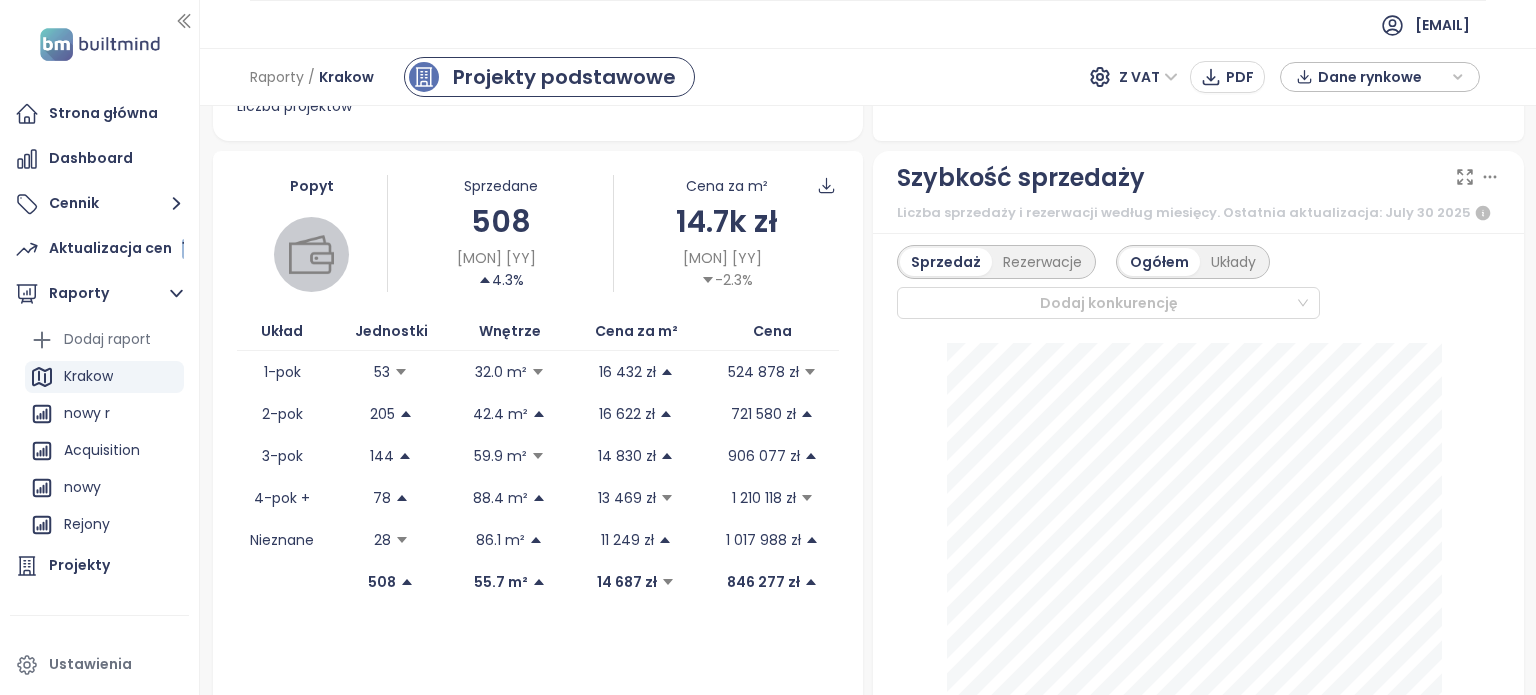 scroll, scrollTop: 500, scrollLeft: 0, axis: vertical 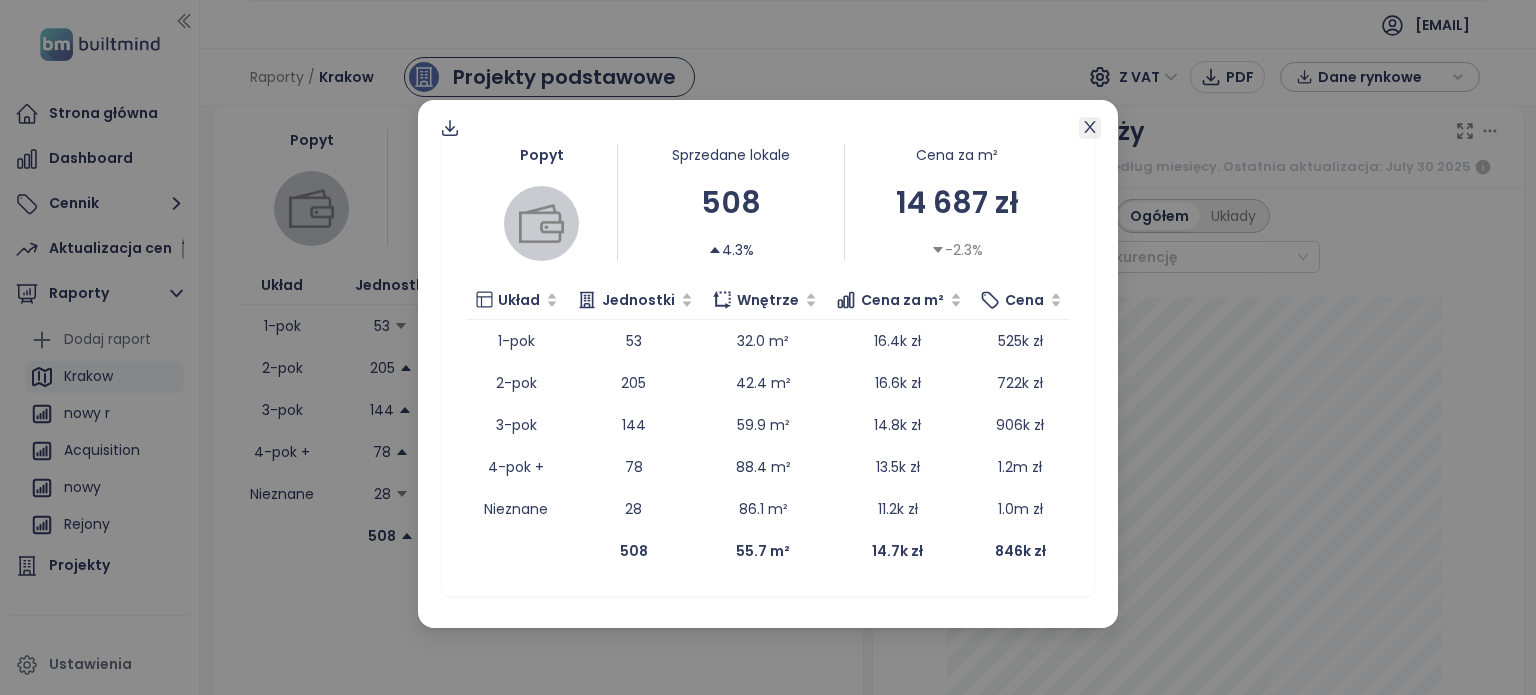 click 